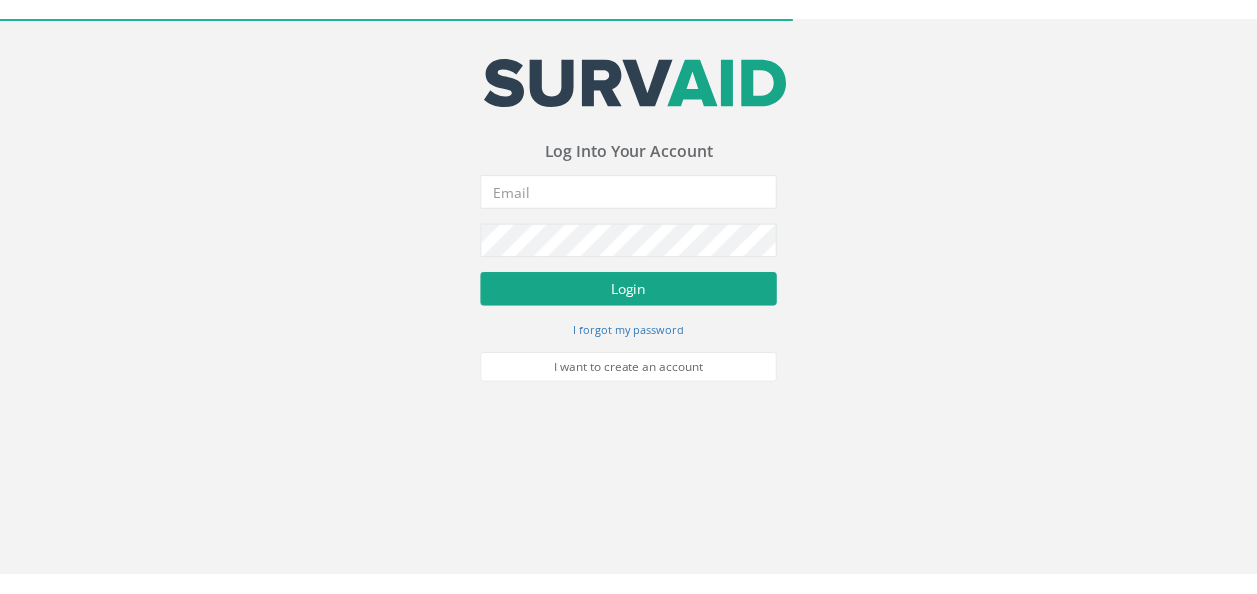 scroll, scrollTop: 0, scrollLeft: 0, axis: both 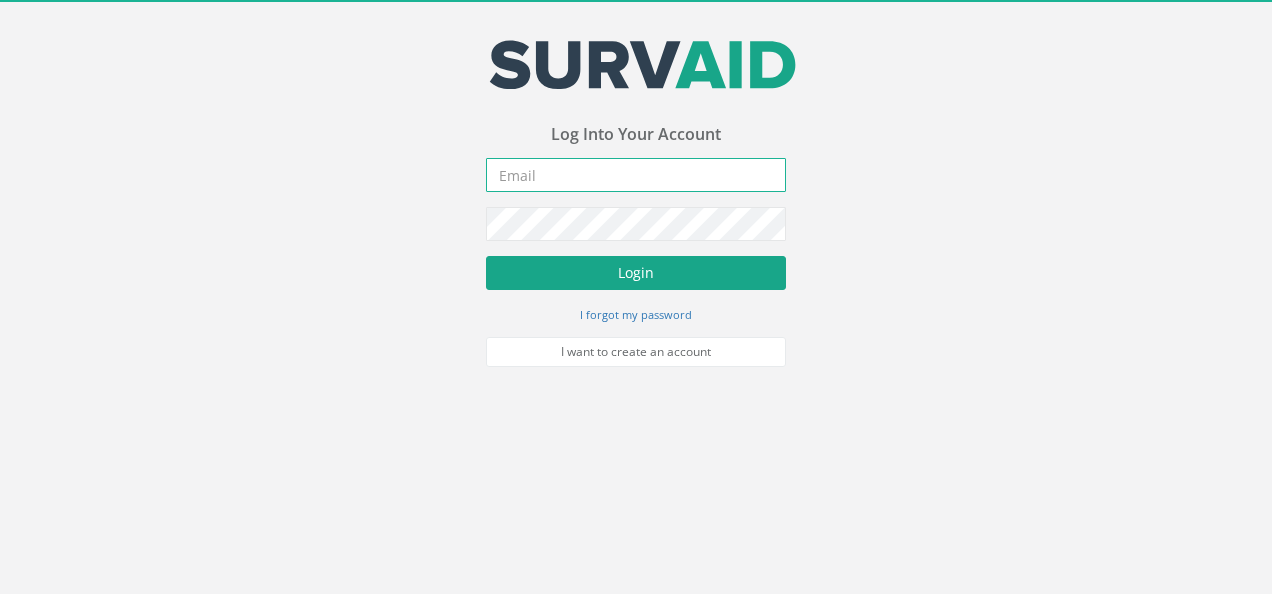 type on "[EMAIL]" 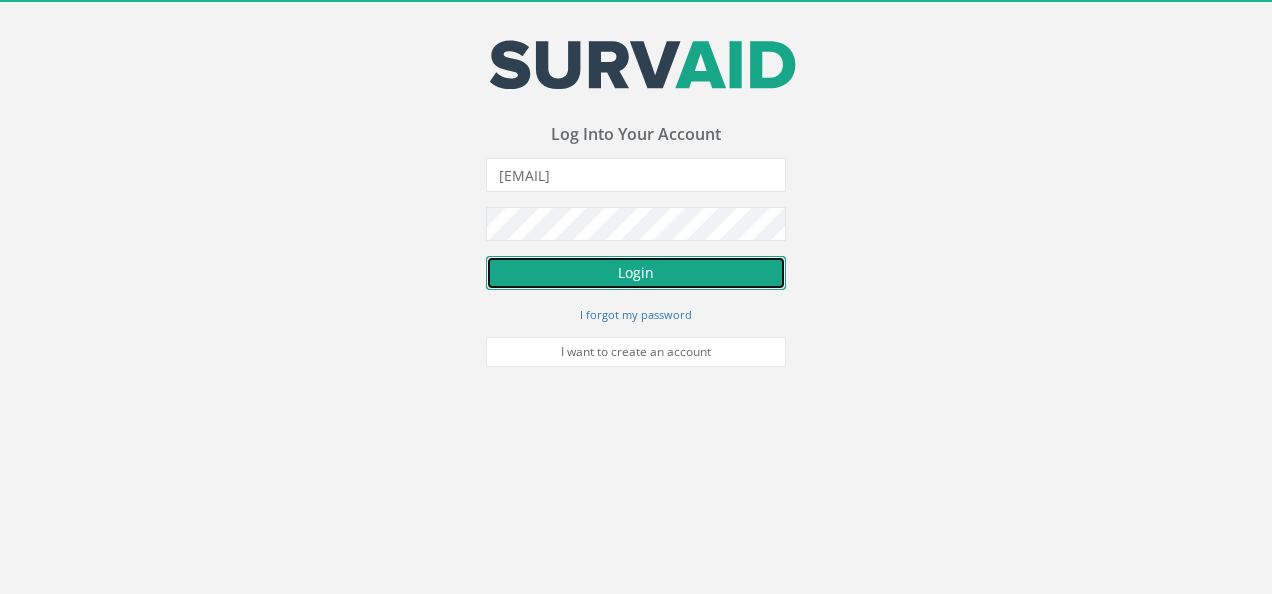click on "Login" at bounding box center [636, 273] 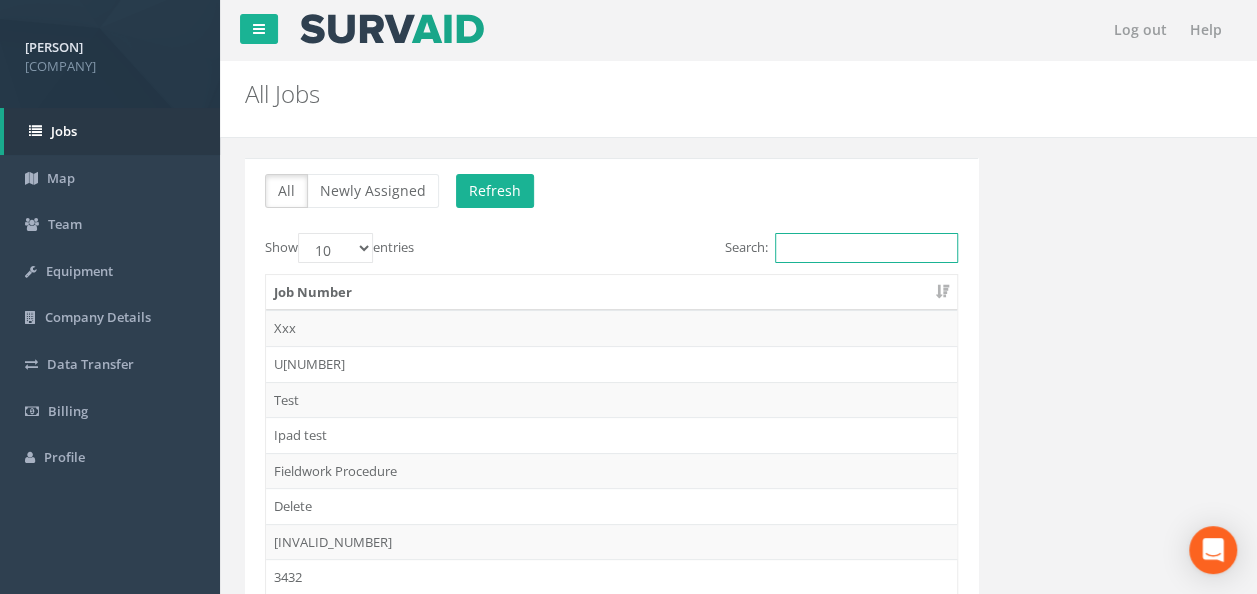 click on "Search:" at bounding box center (866, 248) 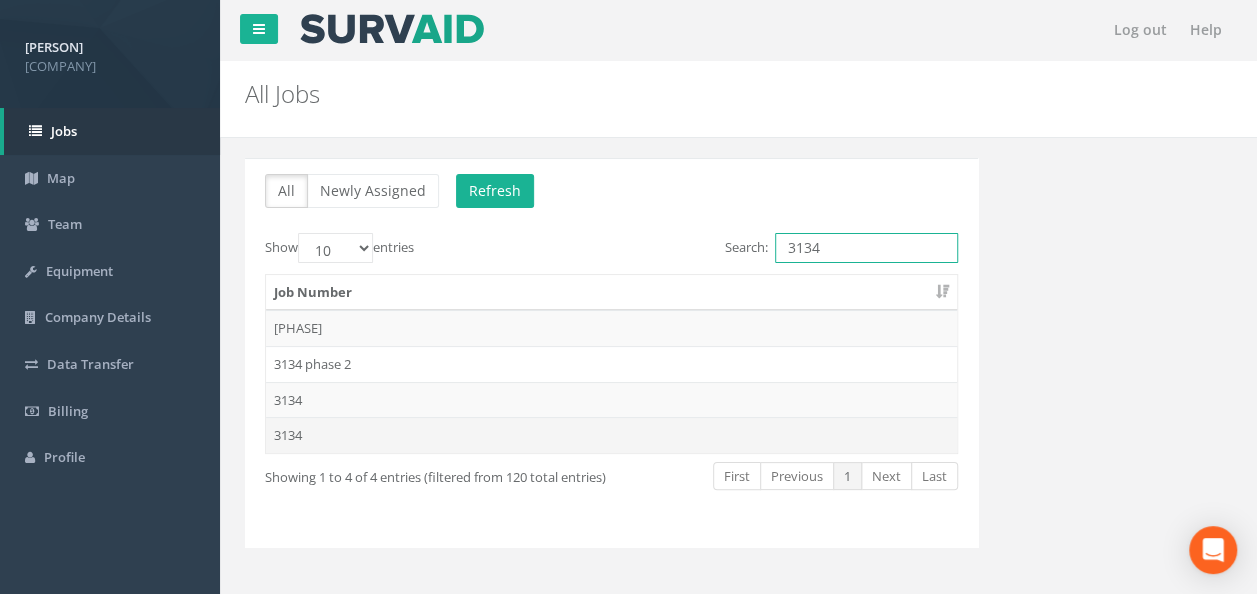 type on "3134" 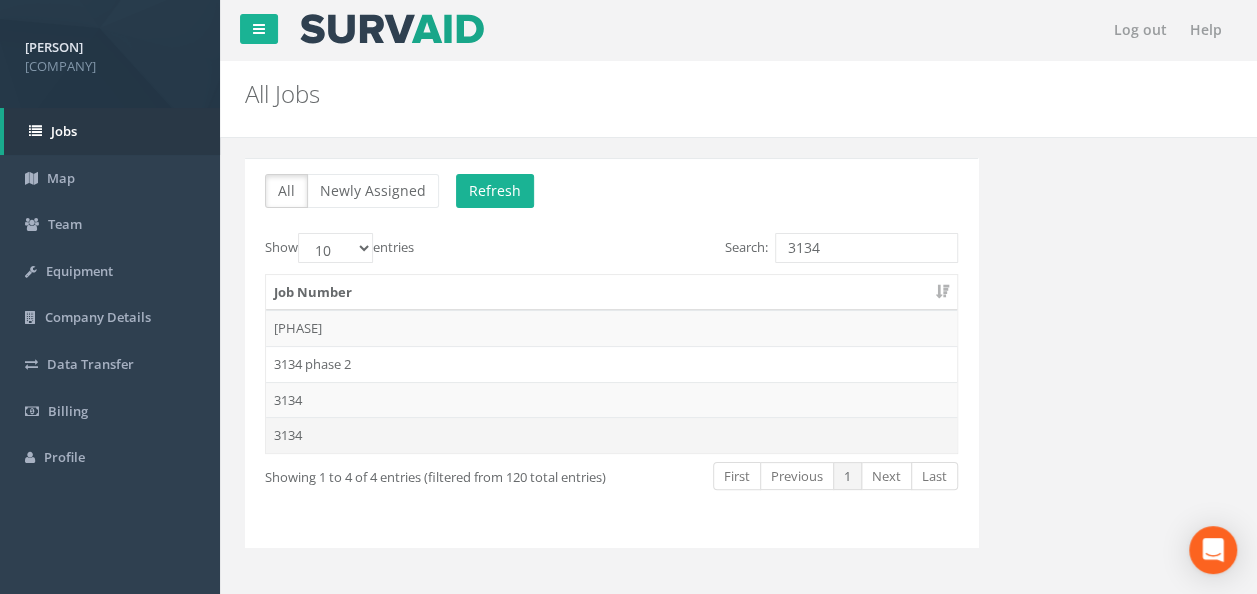 click on "3134" at bounding box center [611, 364] 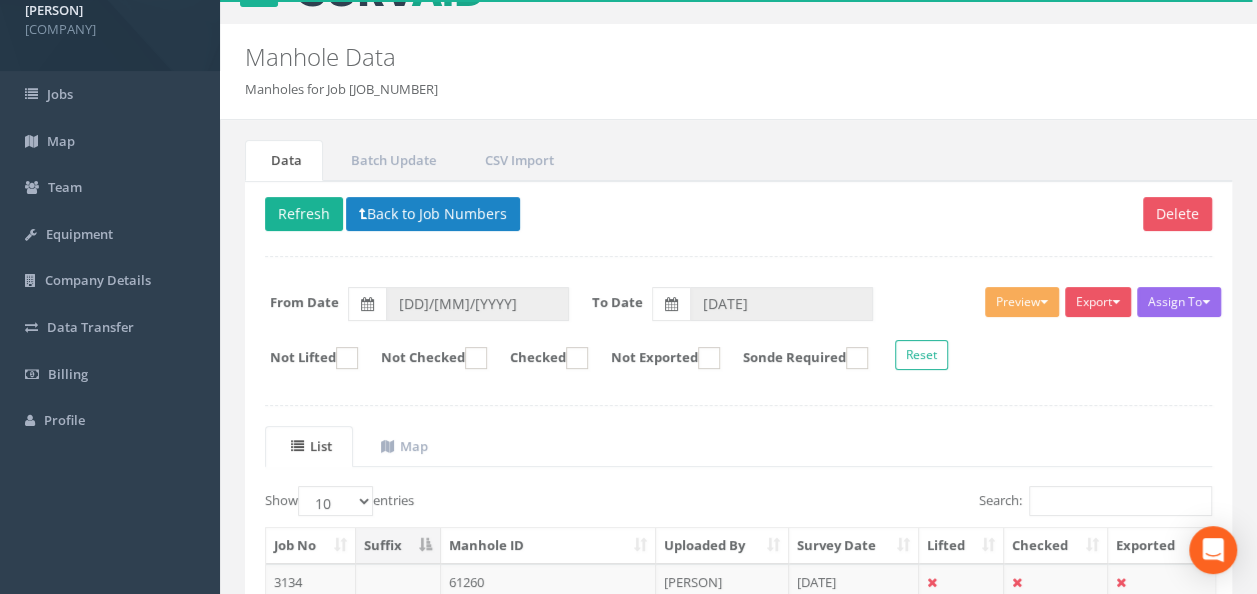 scroll, scrollTop: 195, scrollLeft: 0, axis: vertical 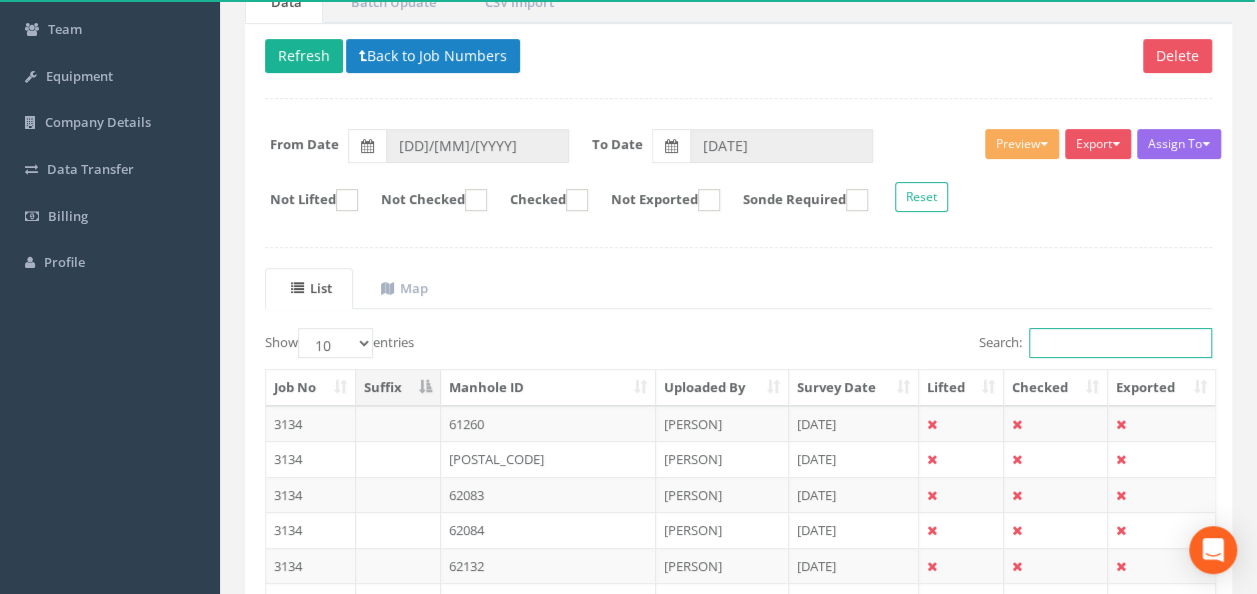 click on "Search:" at bounding box center (1120, 343) 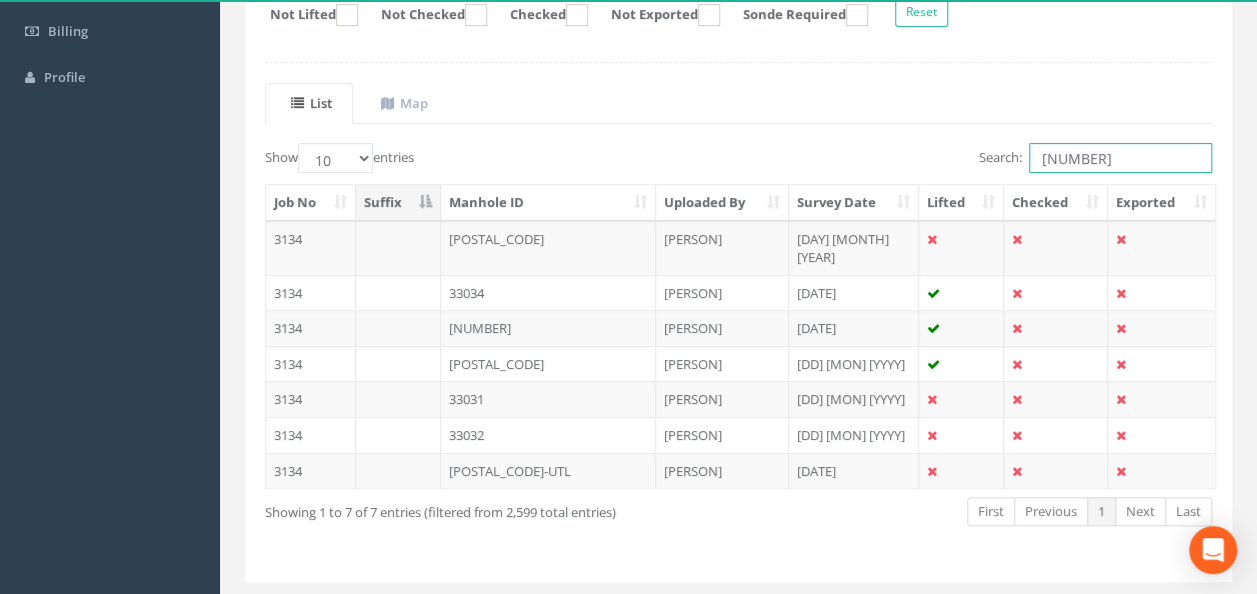 scroll, scrollTop: 395, scrollLeft: 0, axis: vertical 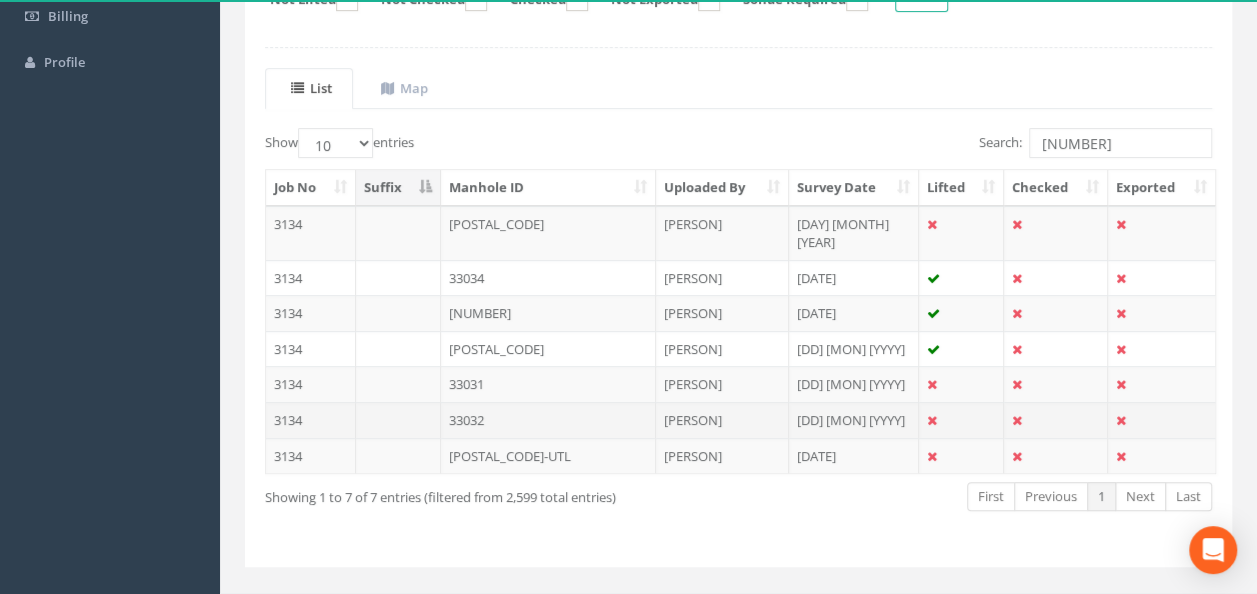 click on "33032" at bounding box center (548, 278) 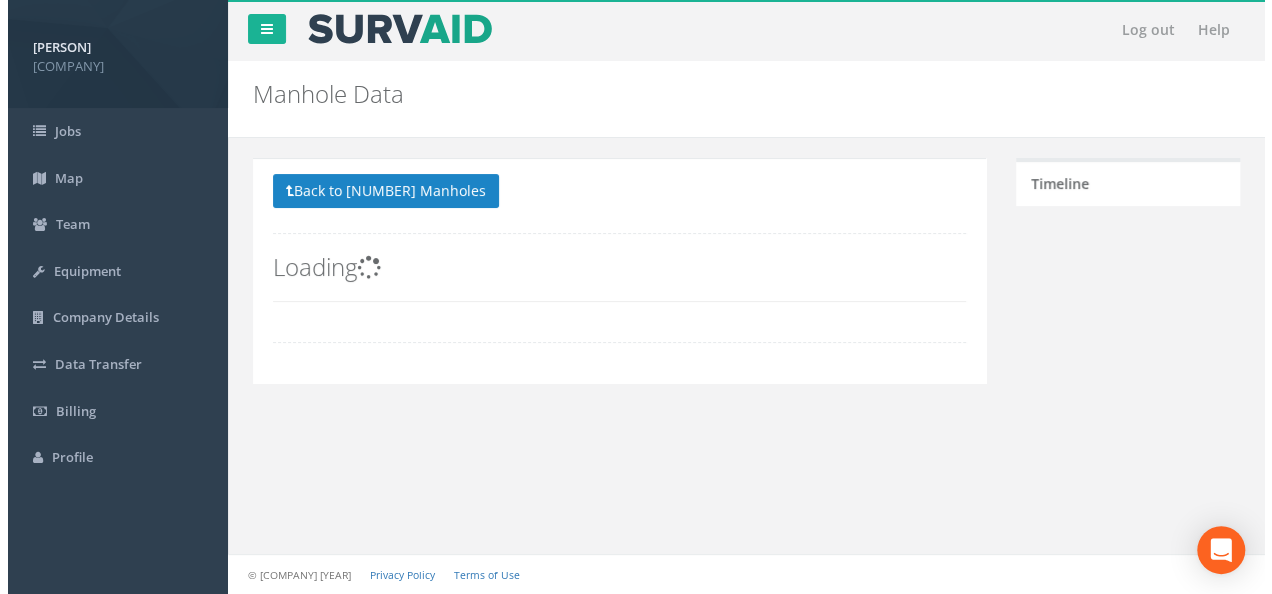 scroll, scrollTop: 0, scrollLeft: 0, axis: both 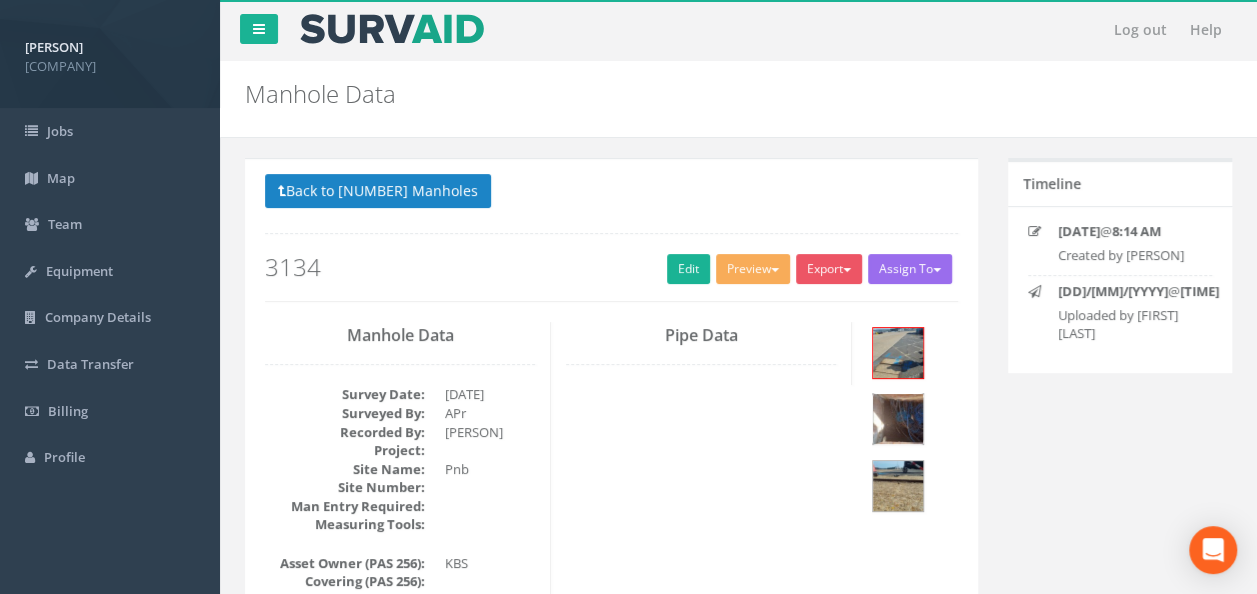 click at bounding box center [898, 419] 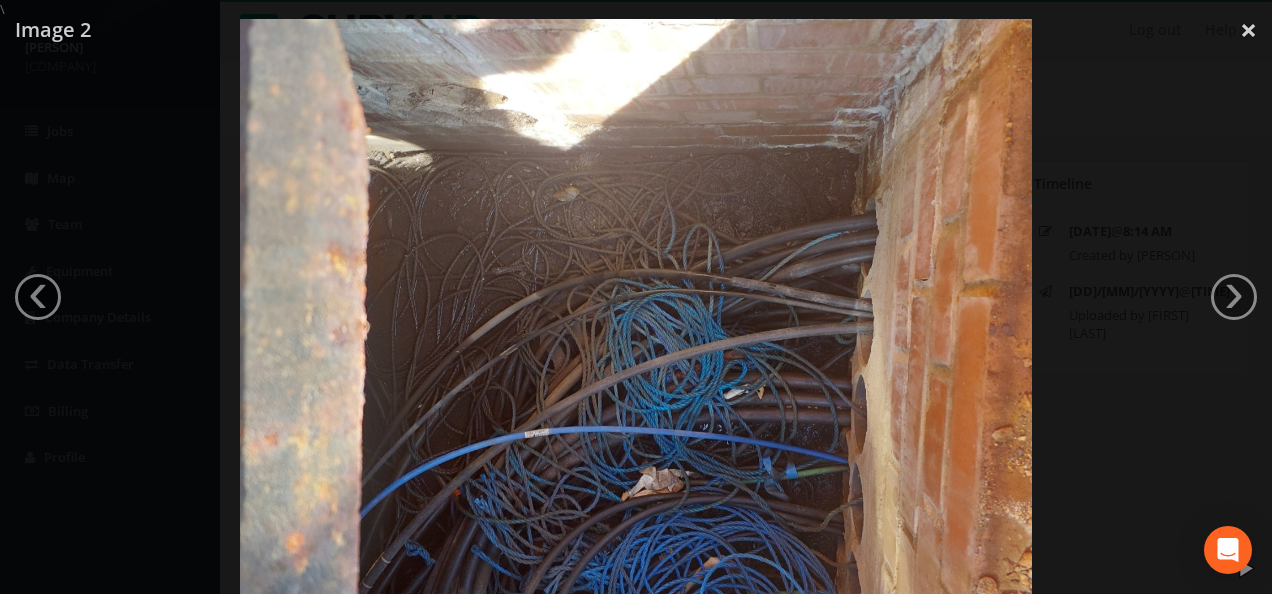 click at bounding box center (636, 316) 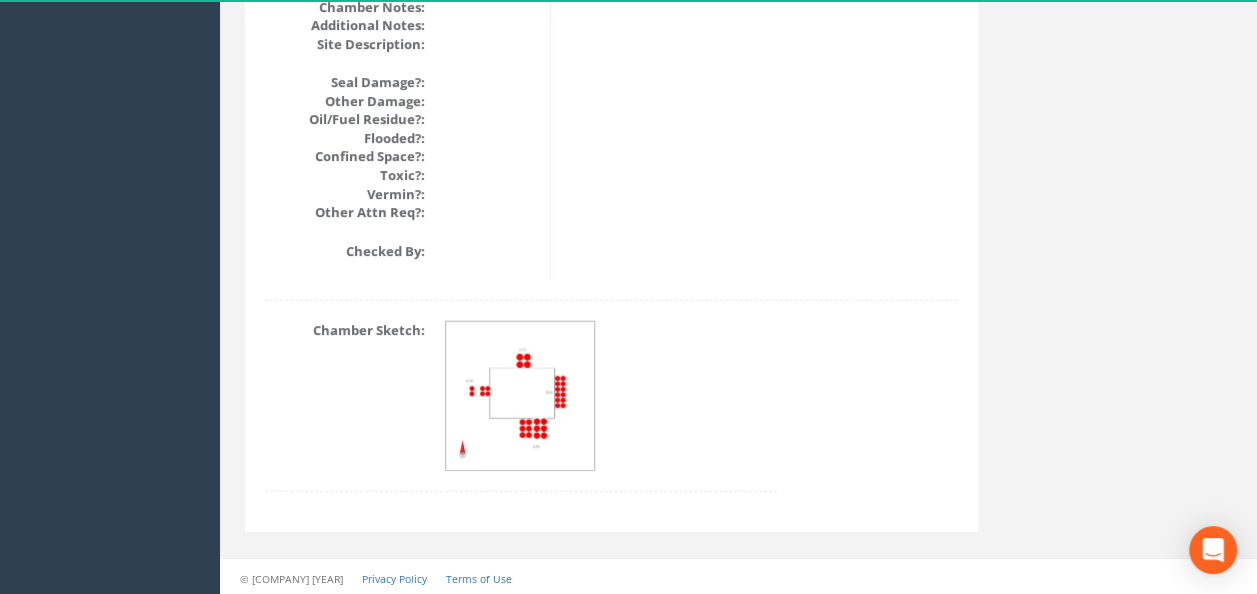 scroll, scrollTop: 2488, scrollLeft: 0, axis: vertical 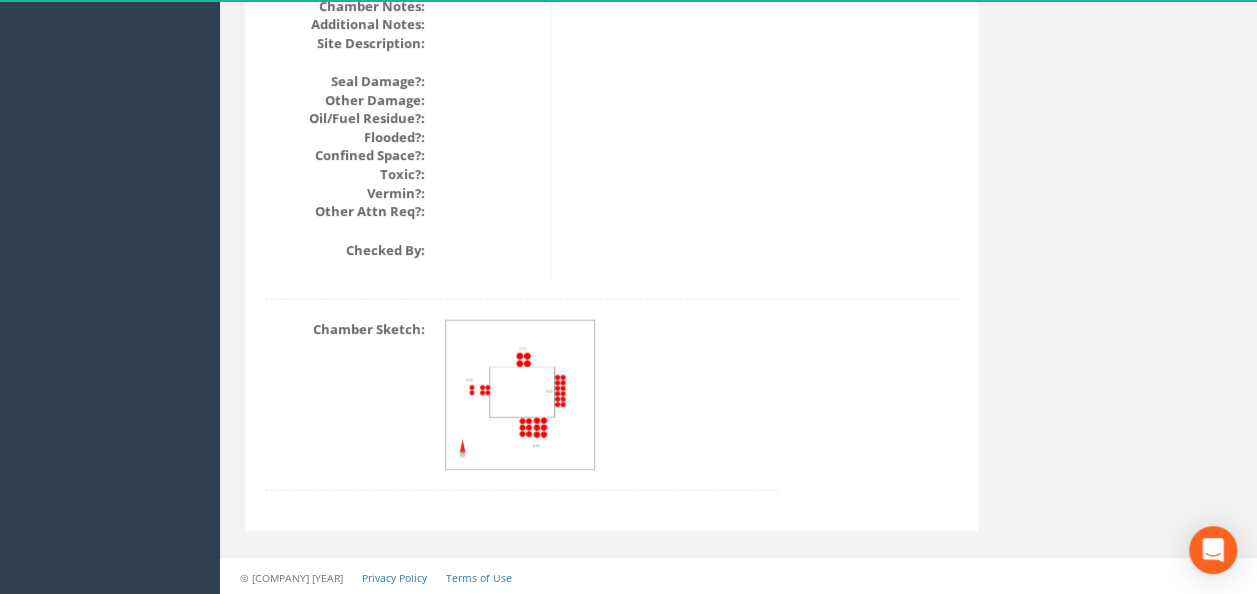 drag, startPoint x: 566, startPoint y: 389, endPoint x: 580, endPoint y: 392, distance: 14.3178215 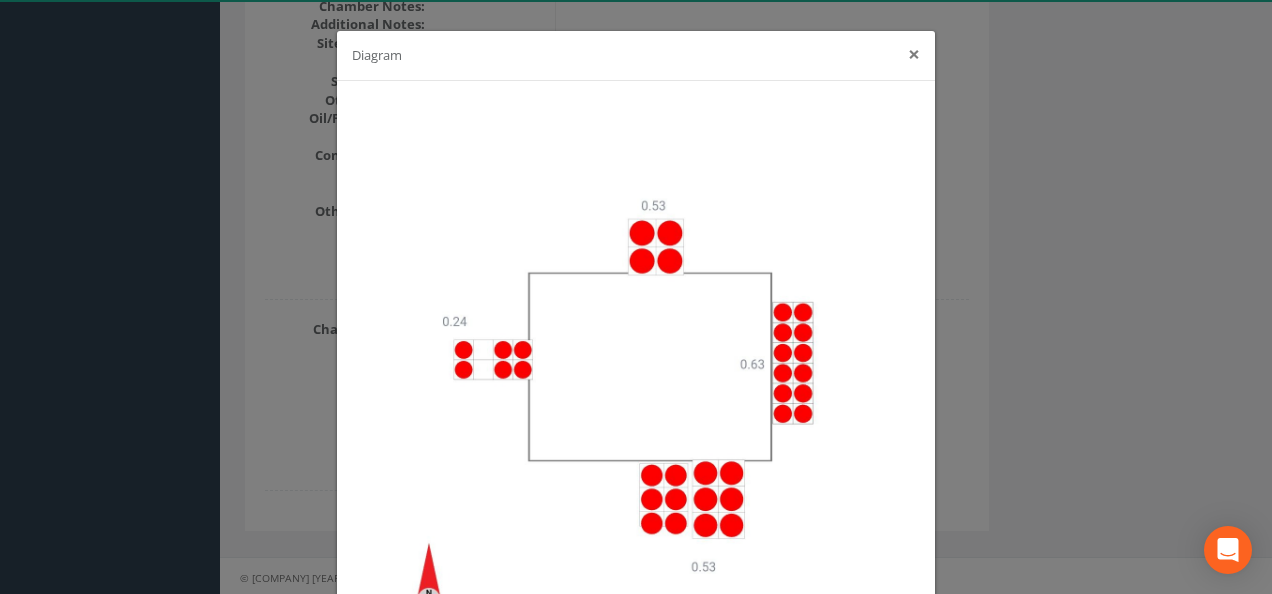 click on "×" at bounding box center [914, 54] 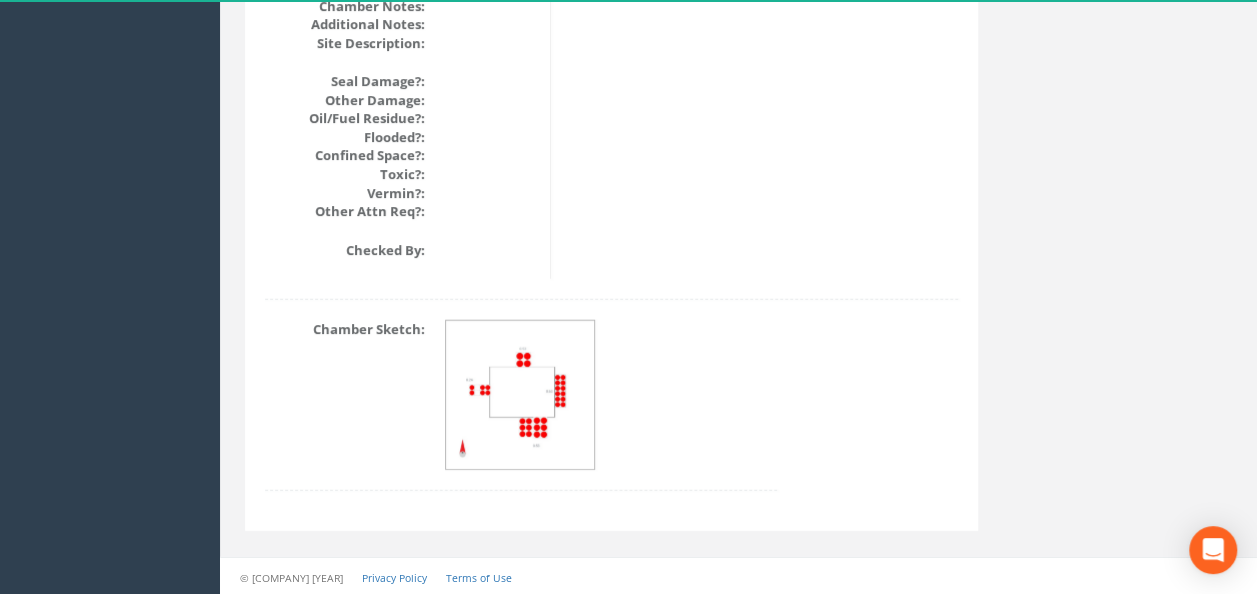click at bounding box center [521, 396] 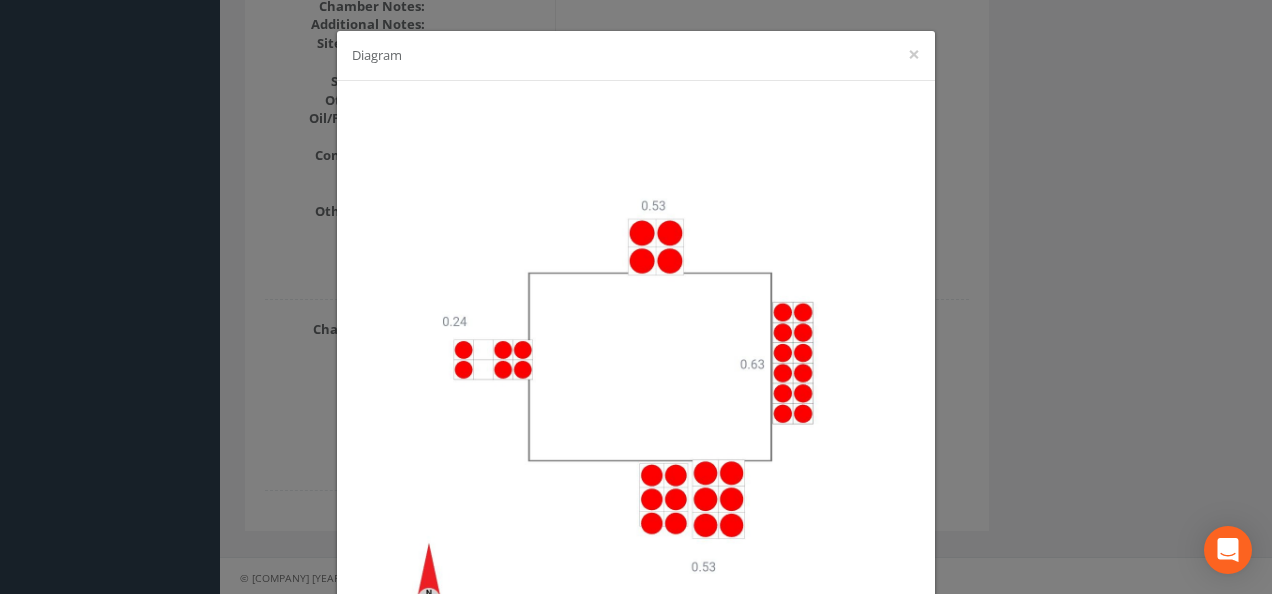 click on "Diagram  ×" at bounding box center [636, 297] 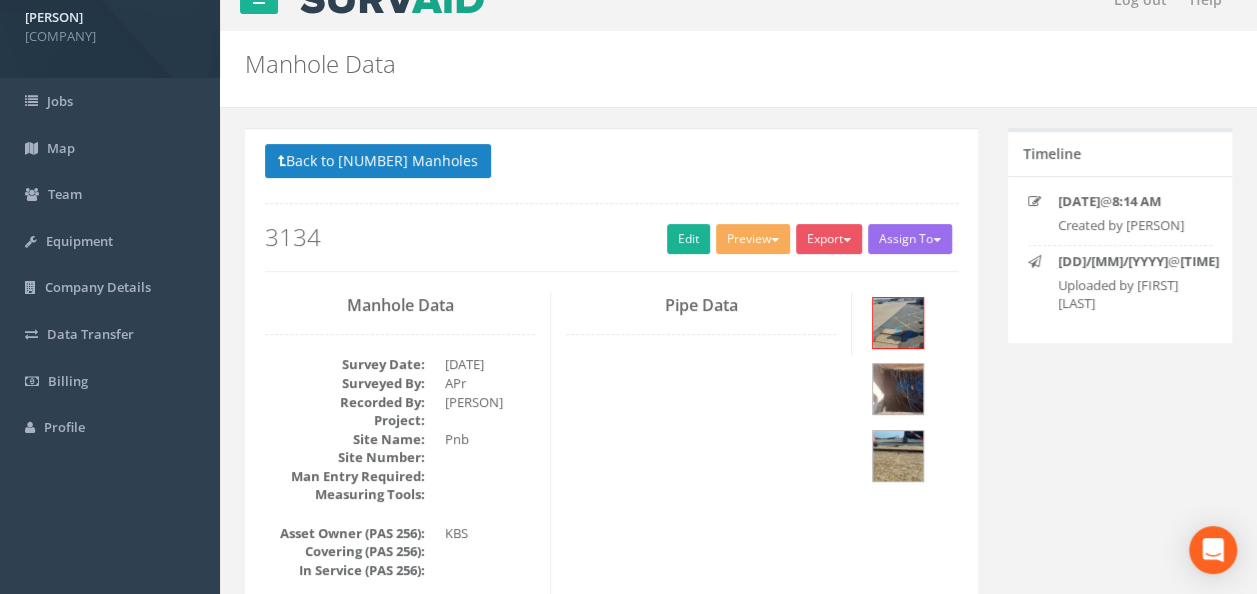 scroll, scrollTop: 0, scrollLeft: 0, axis: both 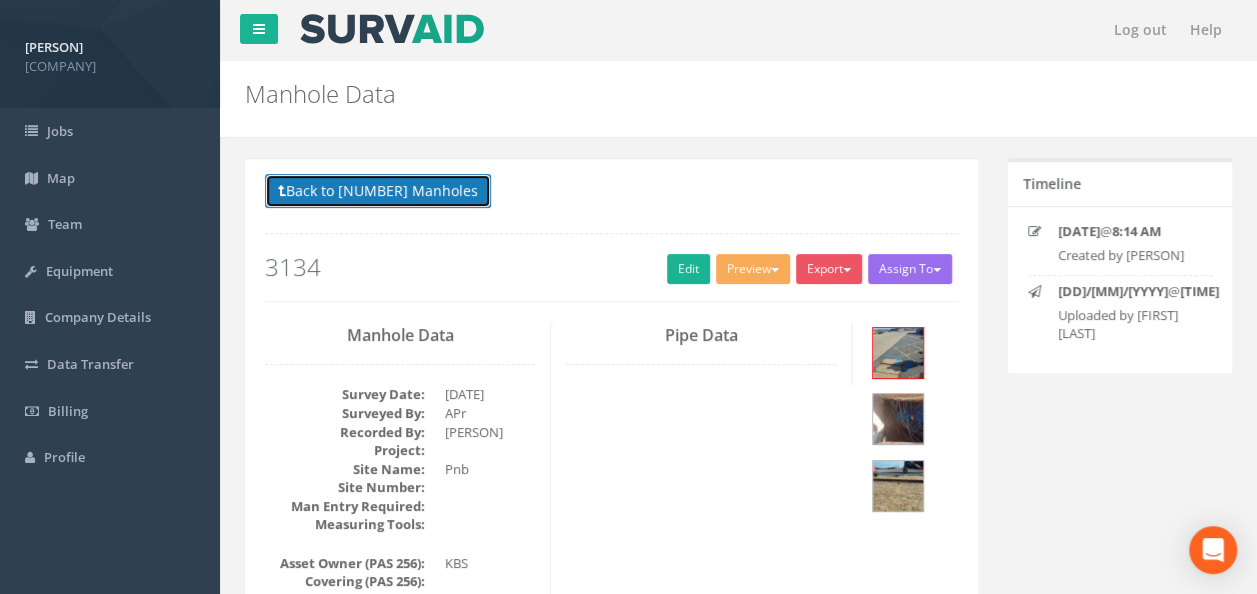 click on "Back to [NUMBER] Manholes" at bounding box center (378, 191) 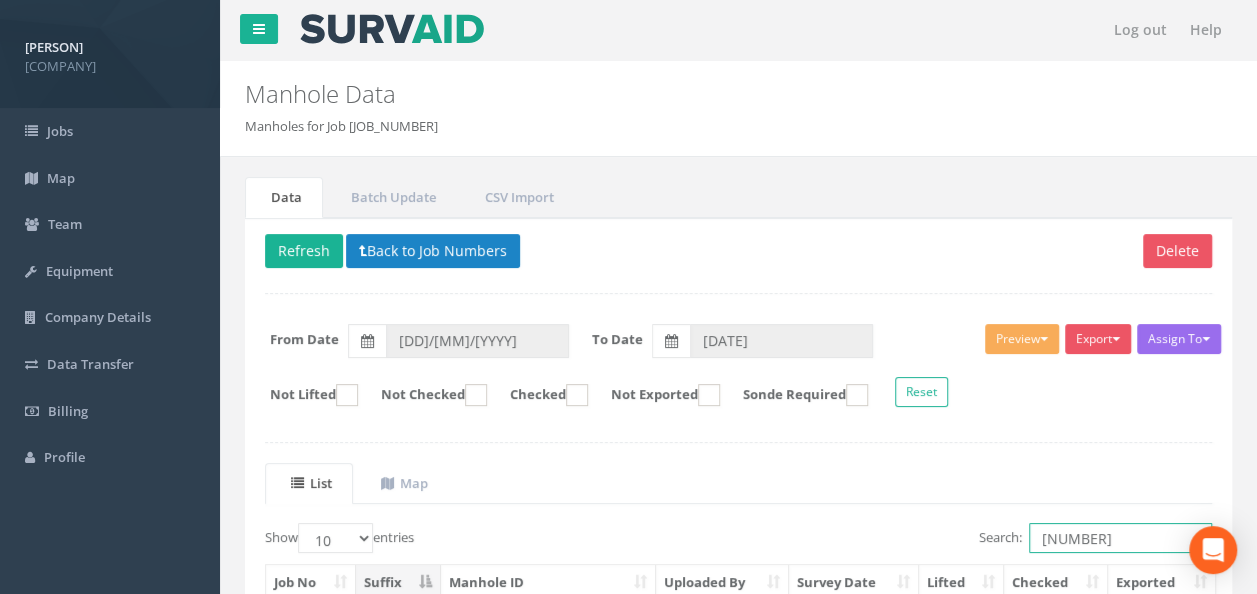 click on "[NUMBER]" at bounding box center (1120, 538) 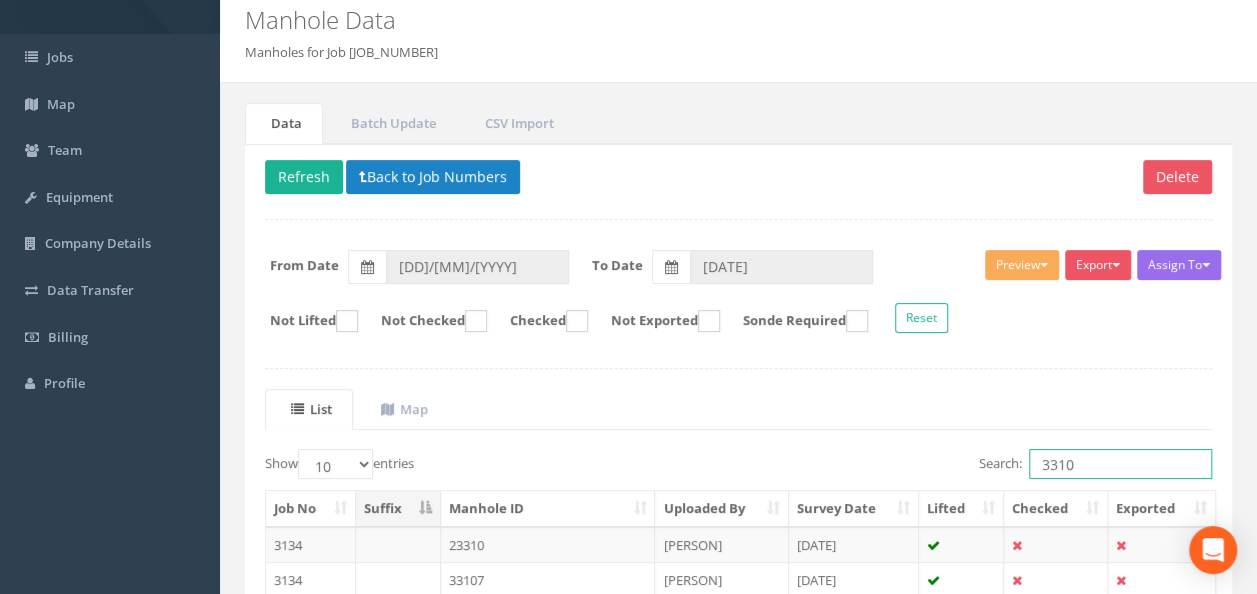 scroll, scrollTop: 200, scrollLeft: 0, axis: vertical 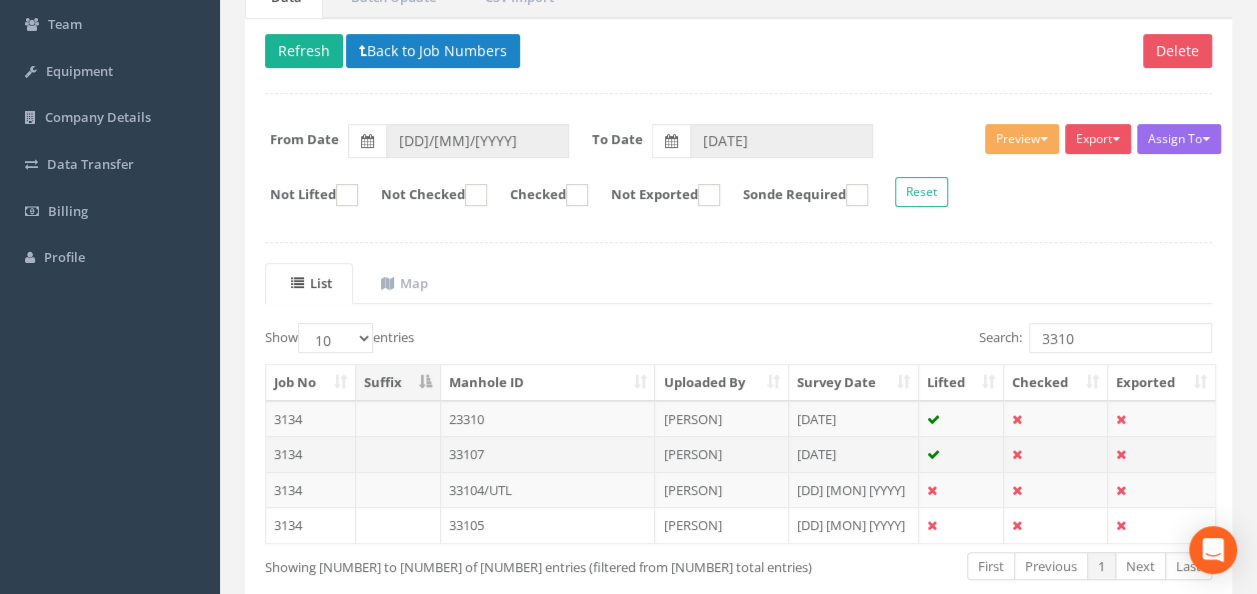 click on "33107" at bounding box center [548, 454] 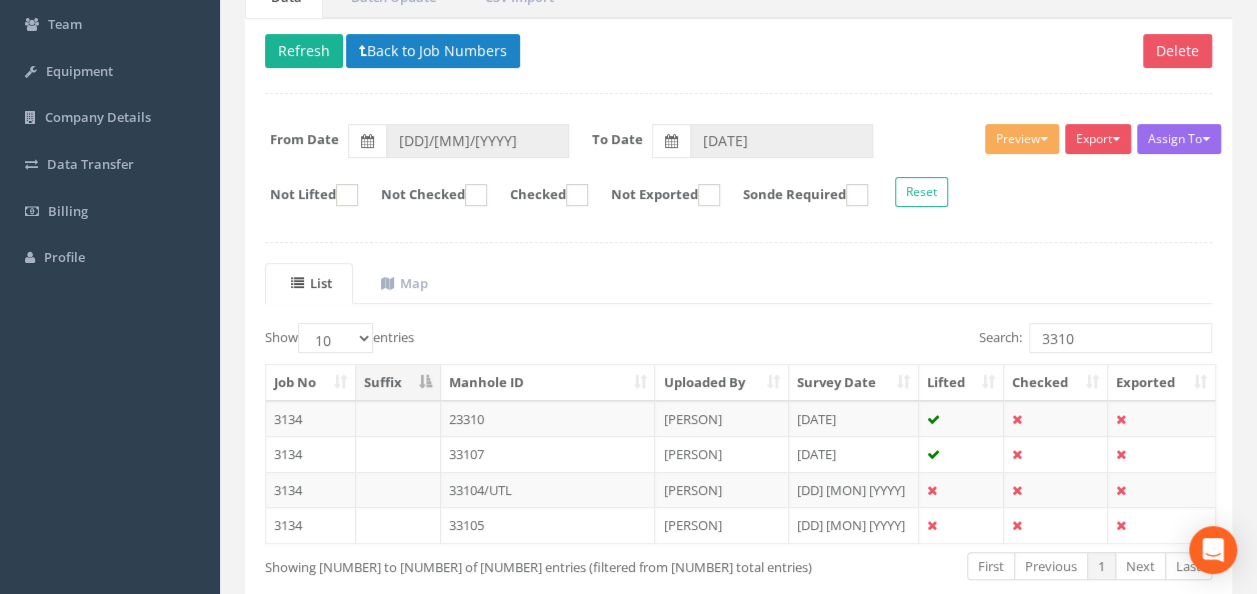 scroll, scrollTop: 0, scrollLeft: 0, axis: both 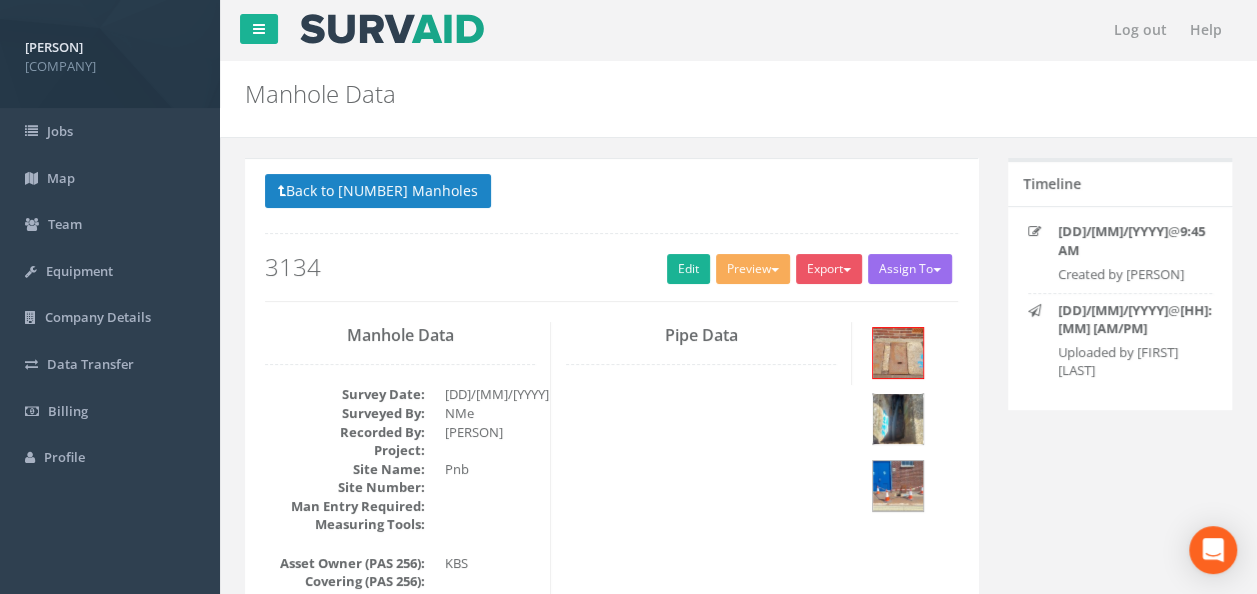 click at bounding box center [898, 419] 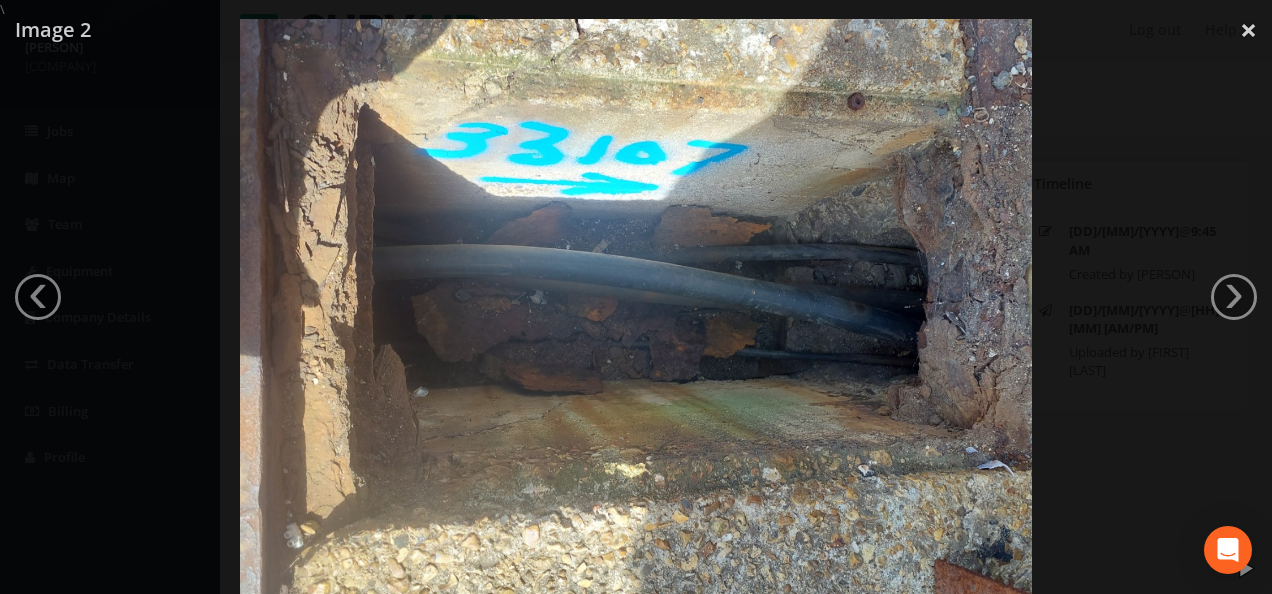 click at bounding box center (636, 316) 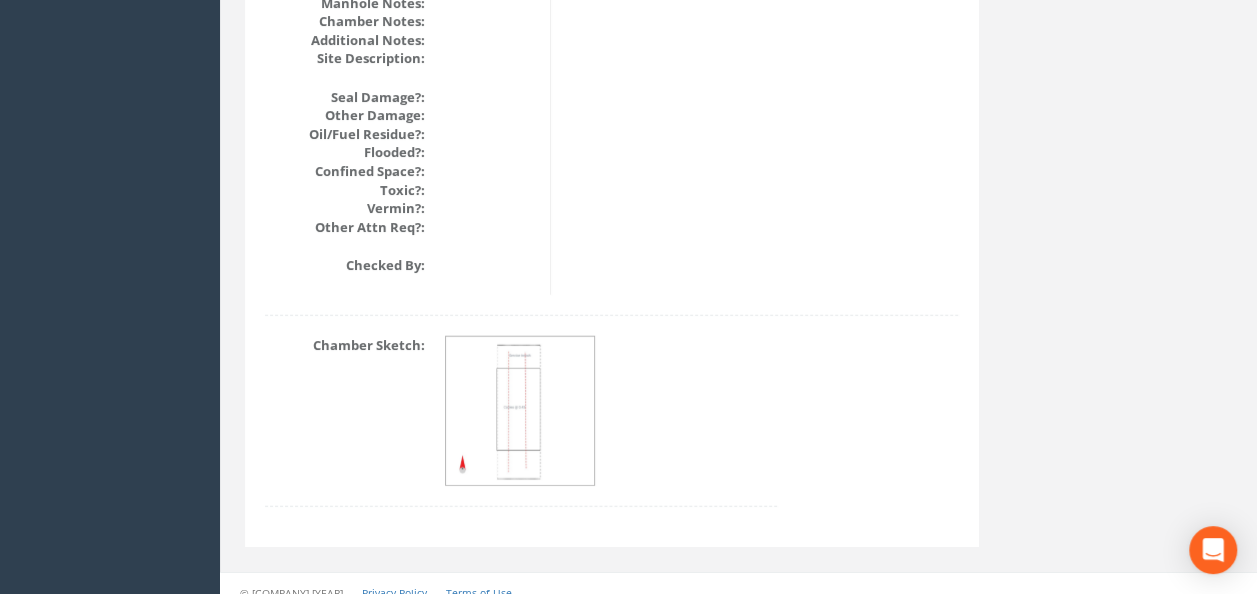 scroll, scrollTop: 2500, scrollLeft: 0, axis: vertical 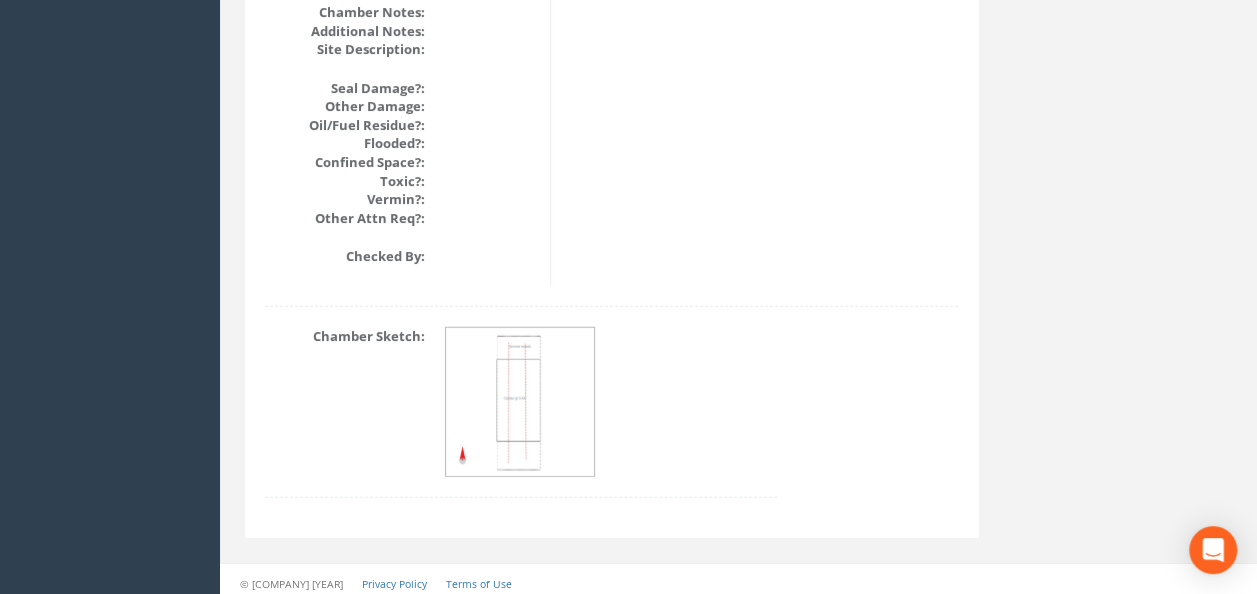 click at bounding box center [521, 403] 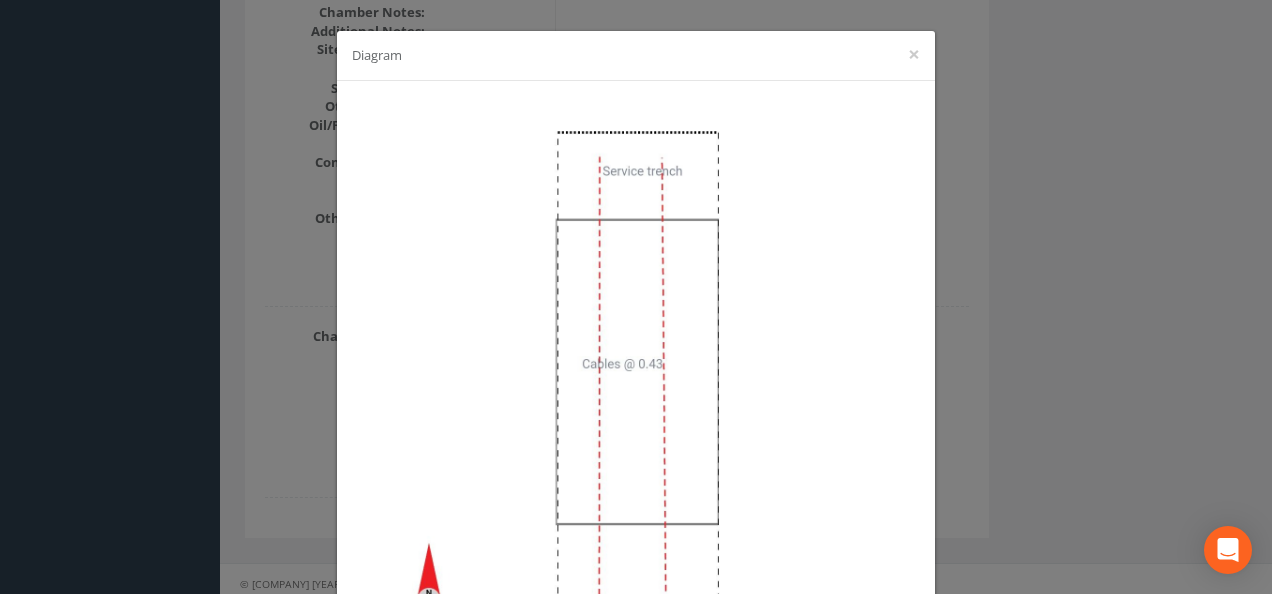 click on "Diagram  ×" at bounding box center [636, 297] 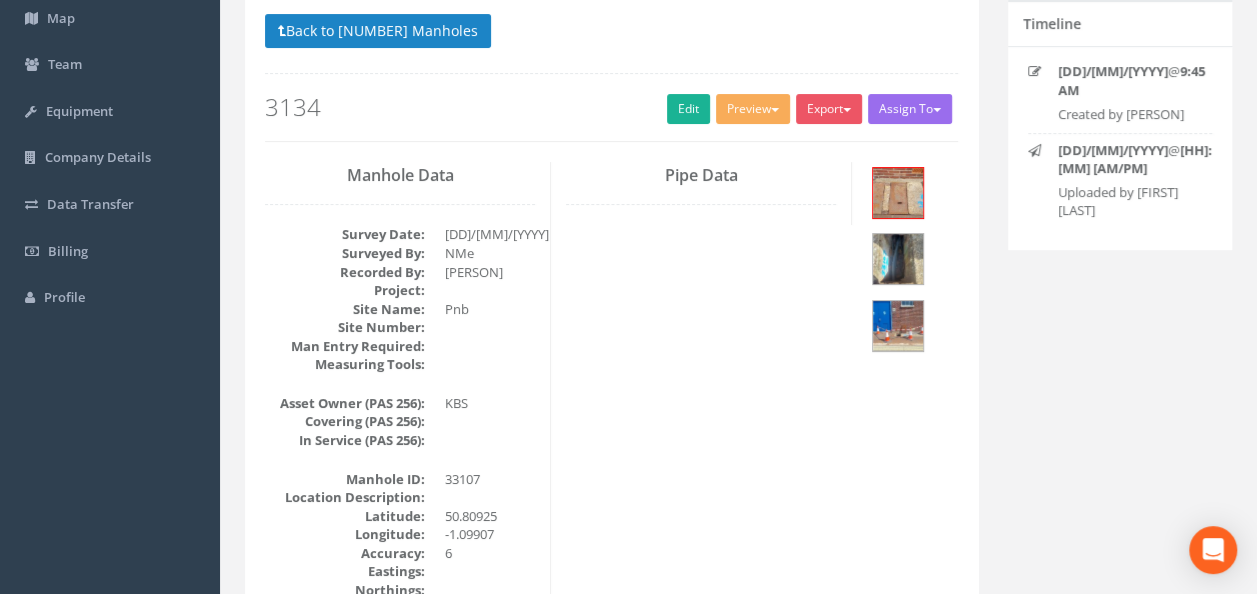 scroll, scrollTop: 0, scrollLeft: 0, axis: both 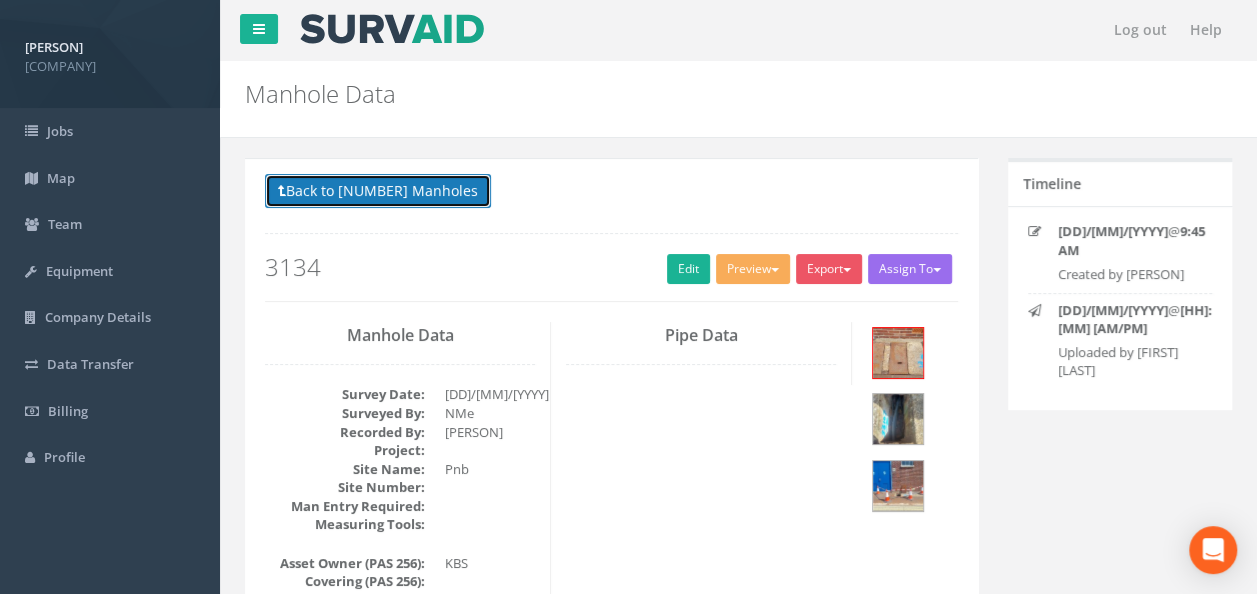 click on "Back to [NUMBER] Manholes" at bounding box center (378, 191) 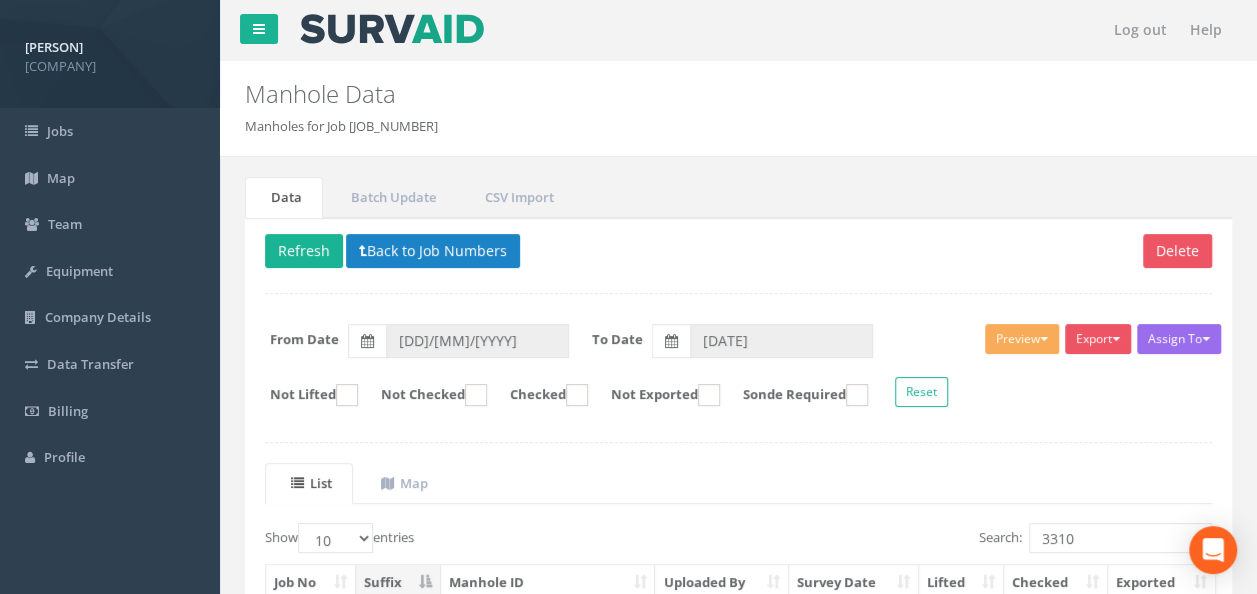 scroll, scrollTop: 100, scrollLeft: 0, axis: vertical 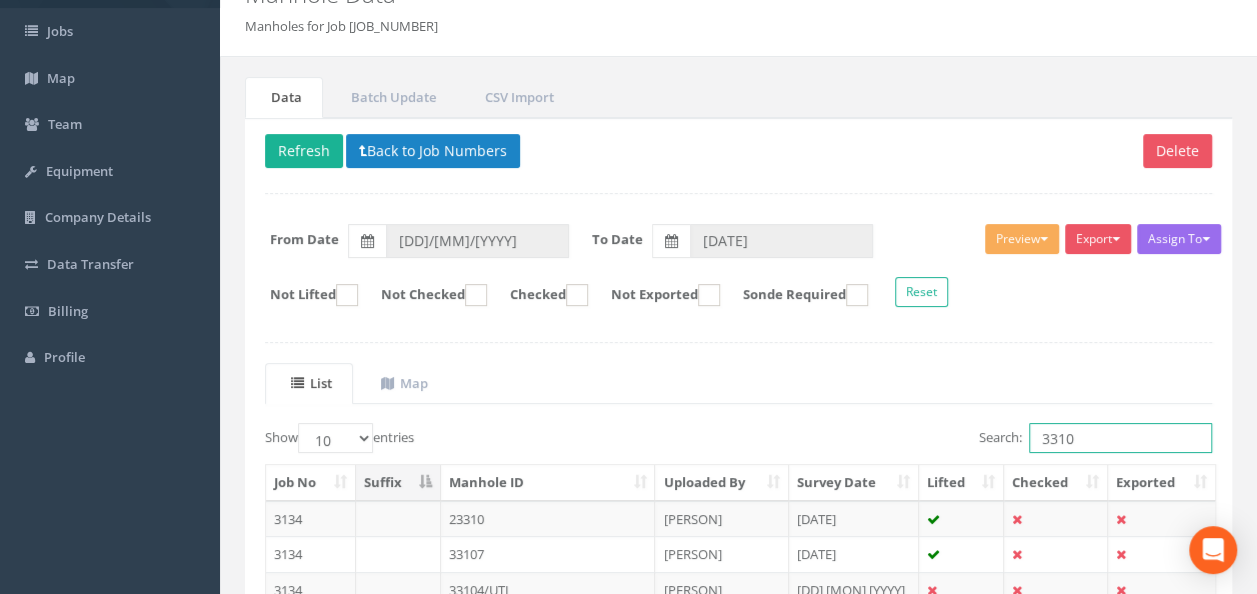 click on "3310" at bounding box center (1120, 438) 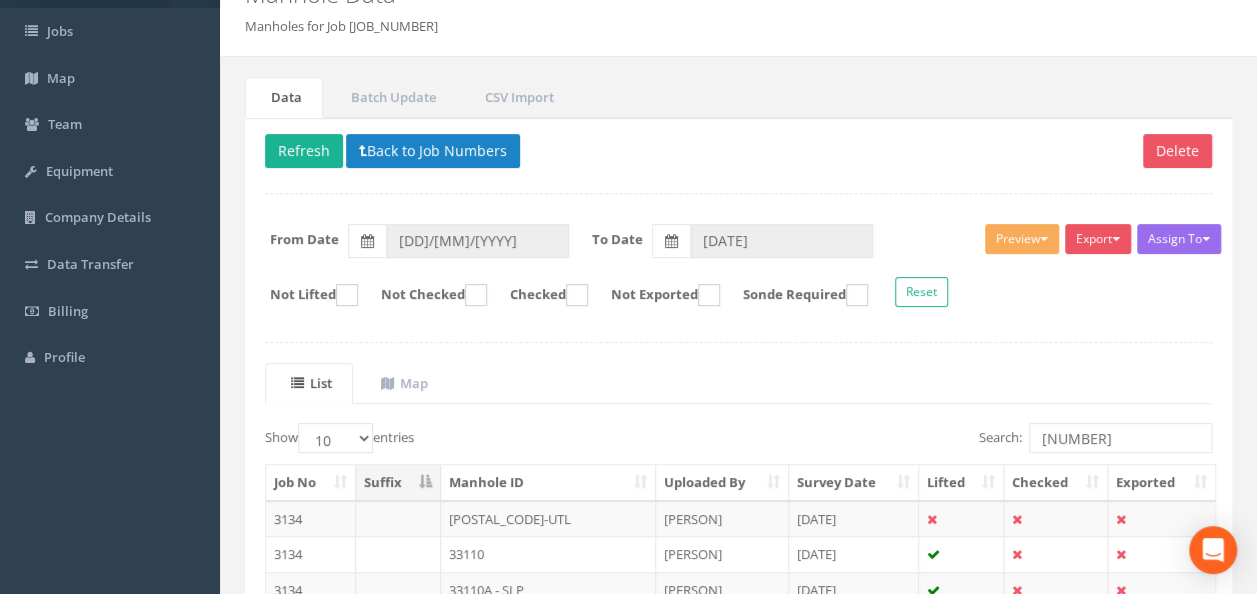 click on "33110" at bounding box center [548, 554] 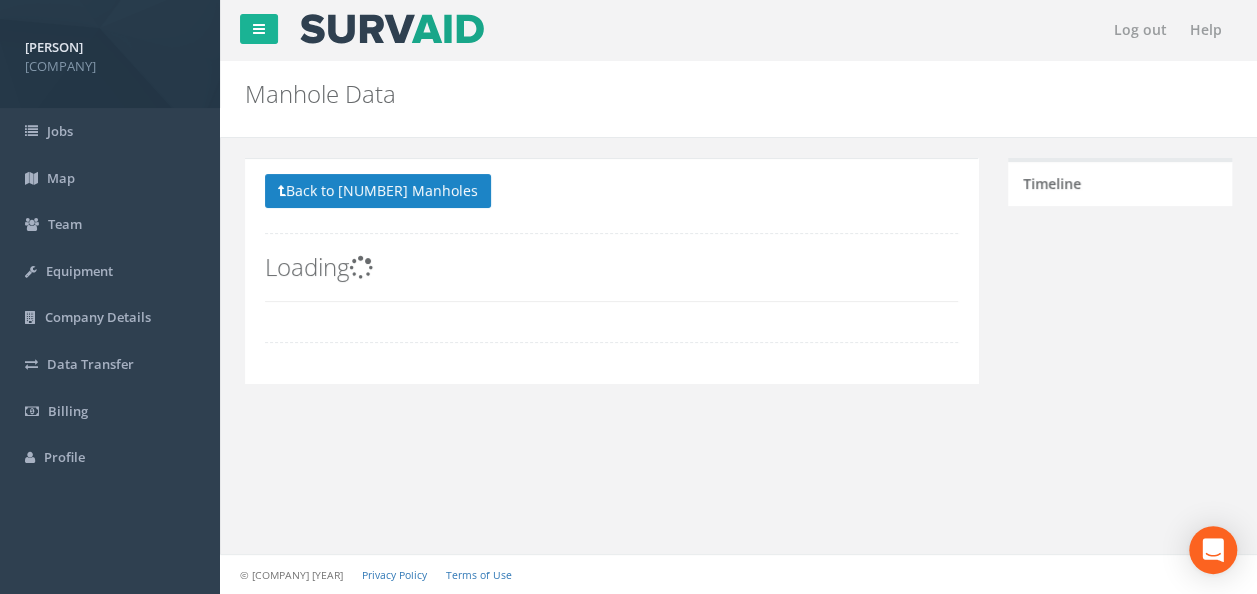 scroll, scrollTop: 0, scrollLeft: 0, axis: both 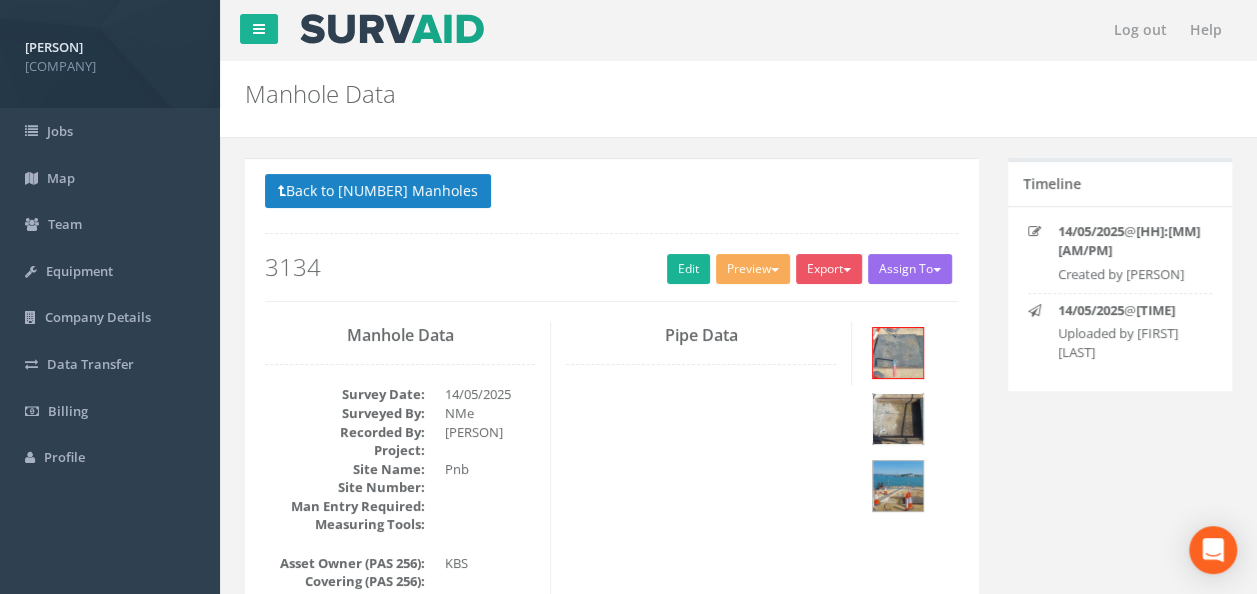 click at bounding box center (898, 419) 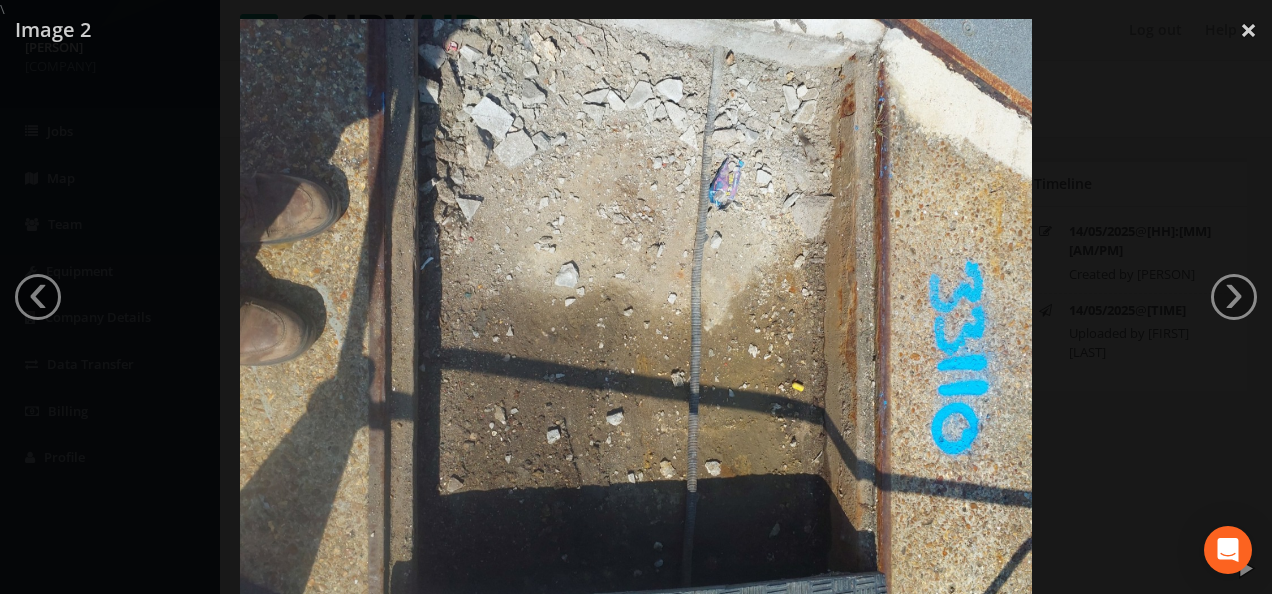 click at bounding box center (636, 316) 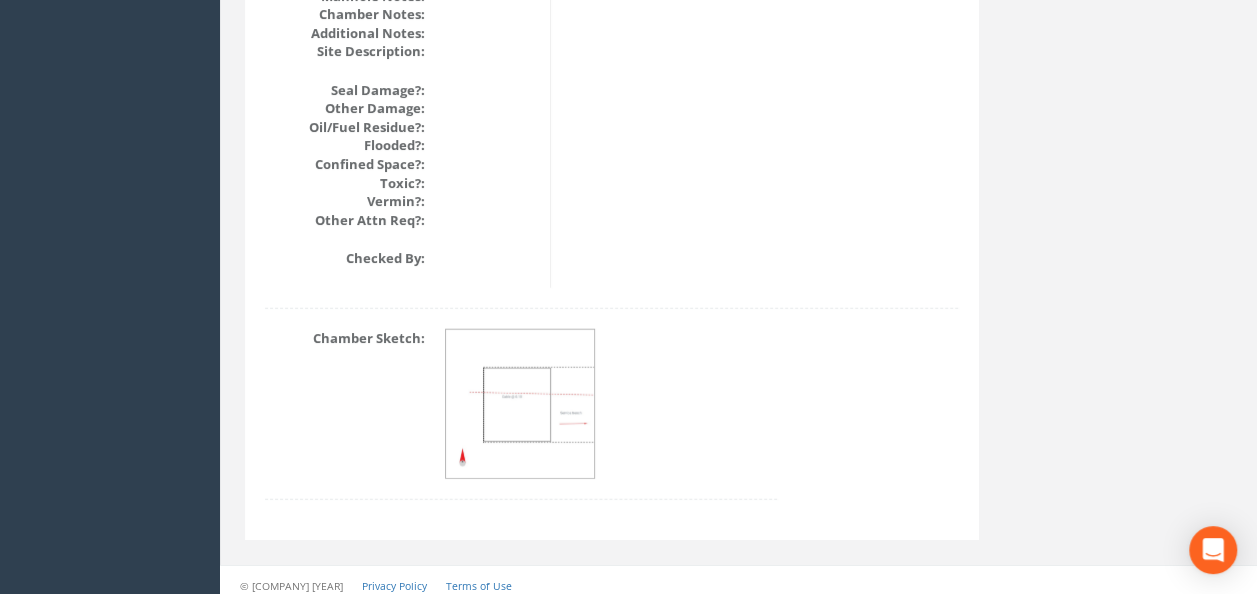 scroll, scrollTop: 2500, scrollLeft: 0, axis: vertical 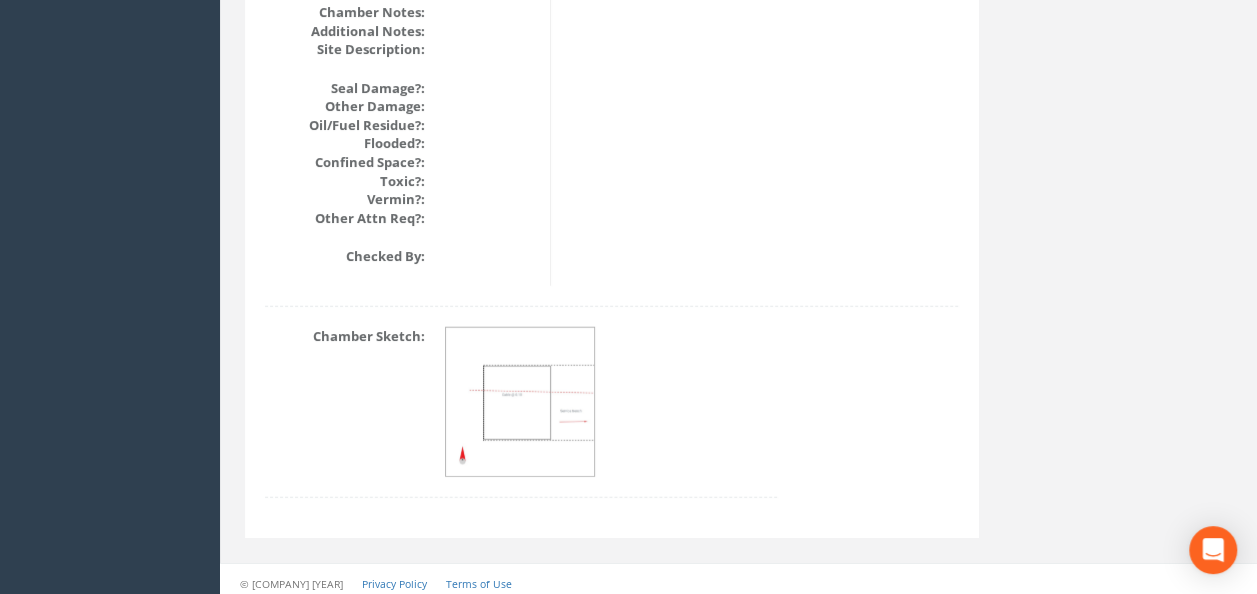 click at bounding box center (521, 403) 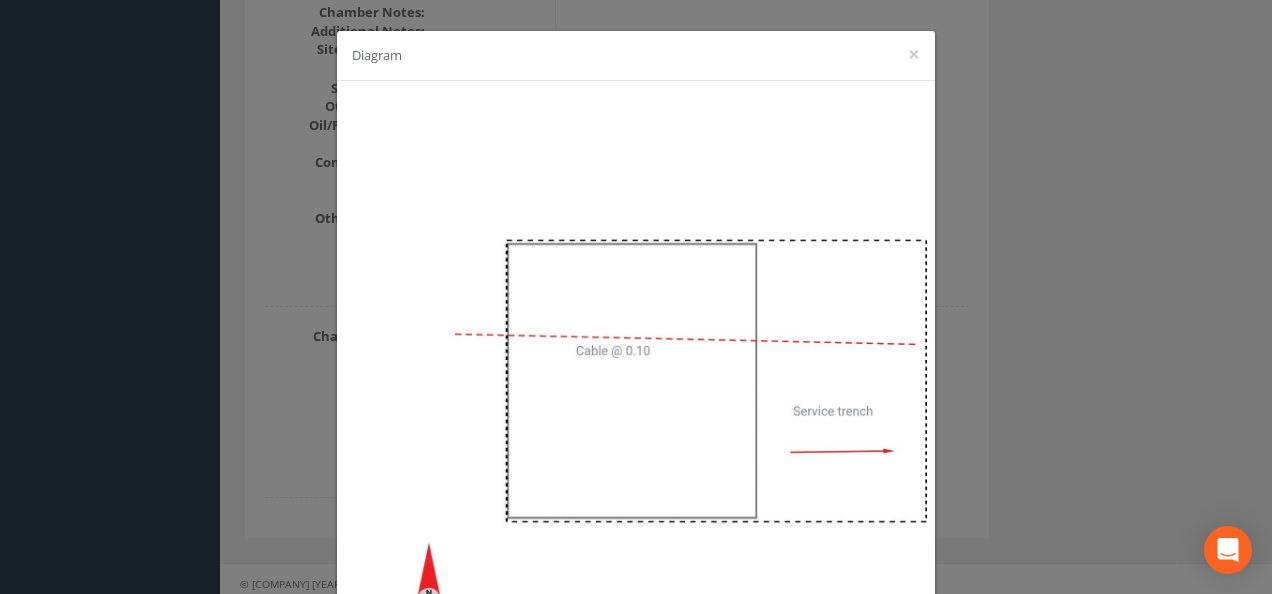 click on "Diagram  ×" at bounding box center [636, 297] 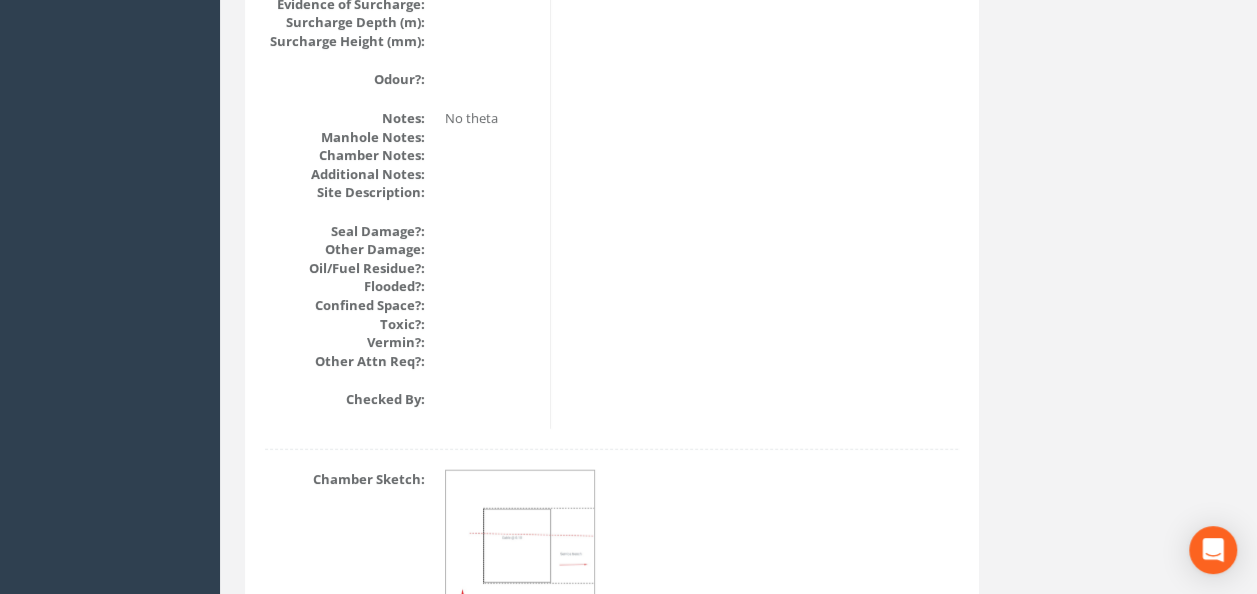 scroll, scrollTop: 2506, scrollLeft: 0, axis: vertical 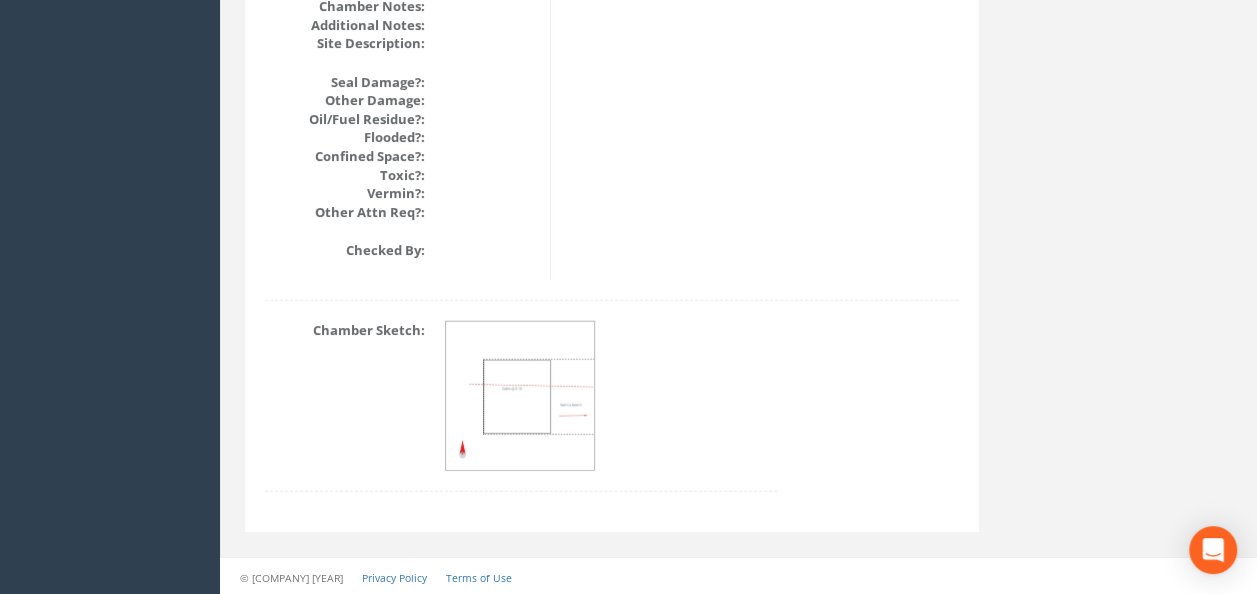 click at bounding box center [521, 397] 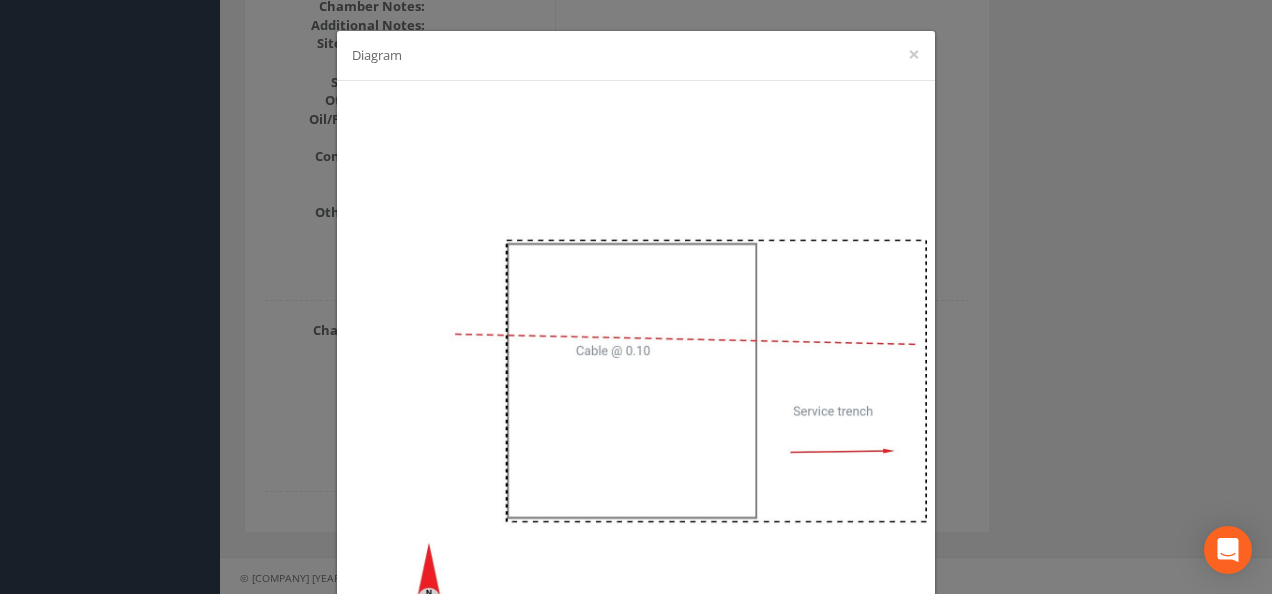 click on "Diagram  ×" at bounding box center [636, 297] 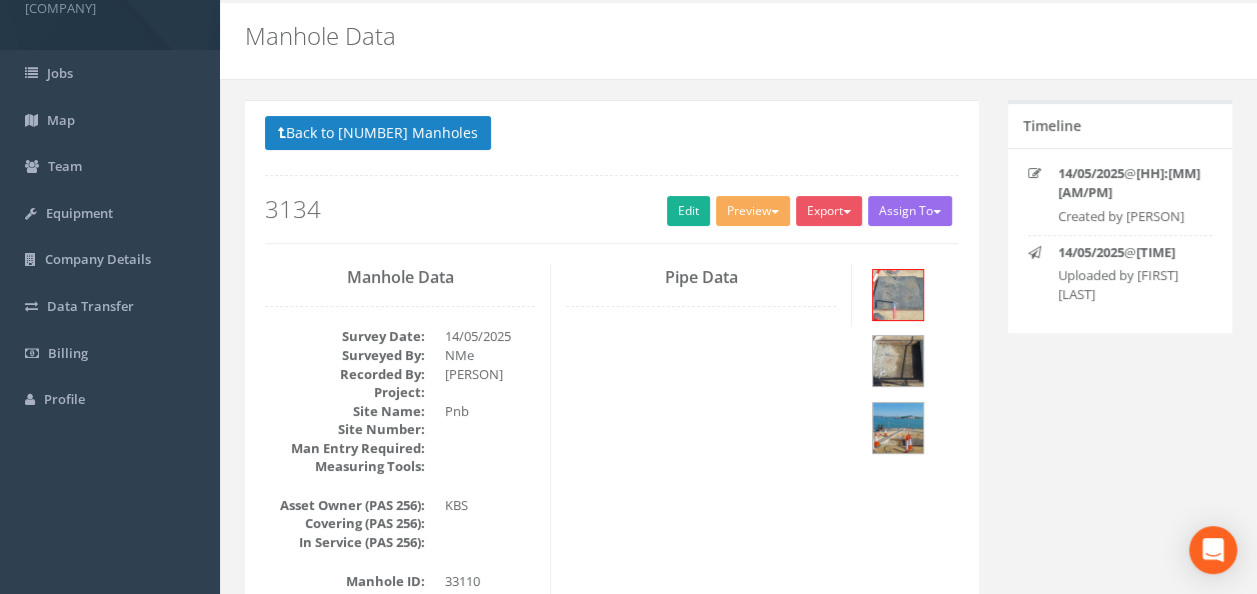 scroll, scrollTop: 0, scrollLeft: 0, axis: both 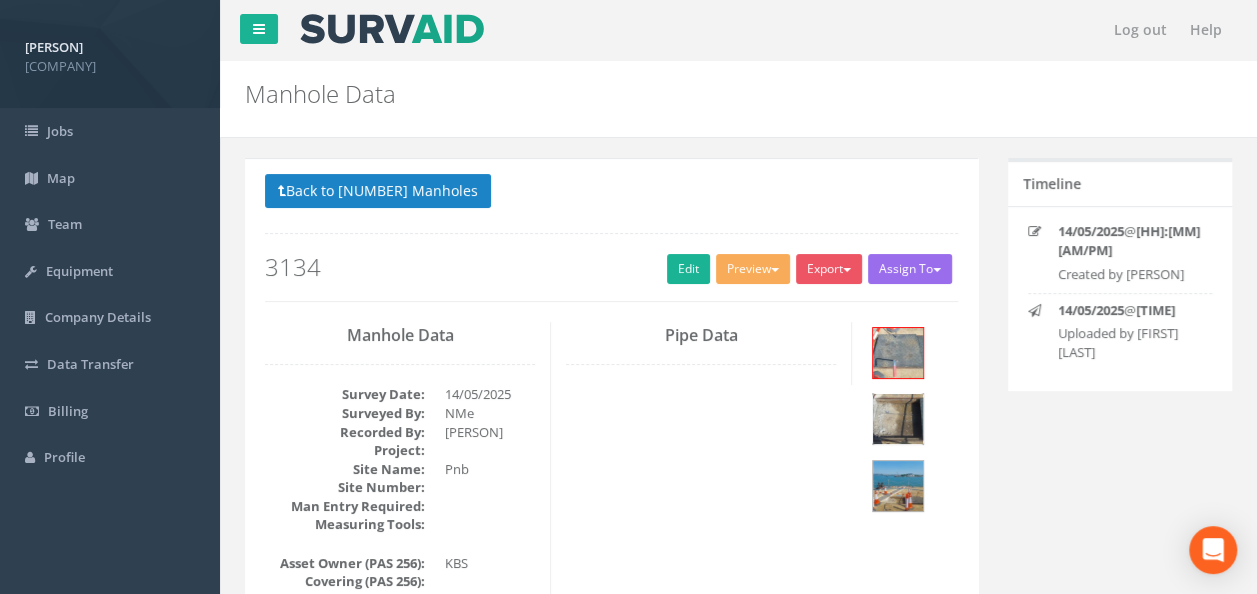 click at bounding box center (898, 419) 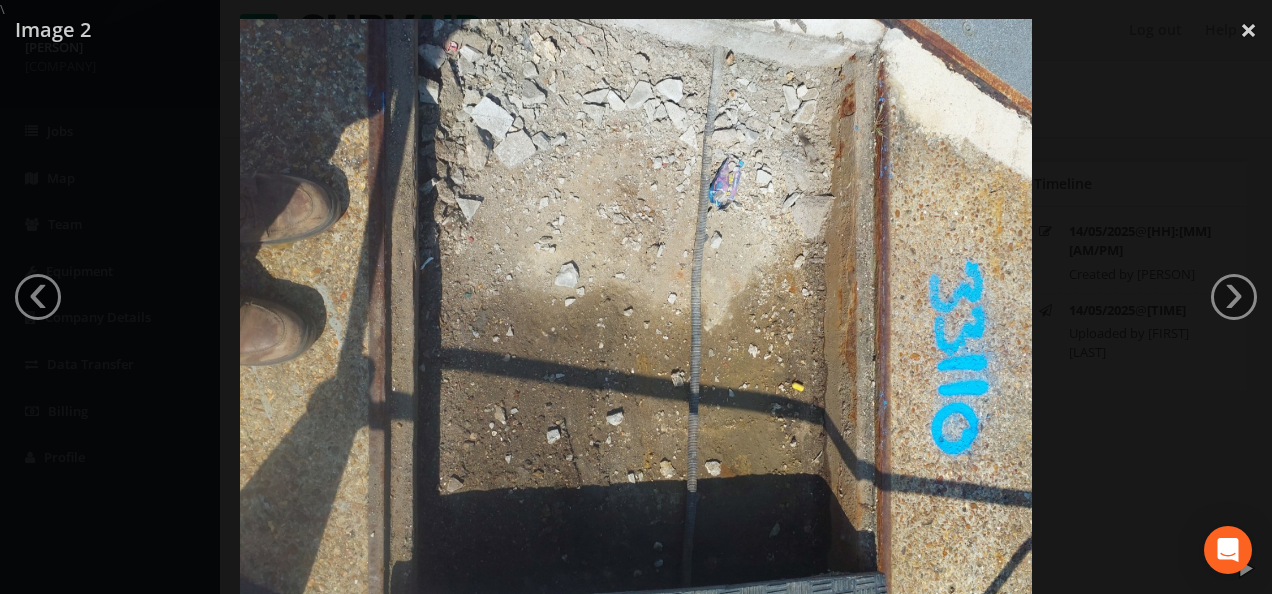 click at bounding box center [636, 316] 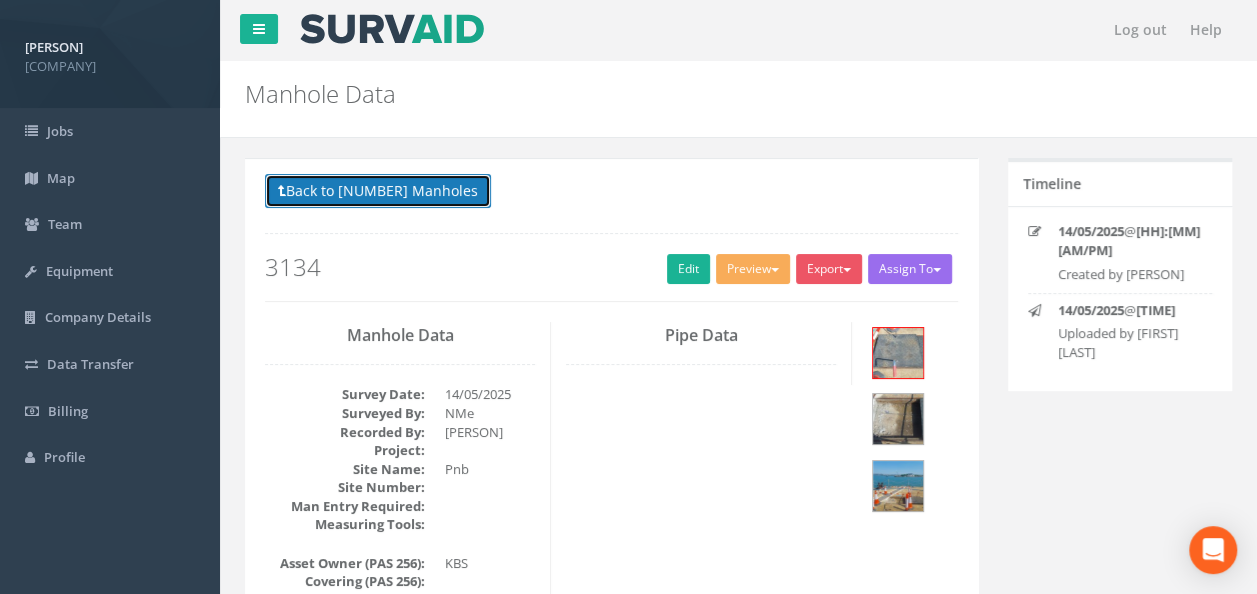 click on "Back to [NUMBER] Manholes" at bounding box center (378, 191) 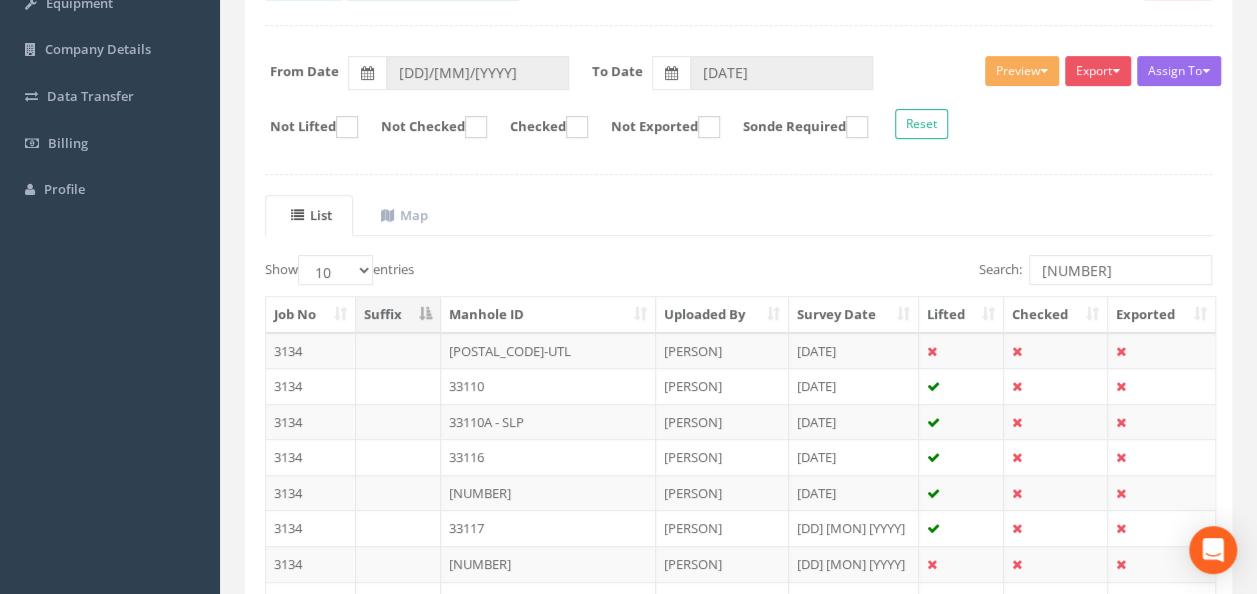 scroll, scrollTop: 300, scrollLeft: 0, axis: vertical 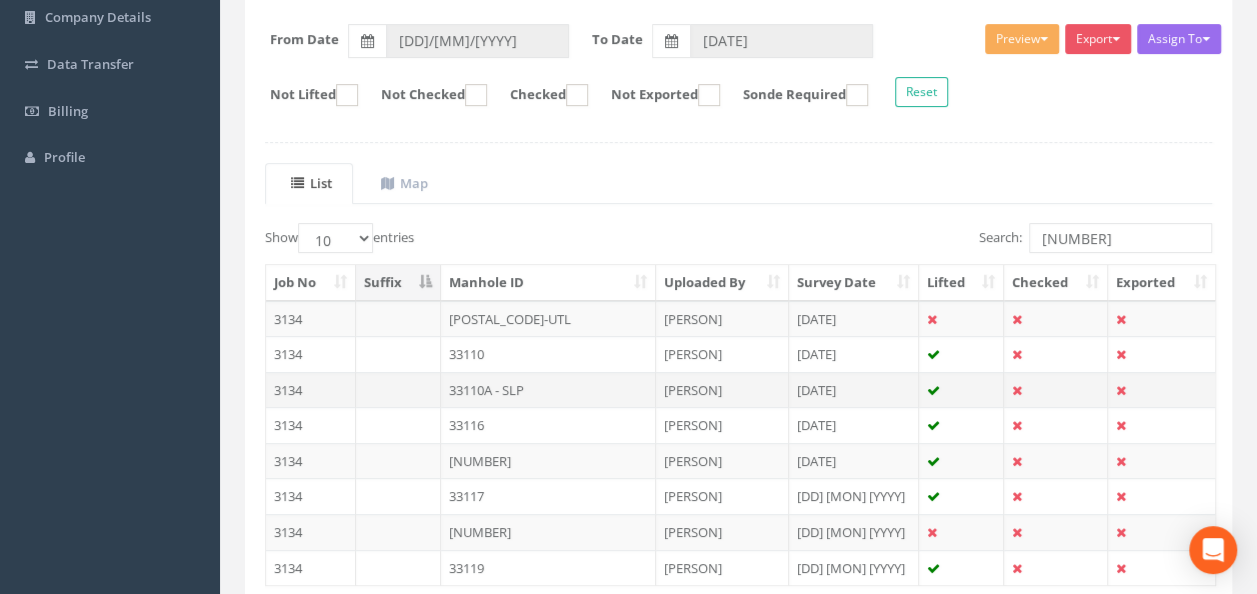 click on "33110A - SLP" at bounding box center (548, 319) 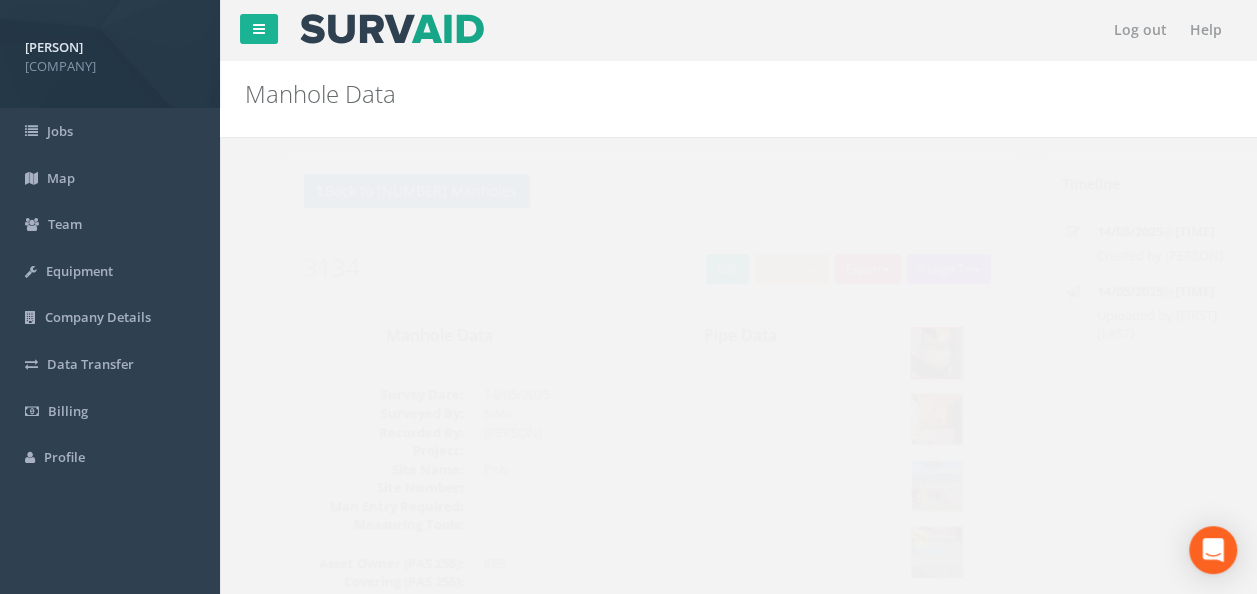 click at bounding box center (898, 486) 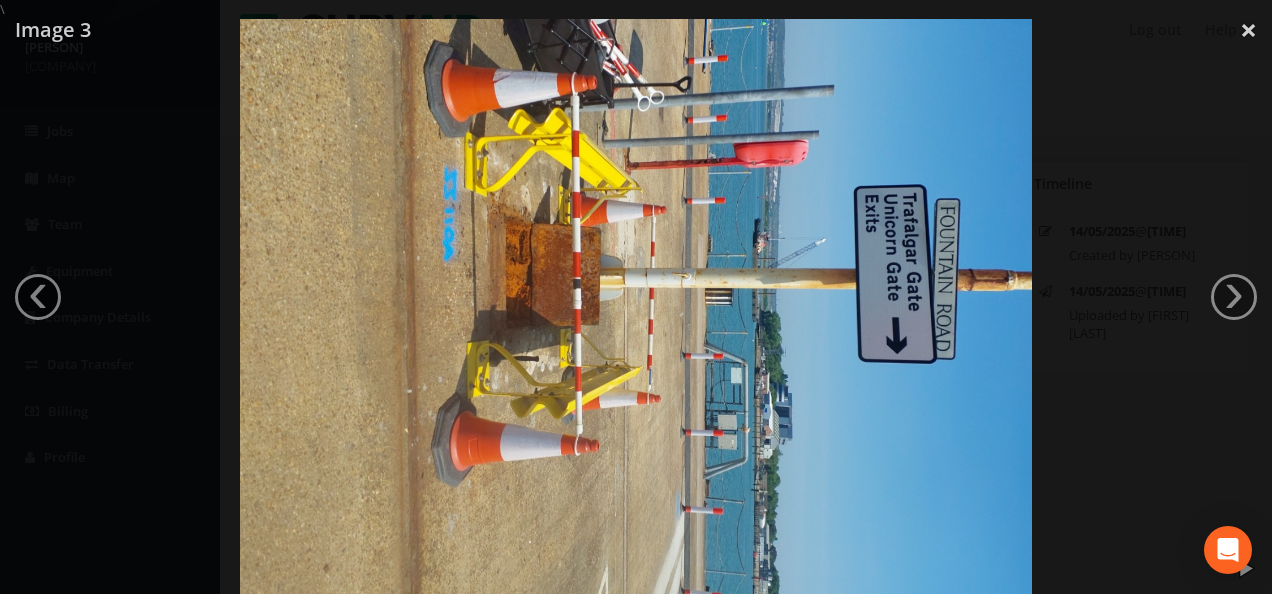 click at bounding box center [636, 316] 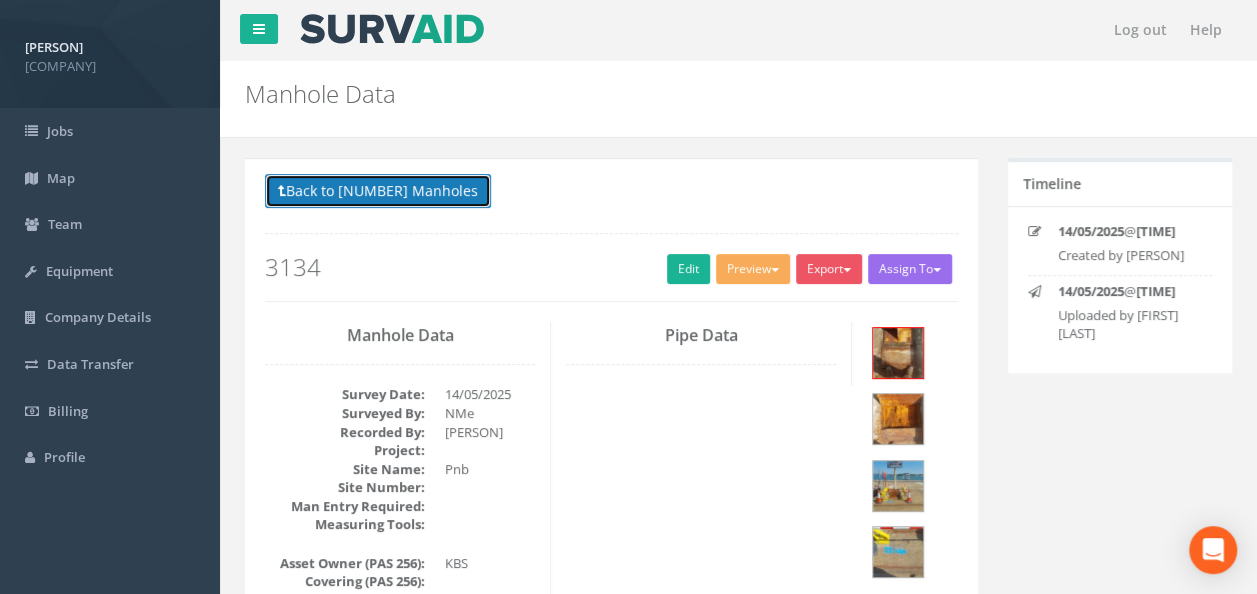 click on "Back to [NUMBER] Manholes" at bounding box center [378, 191] 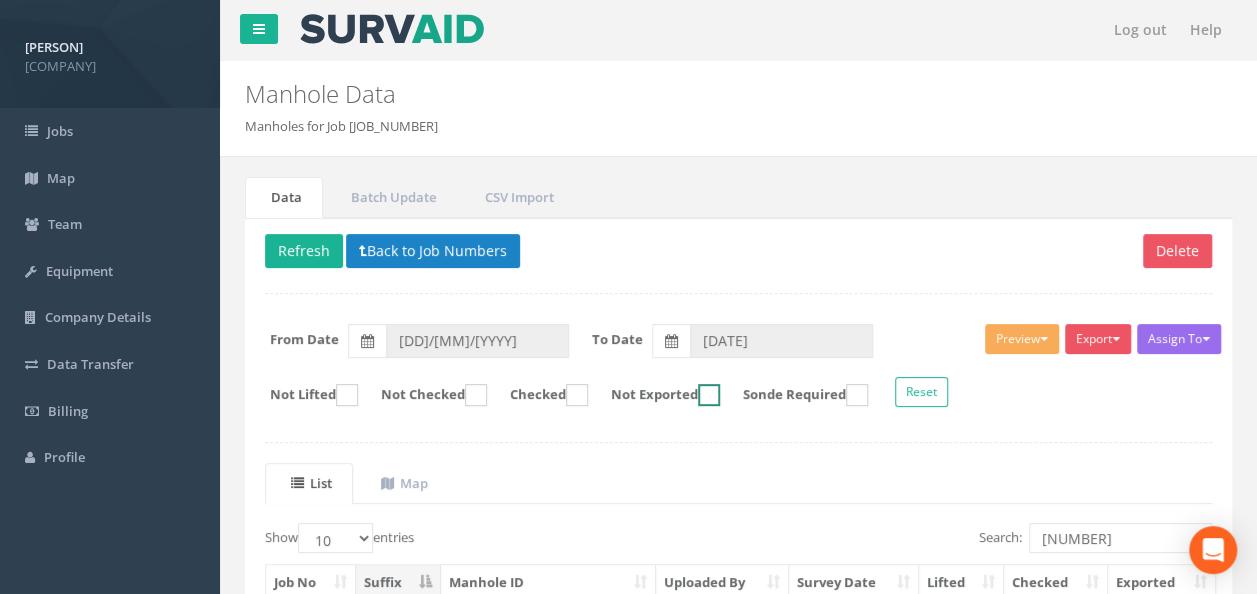 scroll, scrollTop: 400, scrollLeft: 0, axis: vertical 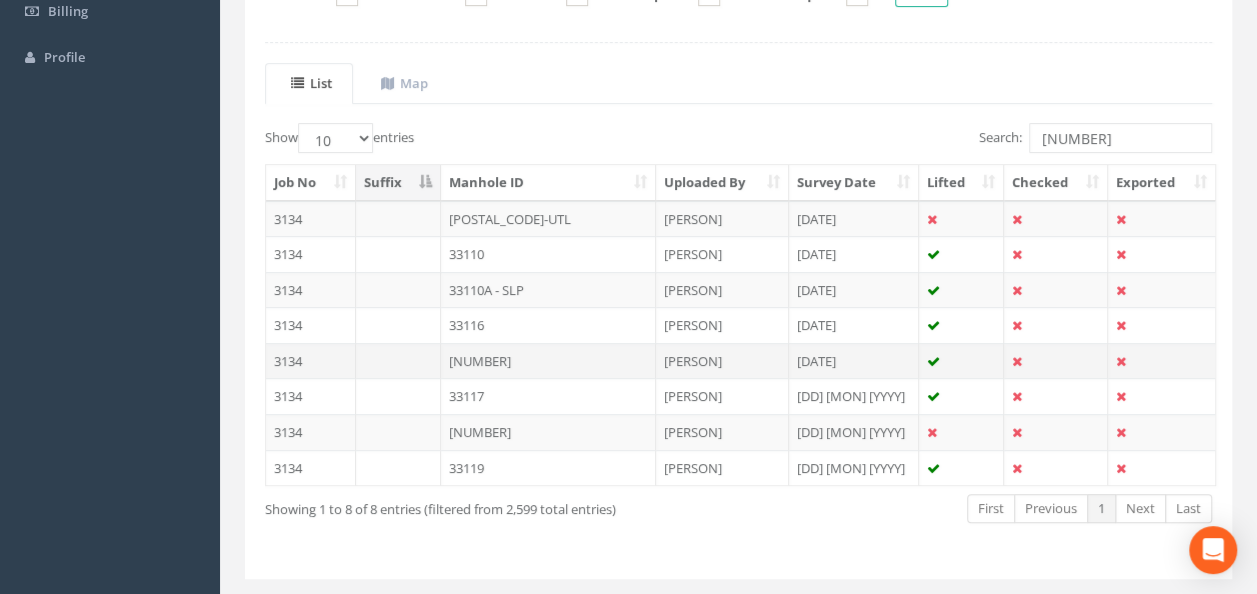 click on "[NUMBER]" at bounding box center (548, 219) 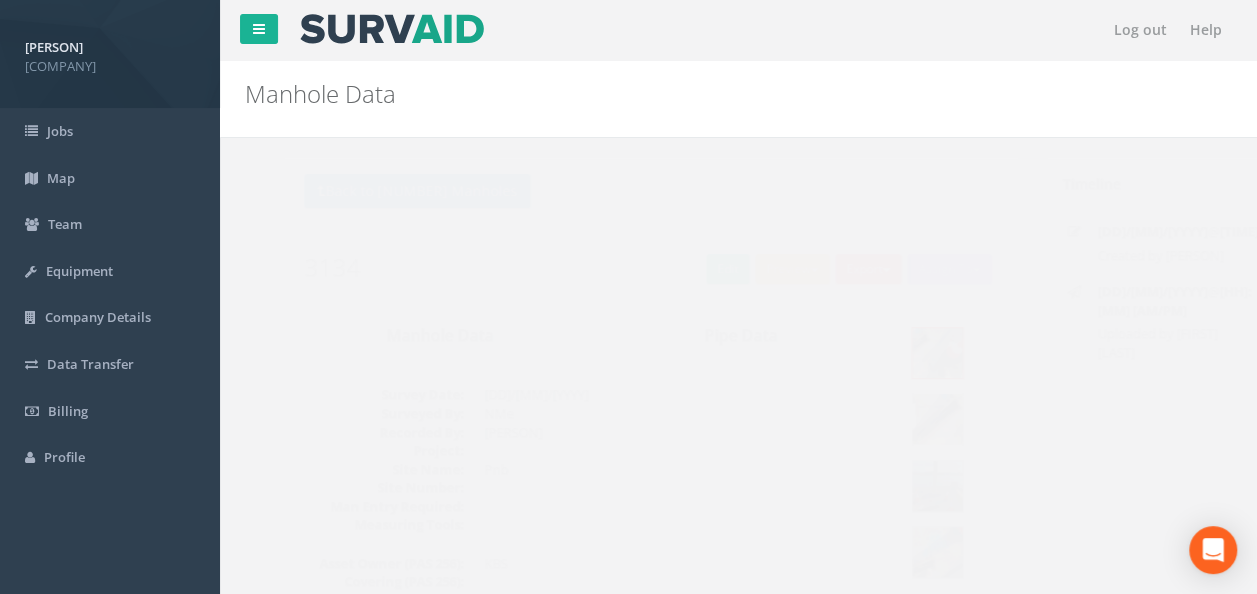 click at bounding box center (898, 419) 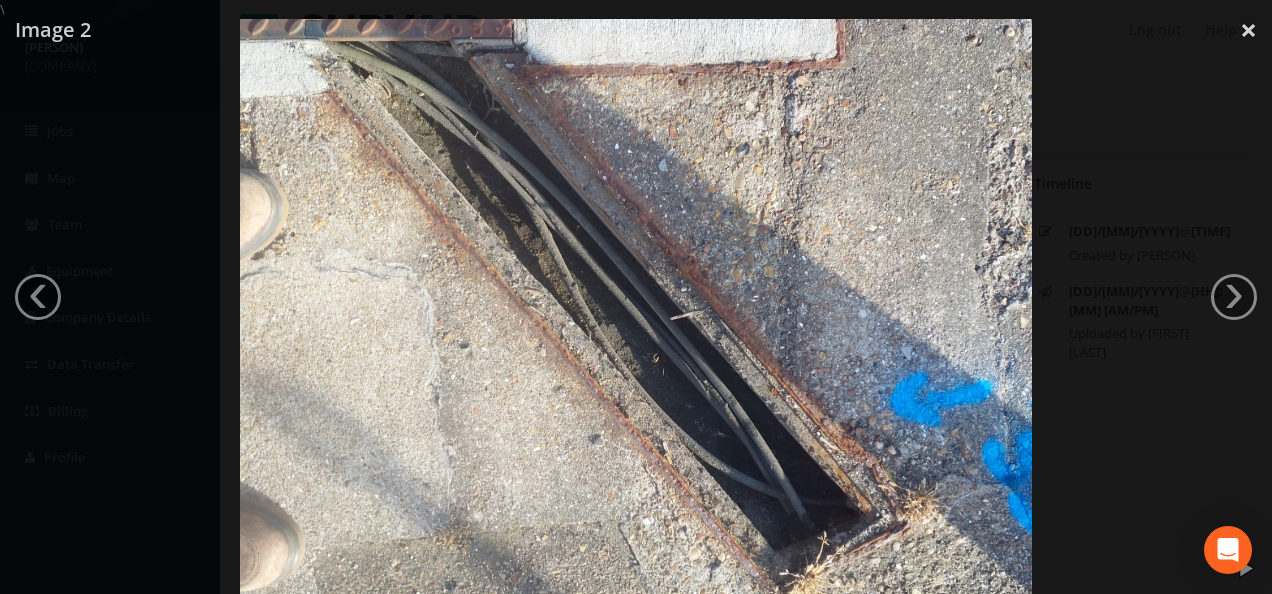 click at bounding box center [636, 316] 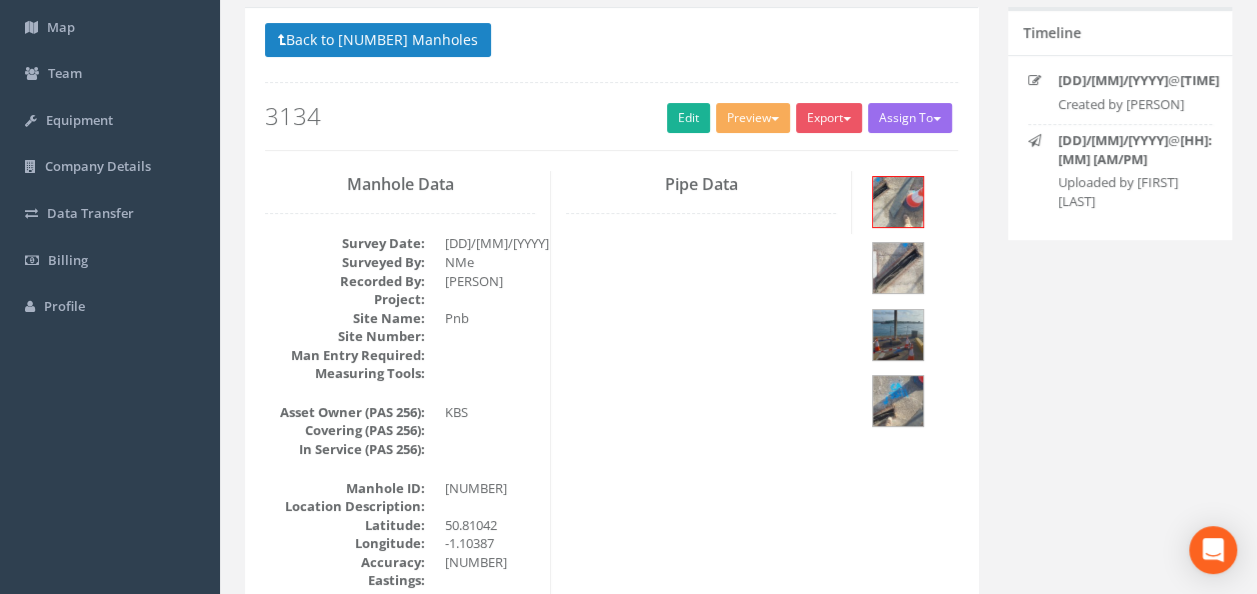drag, startPoint x: 694, startPoint y: 452, endPoint x: 662, endPoint y: 338, distance: 118.40608 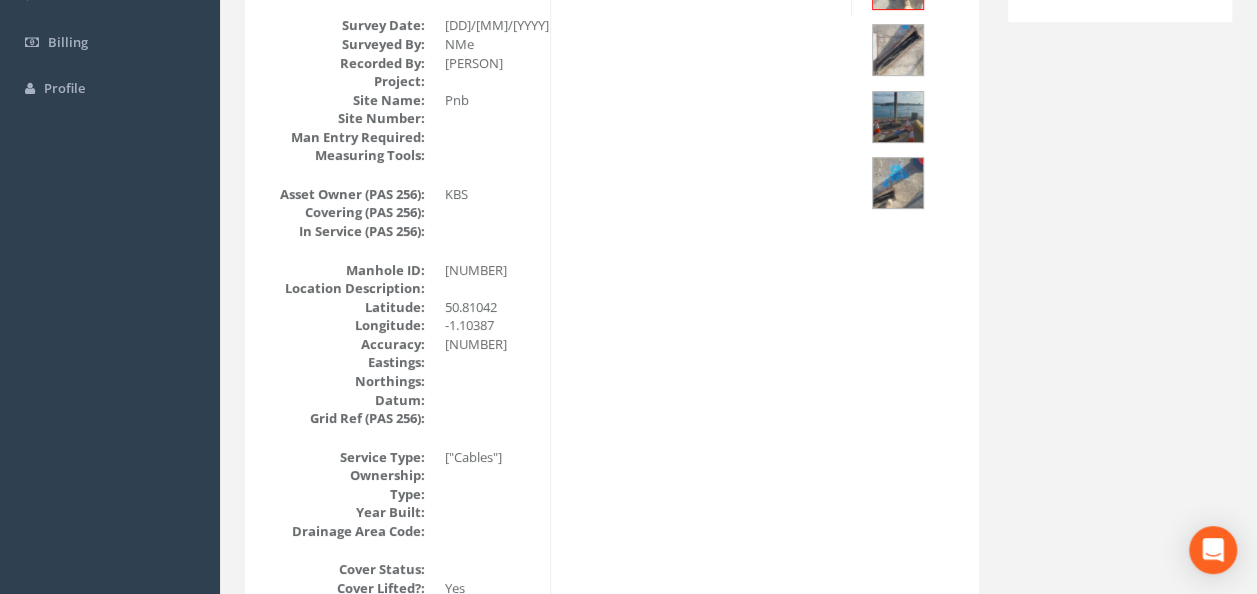 drag, startPoint x: 678, startPoint y: 400, endPoint x: 606, endPoint y: 252, distance: 164.58432 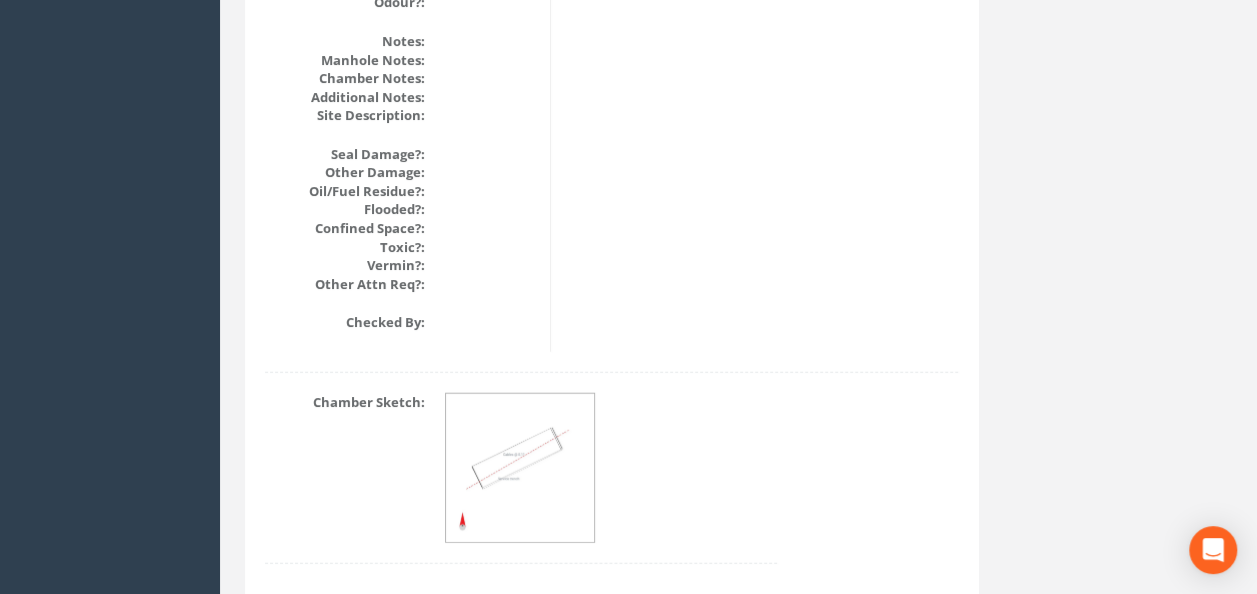 scroll, scrollTop: 2506, scrollLeft: 0, axis: vertical 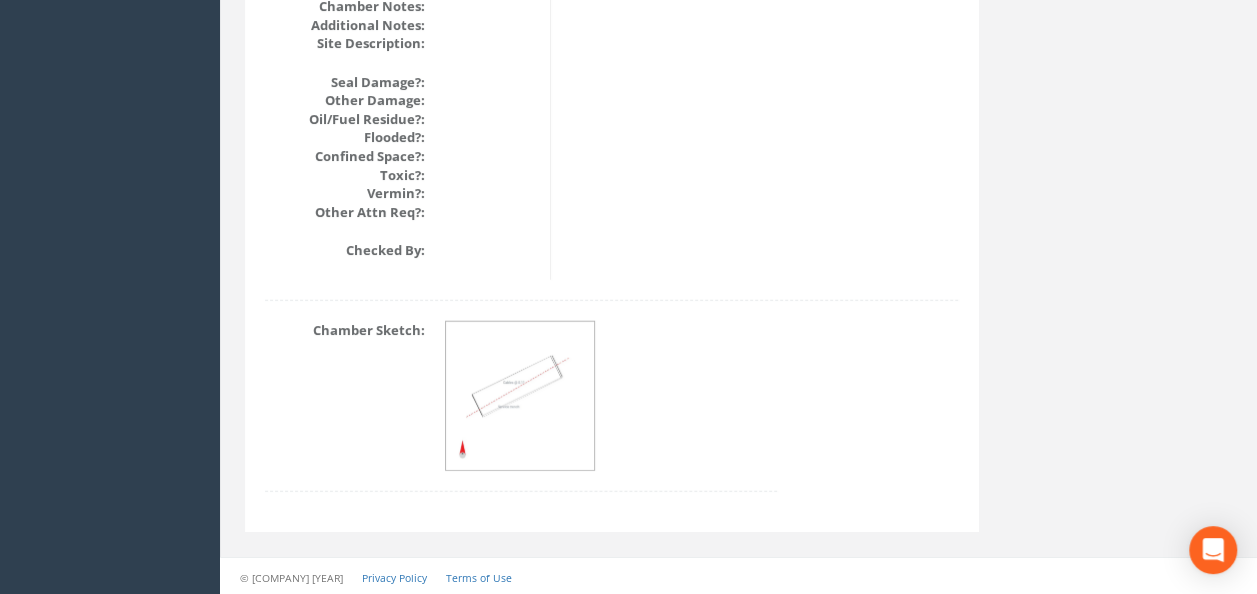click at bounding box center (521, 397) 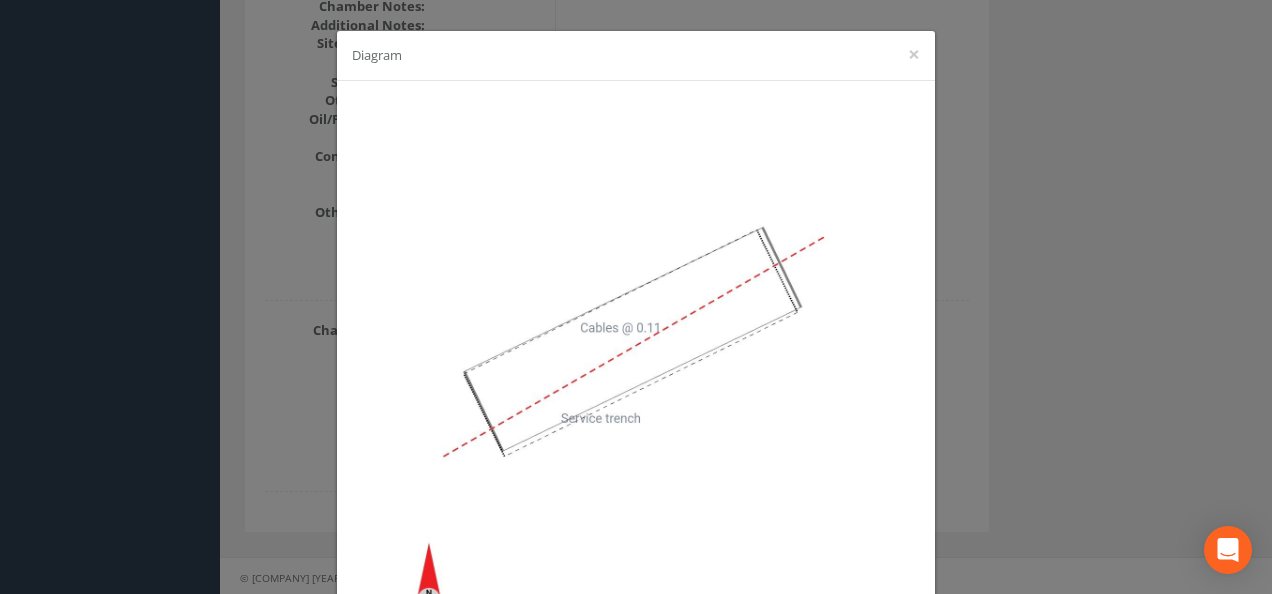click on "Diagram  ×" at bounding box center (636, 297) 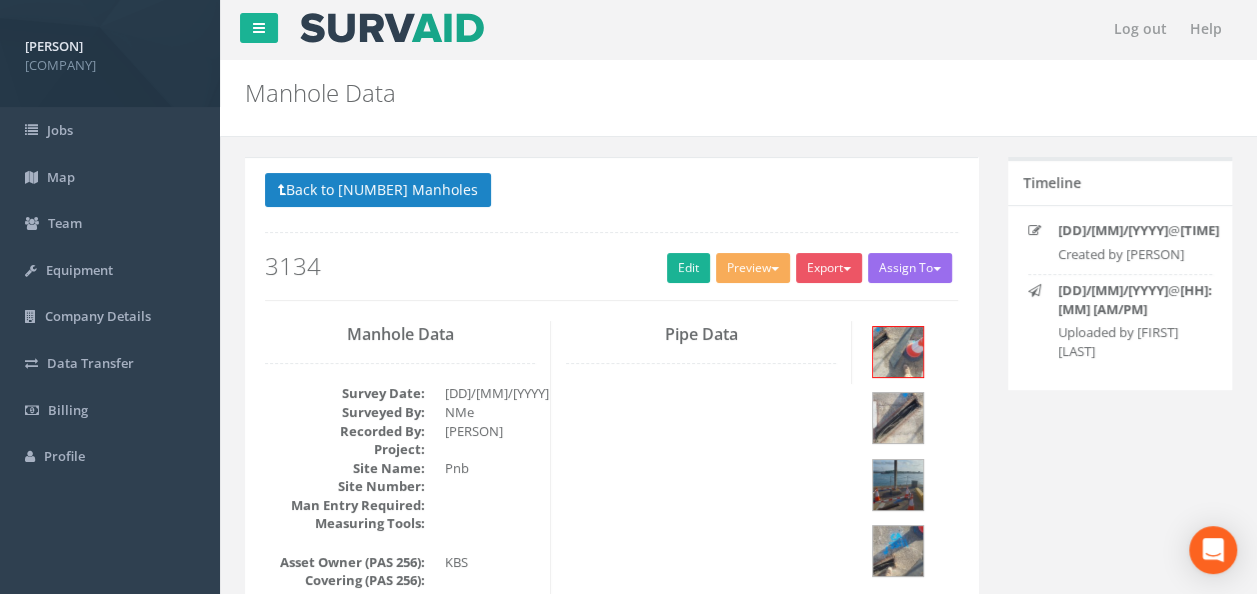 scroll, scrollTop: 0, scrollLeft: 0, axis: both 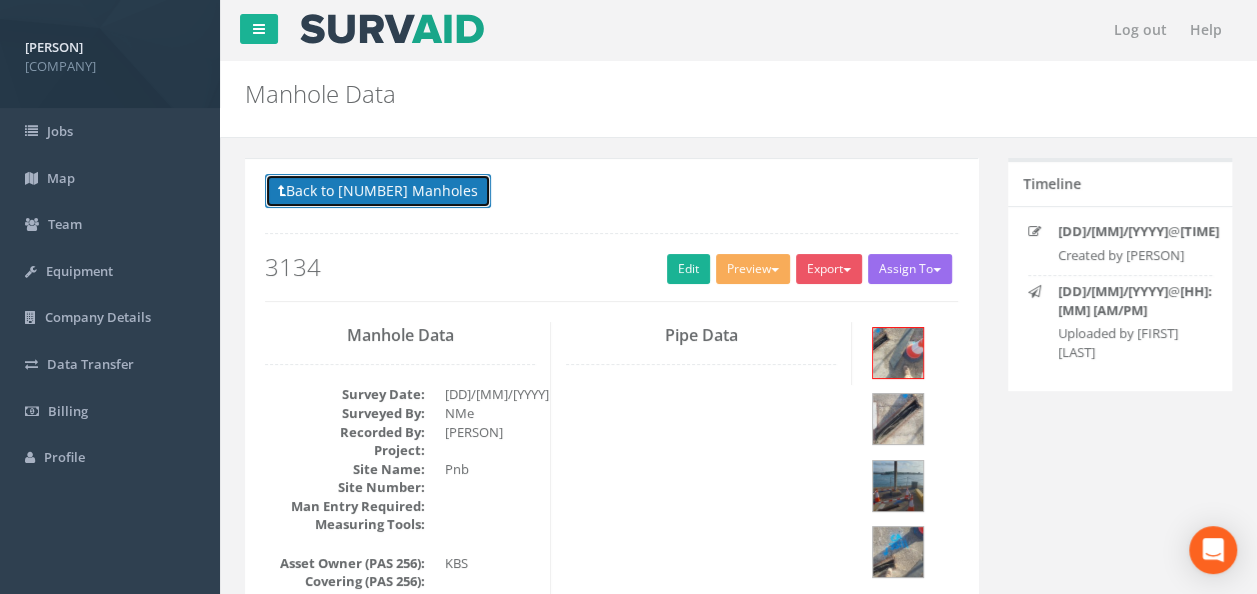 click on "Back to [NUMBER] Manholes" at bounding box center [378, 191] 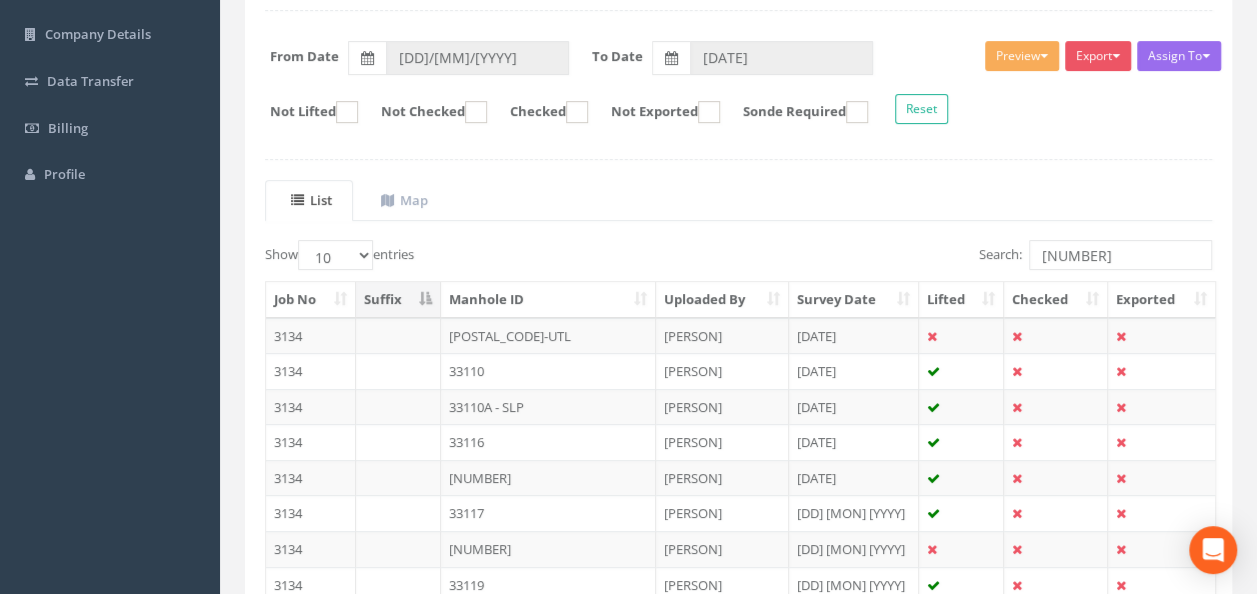 scroll, scrollTop: 300, scrollLeft: 0, axis: vertical 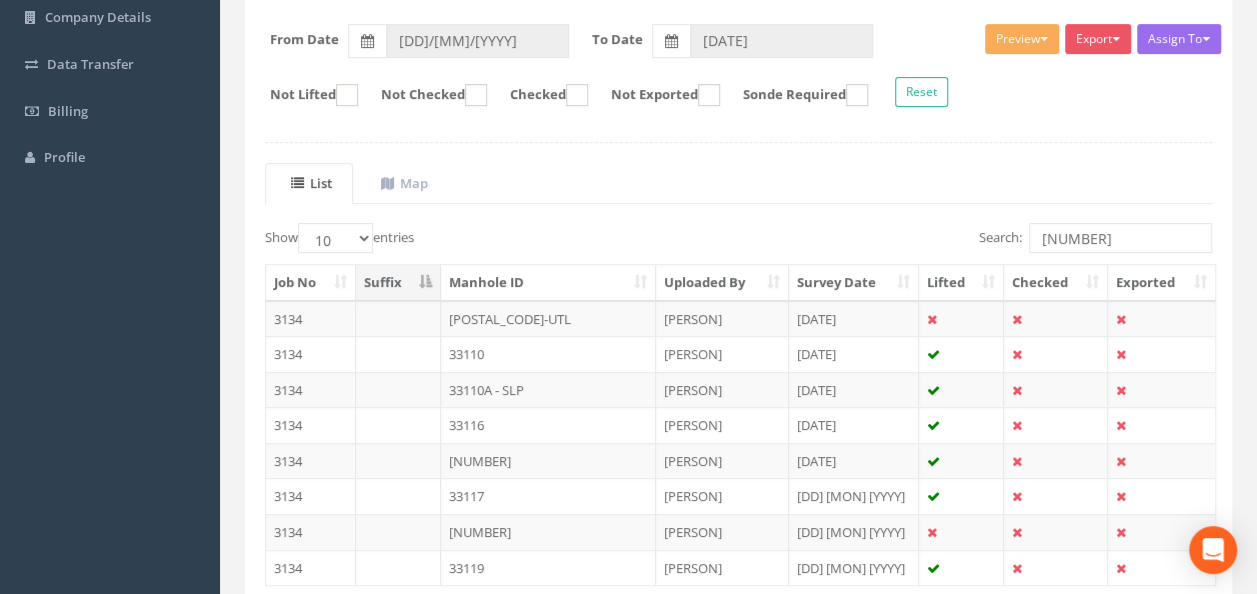 click on "33117" at bounding box center (548, 354) 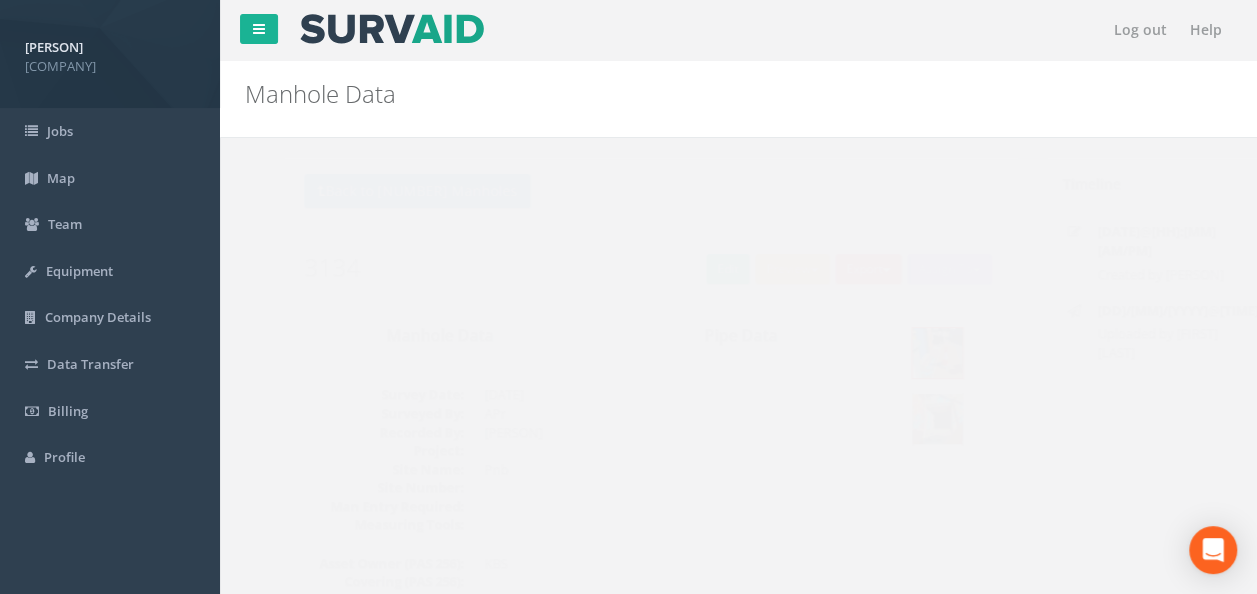 click at bounding box center [898, 419] 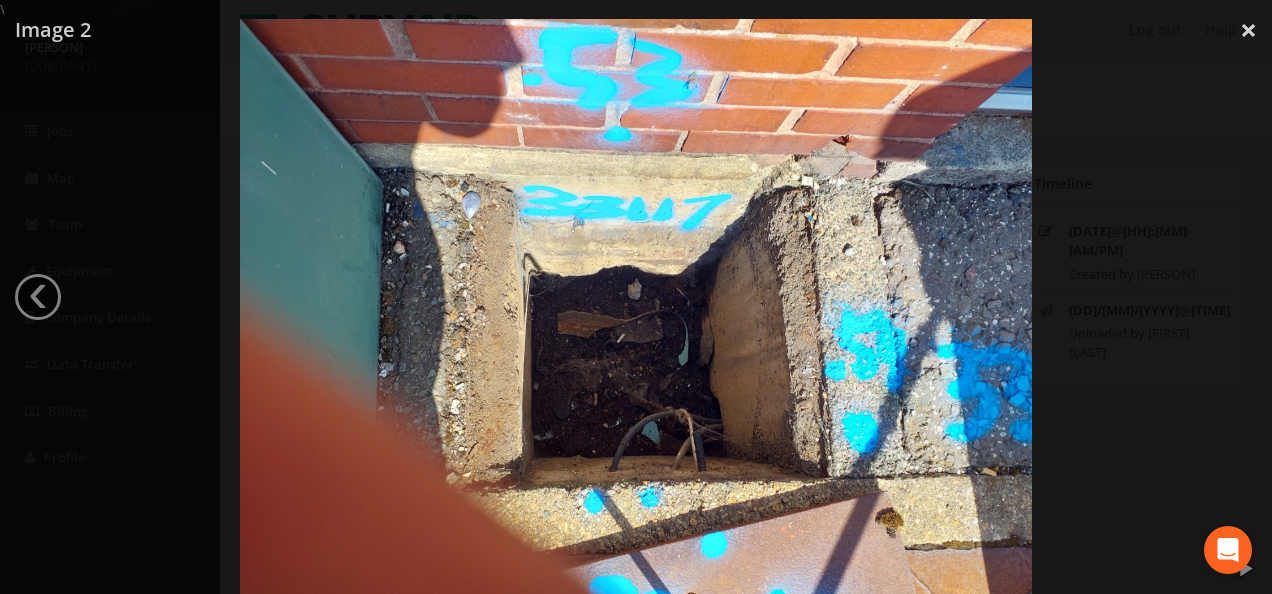 click at bounding box center (636, 316) 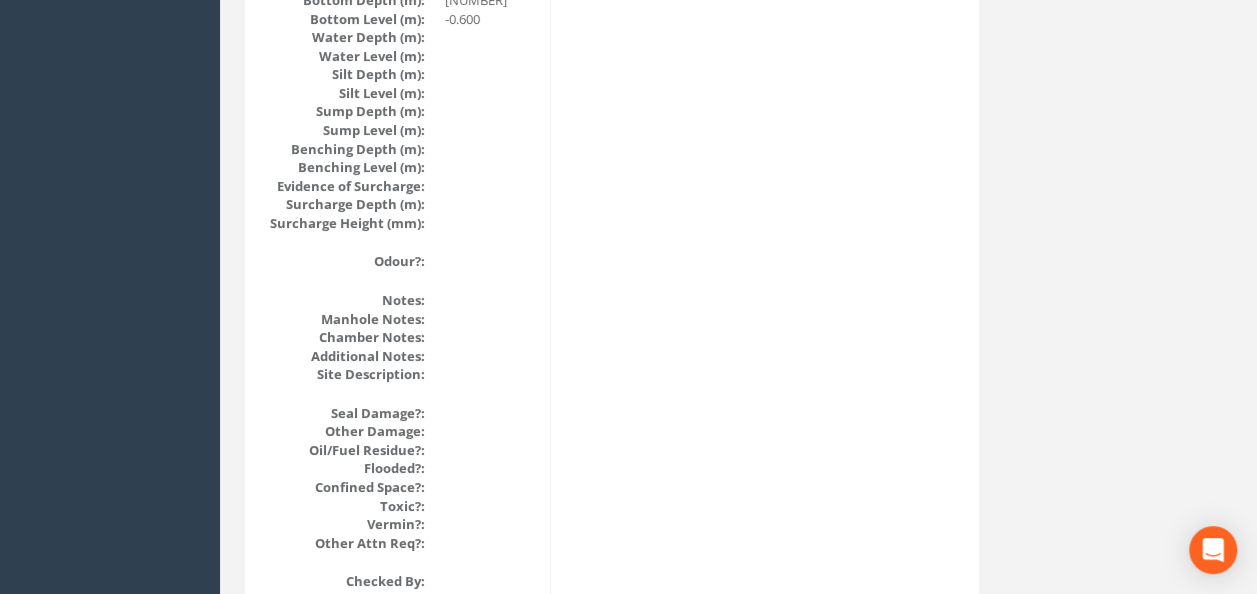scroll, scrollTop: 2506, scrollLeft: 0, axis: vertical 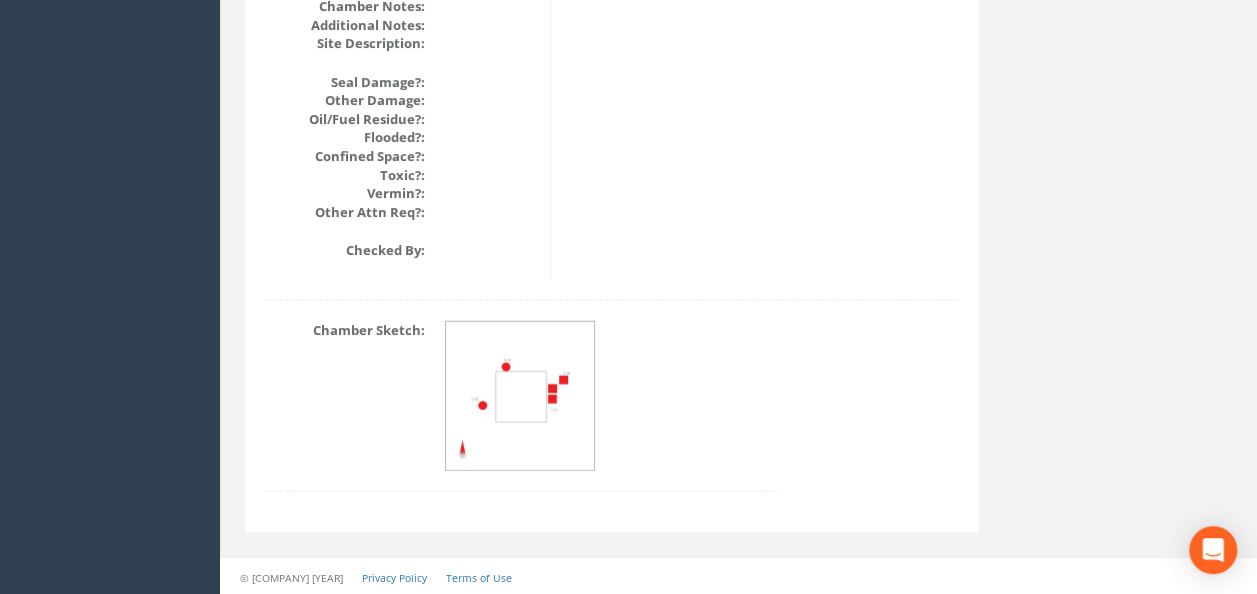 drag, startPoint x: 1207, startPoint y: 356, endPoint x: 1054, endPoint y: 369, distance: 153.5513 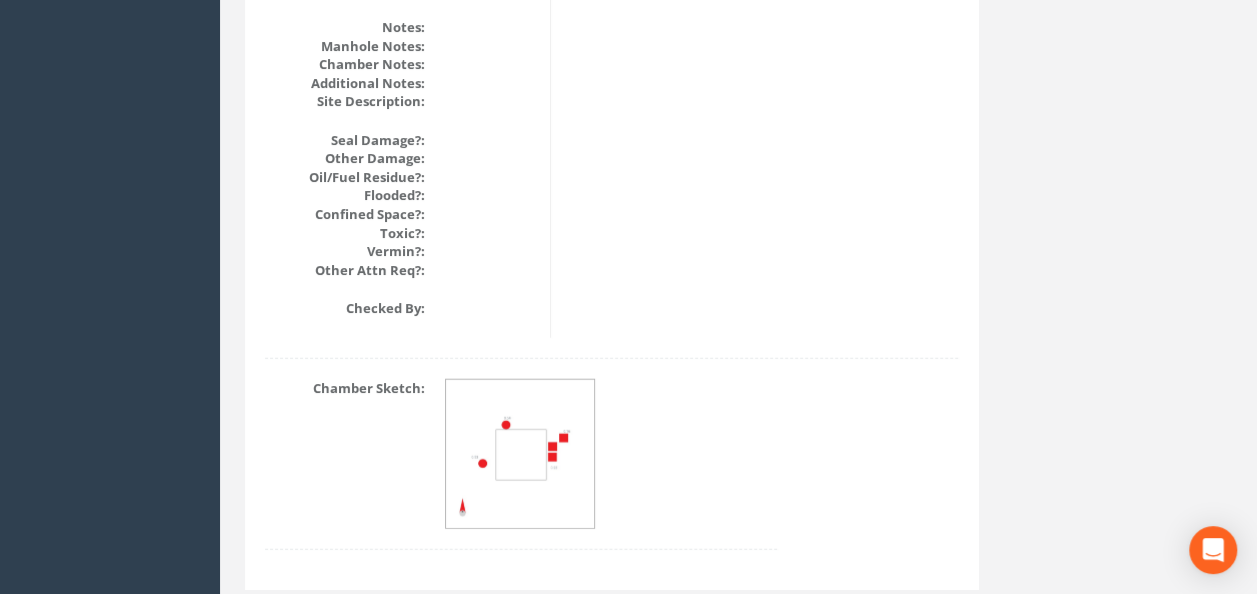 scroll, scrollTop: 2506, scrollLeft: 0, axis: vertical 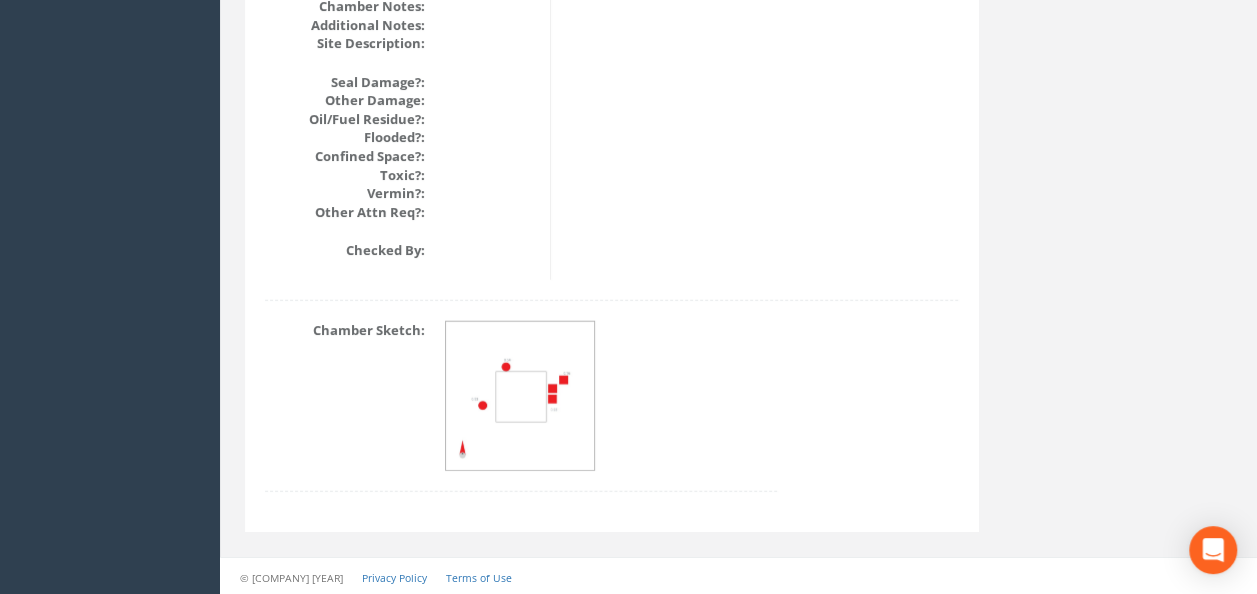 click at bounding box center (521, 397) 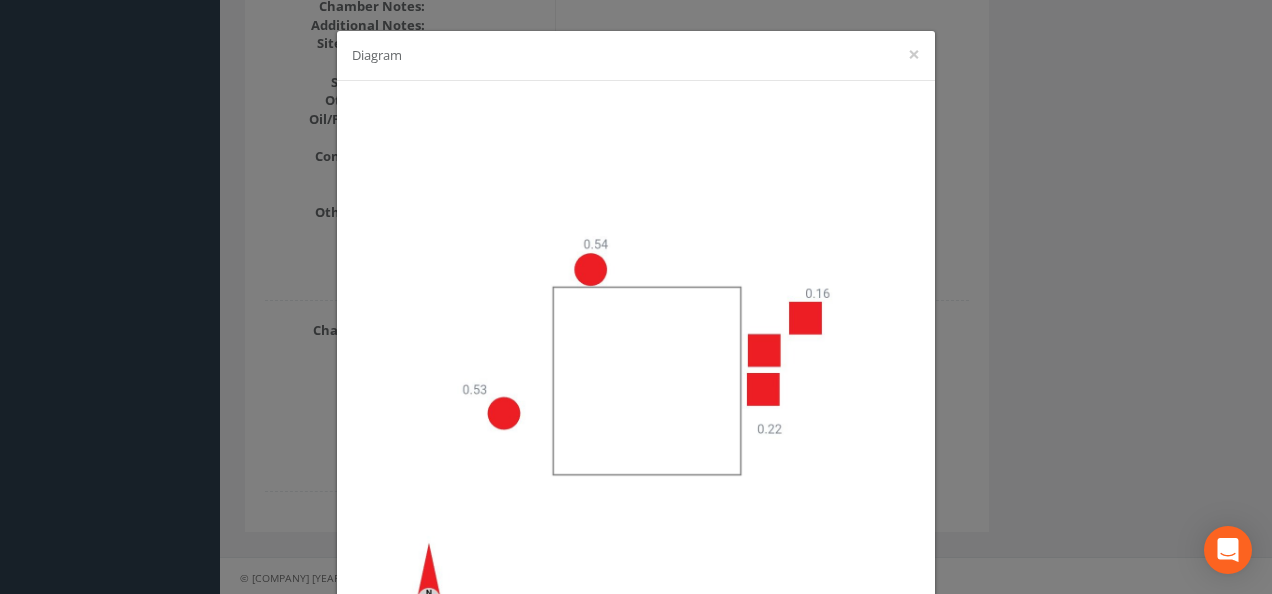 click on "Diagram  ×" at bounding box center [636, 297] 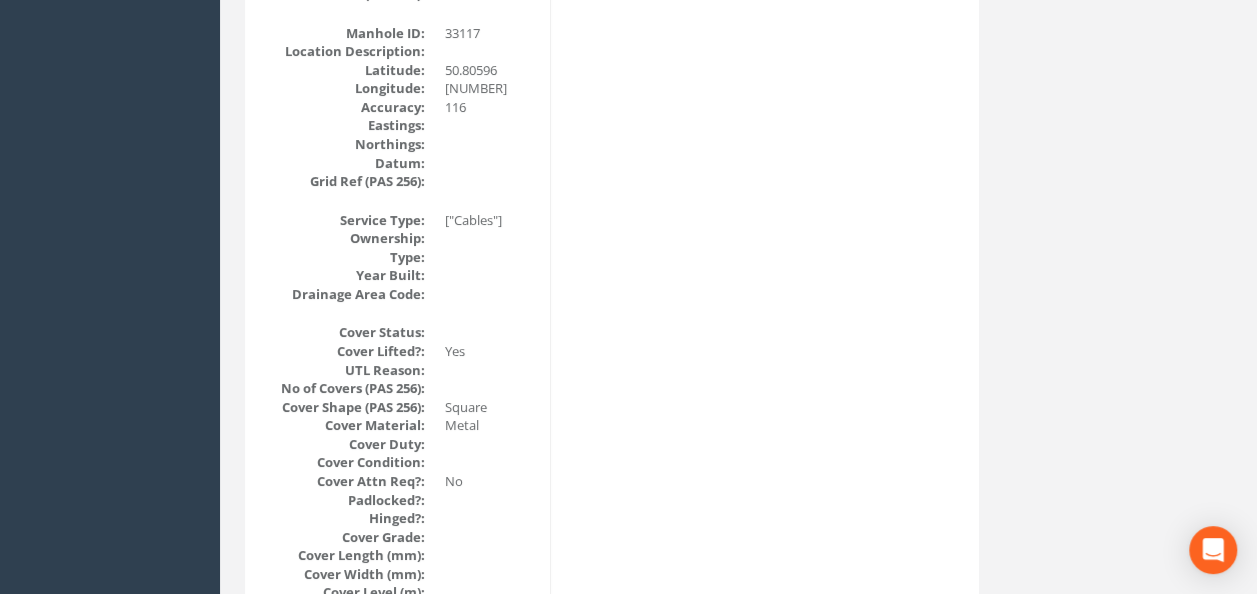 scroll, scrollTop: 0, scrollLeft: 0, axis: both 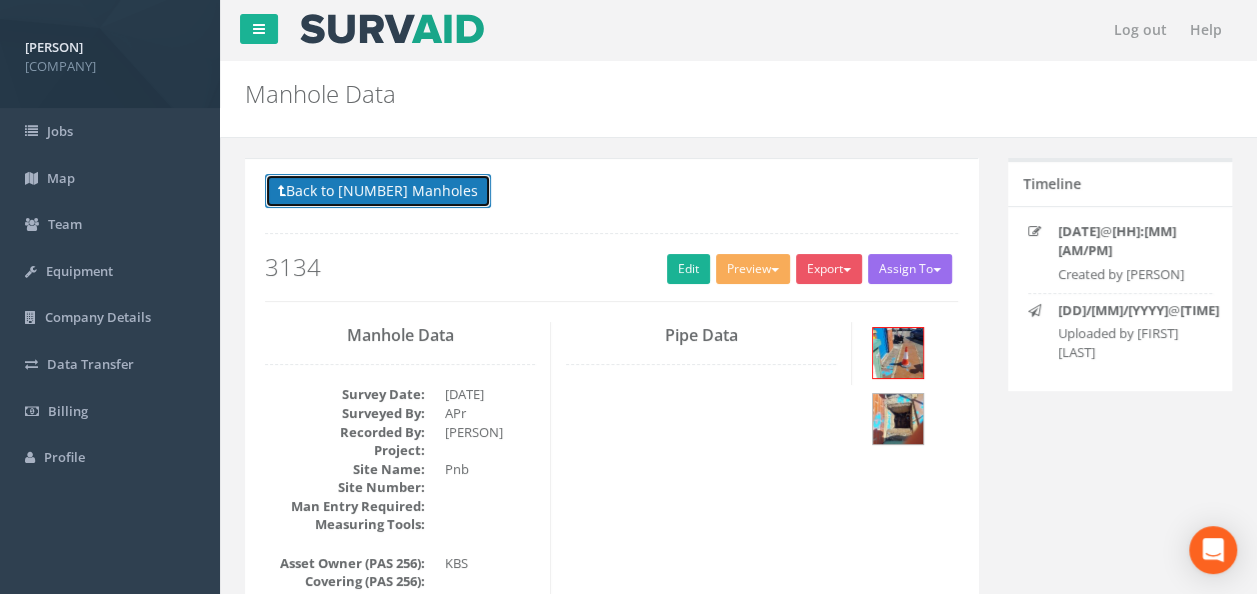 click on "Back to [NUMBER] Manholes" at bounding box center [378, 191] 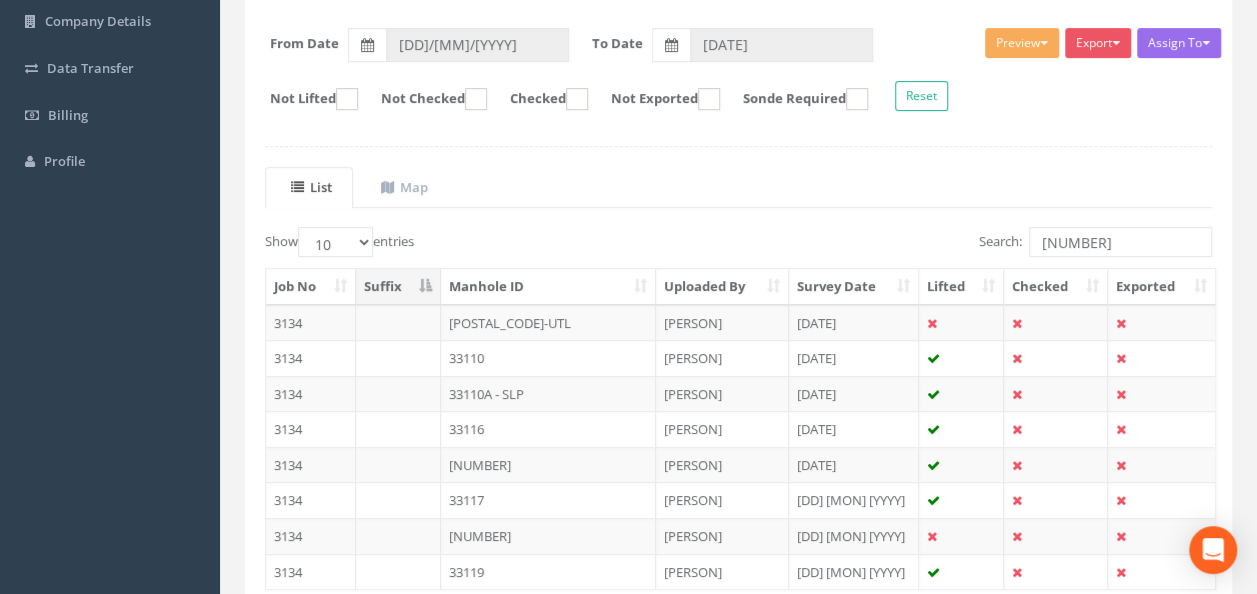 scroll, scrollTop: 300, scrollLeft: 0, axis: vertical 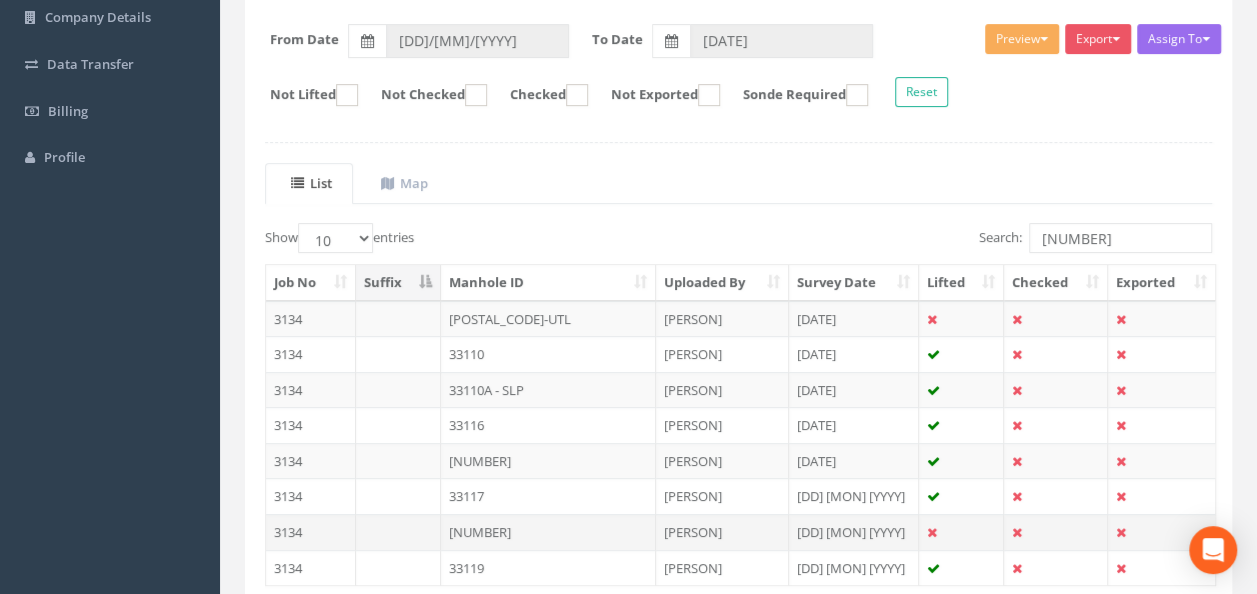 click on "[NUMBER]" at bounding box center [548, 319] 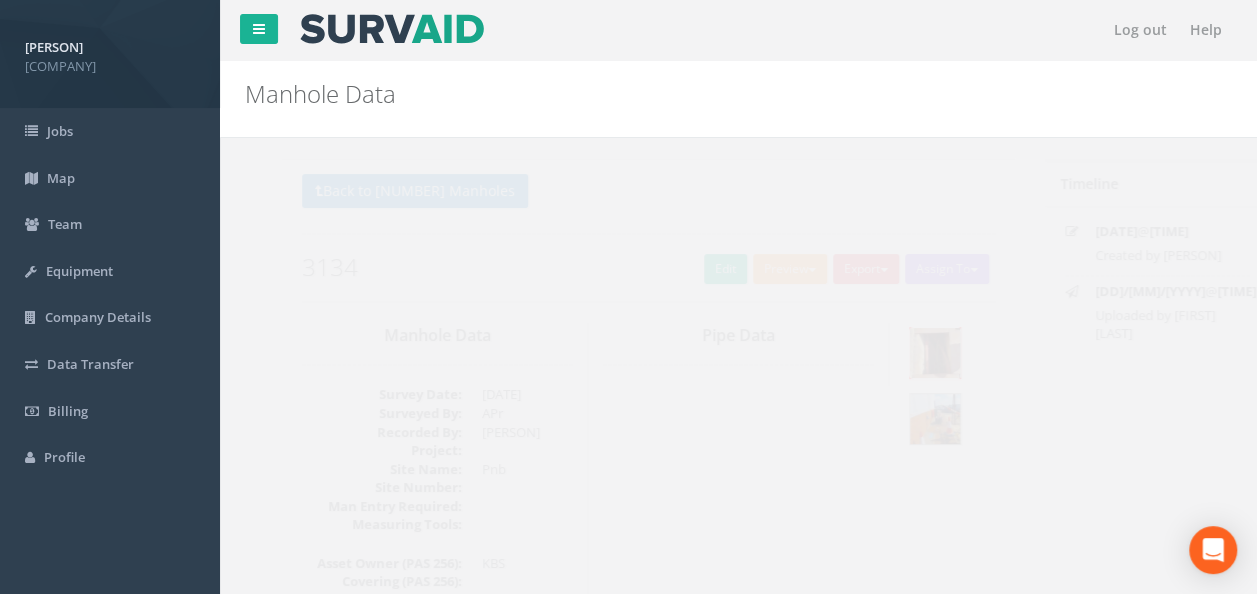 click at bounding box center (898, 353) 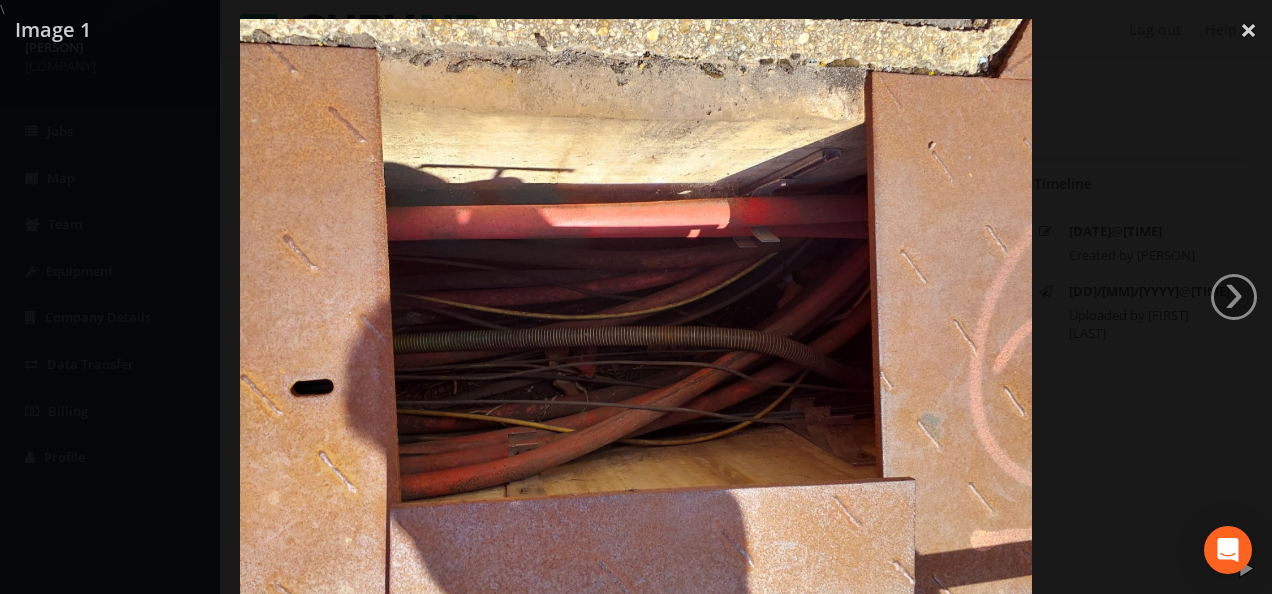 click at bounding box center [636, 316] 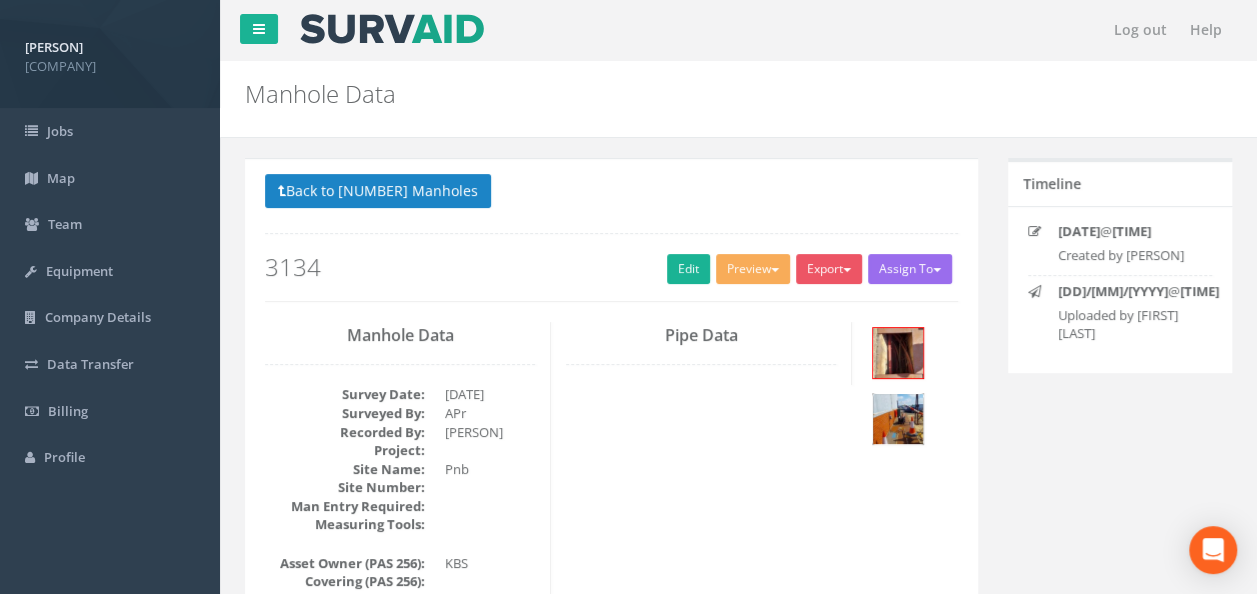 click at bounding box center [898, 419] 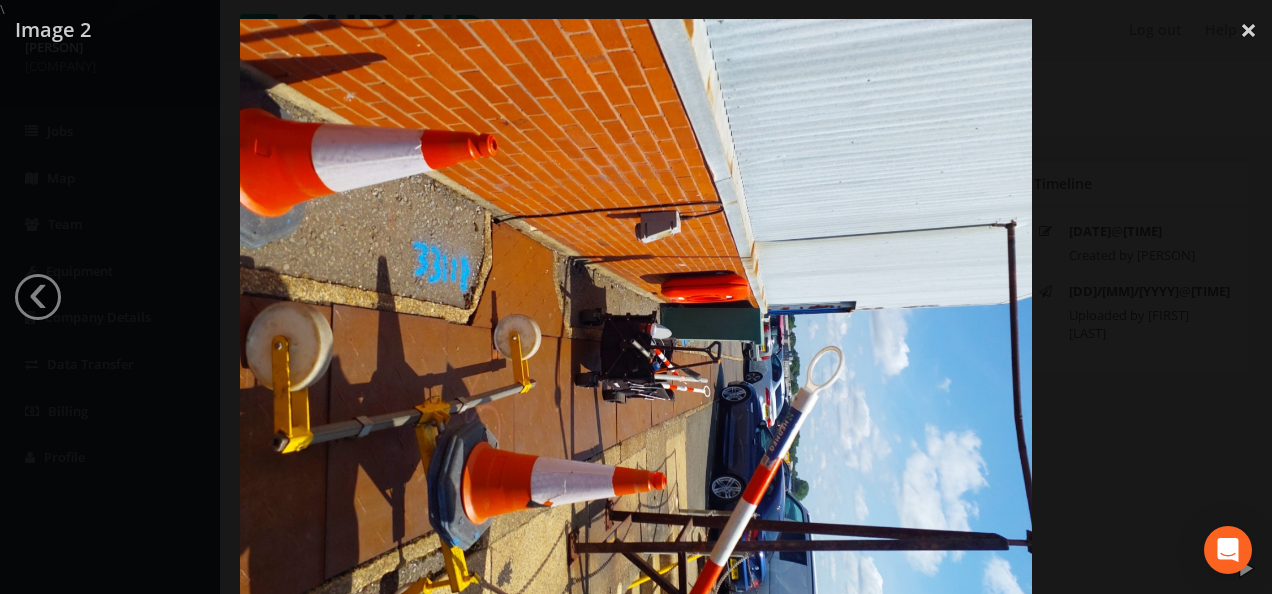 click at bounding box center [636, 316] 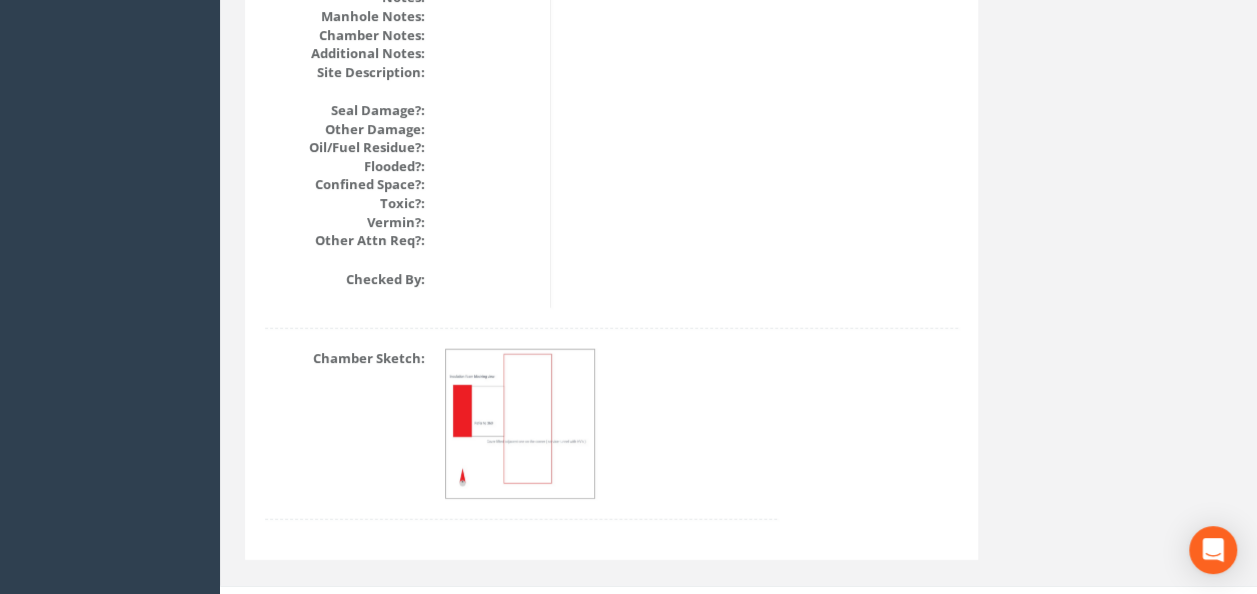 scroll, scrollTop: 2488, scrollLeft: 0, axis: vertical 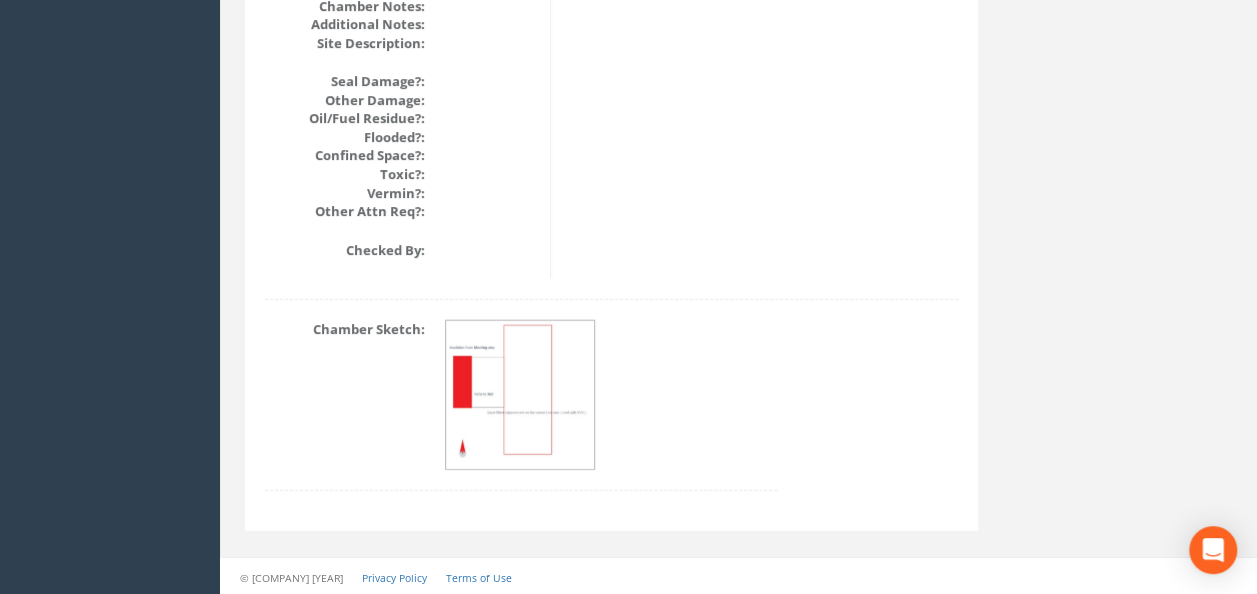 click at bounding box center (521, 396) 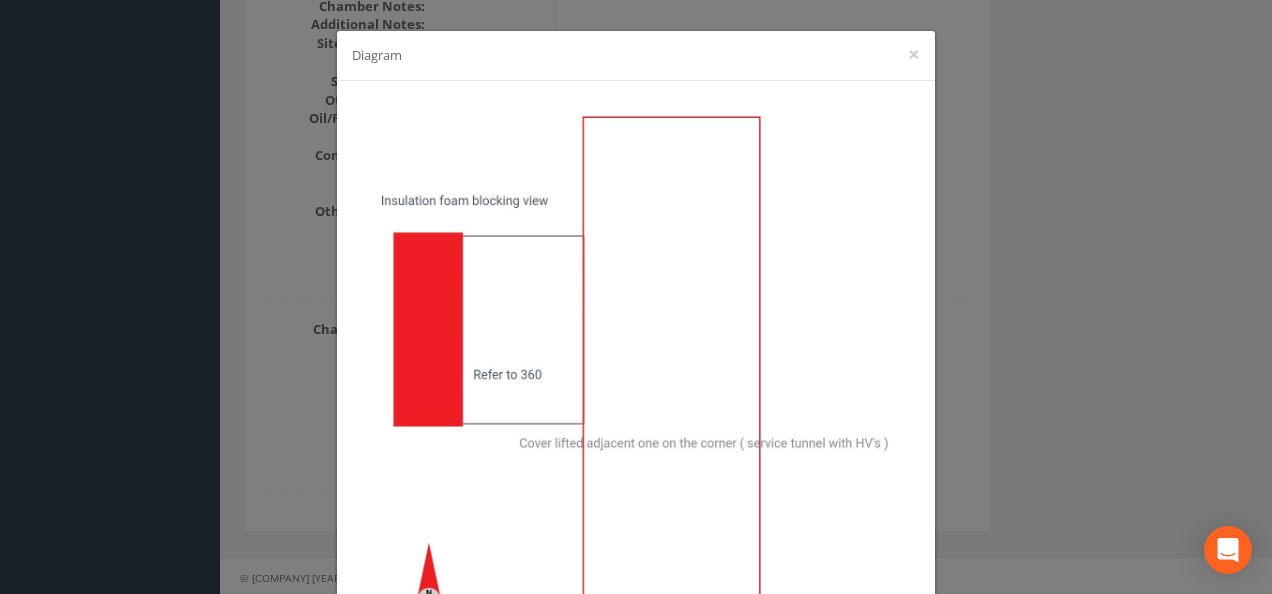 click on "Diagram  ×" at bounding box center [636, 297] 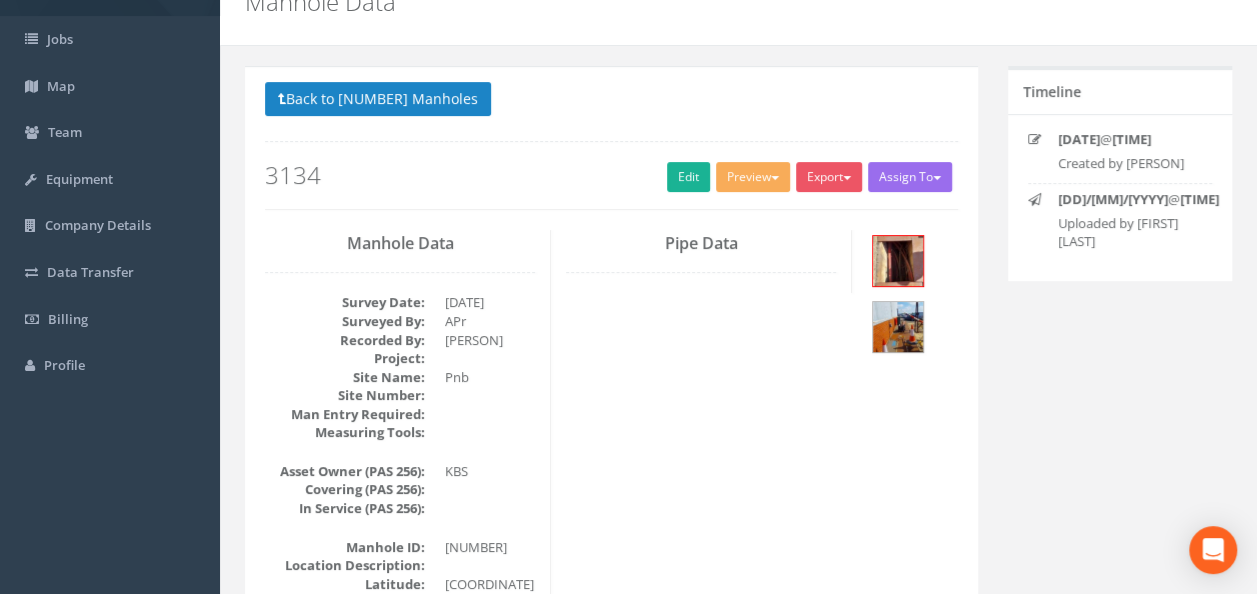 scroll, scrollTop: 0, scrollLeft: 0, axis: both 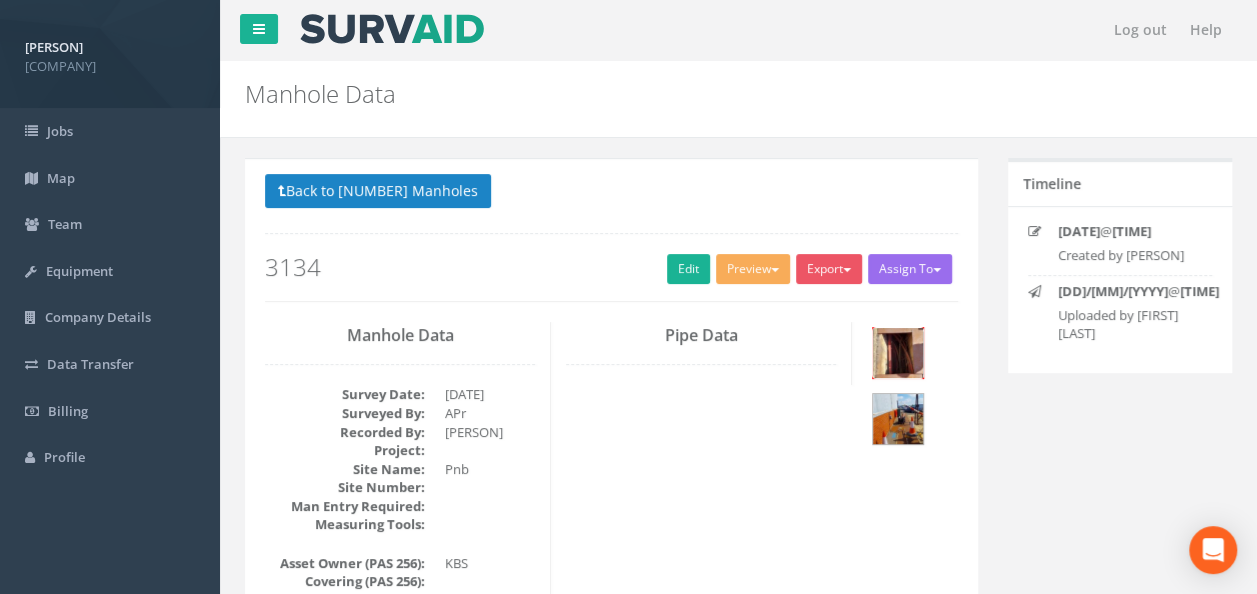 click at bounding box center (898, 353) 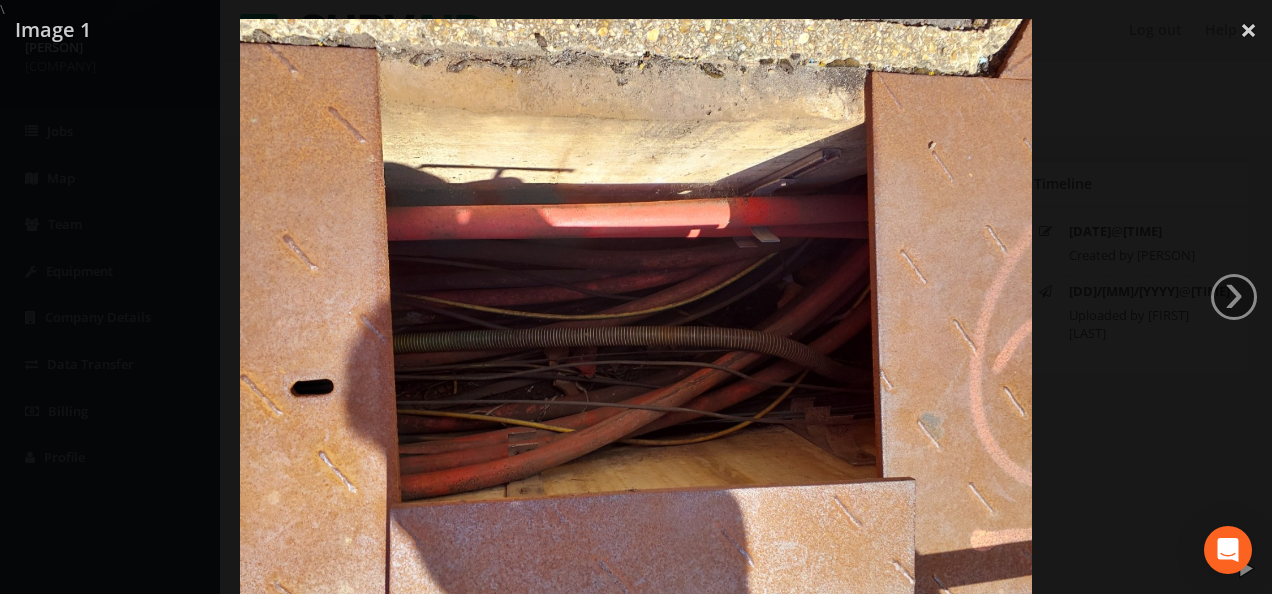 click at bounding box center (636, 316) 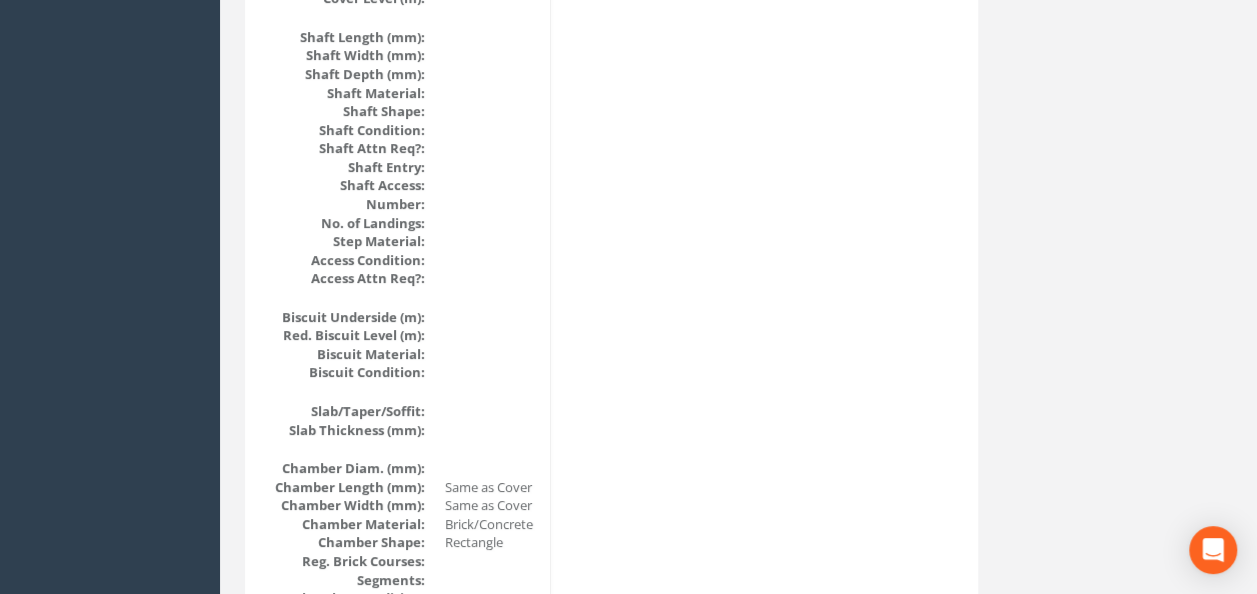 scroll, scrollTop: 1700, scrollLeft: 0, axis: vertical 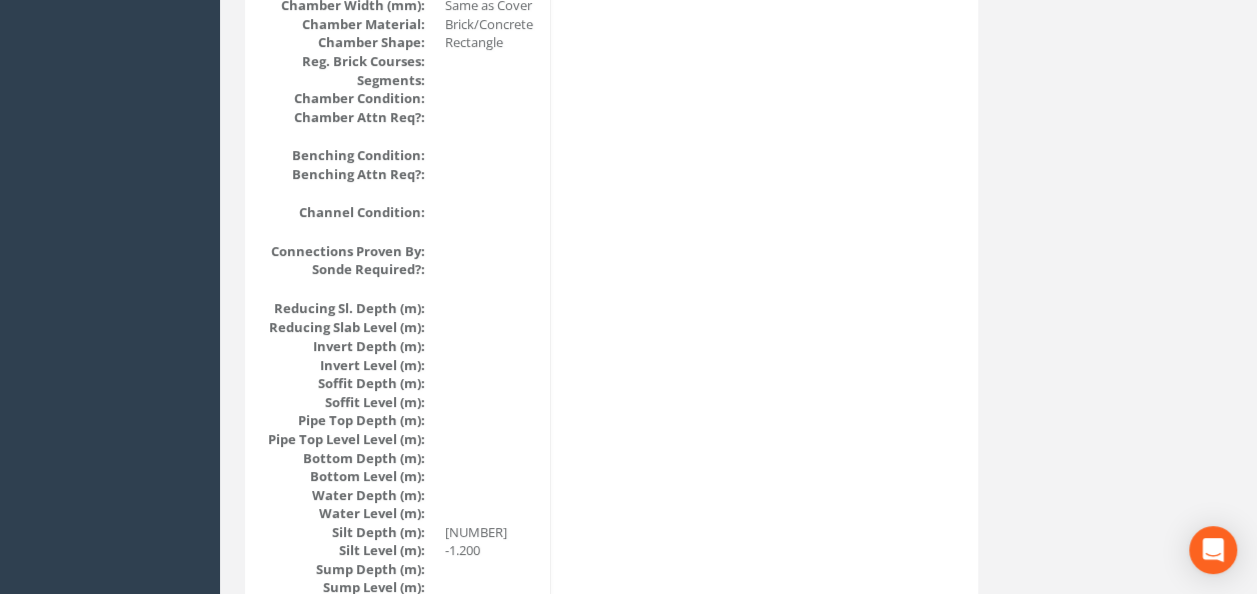drag, startPoint x: 1155, startPoint y: 274, endPoint x: 1098, endPoint y: 278, distance: 57.14018 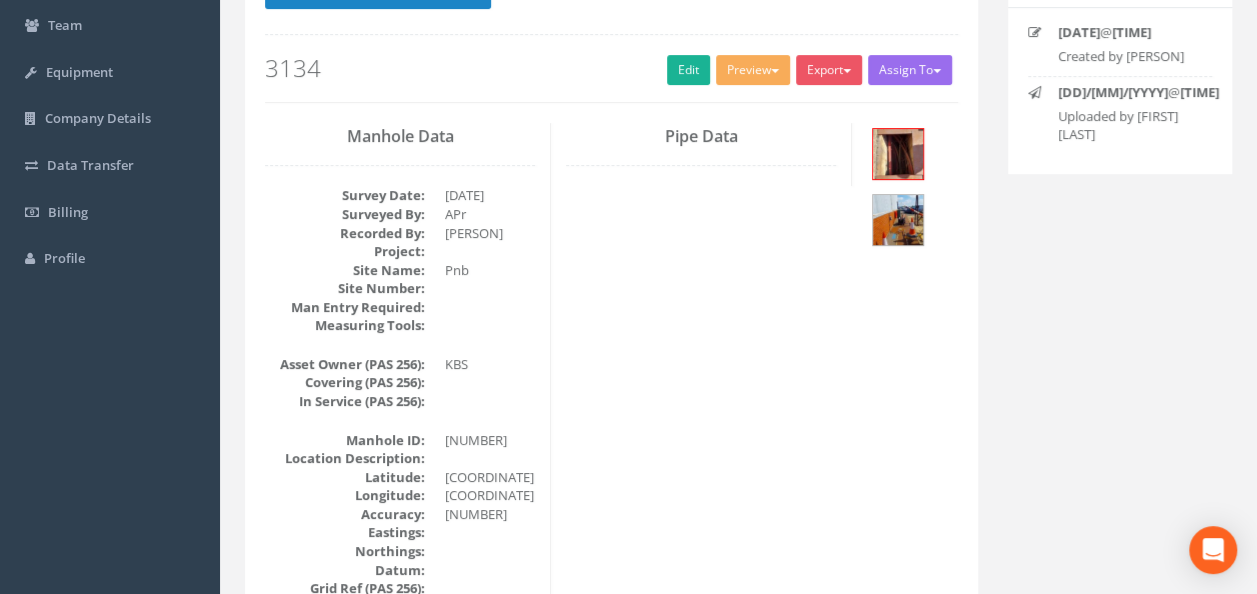 scroll, scrollTop: 0, scrollLeft: 0, axis: both 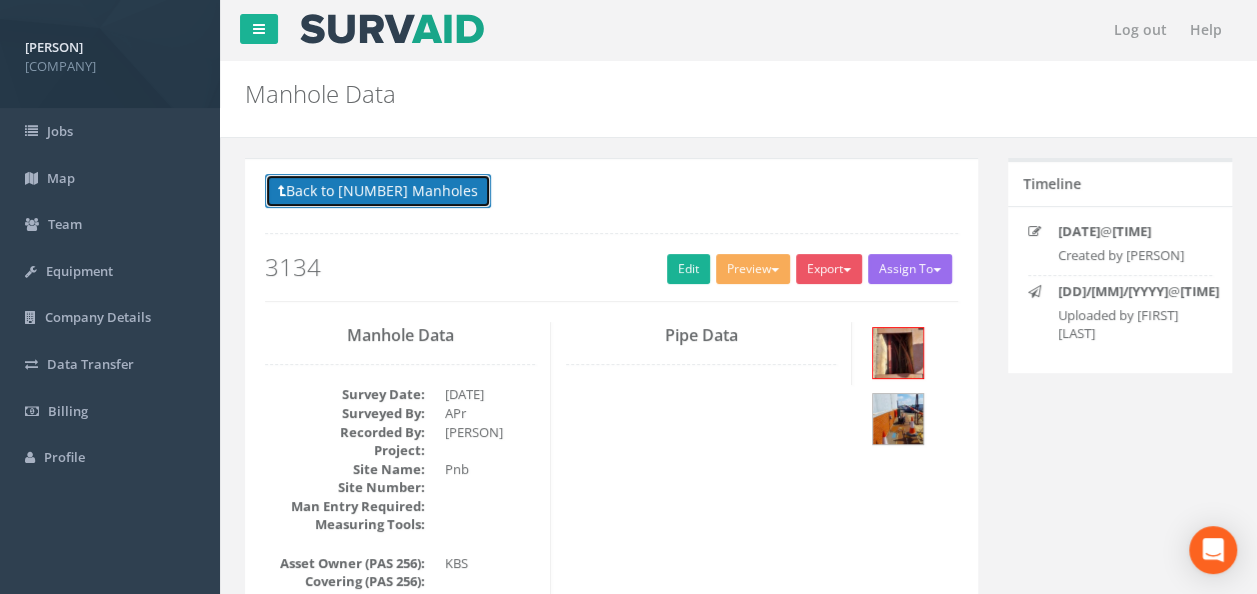 click on "Back to [NUMBER] Manholes" at bounding box center [378, 191] 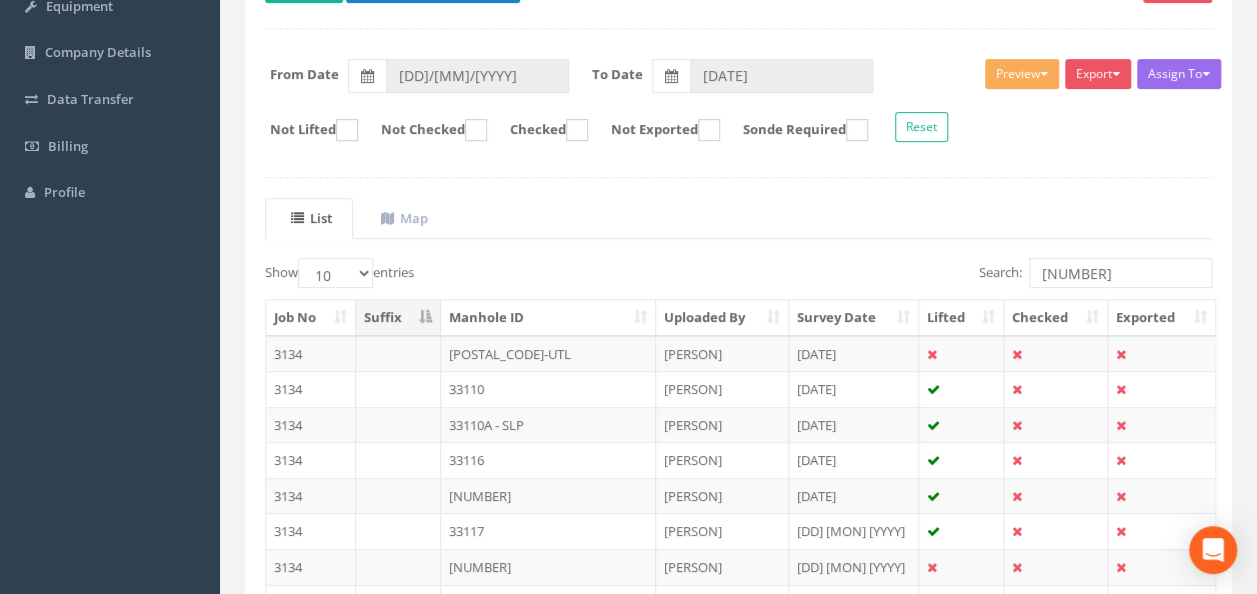 scroll, scrollTop: 300, scrollLeft: 0, axis: vertical 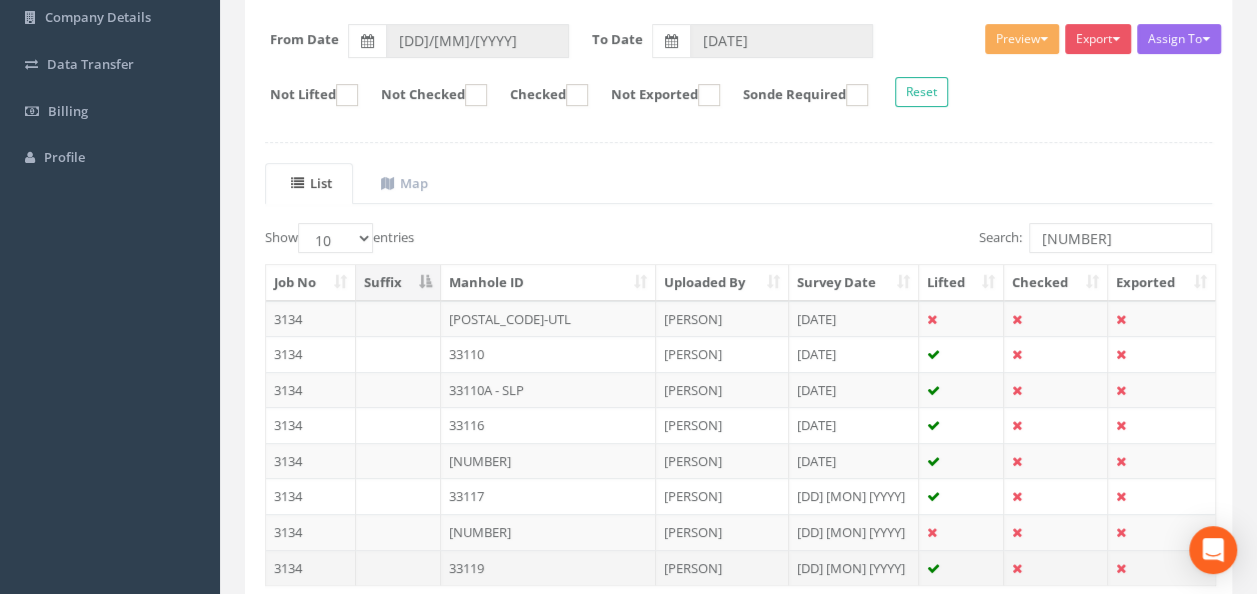 click on "33119" at bounding box center (548, 354) 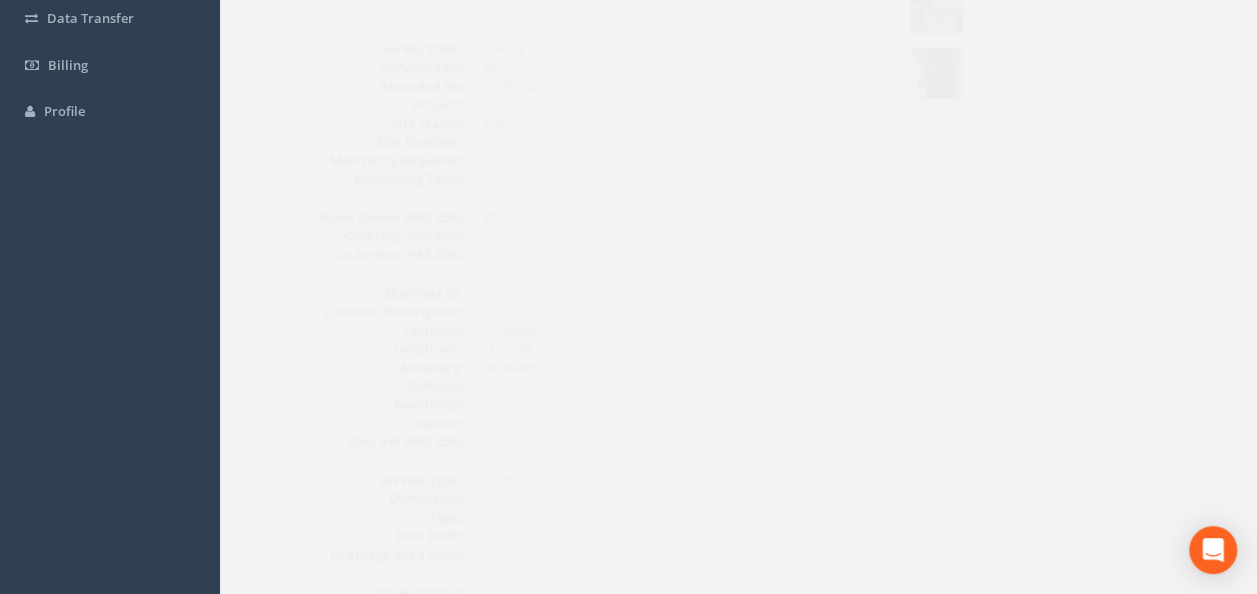 scroll, scrollTop: 100, scrollLeft: 0, axis: vertical 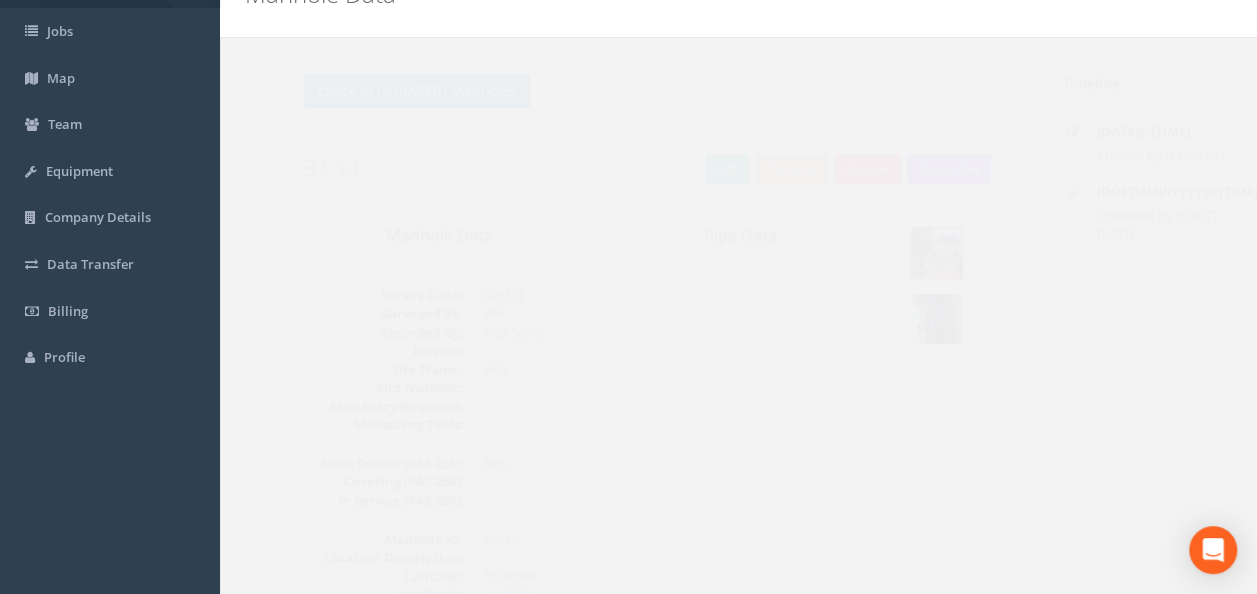click at bounding box center (898, 319) 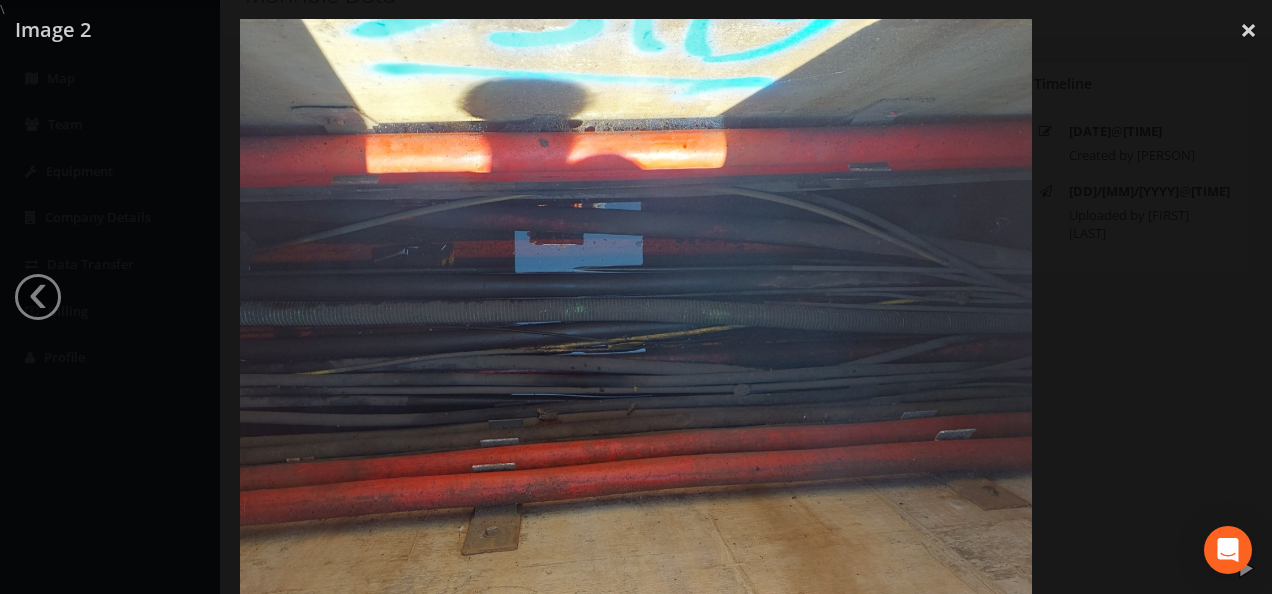 click at bounding box center (636, 316) 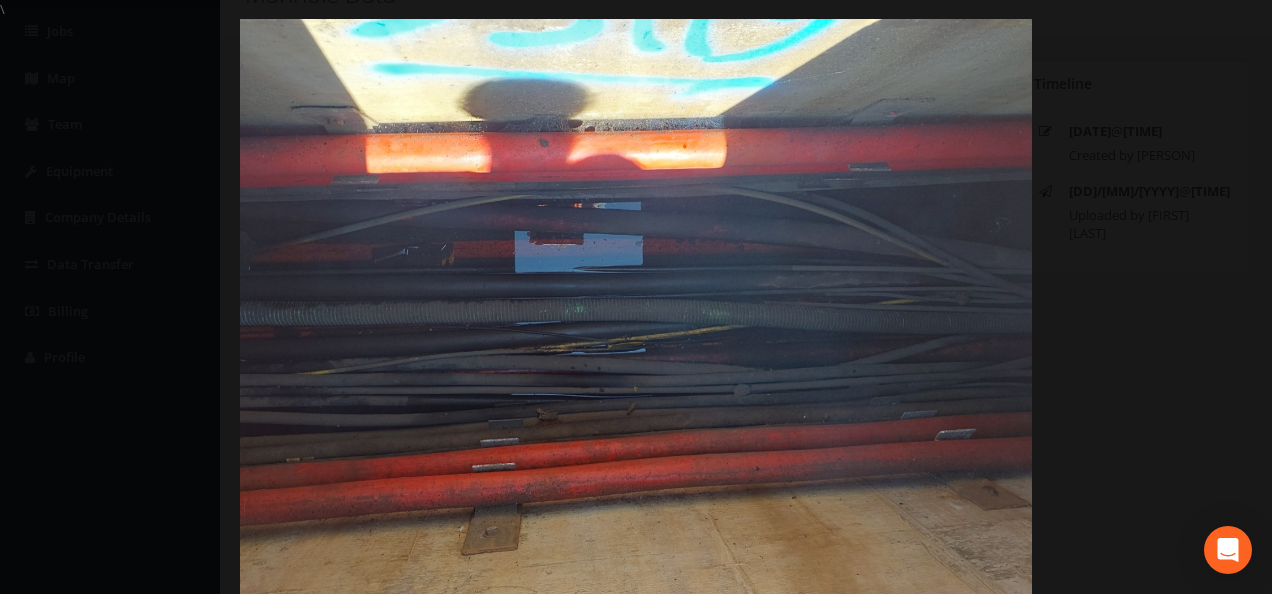 click at bounding box center (636, 316) 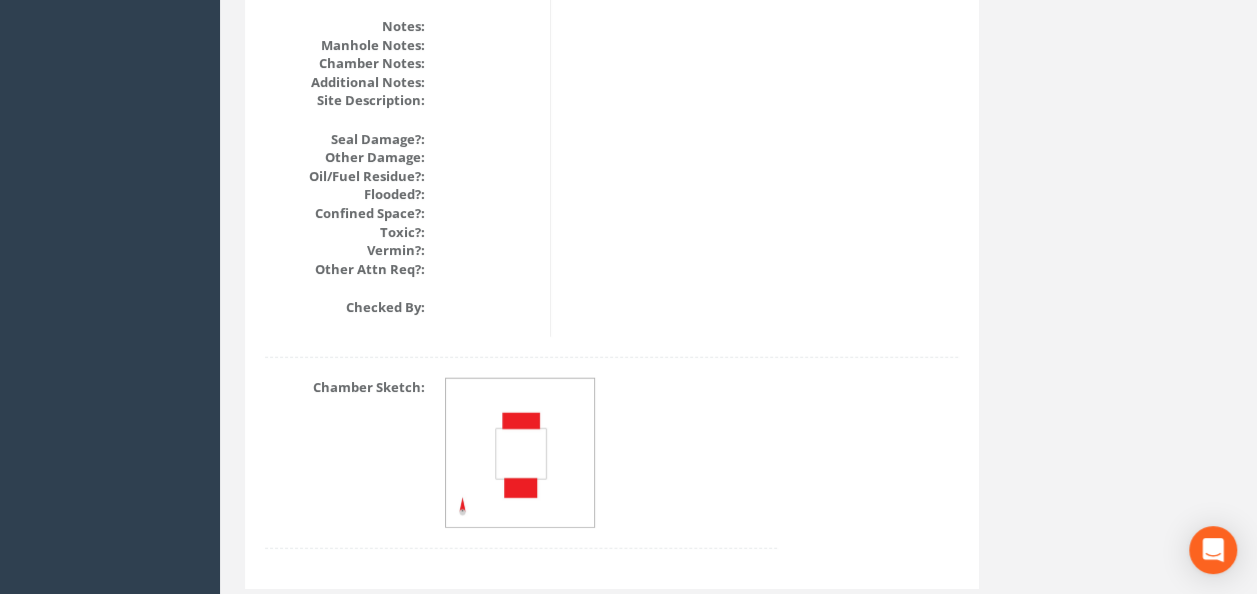 scroll, scrollTop: 2500, scrollLeft: 0, axis: vertical 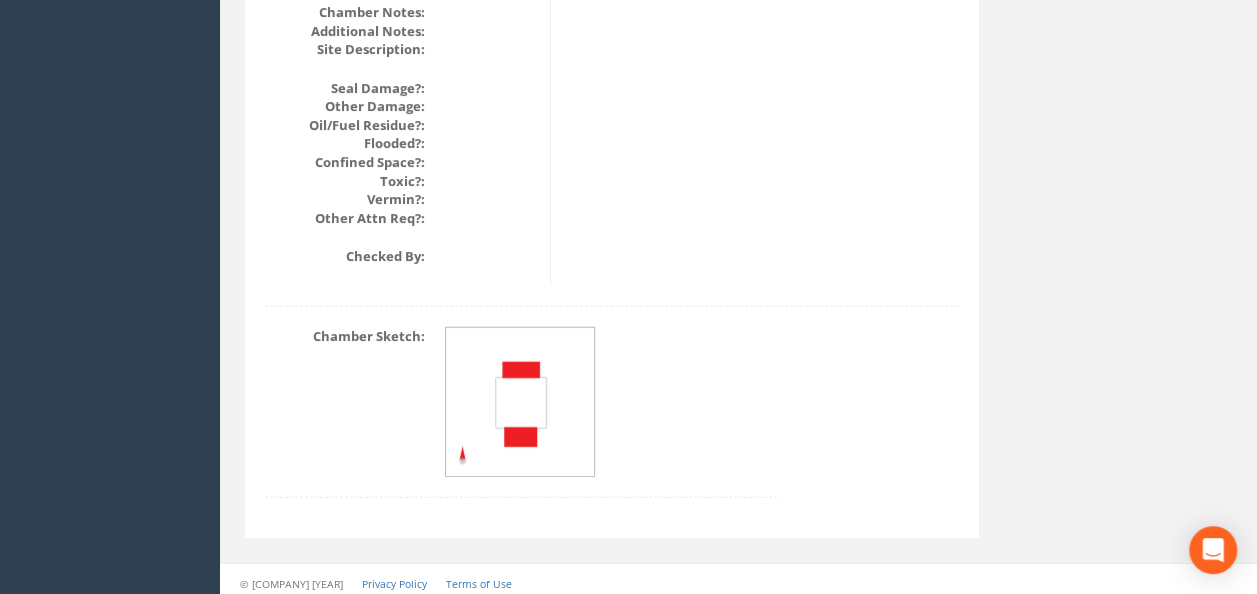 click on "Back to 3134 Manholes       Back to Map           Assign To            No Companies Added          Export        Basic Manhole   Condition Survey   Condition Survey 2479   EUFR V2   Landscope Manhole       Heathrow   United Utilities       SurvAid IC   SurvAid Manhole            Preview        Basic Manhole   Condition Survey   Condition Survey 2479   EUFR V2   Landscope Manhole       Heathrow   United Utilities       SurvAid IC   SurvAid Manhole         Edit   3134                                                Manhole Data       Survey Date:  [DD]/[MM]/[YYYY]  Surveyed By:  [INITIALS]  Recorded By:  [FIRST] [LAST]  Project:    Site Name:  Pnb  Site Number:    Man Entry Required:    Measuring Tools:        Asset Owner (PAS 256):  KBS  Covering (PAS 256):    In Service (PAS 256):        Manhole ID:  [NUMBER]  Location Description:    Latitude:  [COORD]  Longitude:  [COORD]  Accuracy:  [NUMBER]  Eastings:    Northings:    Datum:    Grid Ref (PAS 256):        Service Type:  ["Cables"]  Ownership:    Type:" at bounding box center [738, -890] 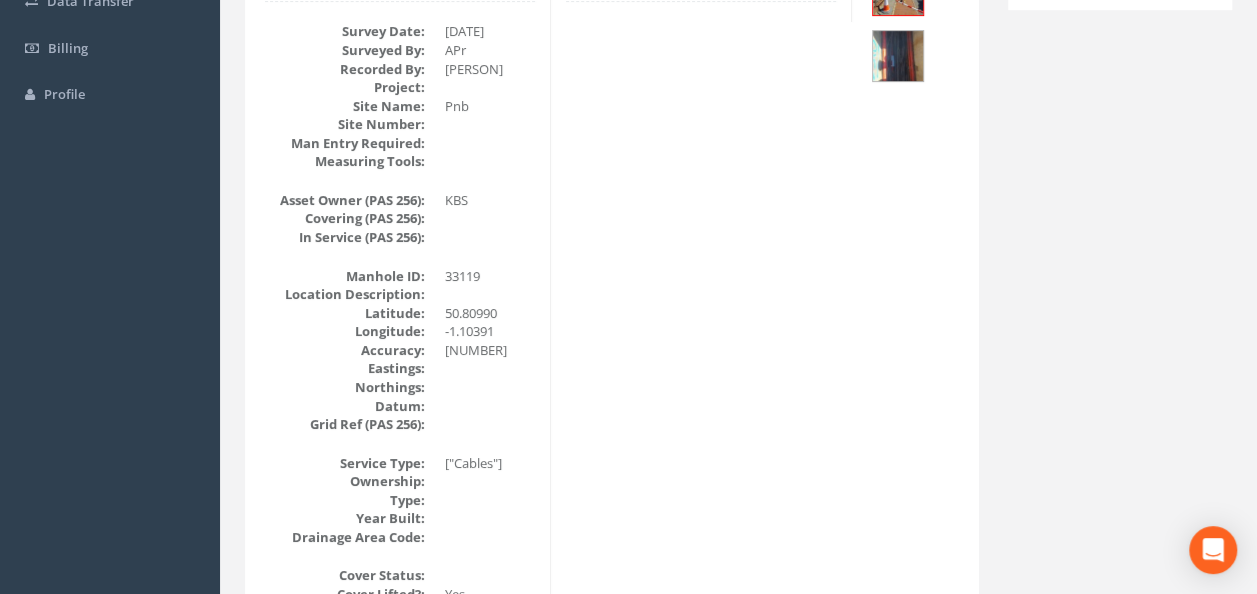 scroll, scrollTop: 400, scrollLeft: 0, axis: vertical 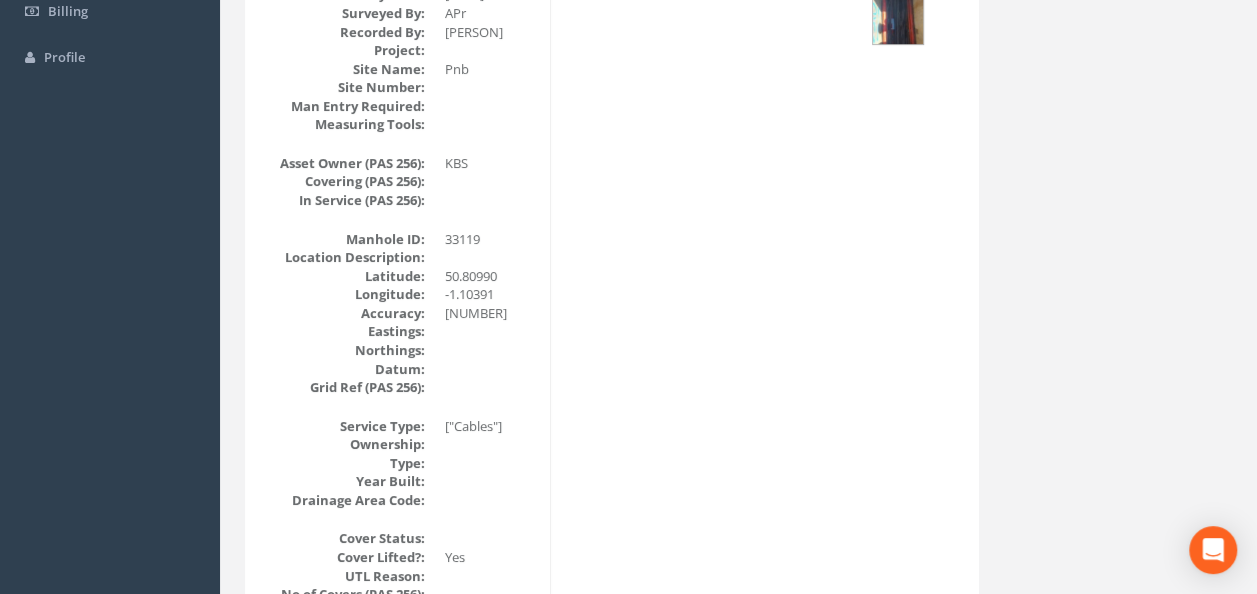 drag, startPoint x: 1170, startPoint y: 390, endPoint x: 1155, endPoint y: 388, distance: 15.132746 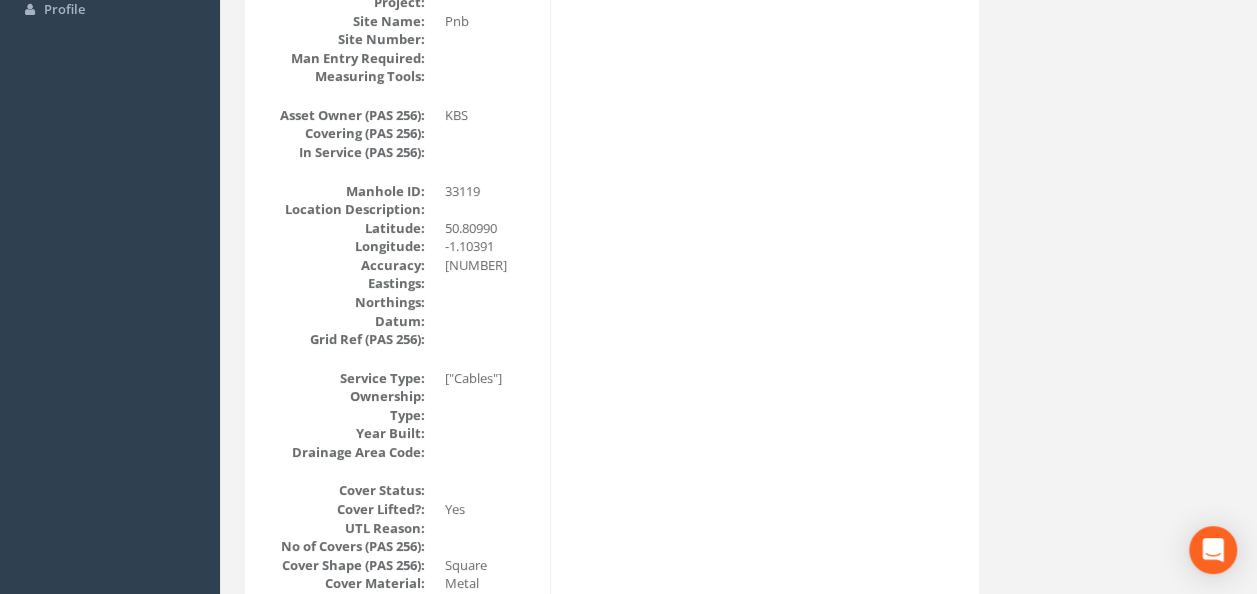 scroll, scrollTop: 0, scrollLeft: 0, axis: both 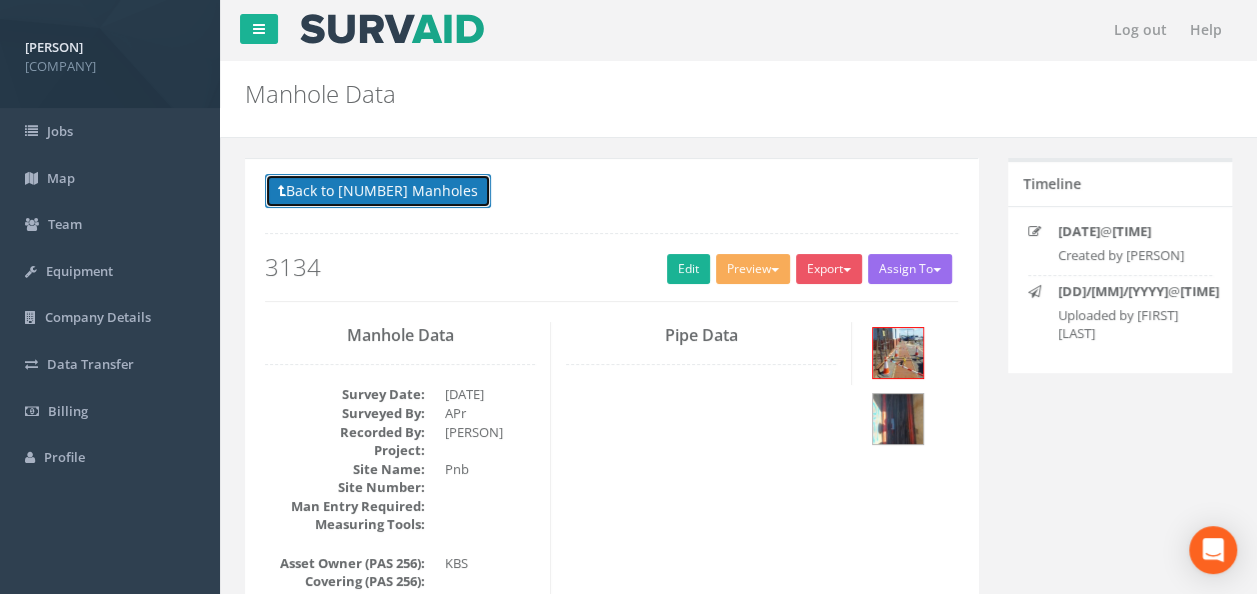 click on "Back to [NUMBER] Manholes" at bounding box center [378, 191] 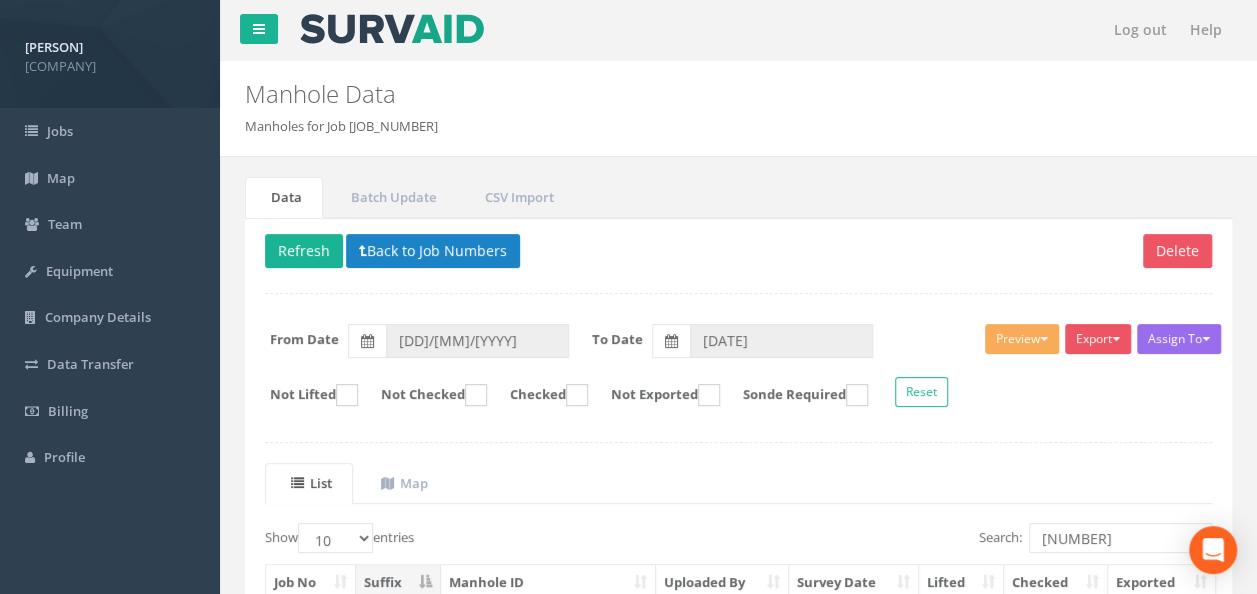 scroll, scrollTop: 100, scrollLeft: 0, axis: vertical 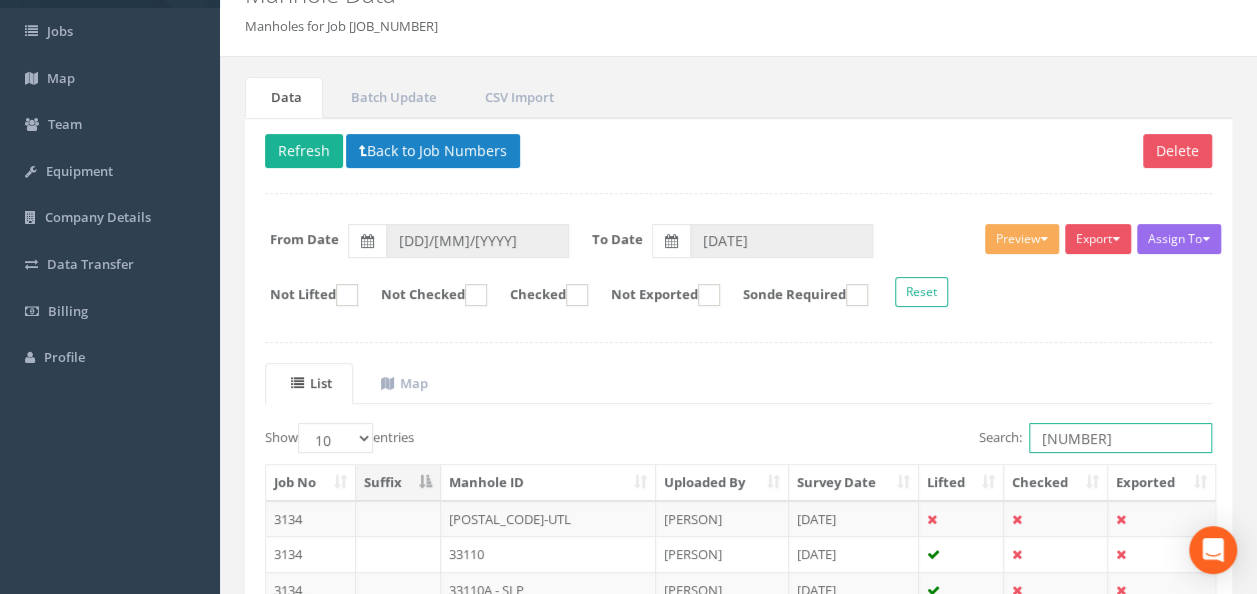 click on "[NUMBER]" at bounding box center [1120, 438] 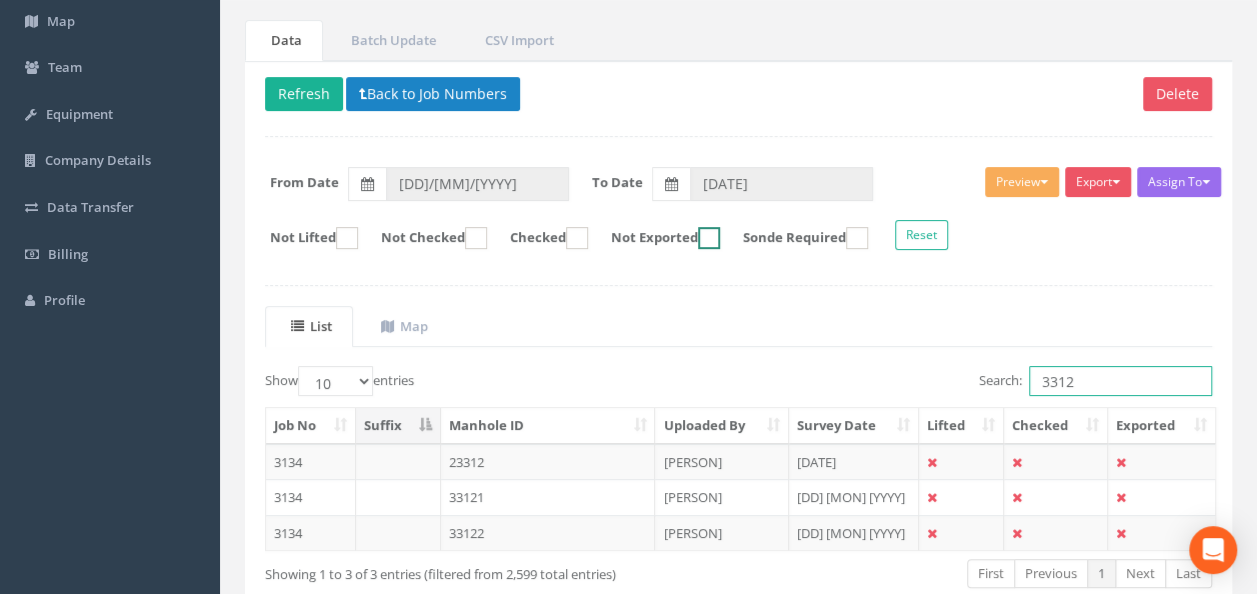 scroll, scrollTop: 200, scrollLeft: 0, axis: vertical 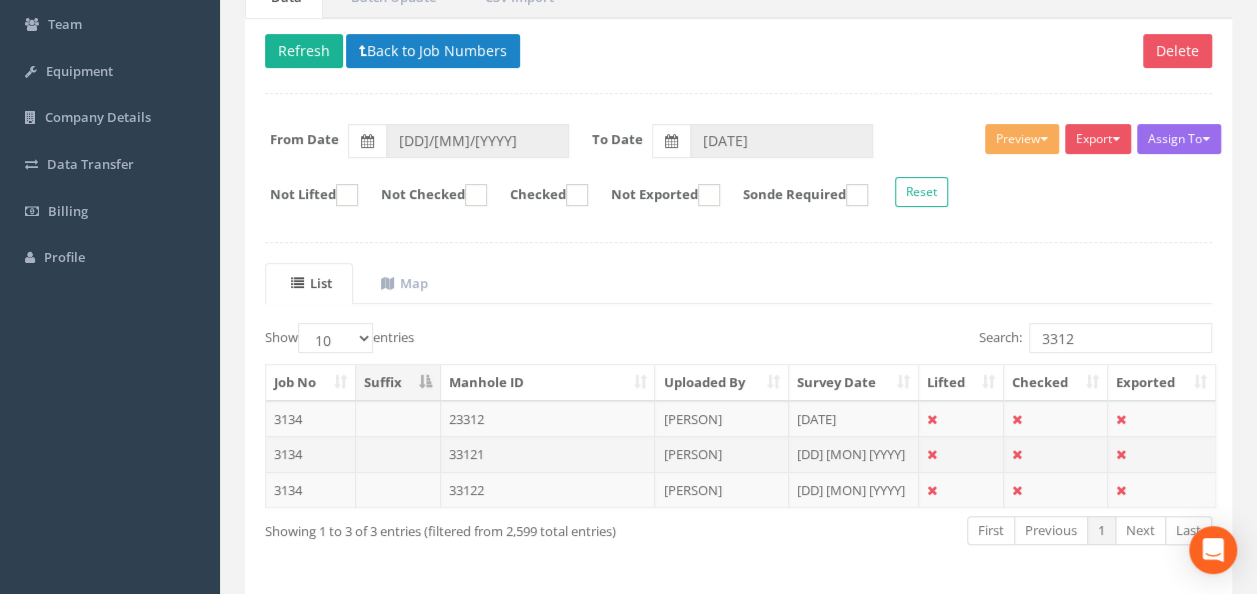 click on "33121" at bounding box center (548, 454) 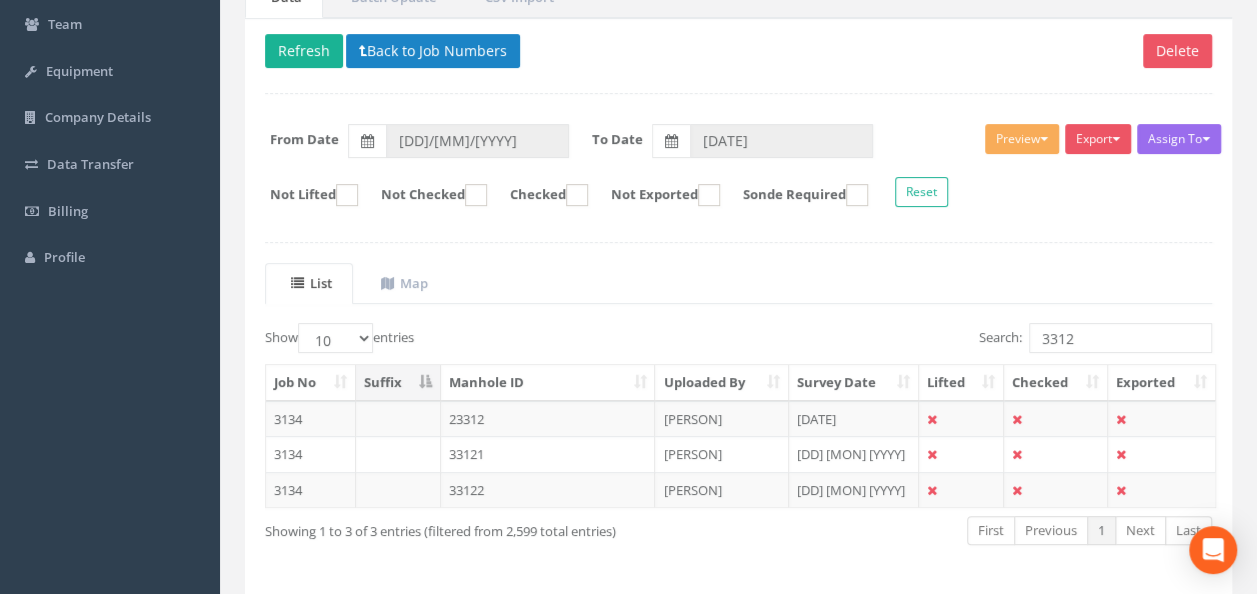 scroll, scrollTop: 0, scrollLeft: 0, axis: both 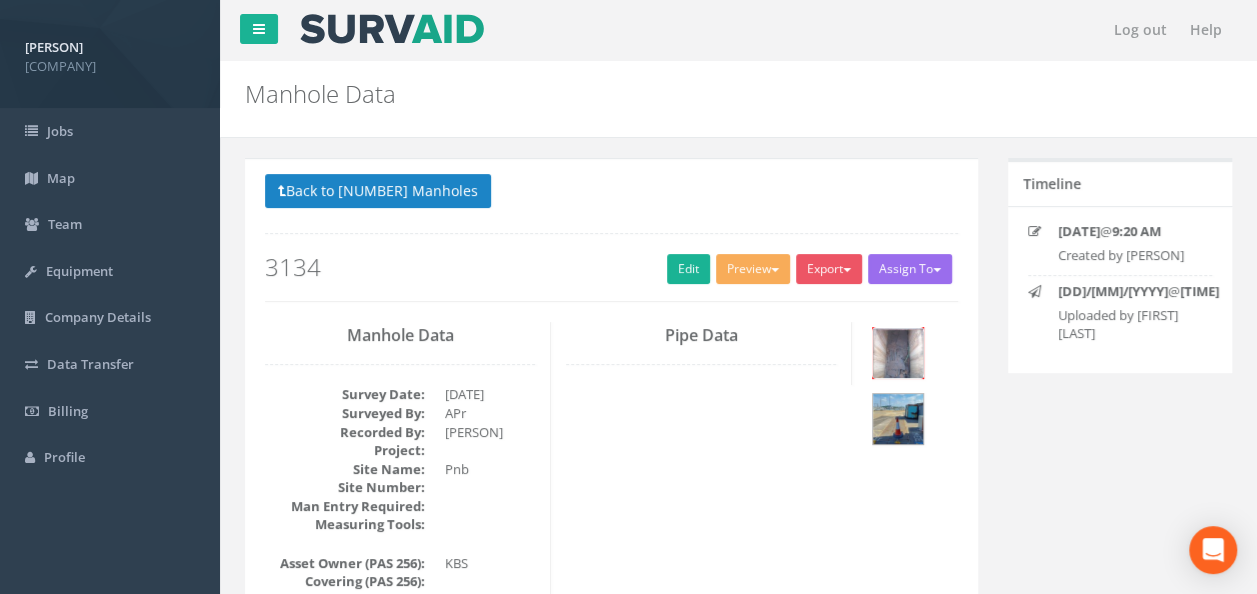 click at bounding box center [898, 353] 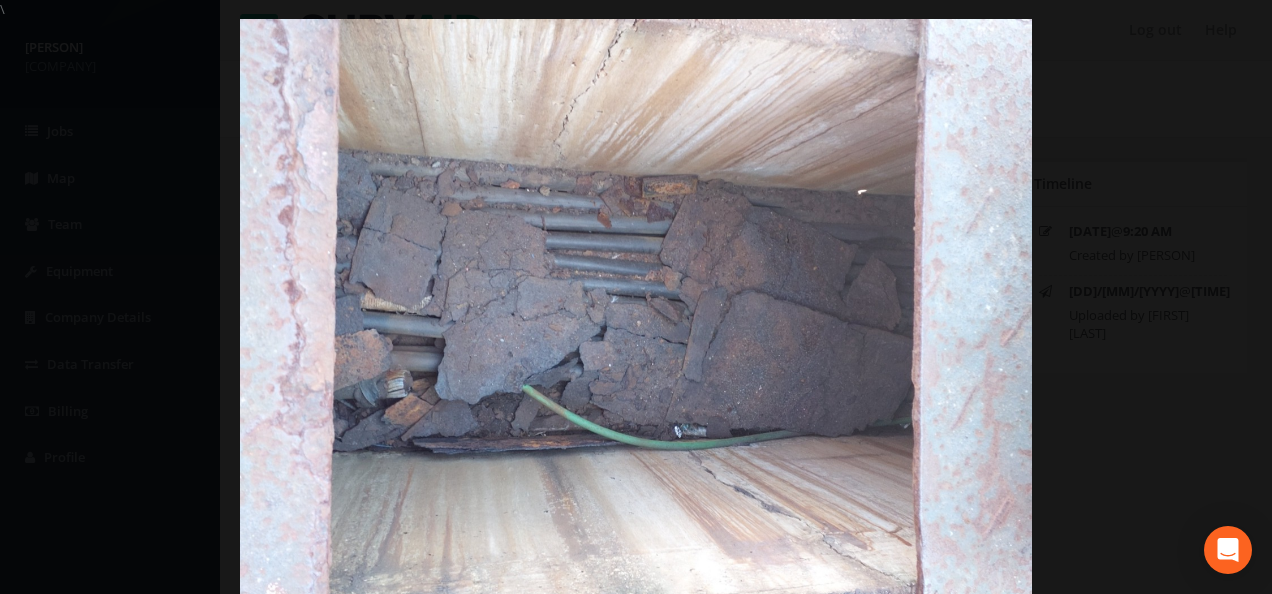 click at bounding box center [636, 316] 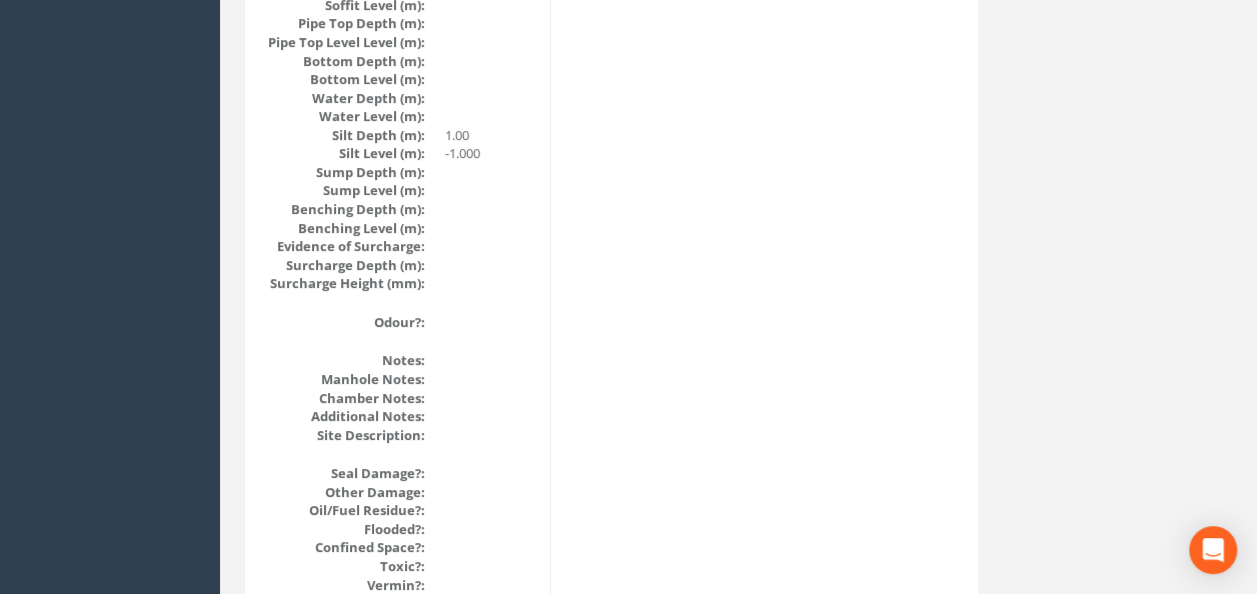scroll, scrollTop: 2088, scrollLeft: 0, axis: vertical 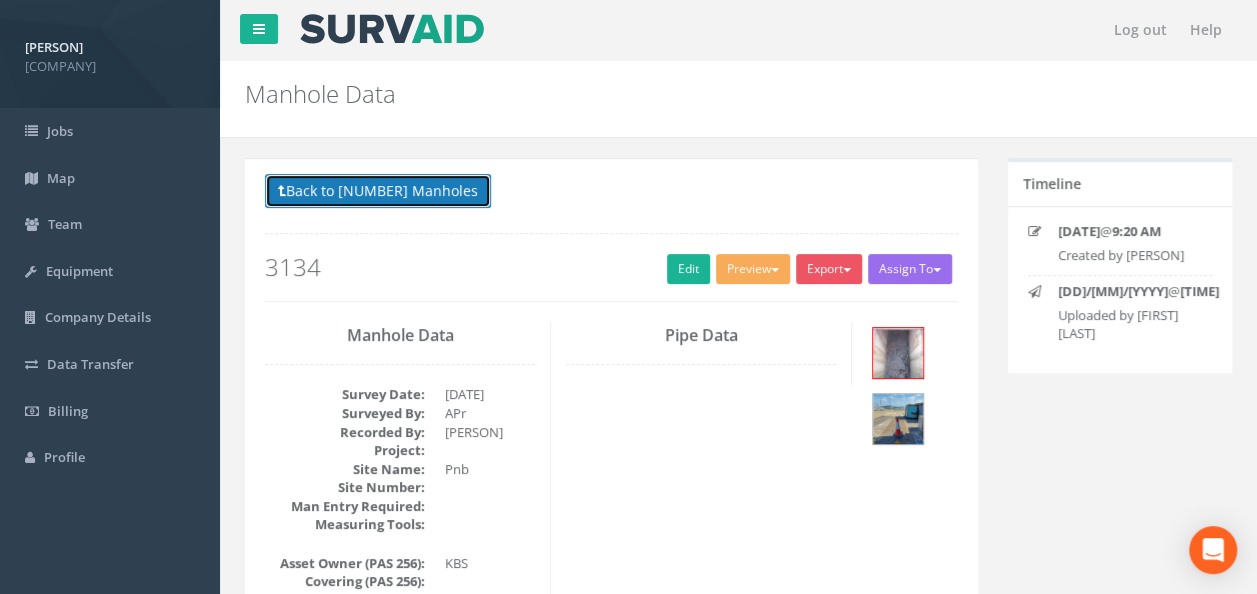 click on "Back to [NUMBER] Manholes" at bounding box center [378, 191] 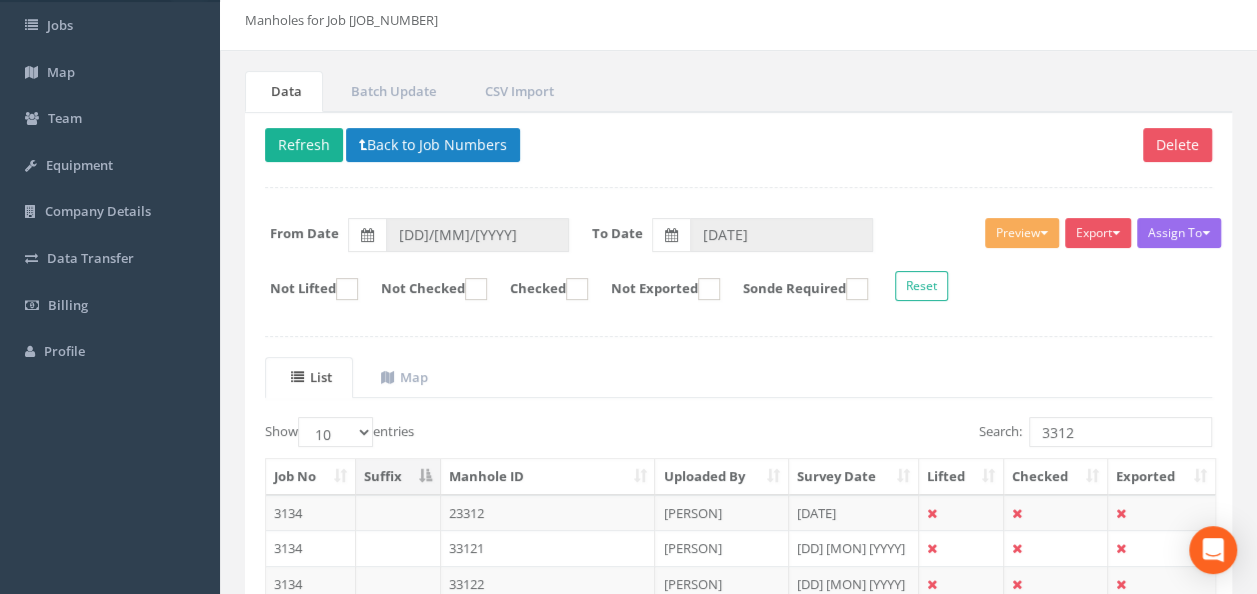 scroll, scrollTop: 200, scrollLeft: 0, axis: vertical 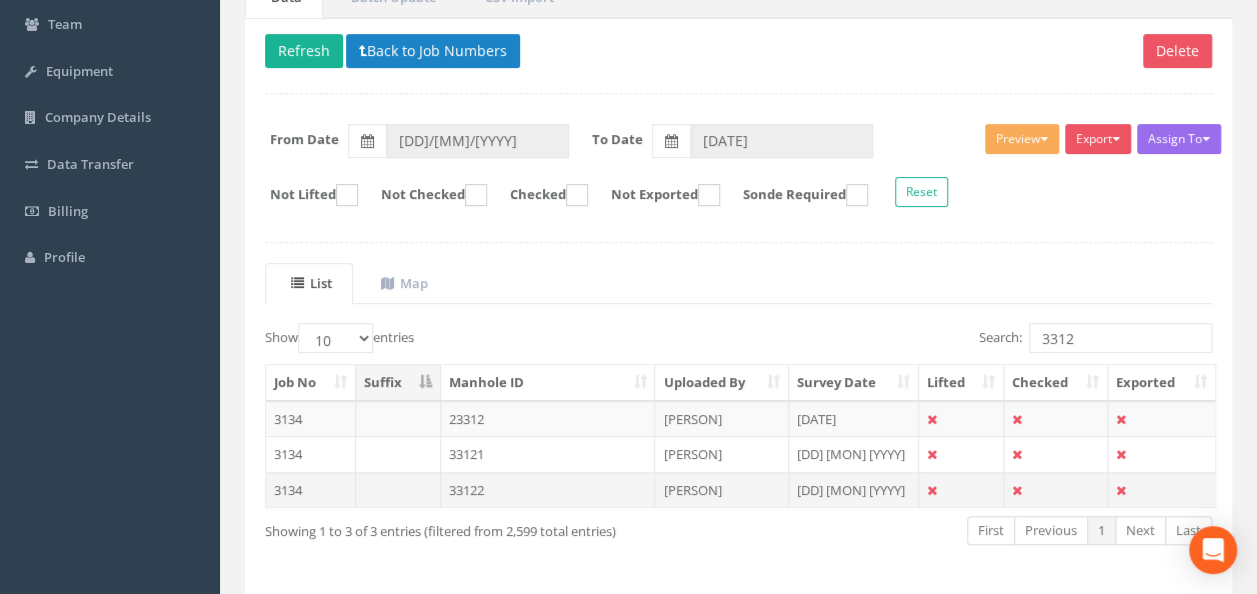 click on "33122" at bounding box center (548, 419) 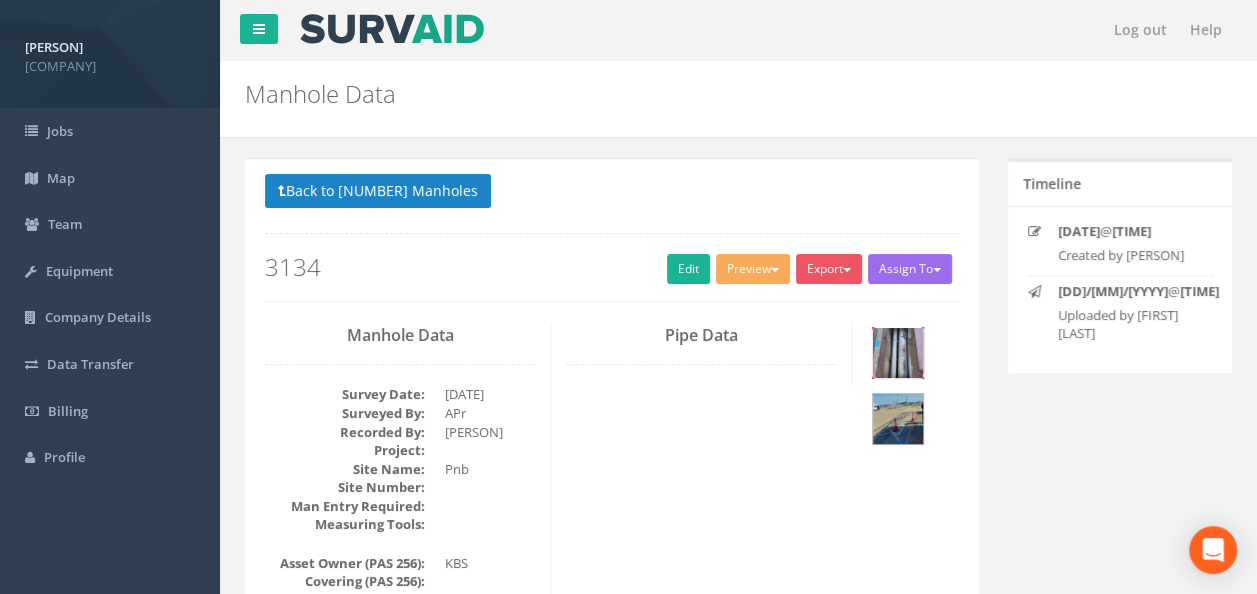 click at bounding box center (898, 353) 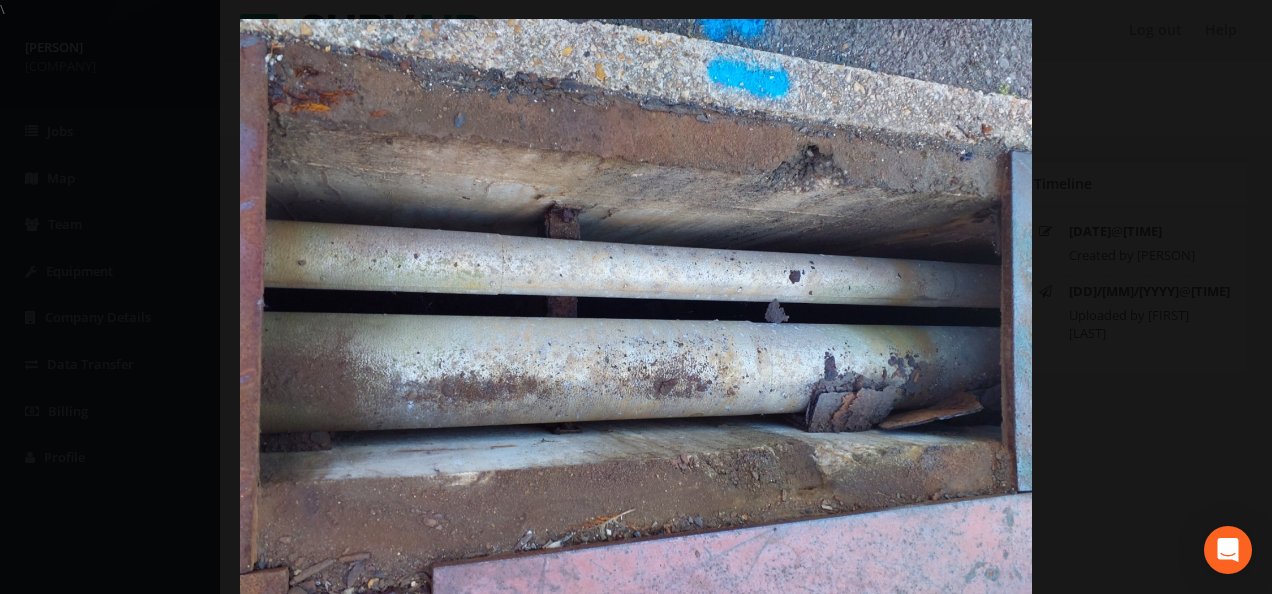 click at bounding box center (636, 316) 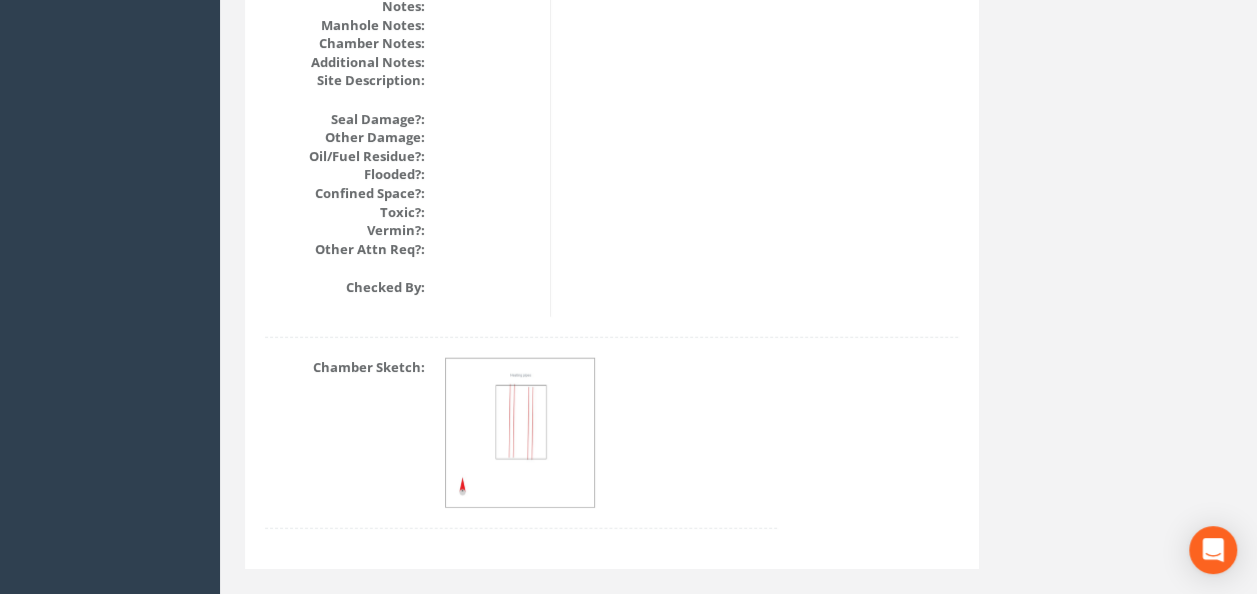 scroll, scrollTop: 2500, scrollLeft: 0, axis: vertical 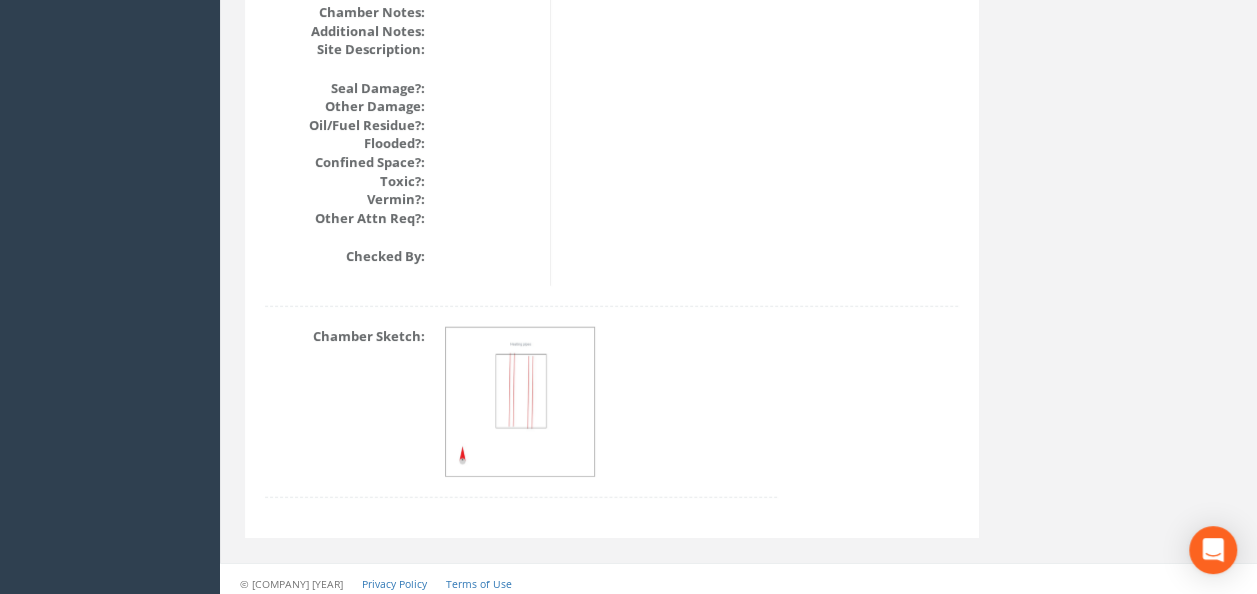 click at bounding box center (521, 403) 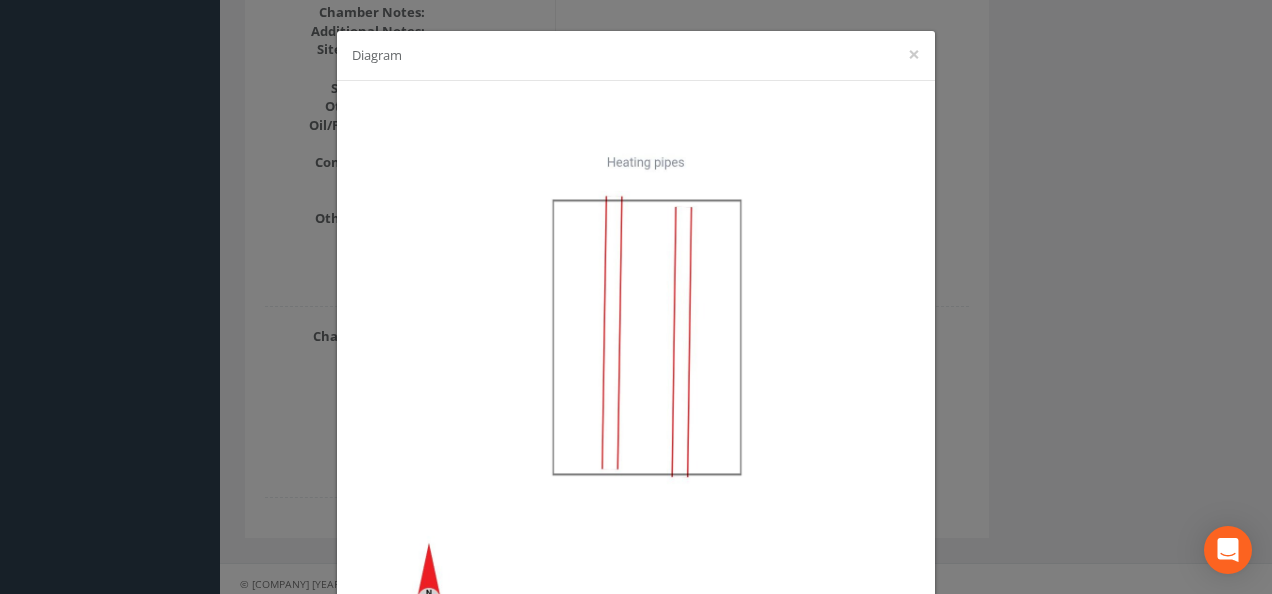 click on "Diagram  ×" at bounding box center [636, 297] 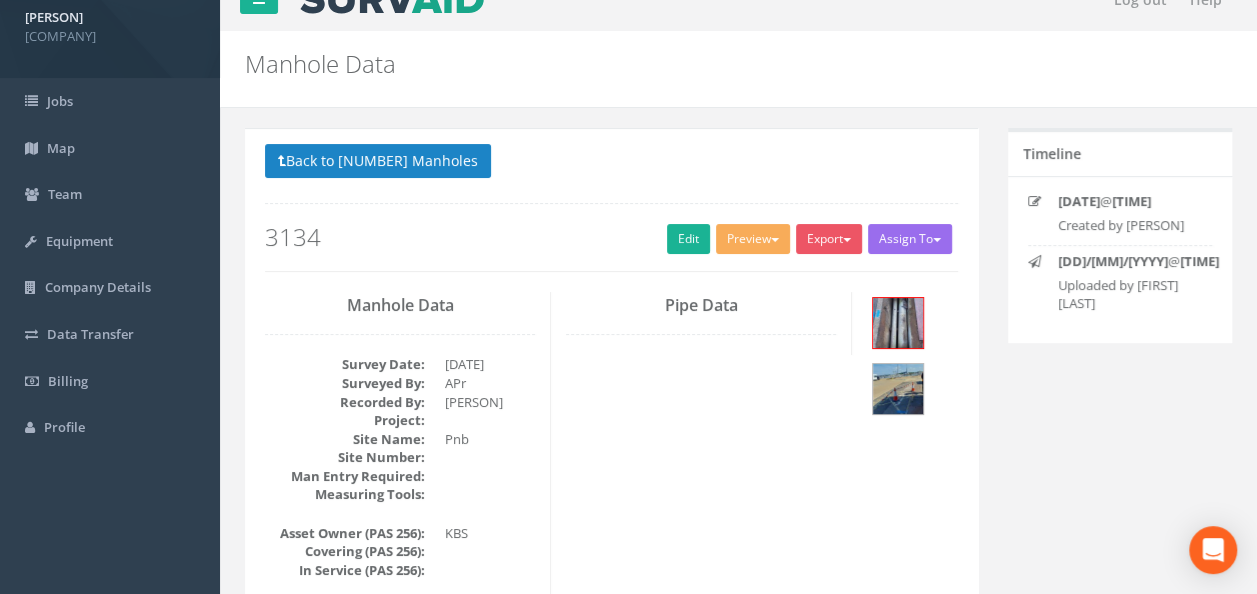 scroll, scrollTop: 0, scrollLeft: 0, axis: both 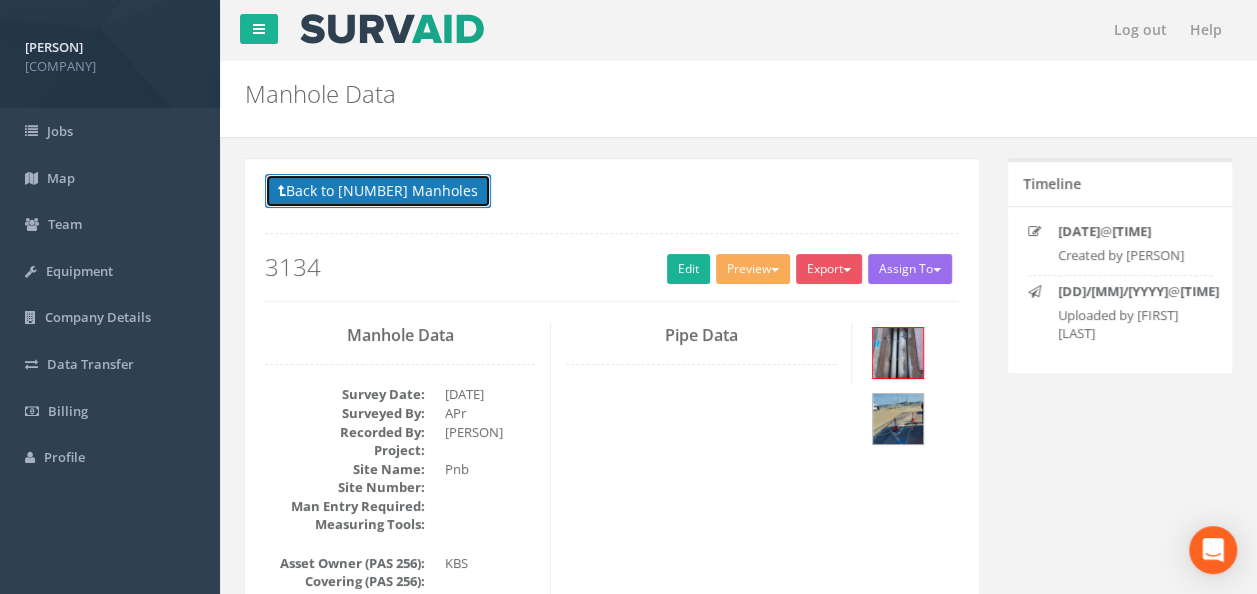 click on "Back to [NUMBER] Manholes" at bounding box center (378, 191) 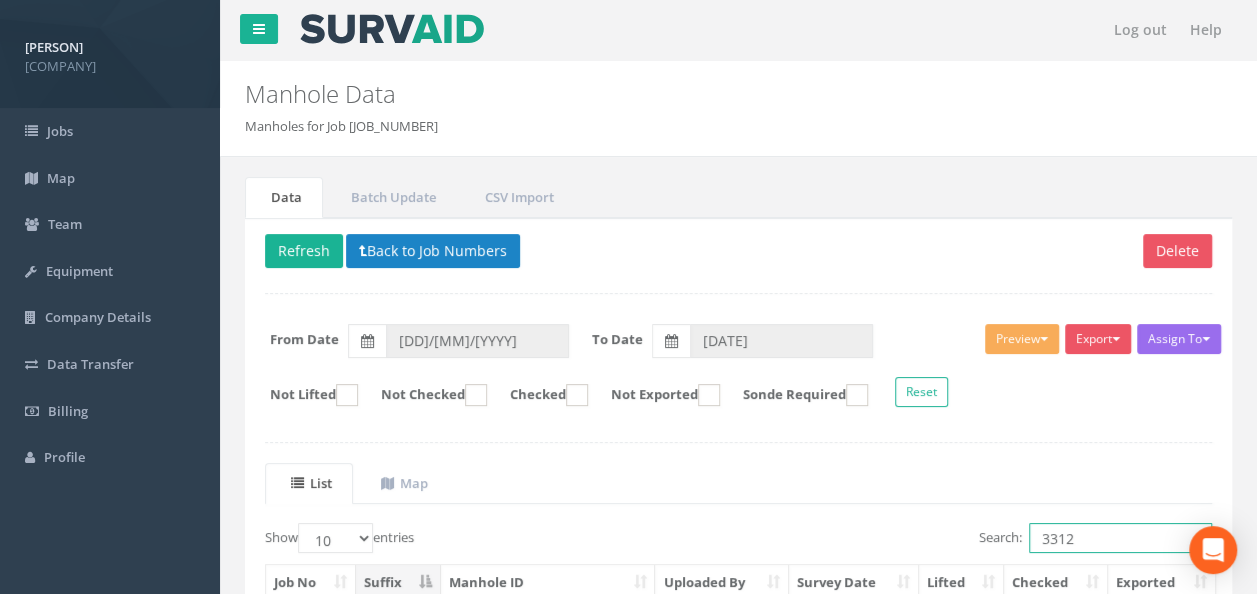 click on "3312" at bounding box center (1120, 538) 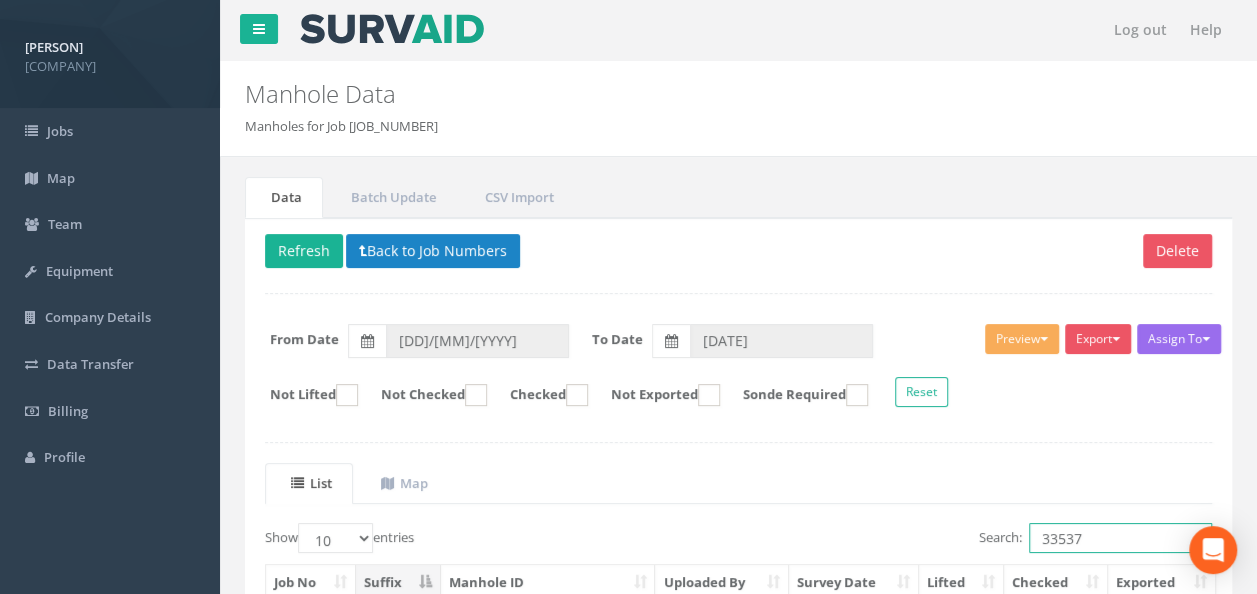 scroll, scrollTop: 195, scrollLeft: 0, axis: vertical 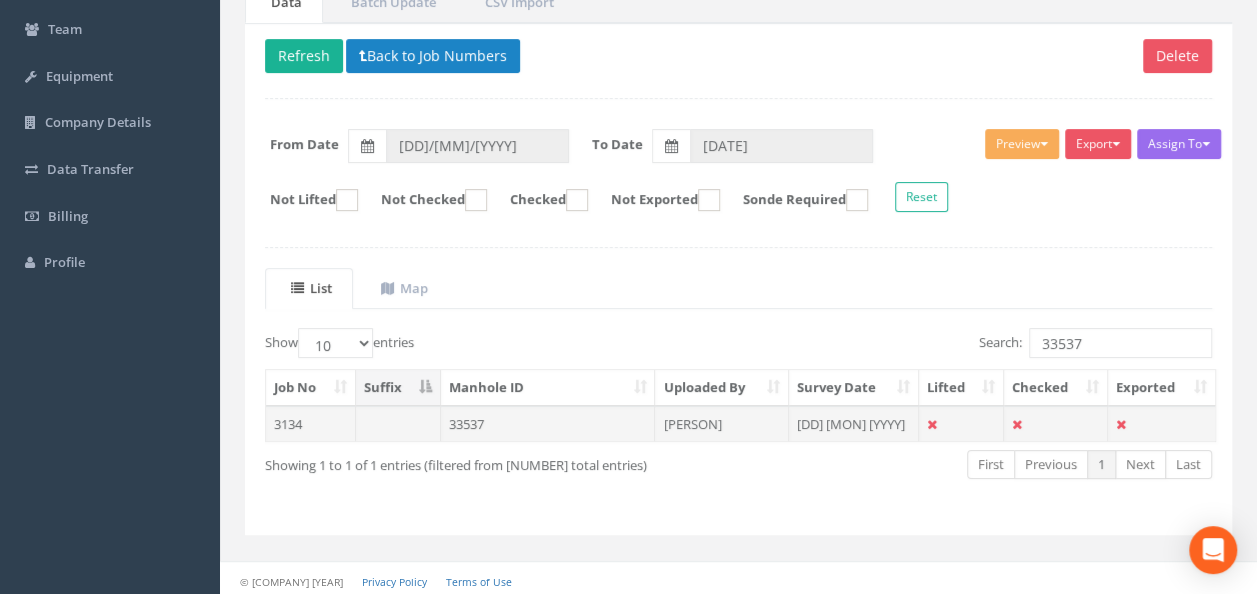 click on "33537" at bounding box center [548, 424] 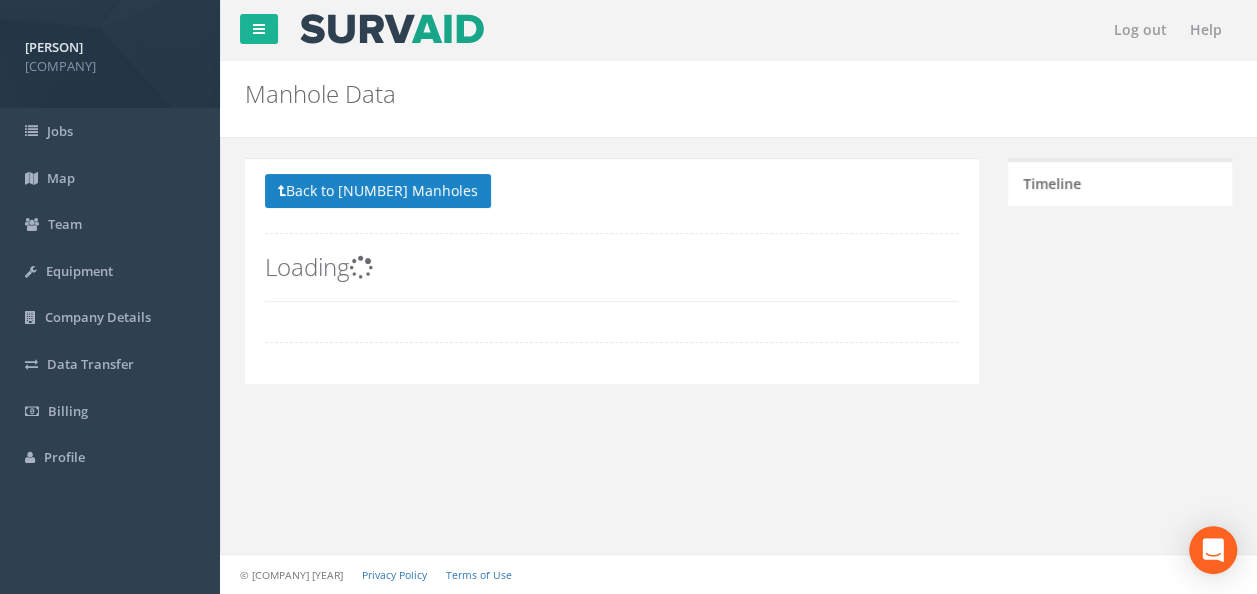 scroll, scrollTop: 0, scrollLeft: 0, axis: both 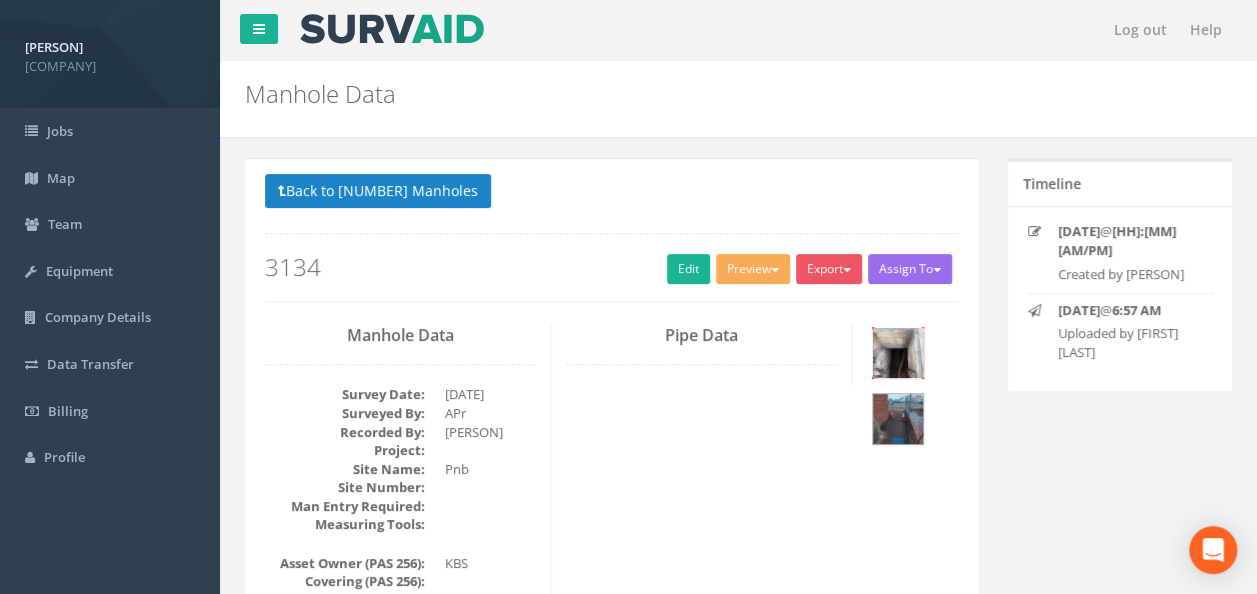 click at bounding box center (898, 353) 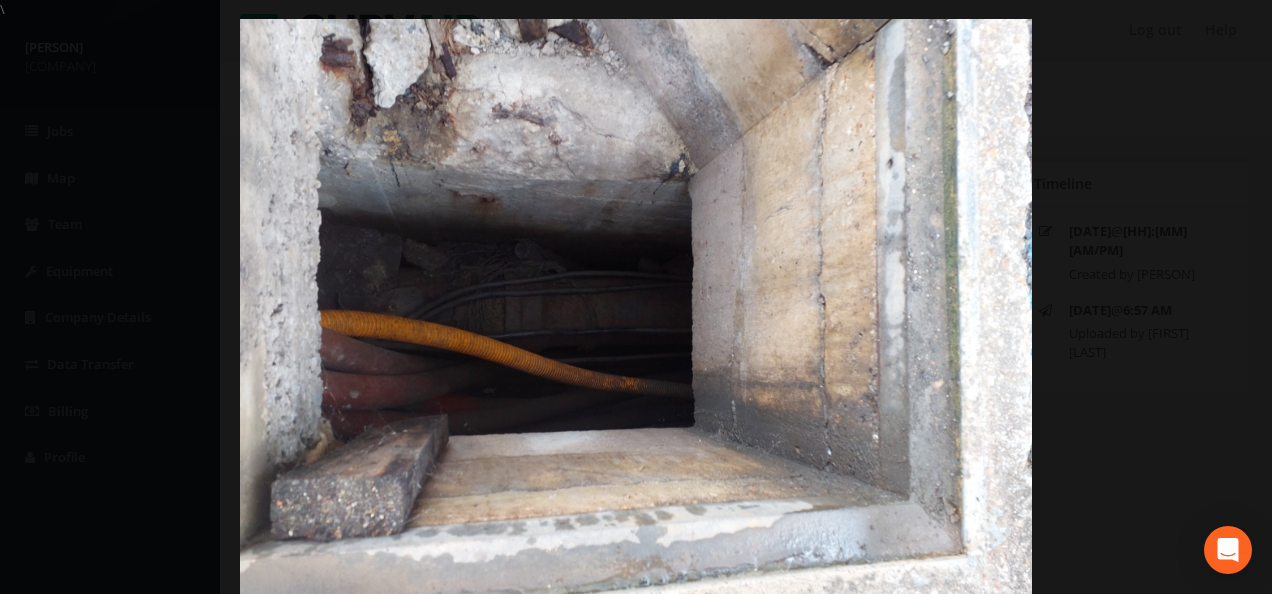 click at bounding box center (636, 316) 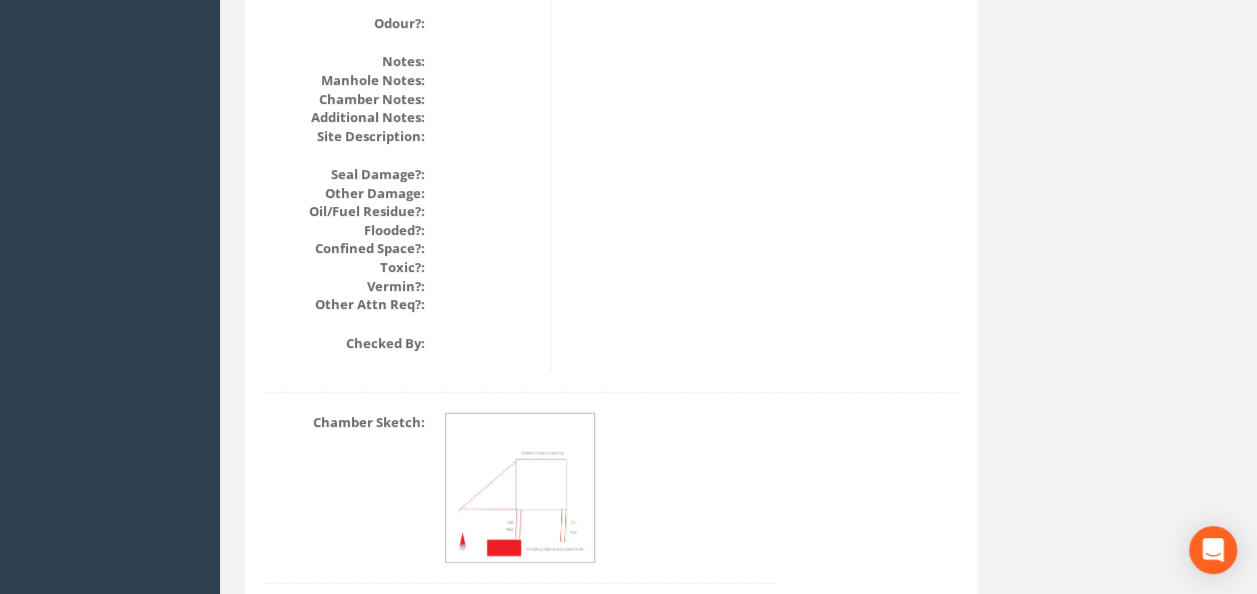 scroll, scrollTop: 2488, scrollLeft: 0, axis: vertical 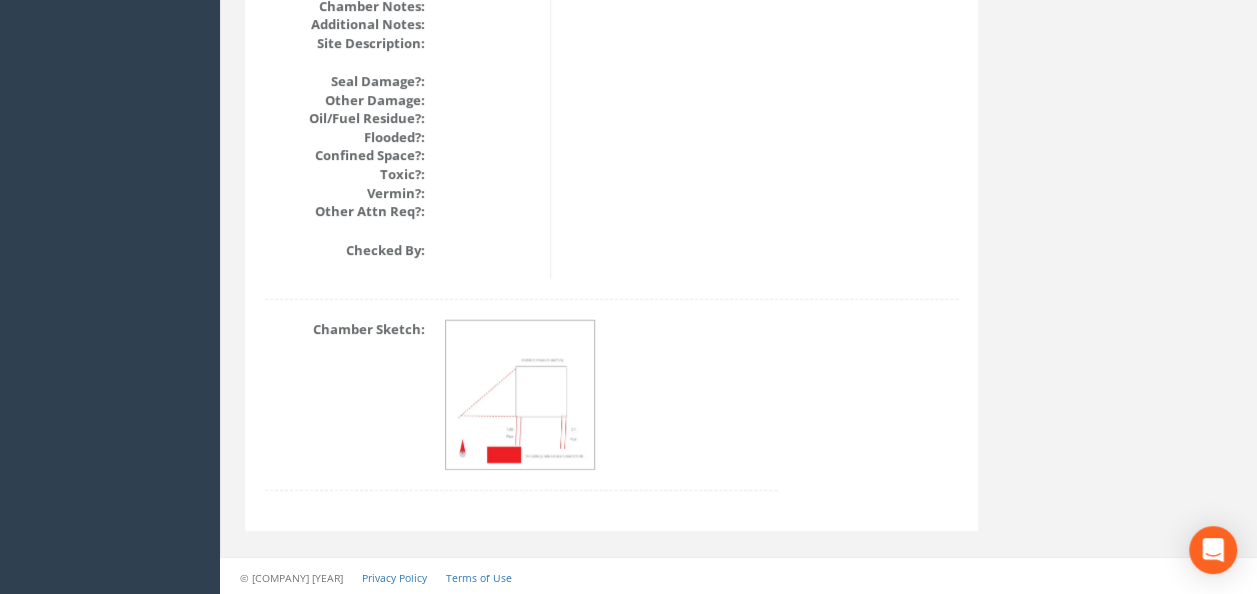 click at bounding box center [521, 396] 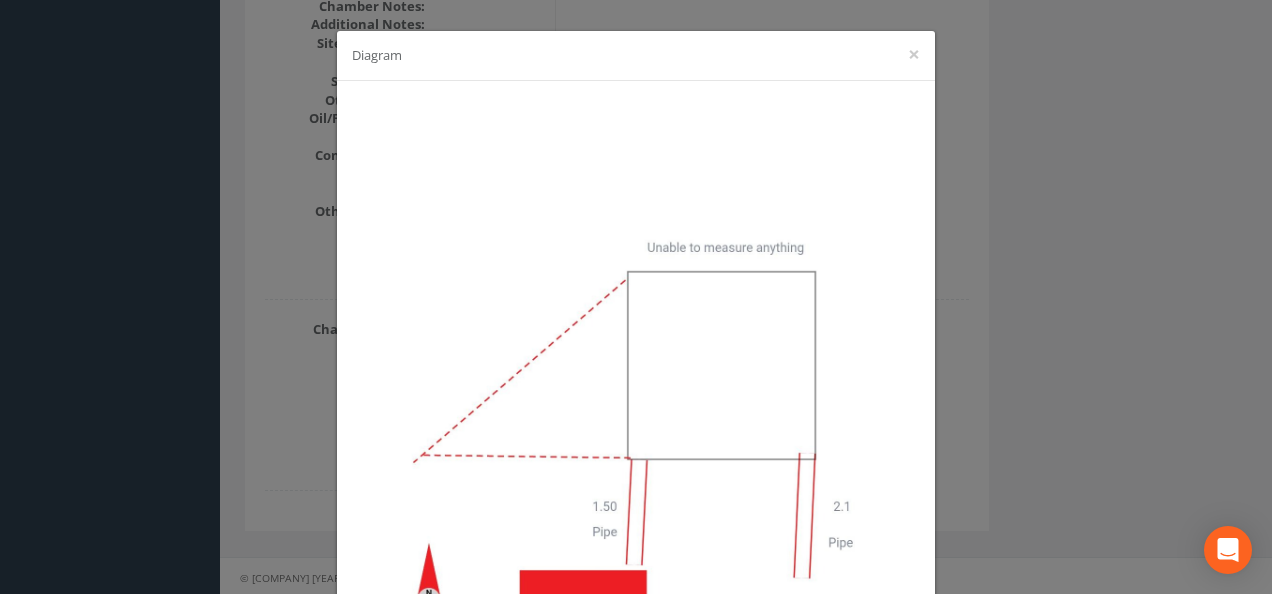 drag, startPoint x: 982, startPoint y: 384, endPoint x: 948, endPoint y: 388, distance: 34.234486 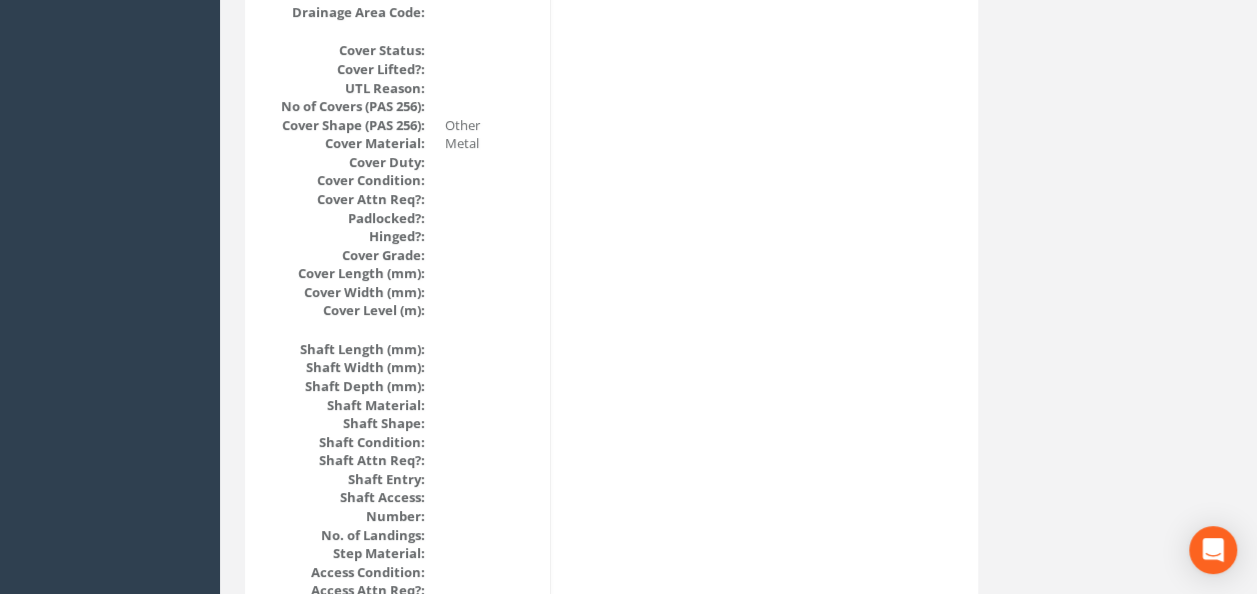scroll, scrollTop: 288, scrollLeft: 0, axis: vertical 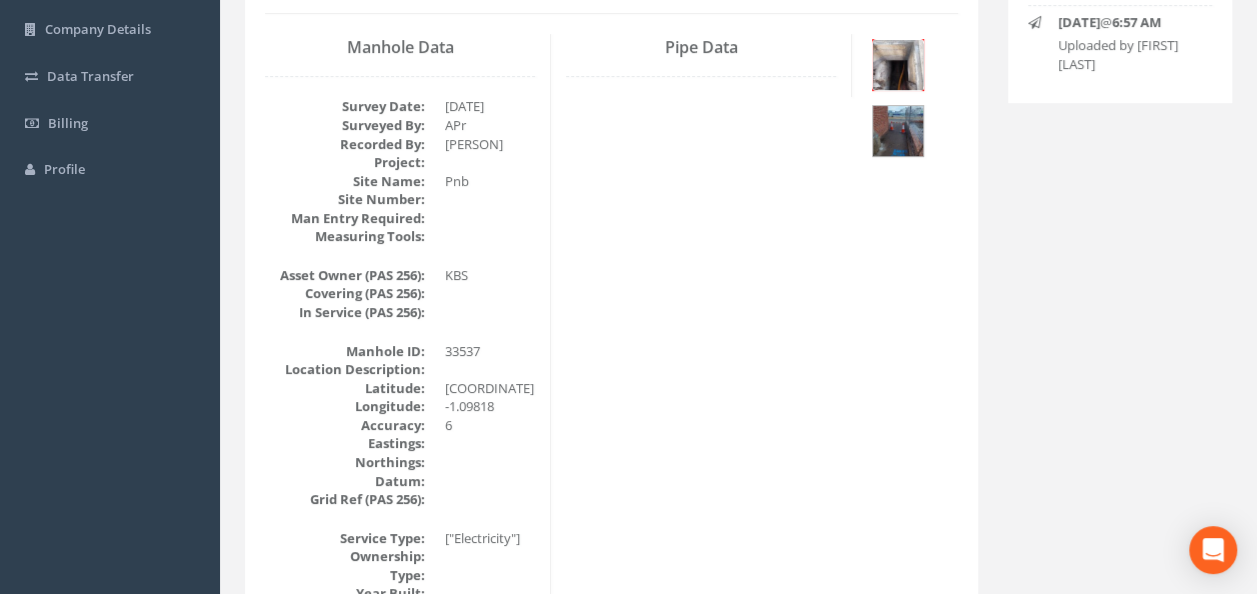 click at bounding box center (898, 65) 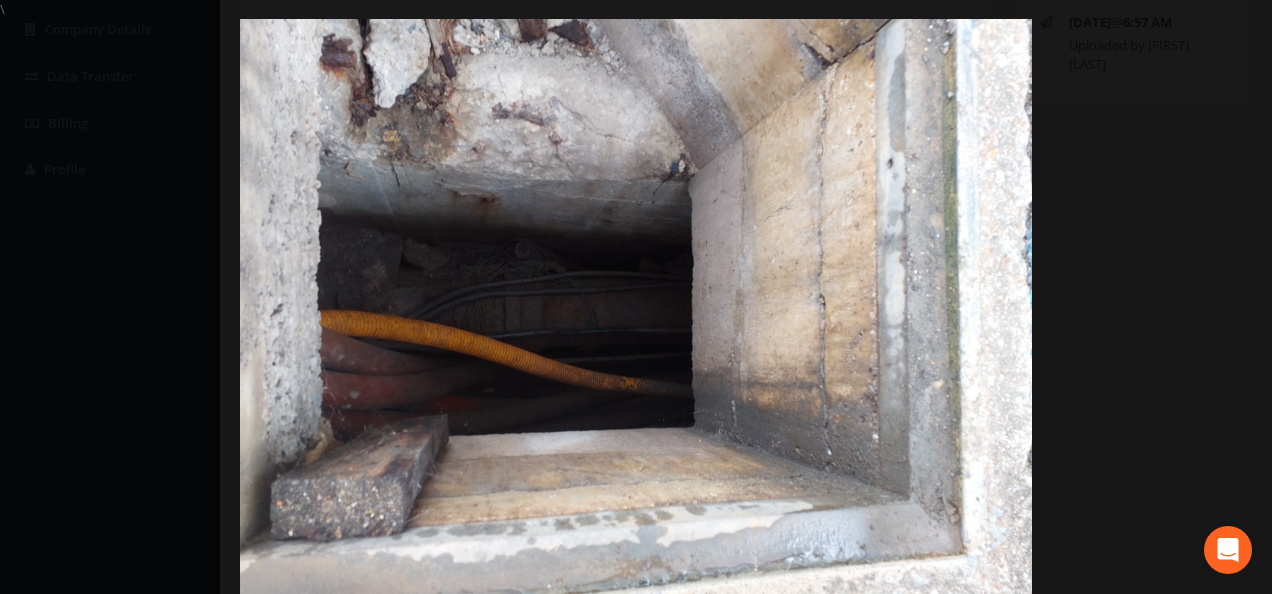 click at bounding box center [636, 316] 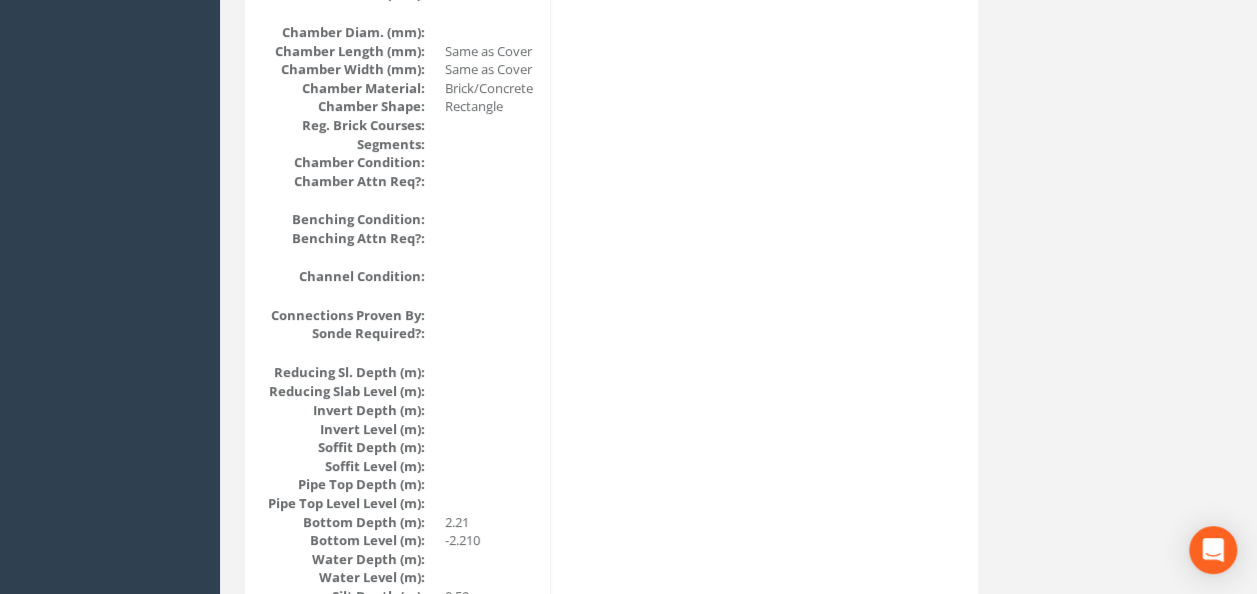 scroll, scrollTop: 1888, scrollLeft: 0, axis: vertical 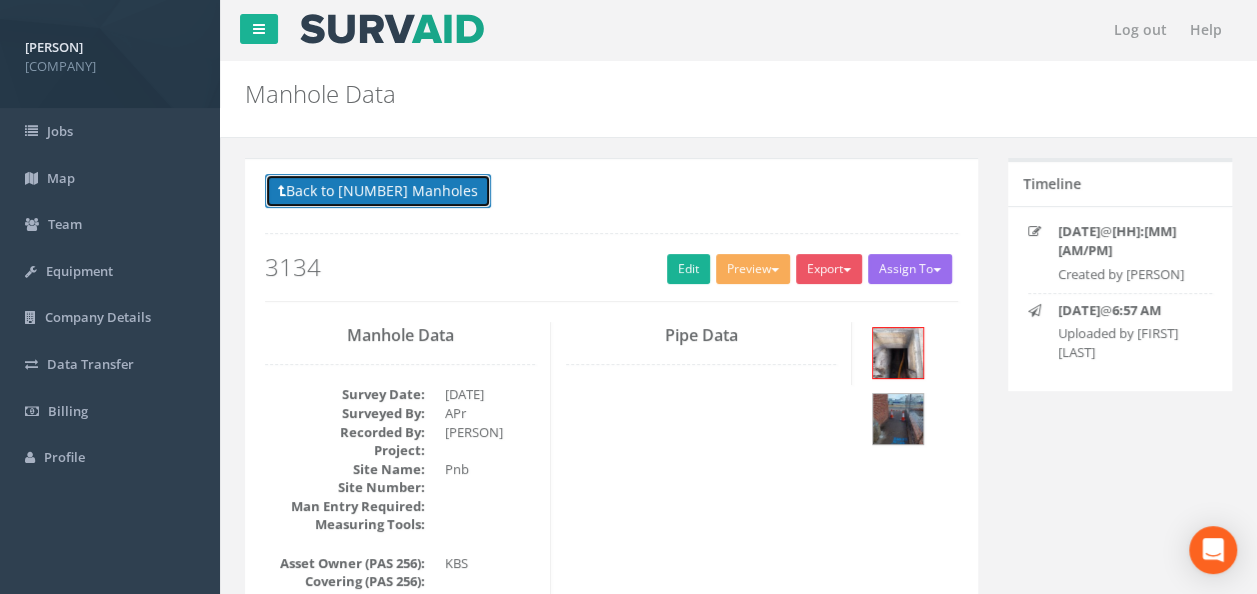 click on "Back to [NUMBER] Manholes" at bounding box center [378, 191] 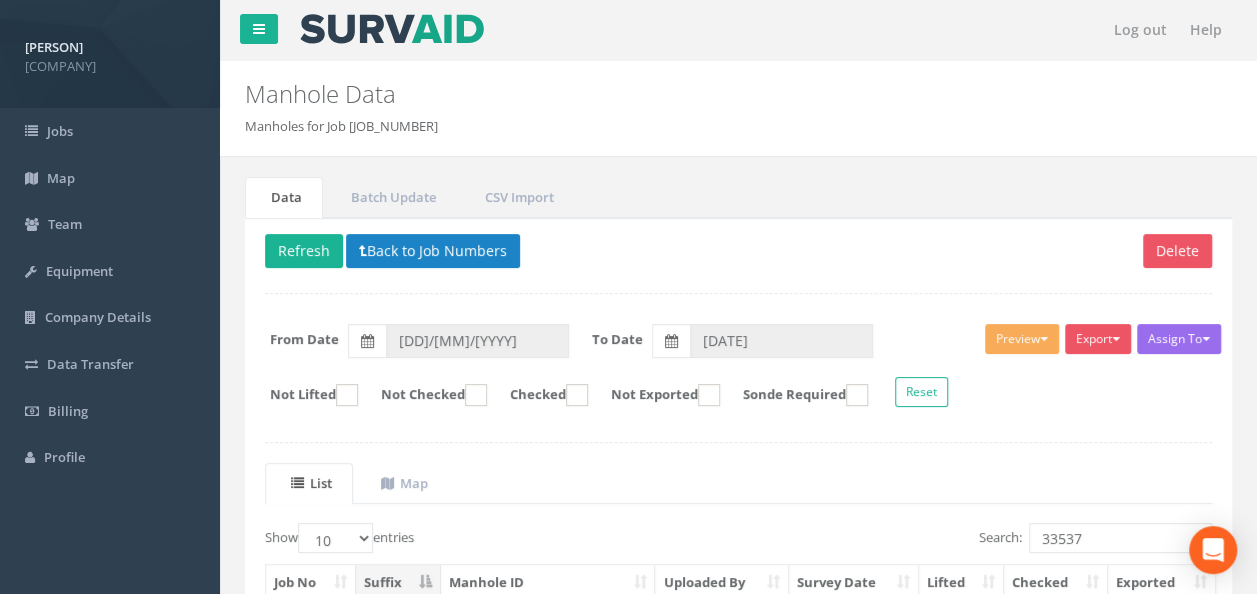 scroll, scrollTop: 100, scrollLeft: 0, axis: vertical 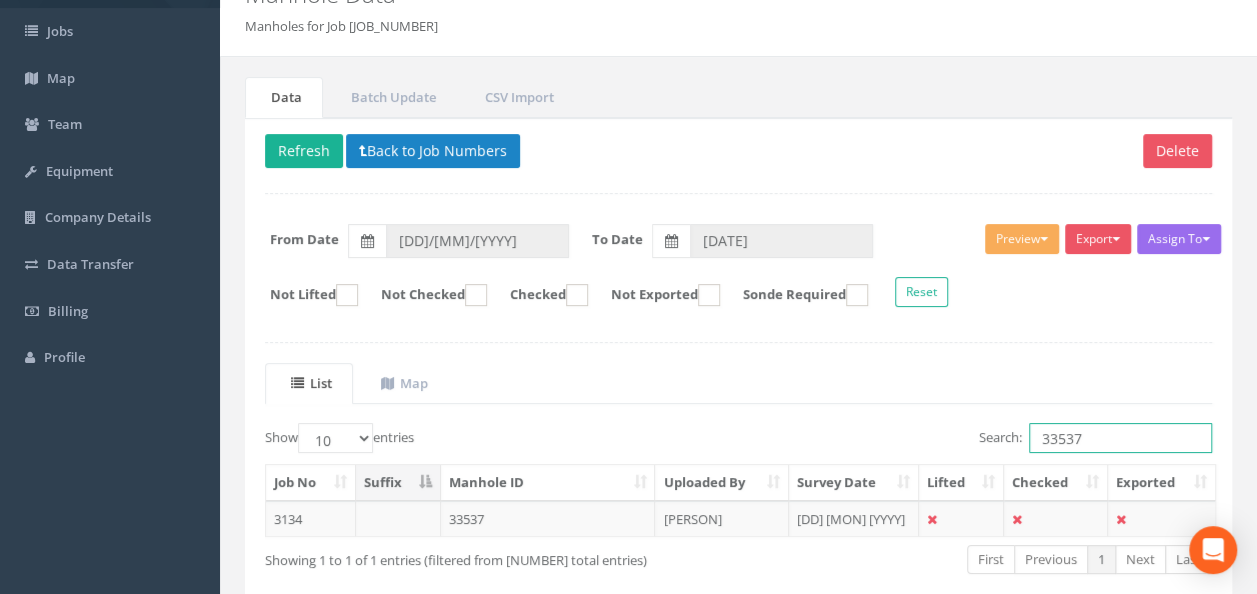 click on "33537" at bounding box center (1120, 438) 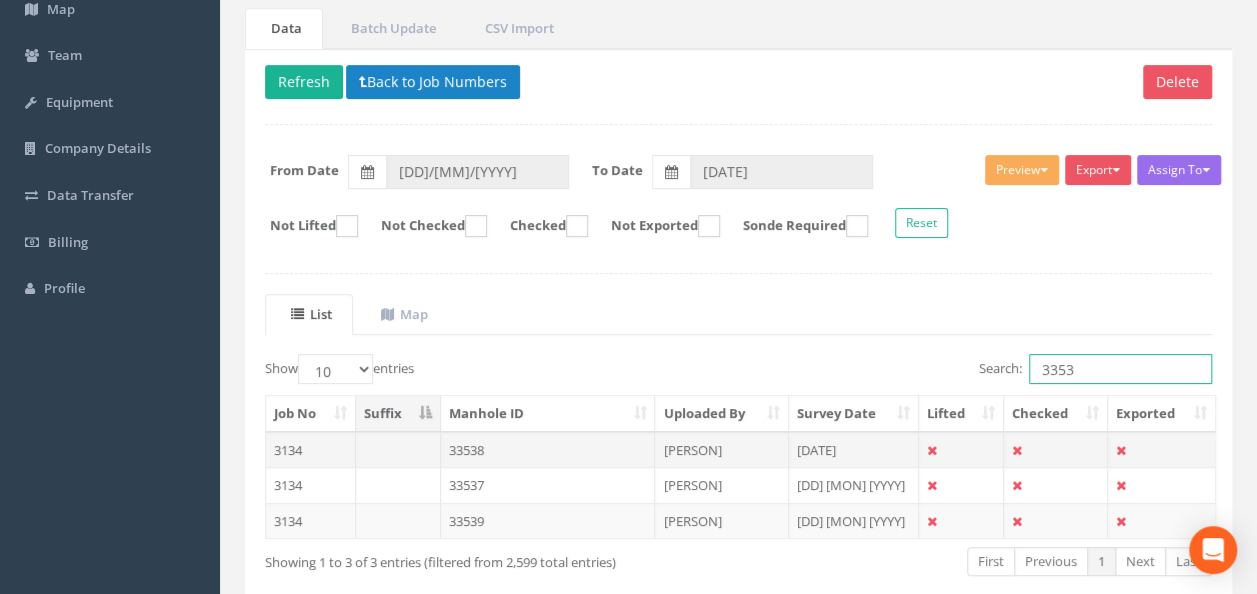 scroll, scrollTop: 200, scrollLeft: 0, axis: vertical 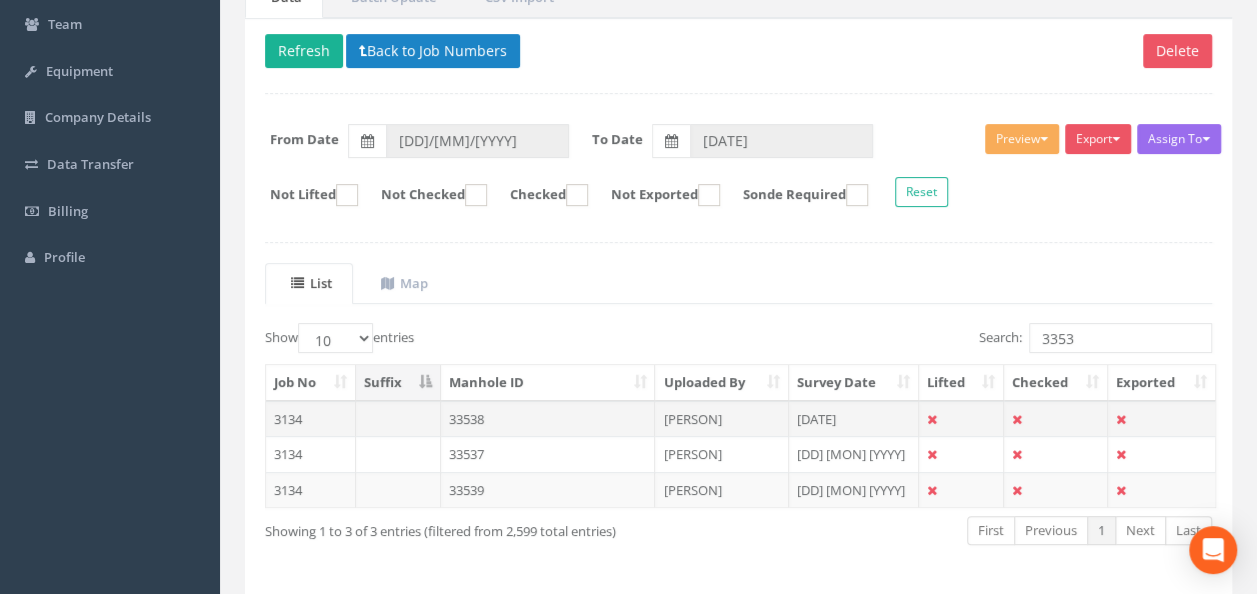 click on "33538" at bounding box center (548, 419) 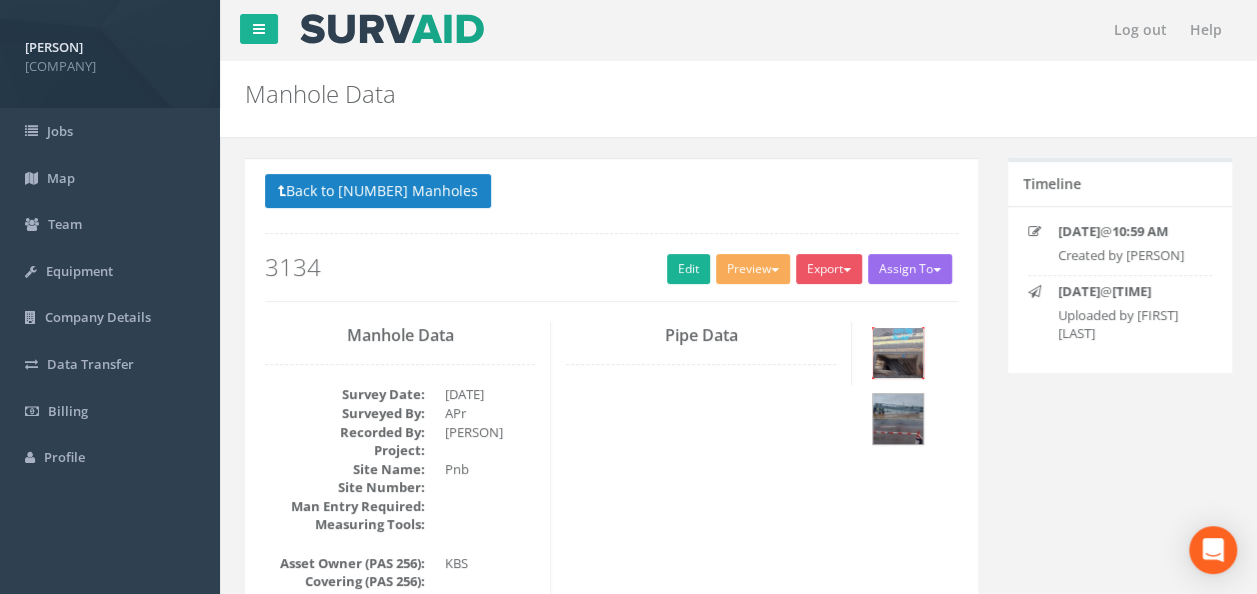 click at bounding box center (898, 353) 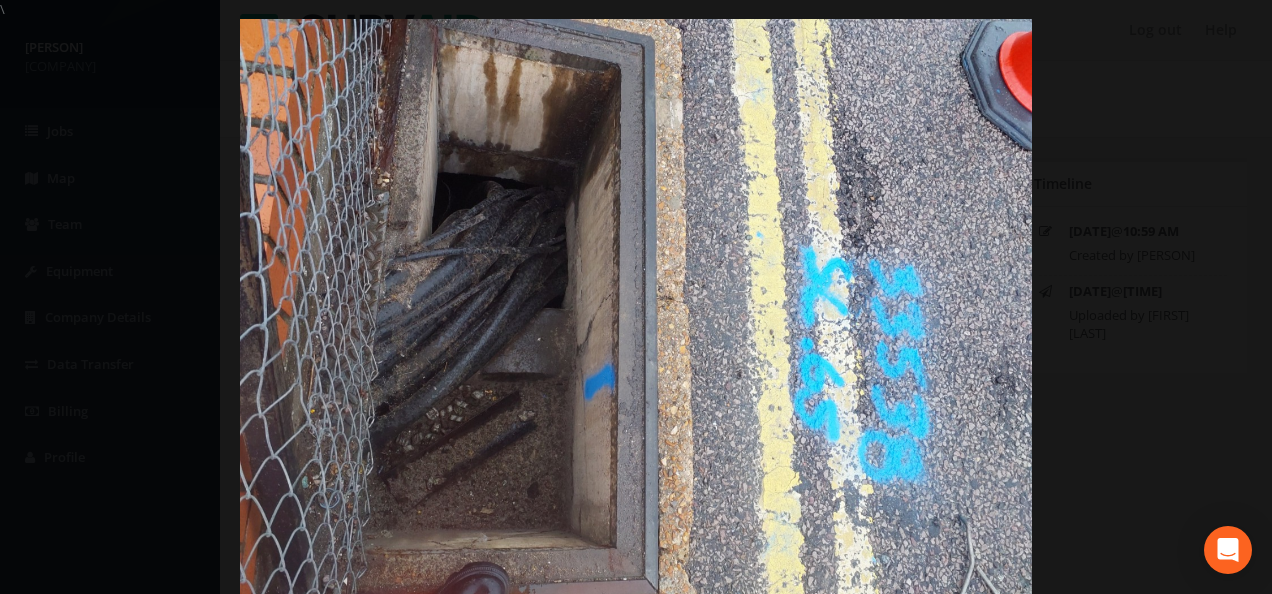 click at bounding box center (636, 316) 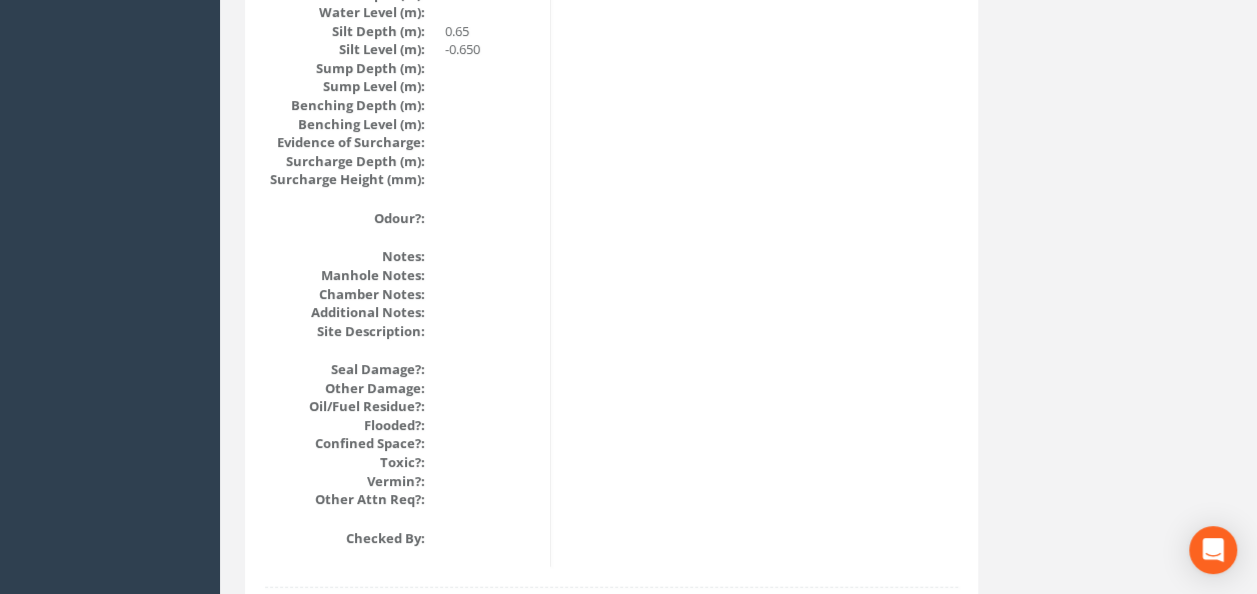 scroll, scrollTop: 2488, scrollLeft: 0, axis: vertical 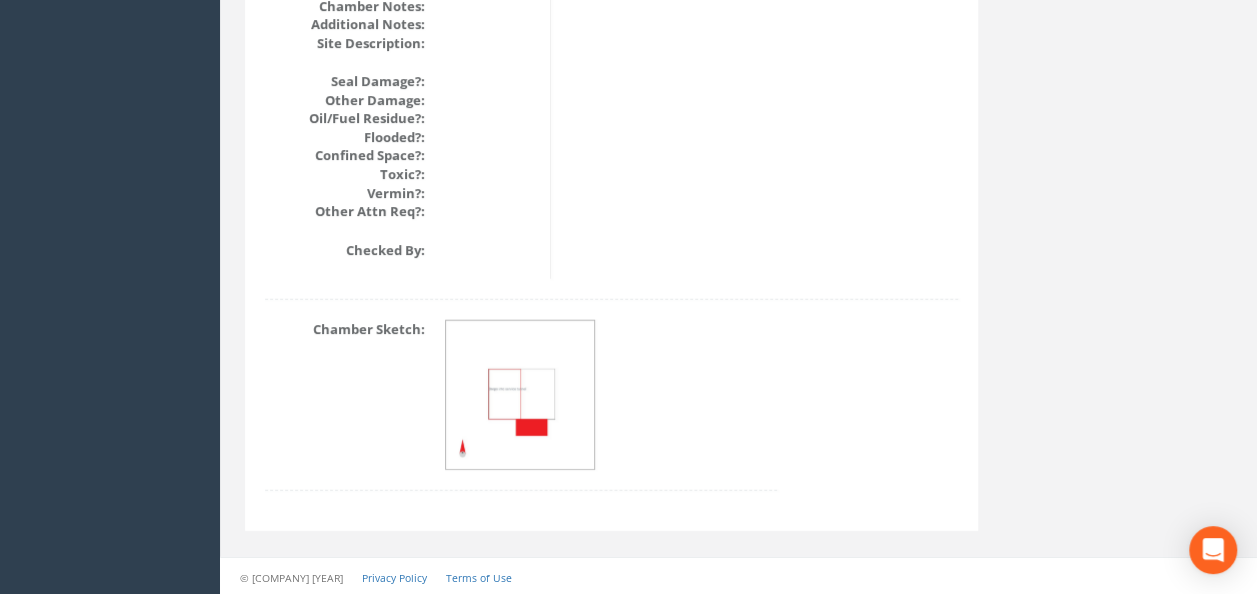 click at bounding box center (521, 396) 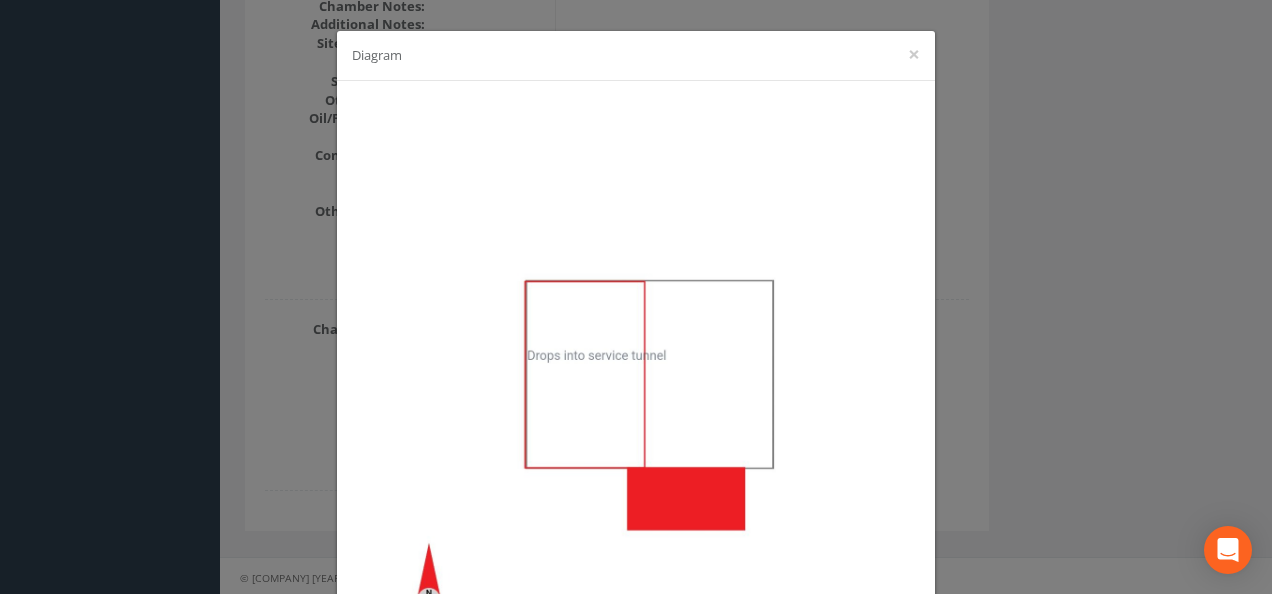click on "Diagram  ×" at bounding box center [636, 297] 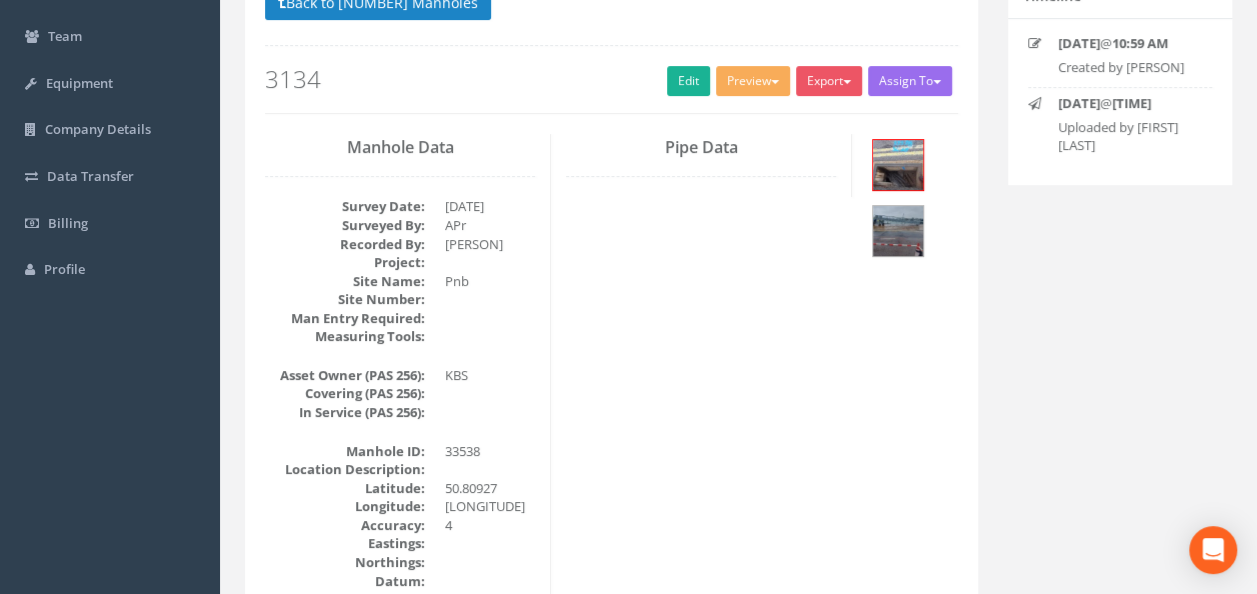 scroll, scrollTop: 0, scrollLeft: 0, axis: both 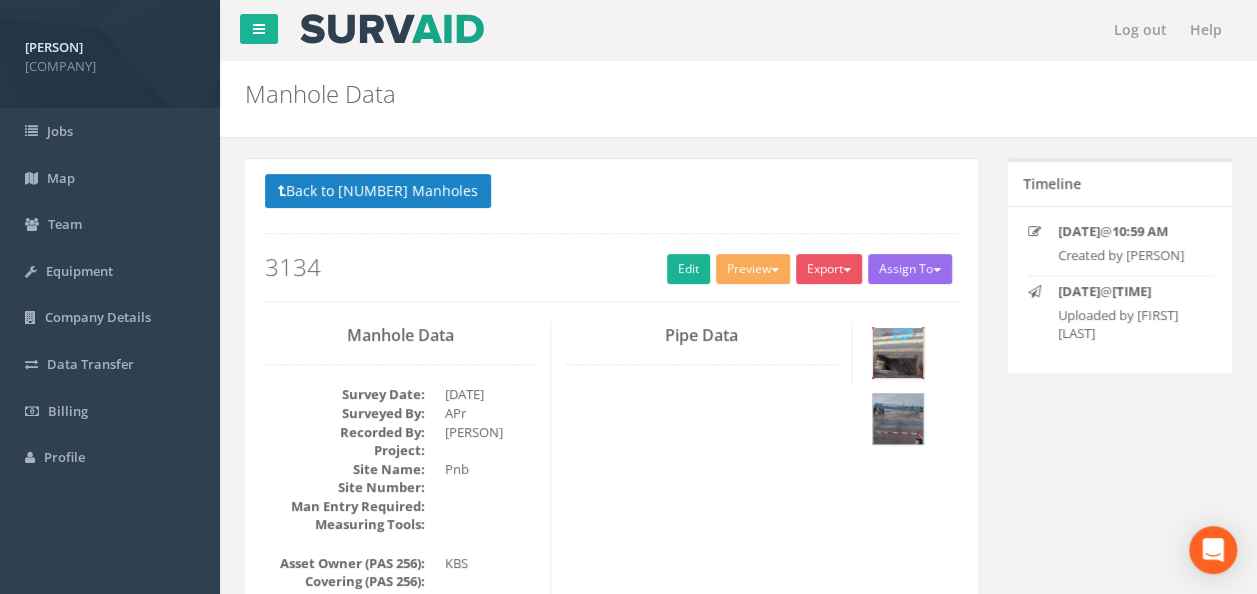click at bounding box center (898, 353) 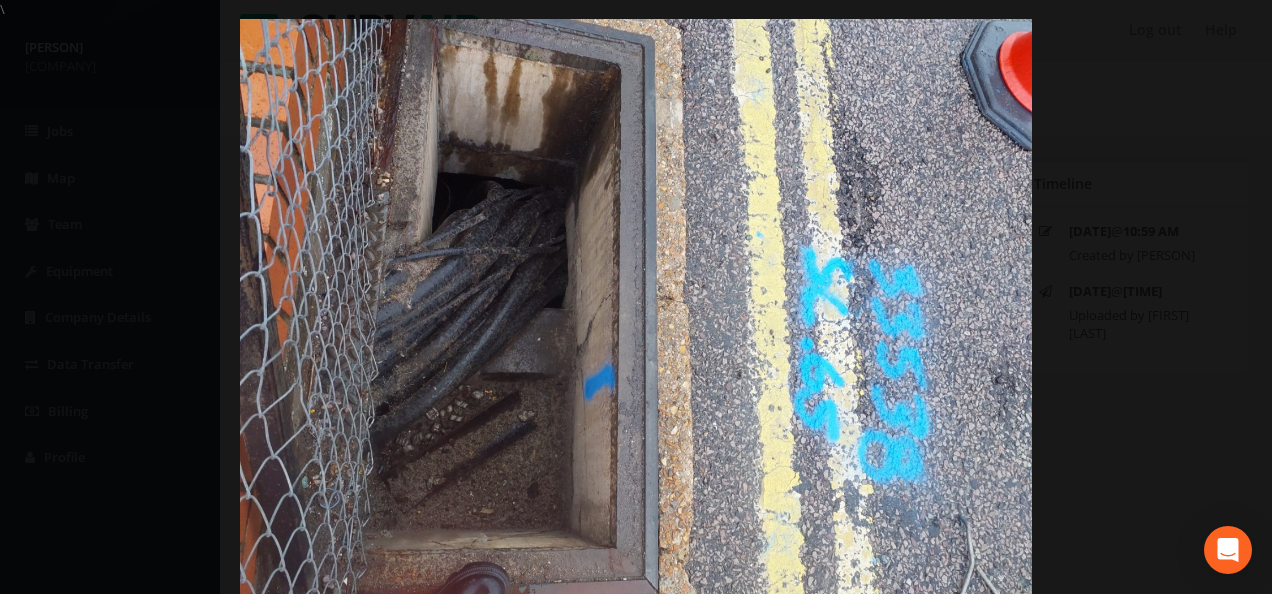 click at bounding box center (636, 316) 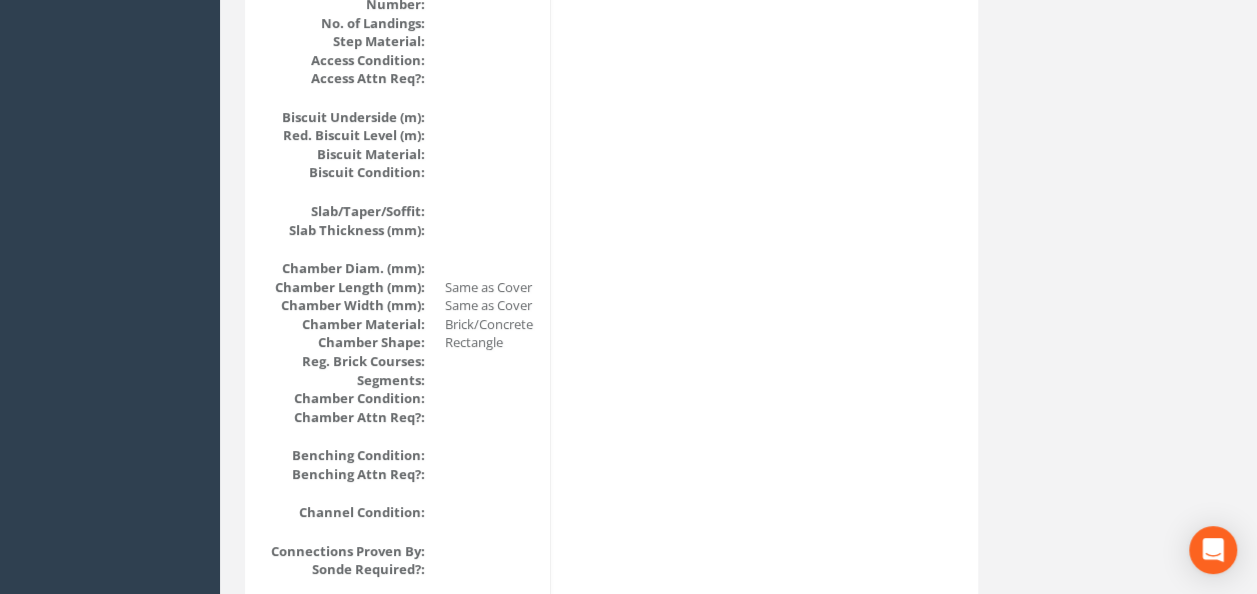 scroll, scrollTop: 2100, scrollLeft: 0, axis: vertical 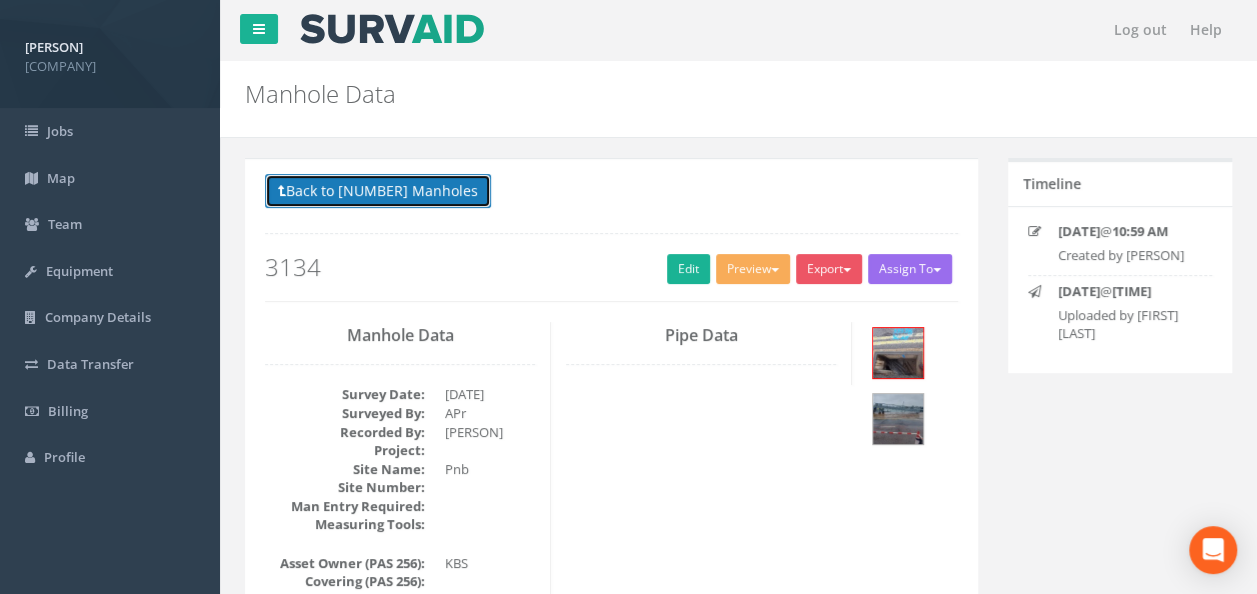 click on "Back to [NUMBER] Manholes" at bounding box center (378, 191) 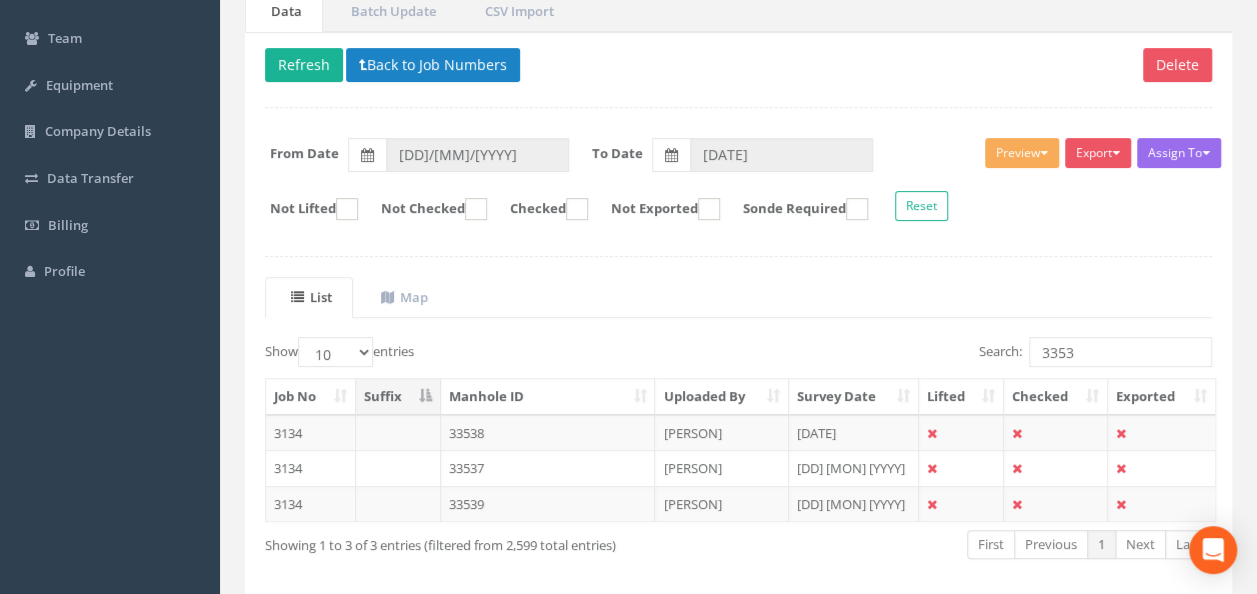 scroll, scrollTop: 265, scrollLeft: 0, axis: vertical 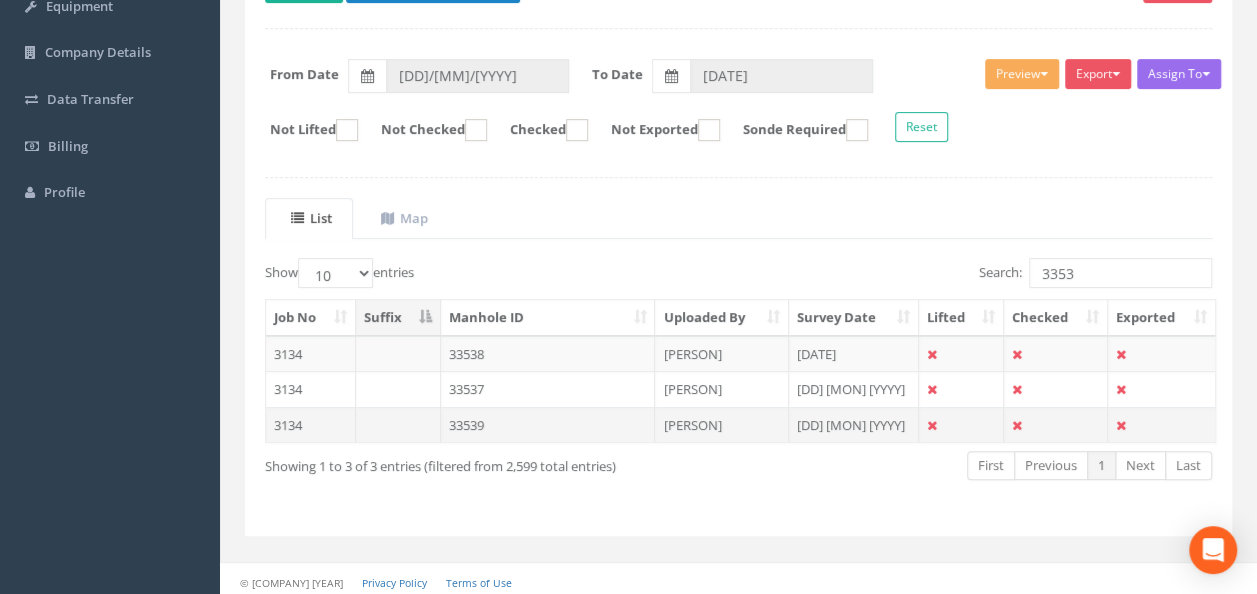 click on "33539" at bounding box center (548, 354) 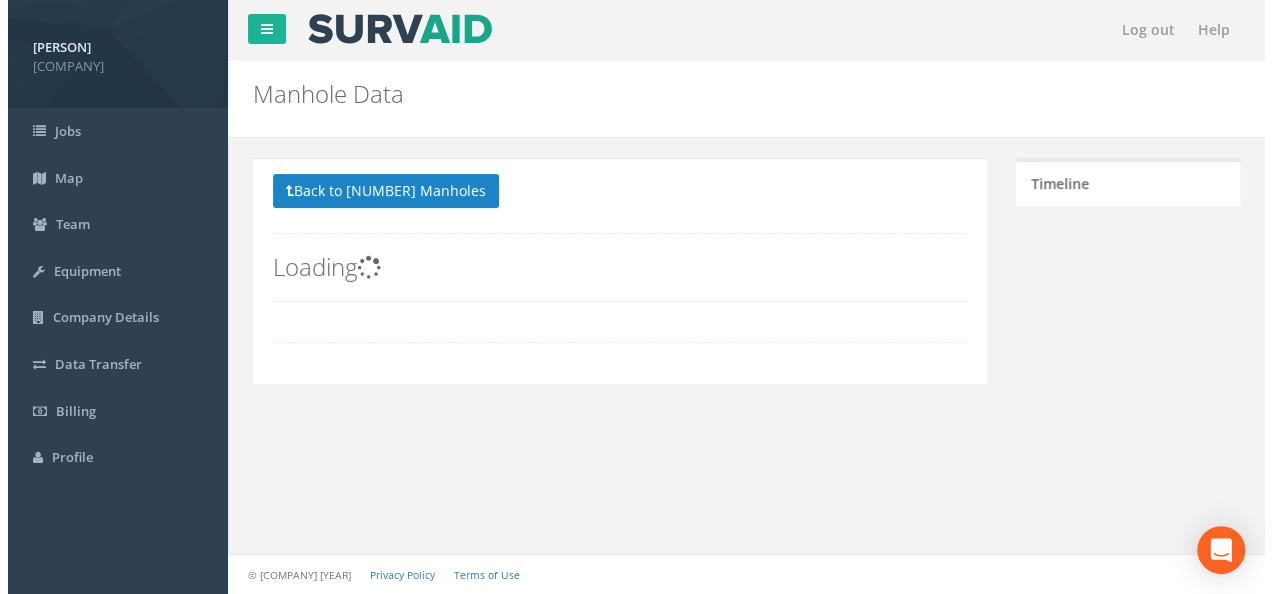 scroll, scrollTop: 0, scrollLeft: 0, axis: both 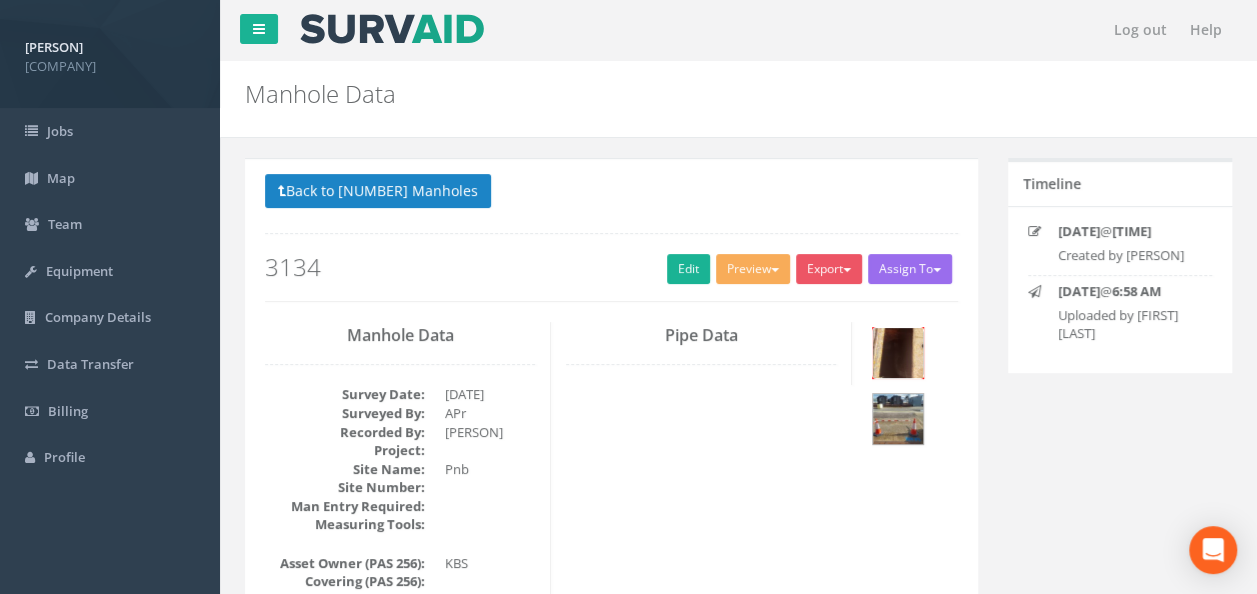 click at bounding box center (898, 353) 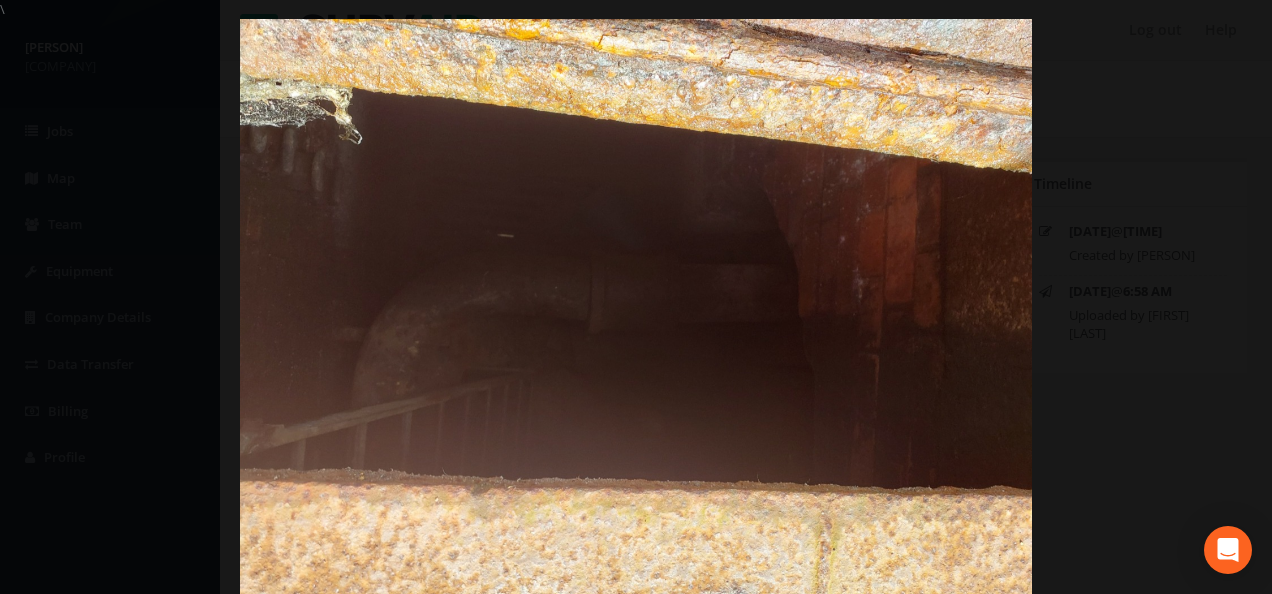 click at bounding box center [636, 316] 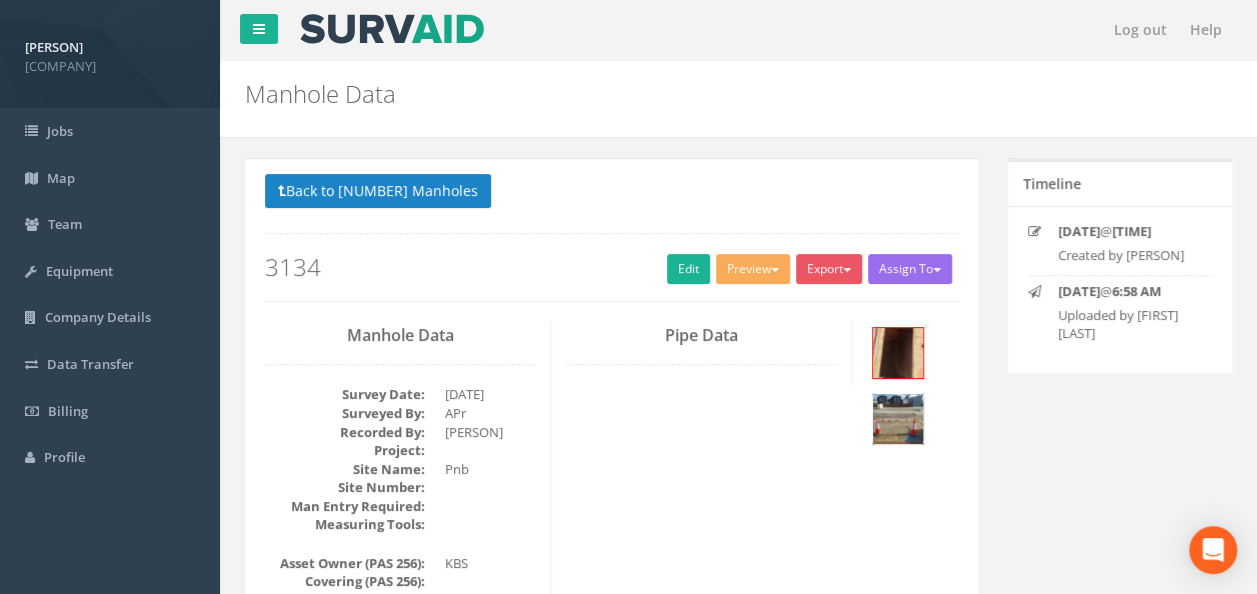 click at bounding box center [898, 419] 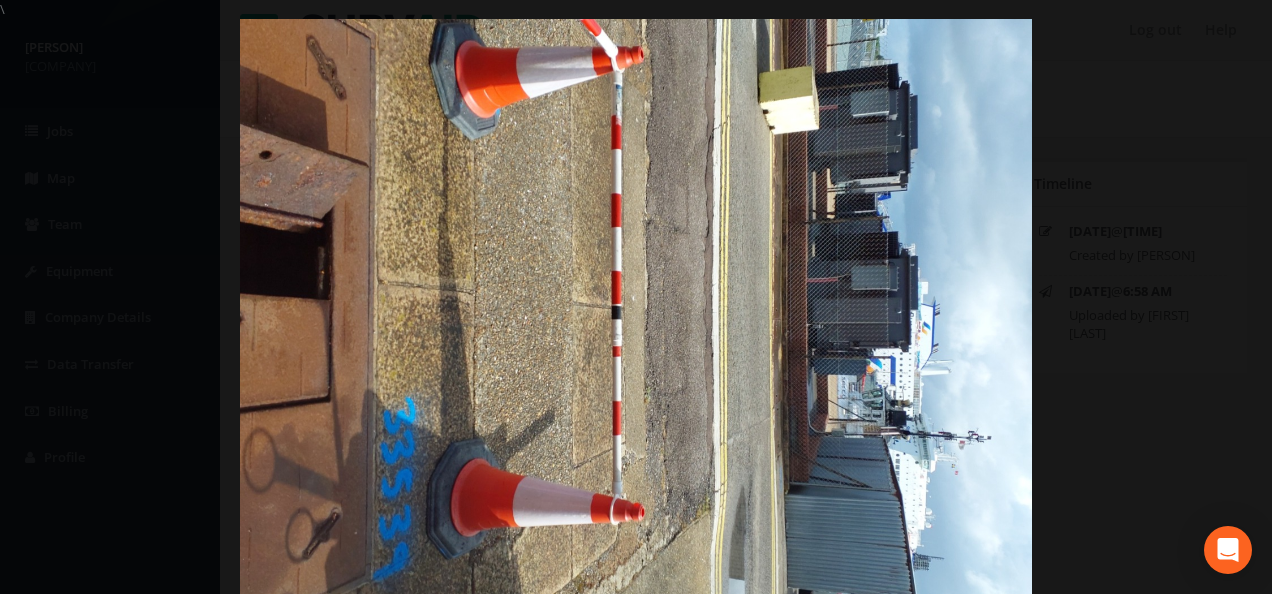 click at bounding box center [636, 316] 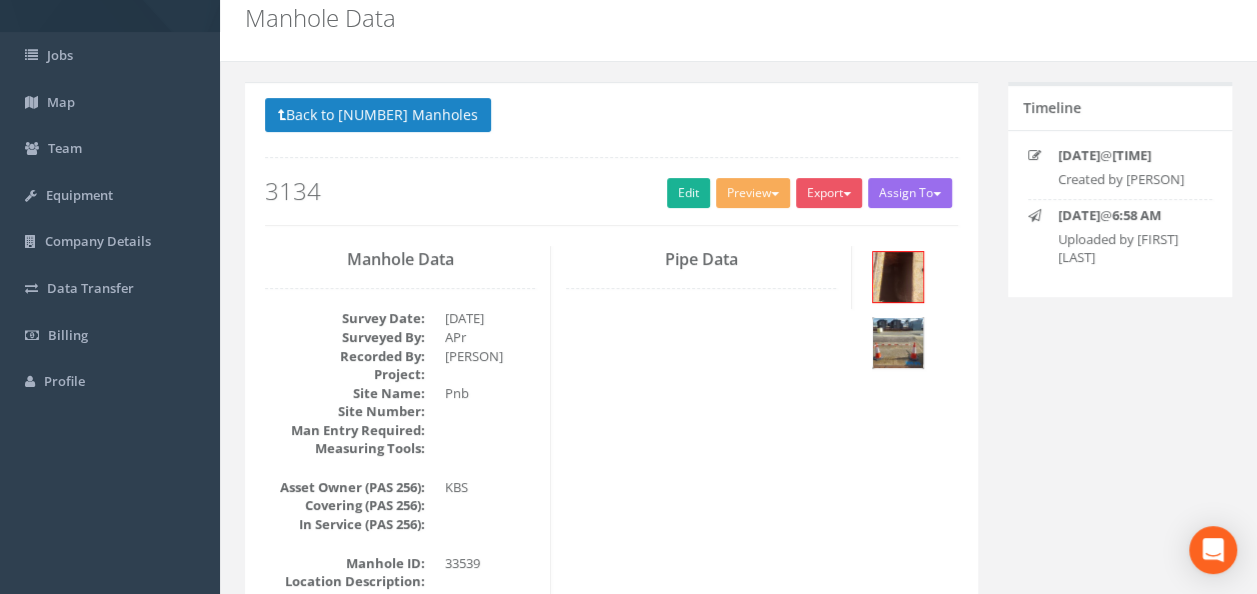 scroll, scrollTop: 0, scrollLeft: 0, axis: both 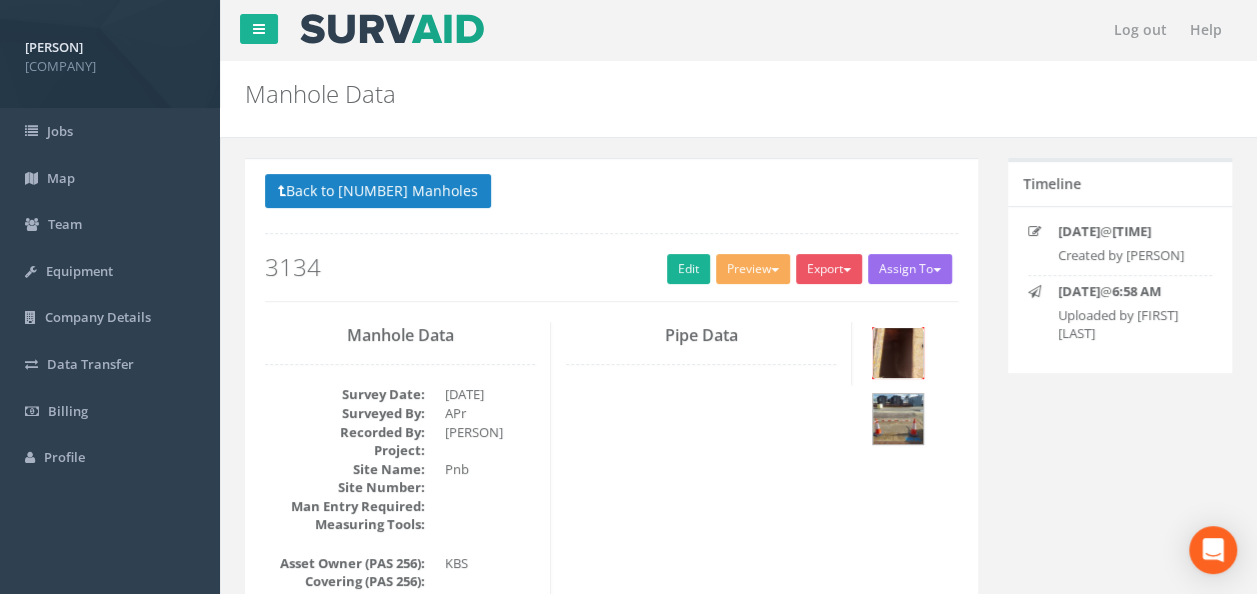 click at bounding box center (898, 353) 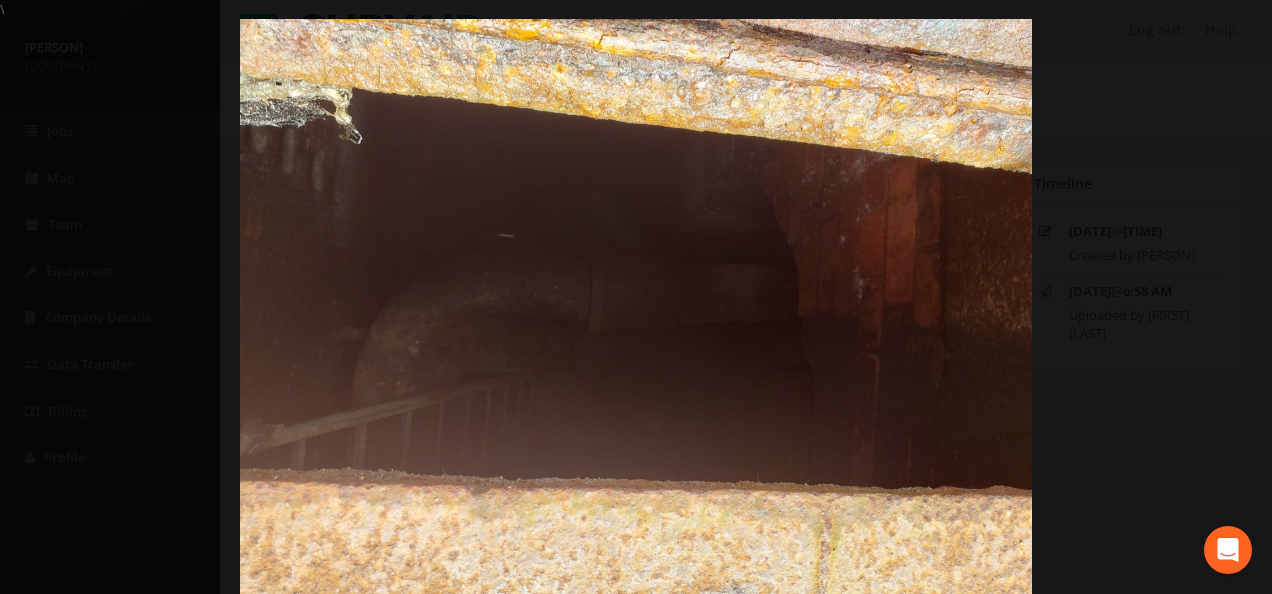 click at bounding box center (636, 316) 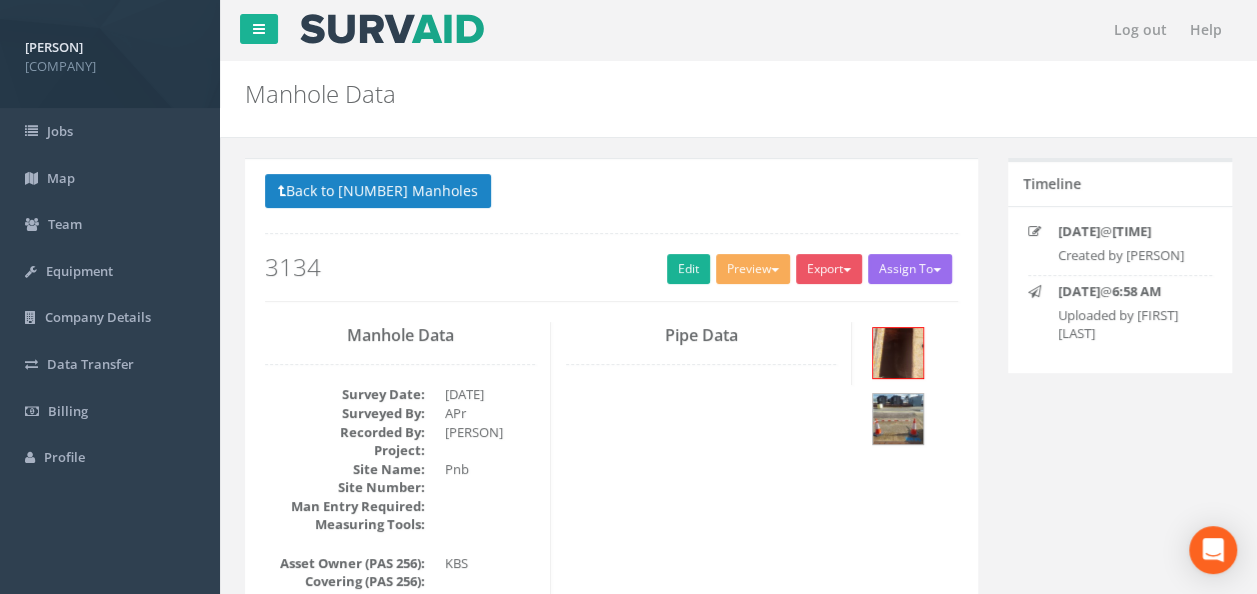 click on "Manhole Data       Survey Date:  [DATE]  Surveyed By:  [INITIALS]  Recorded By:  [FIRST] [LAST]  Project:    Site Name:  Pnb  Site Number:    Man Entry Required:    Measuring Tools:        Asset Owner (PAS 256):  KBS  Covering (PAS 256):    In Service (PAS 256):        Manhole ID:  [NUMBER]  Location Description:    Latitude:  [COORDINATES]  Longitude:  [COORDINATES]  Accuracy:  [NUMBER]  Eastings:    Northings:    Datum:    Grid Ref (PAS 256):        Service Type:  ["Water"]  Ownership:    Type:    Year Built:    Drainage Area Code:        Cover Status:    Cover Lifted?:    UTL Reason:    No of Covers (PAS 256):    Cover Shape (PAS 256):  Rectangular  Cover Material:    Cover Duty:    Cover Condition:    Cover Attn Req?:    Padlocked?:    Hinged?:    Cover Grade:    Cover Length (mm):    Cover Width (mm):    Cover Level (m):        Shaft Length (mm):    Shaft Width (mm):    Shaft Depth (mm):    Shaft Material:    Shaft Shape:    Shaft Condition:    Shaft Attn Req?:    Shaft Entry:    Shaft Access:" at bounding box center (611, 1544) 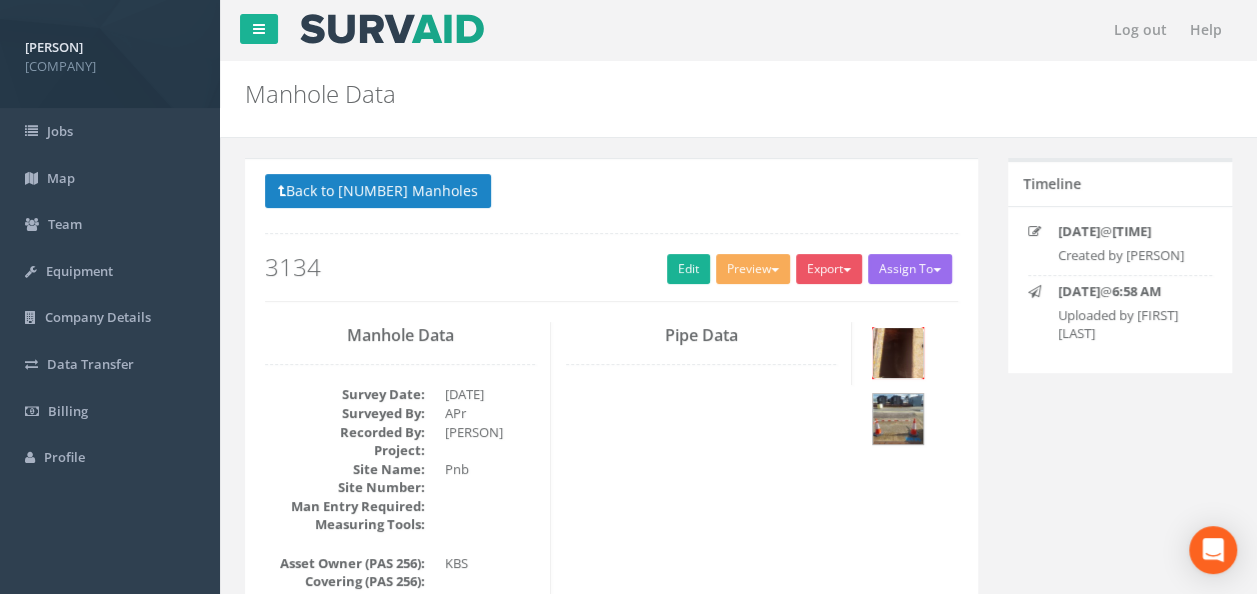 click at bounding box center [898, 353] 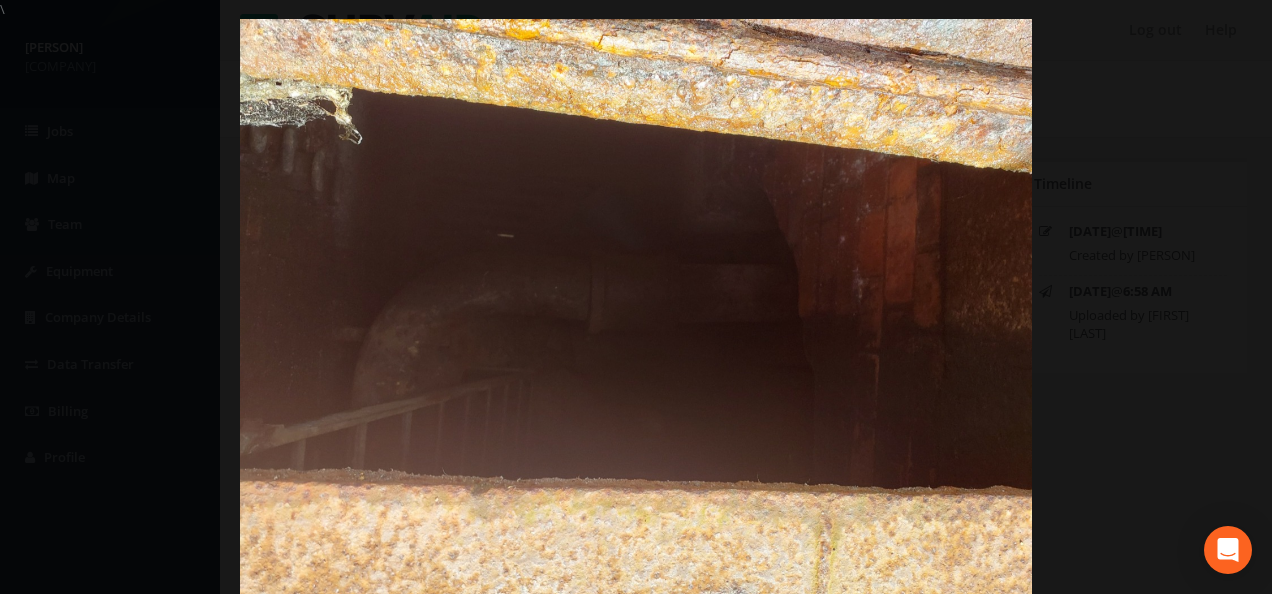 click at bounding box center [636, 316] 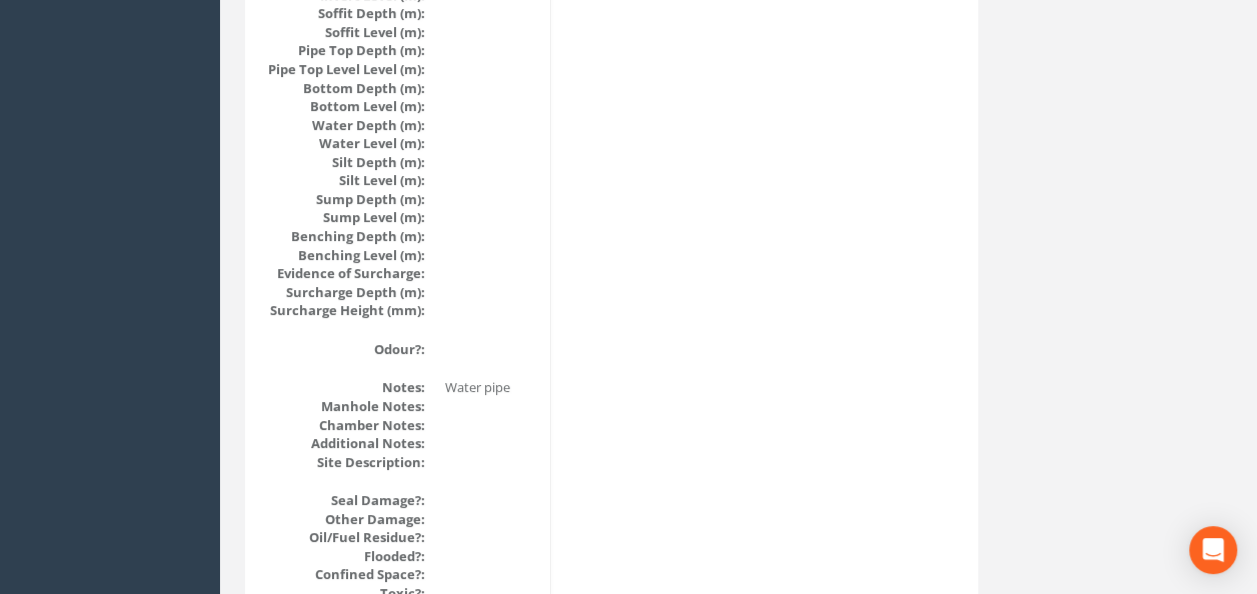scroll, scrollTop: 2297, scrollLeft: 0, axis: vertical 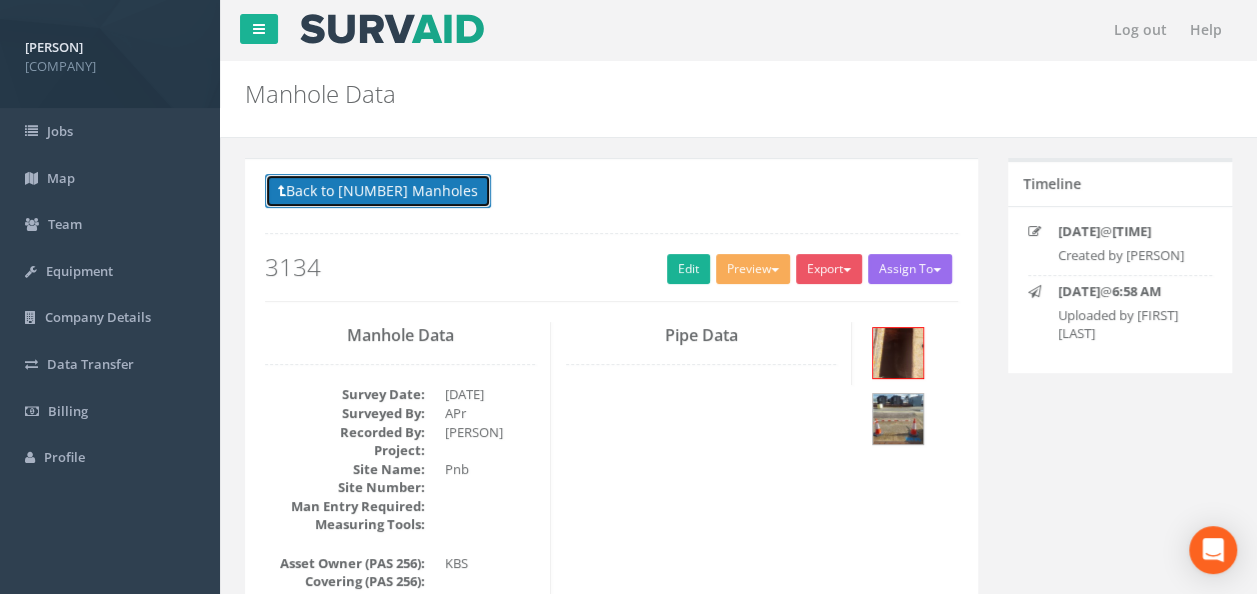 click on "Back to [NUMBER] Manholes" at bounding box center (378, 191) 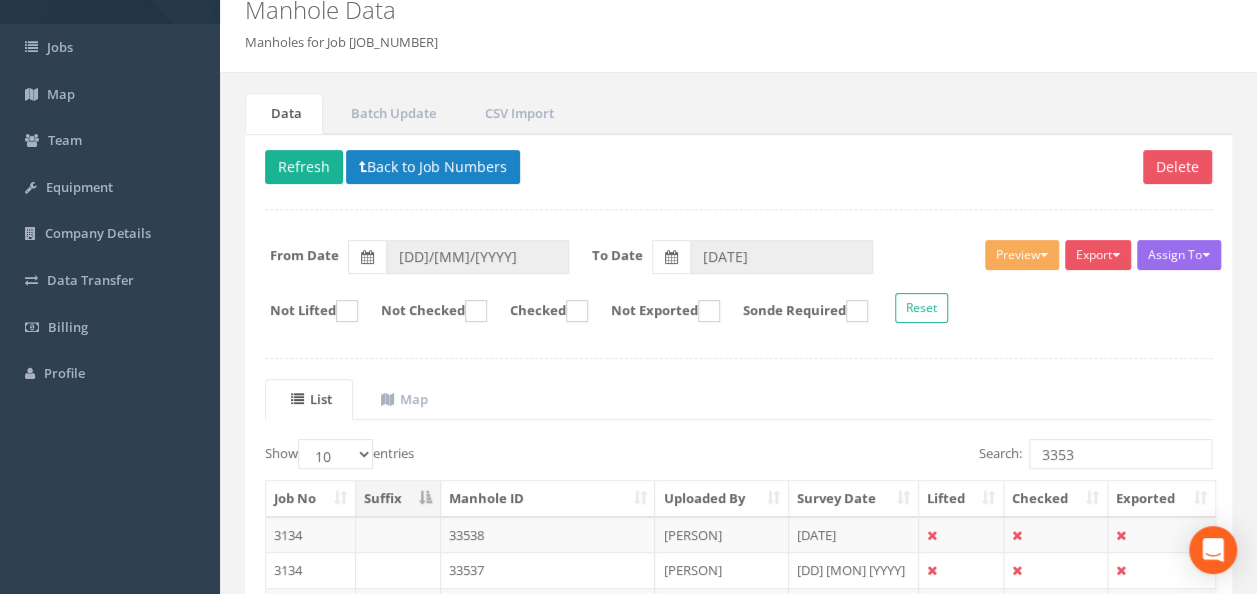 scroll, scrollTop: 200, scrollLeft: 0, axis: vertical 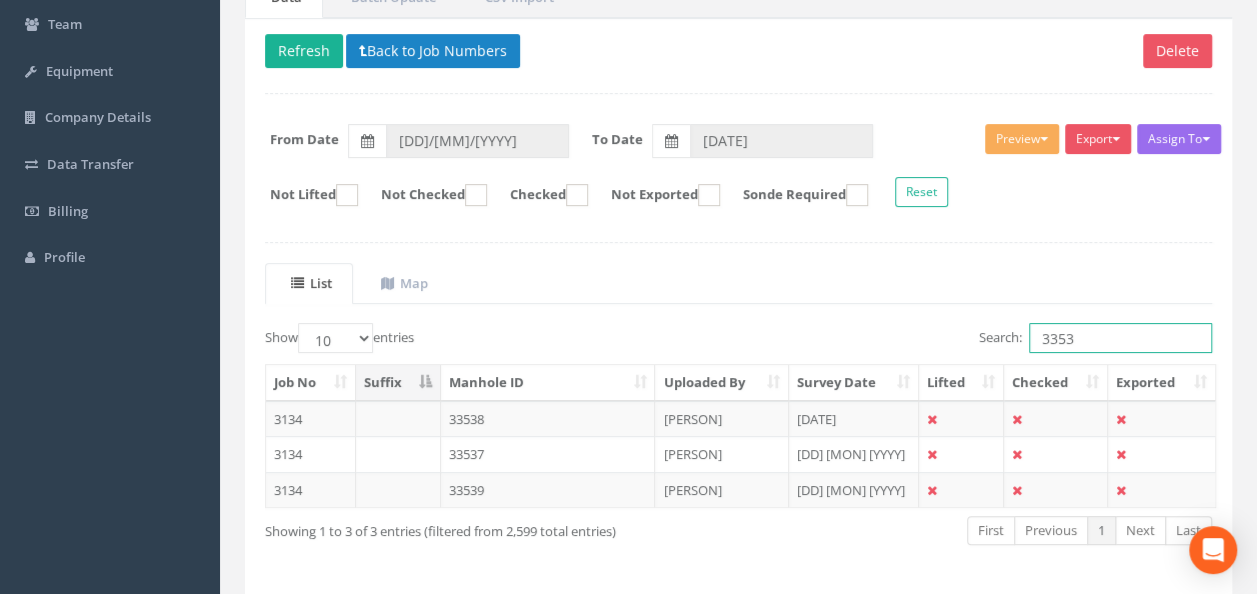 click on "3353" at bounding box center [1120, 338] 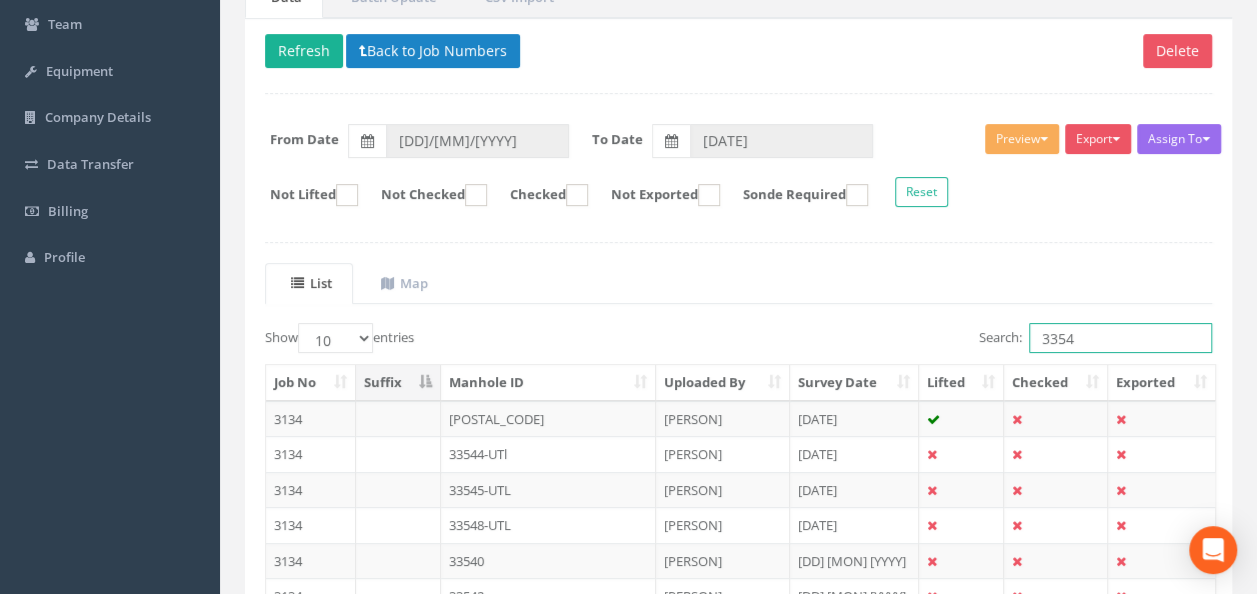 scroll, scrollTop: 300, scrollLeft: 0, axis: vertical 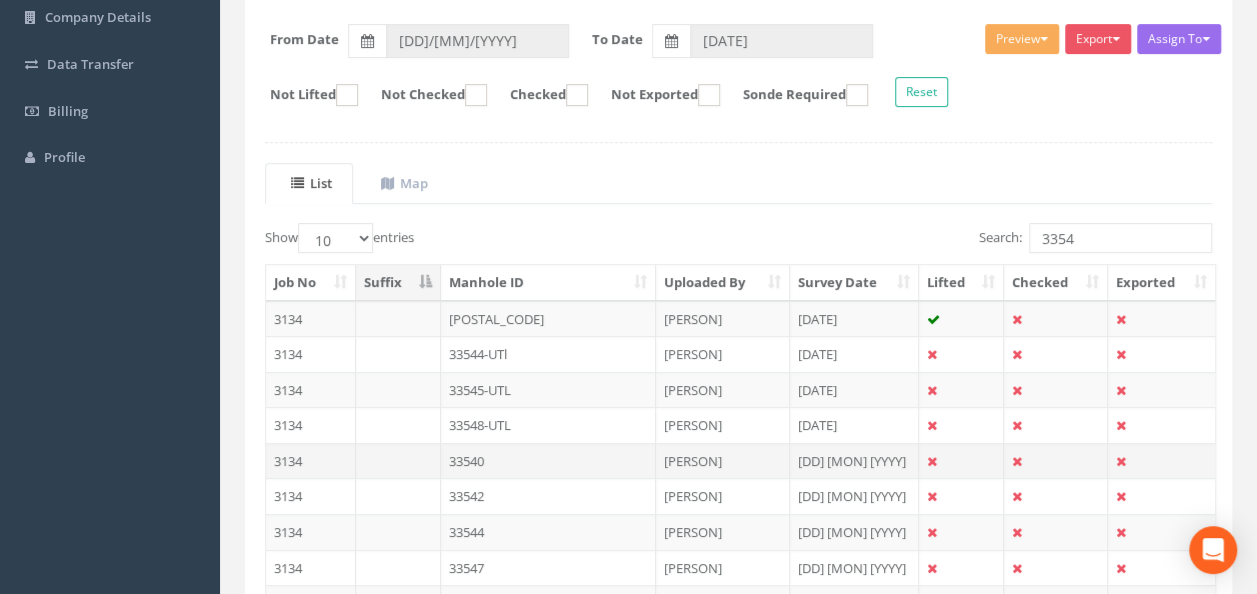 click on "33540" at bounding box center [548, 319] 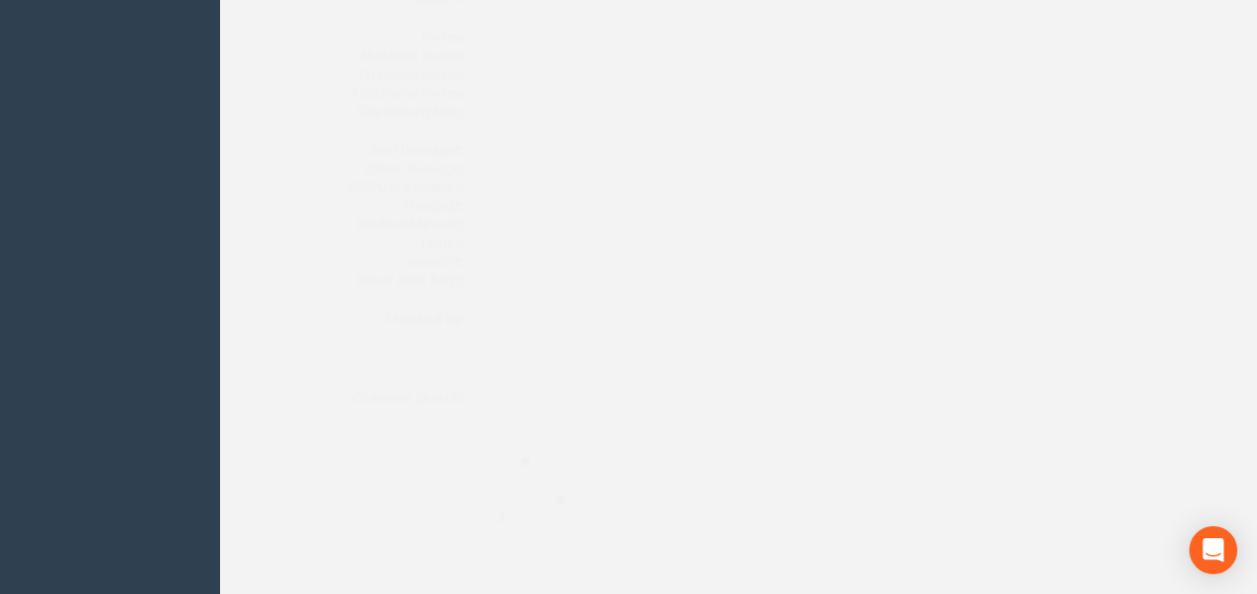 scroll, scrollTop: 2488, scrollLeft: 0, axis: vertical 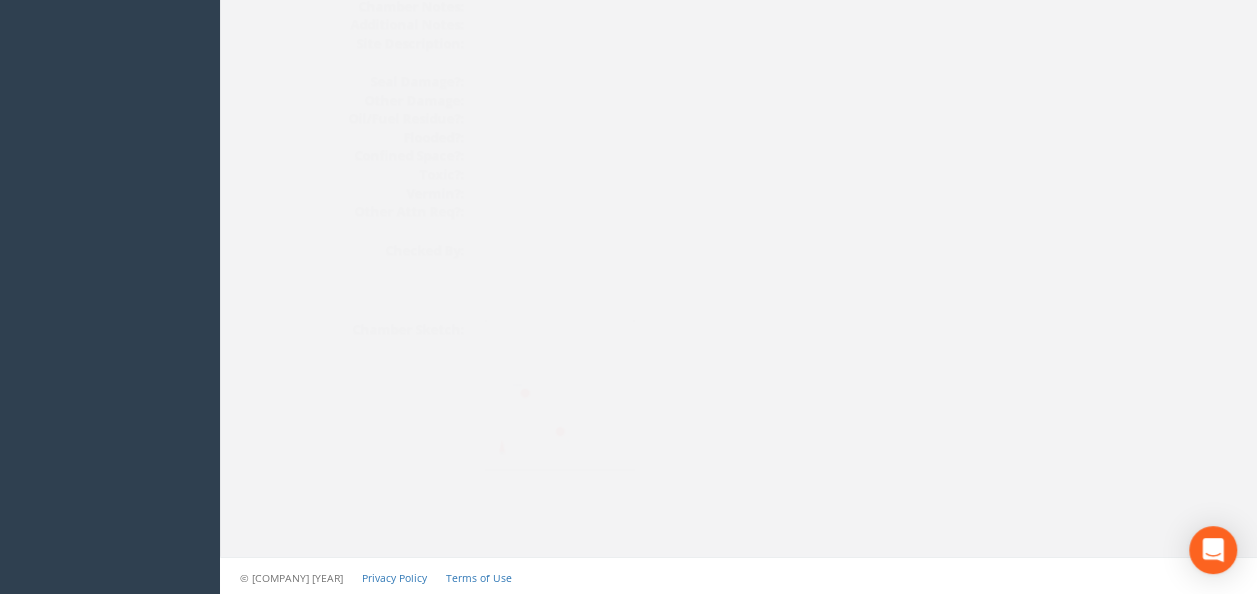 click at bounding box center [521, 396] 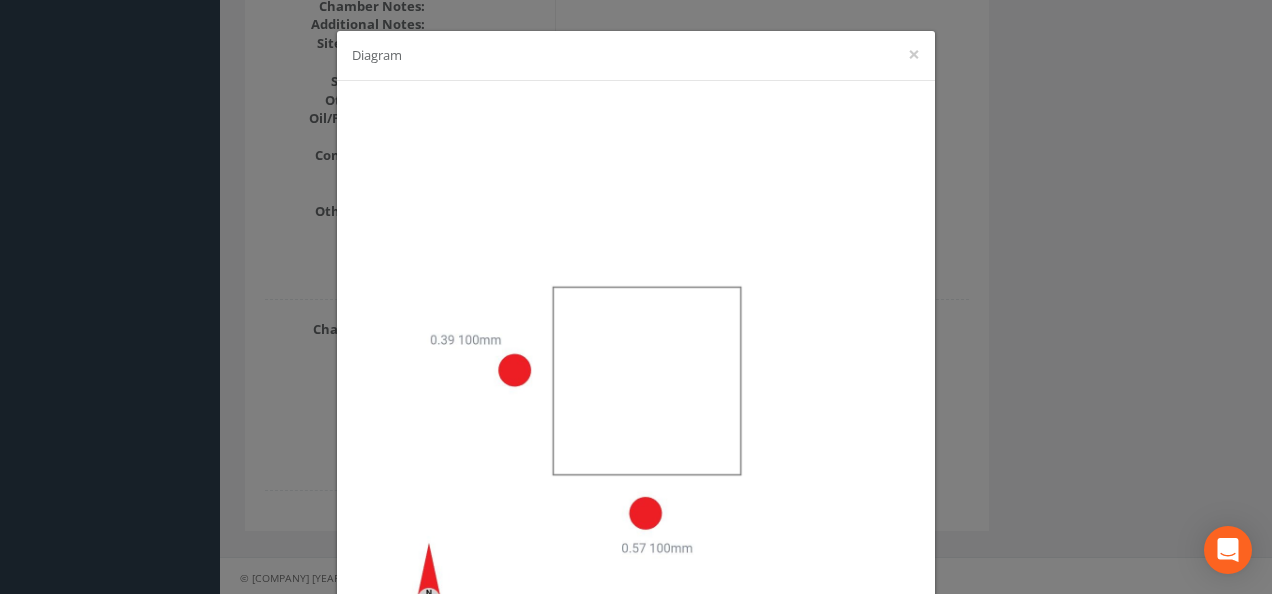 click on "Diagram  ×" at bounding box center (636, 297) 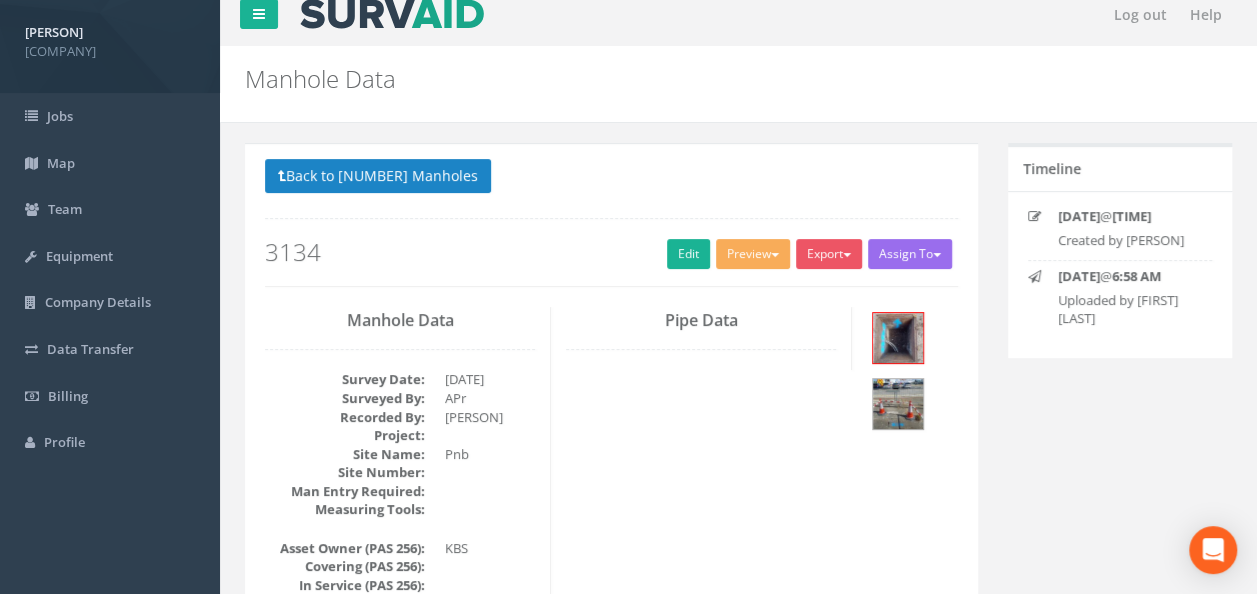 scroll, scrollTop: 0, scrollLeft: 0, axis: both 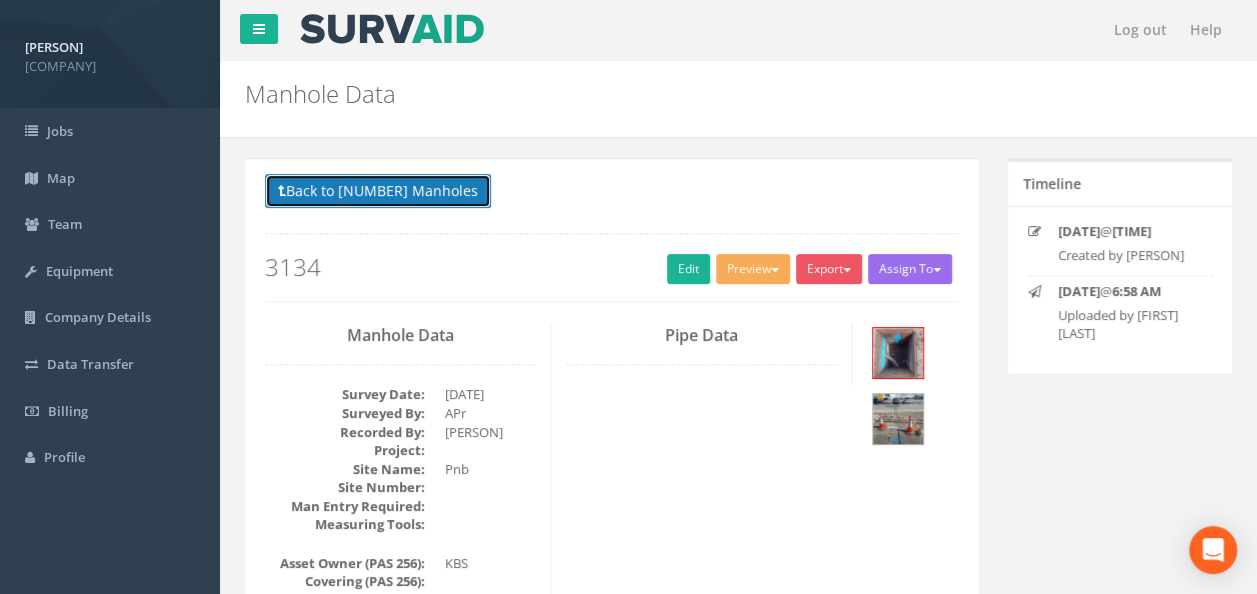 click on "Back to [NUMBER] Manholes" at bounding box center [378, 191] 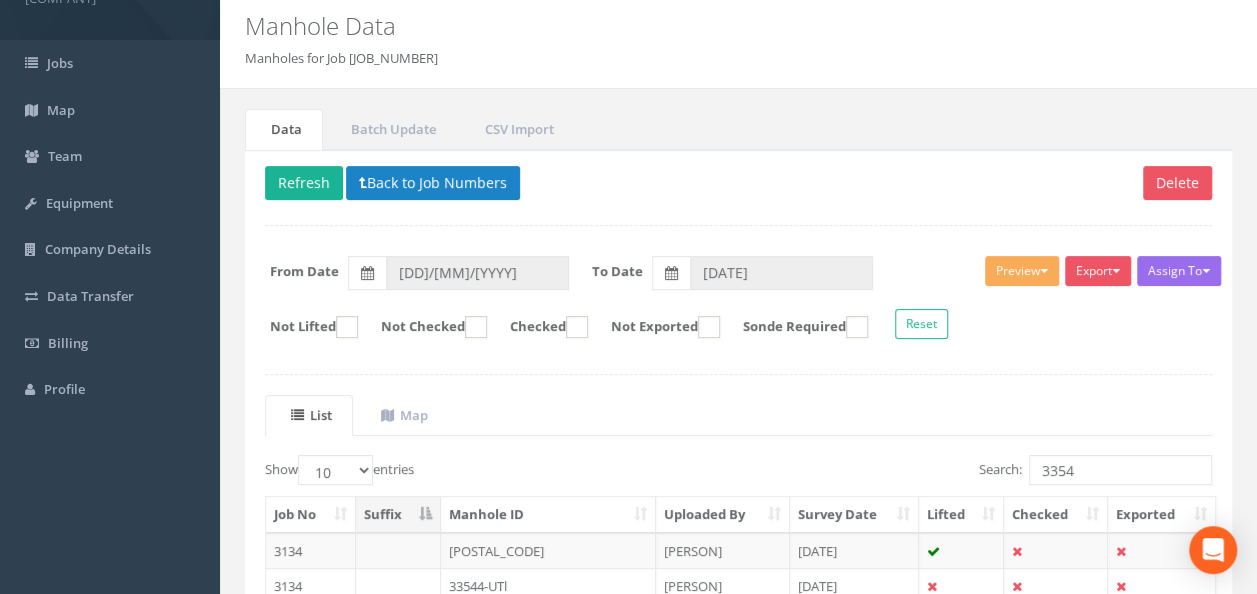 scroll, scrollTop: 100, scrollLeft: 0, axis: vertical 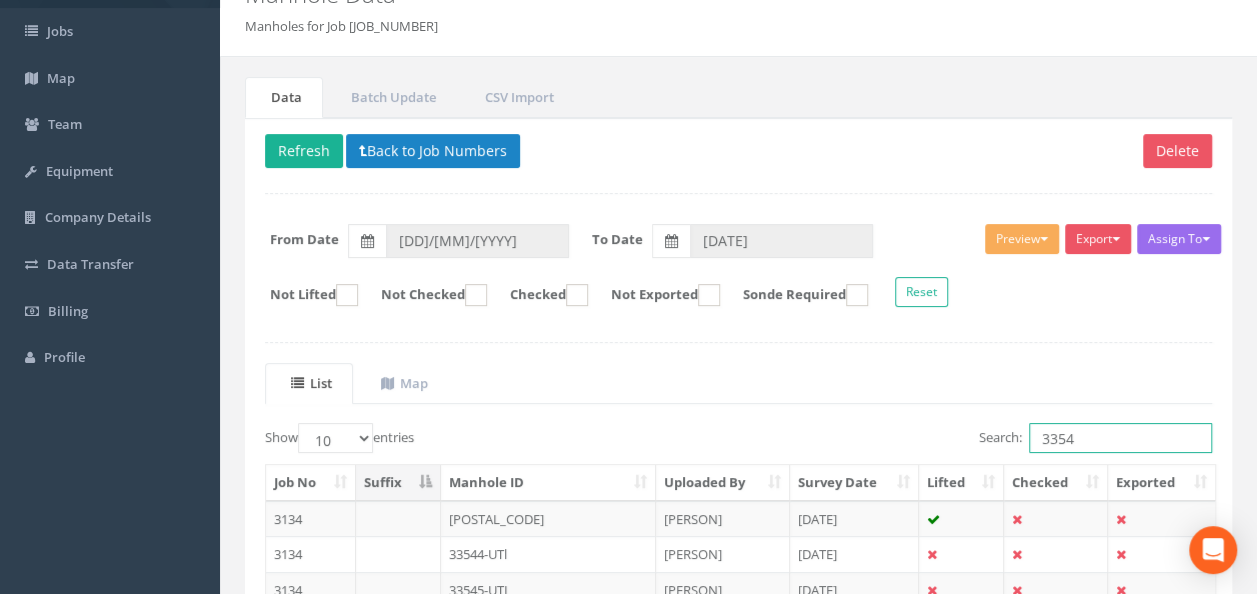 click on "3354" at bounding box center [1120, 438] 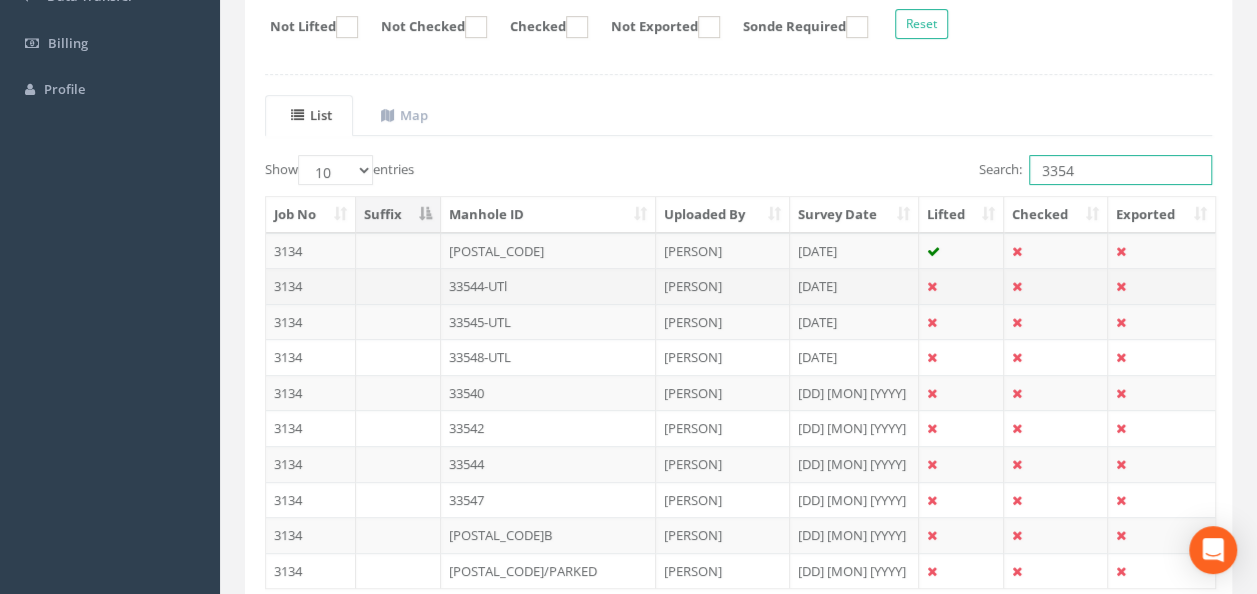 scroll, scrollTop: 400, scrollLeft: 0, axis: vertical 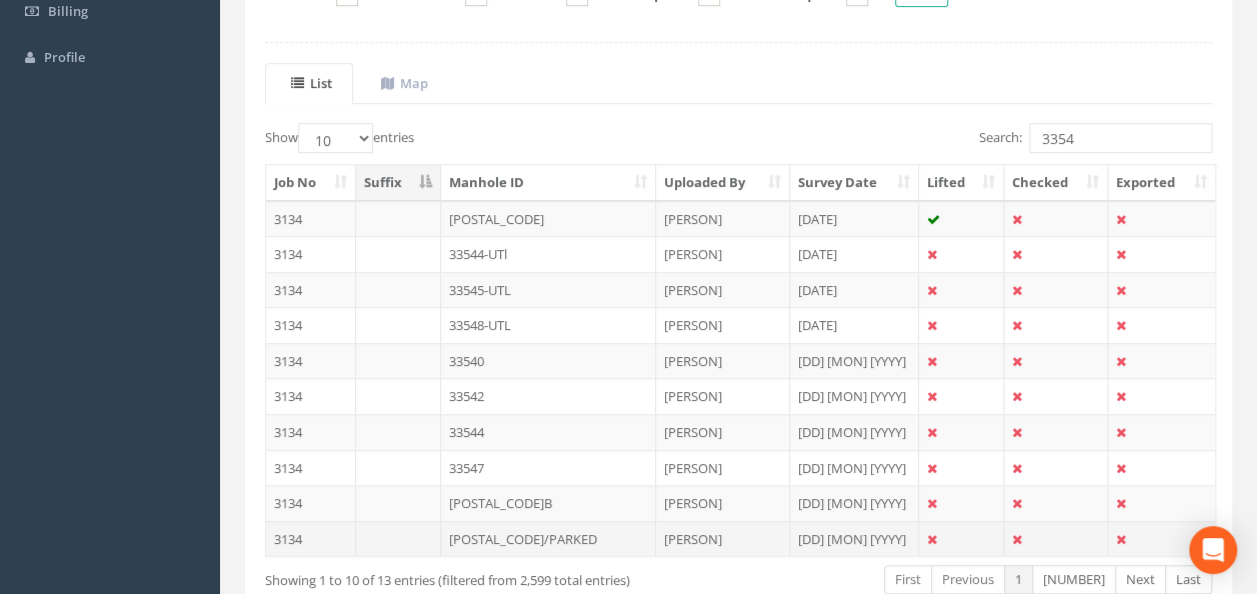 click on "[POSTAL_CODE]/PARKED" at bounding box center (548, 254) 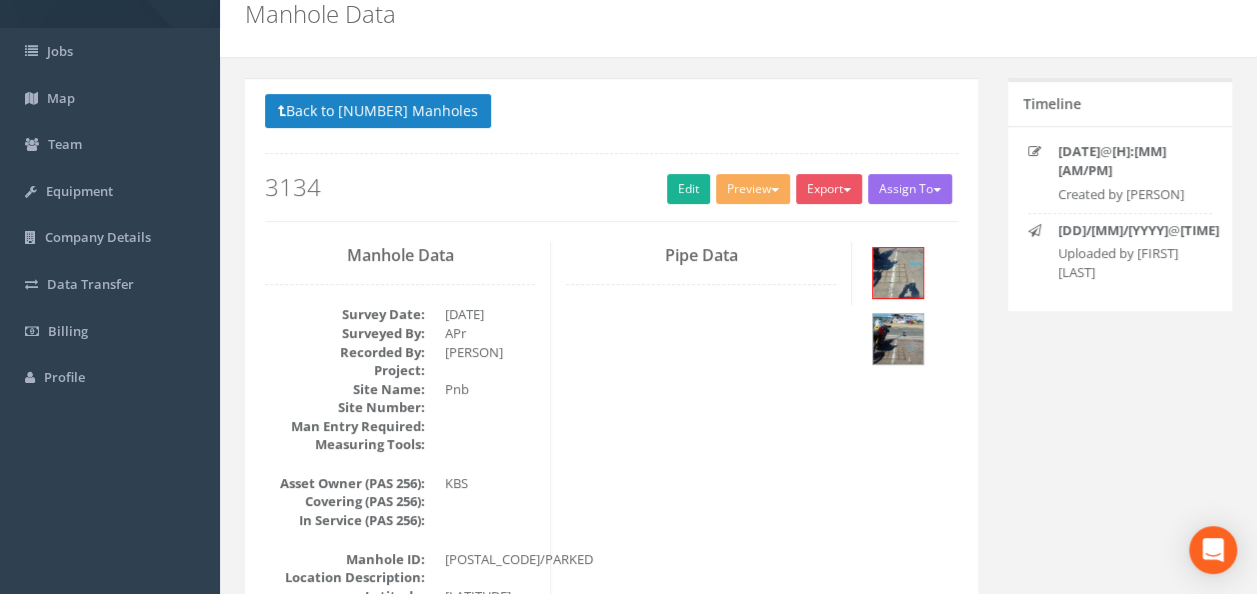 scroll, scrollTop: 0, scrollLeft: 0, axis: both 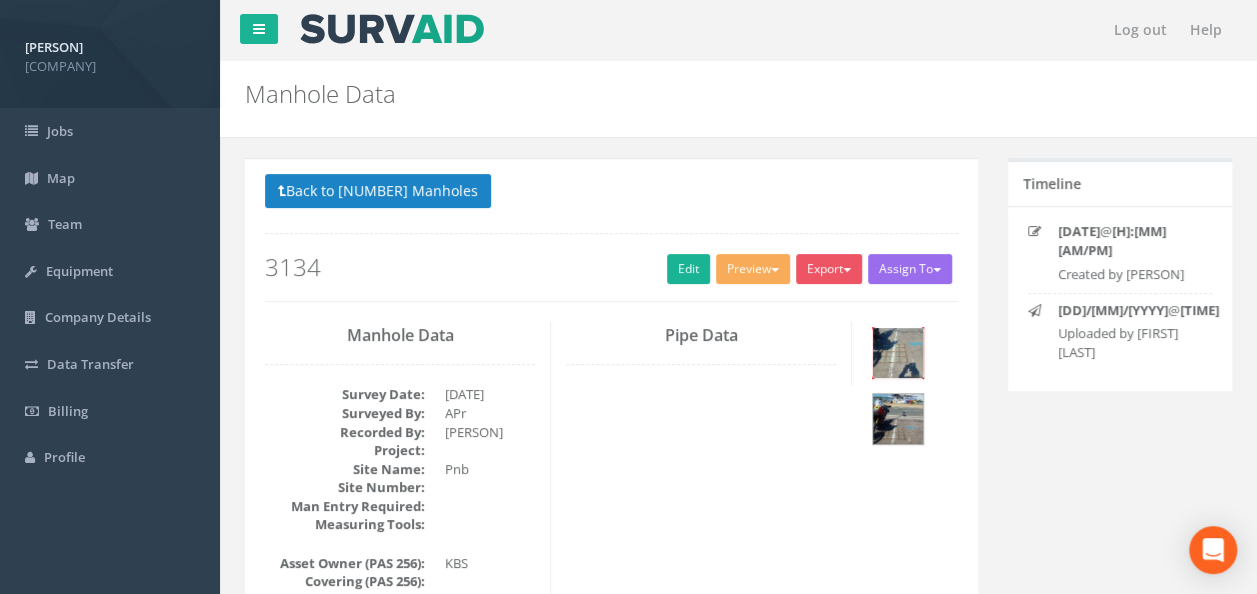 click at bounding box center [898, 353] 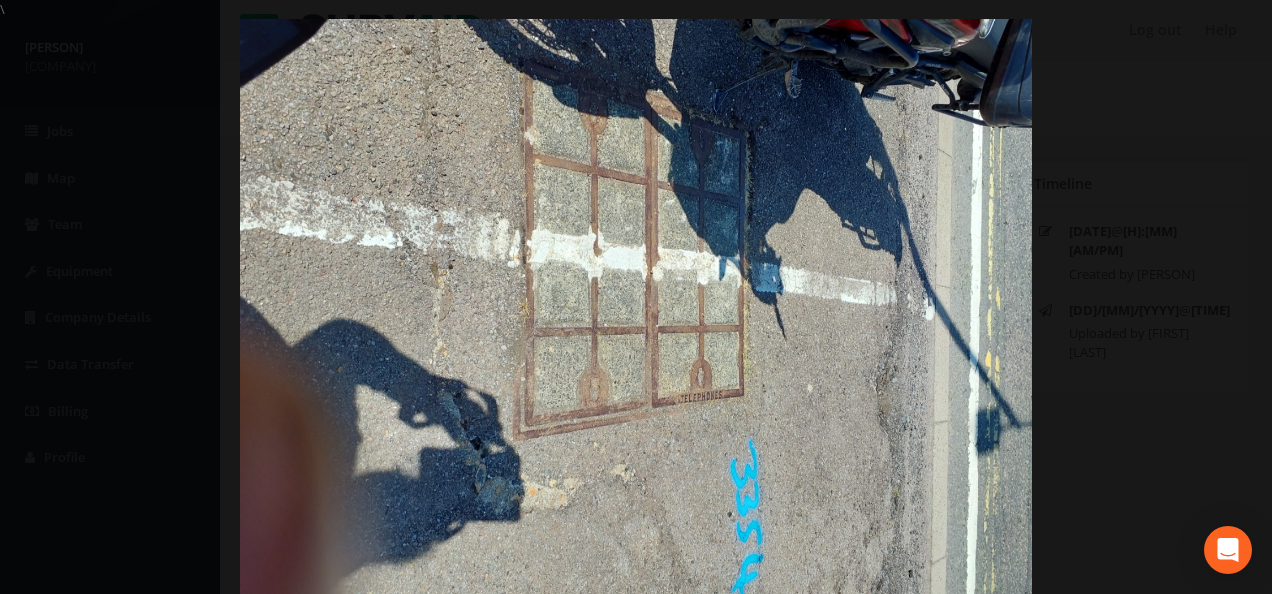 click at bounding box center [636, 316] 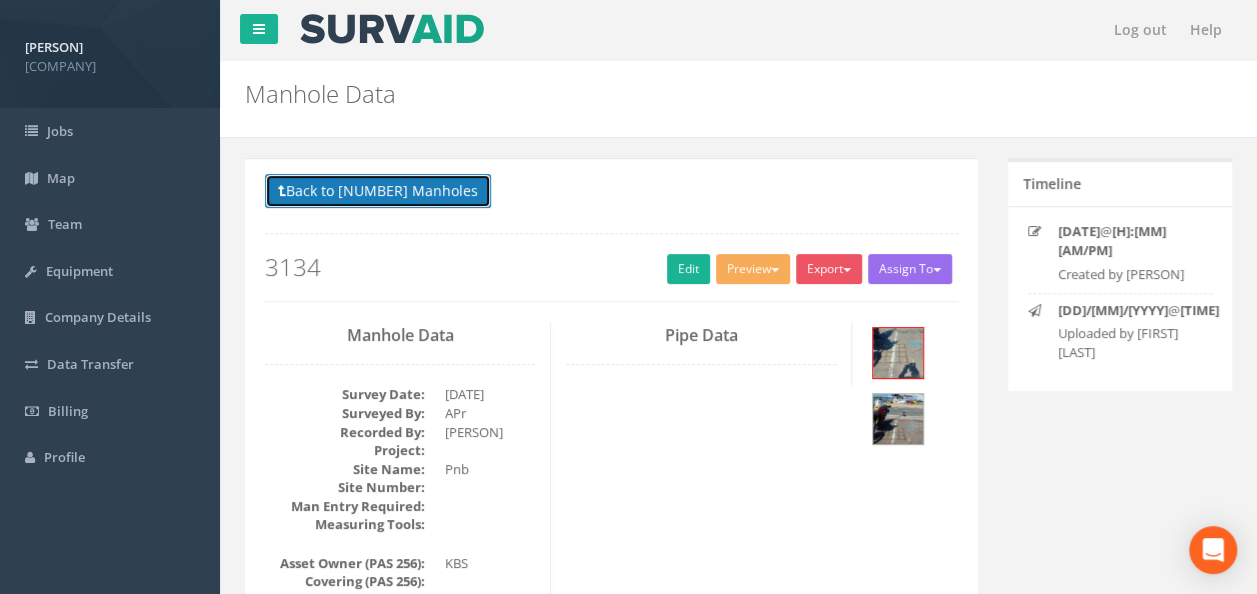 click on "Back to [NUMBER] Manholes" at bounding box center (378, 191) 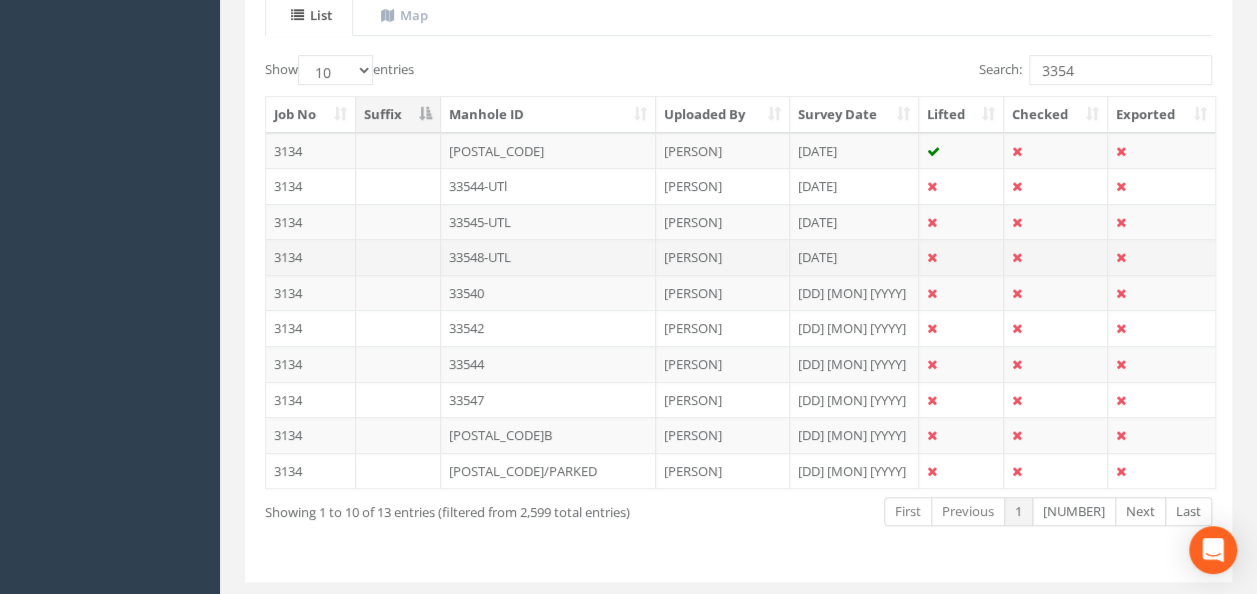 scroll, scrollTop: 500, scrollLeft: 0, axis: vertical 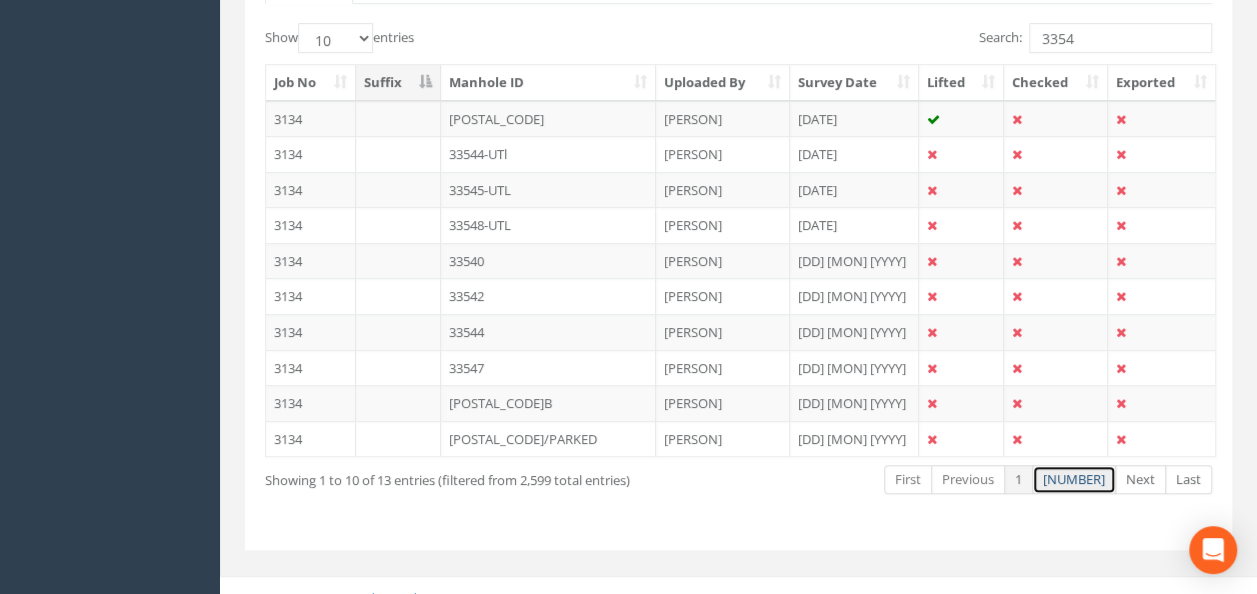 click on "[NUMBER]" at bounding box center (908, 479) 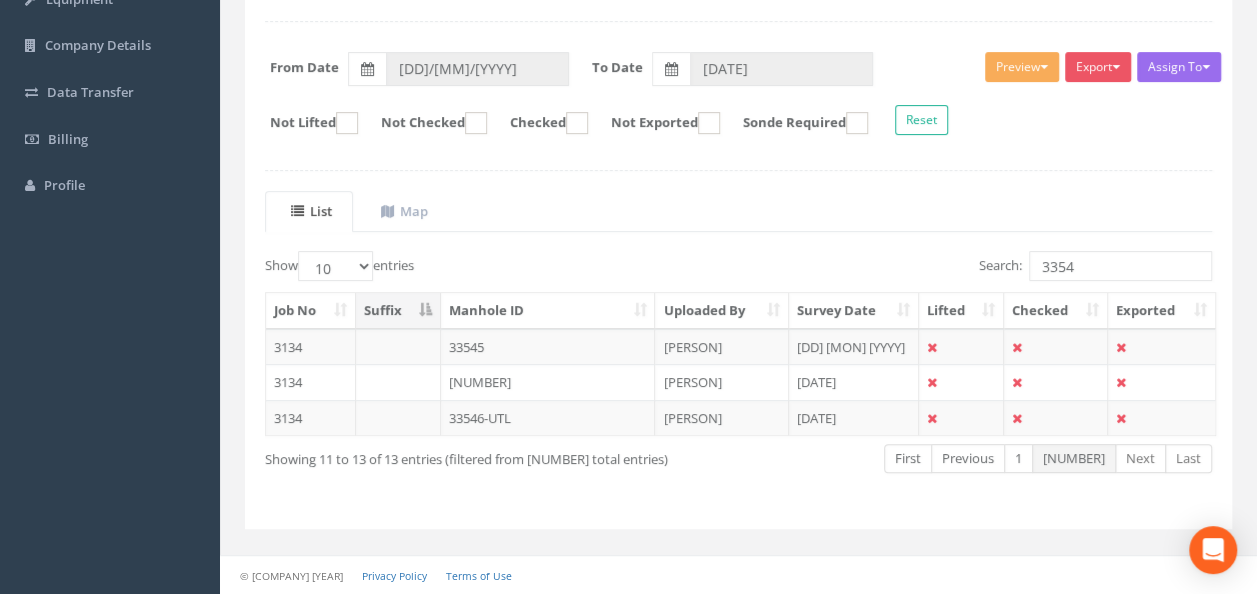 scroll, scrollTop: 265, scrollLeft: 0, axis: vertical 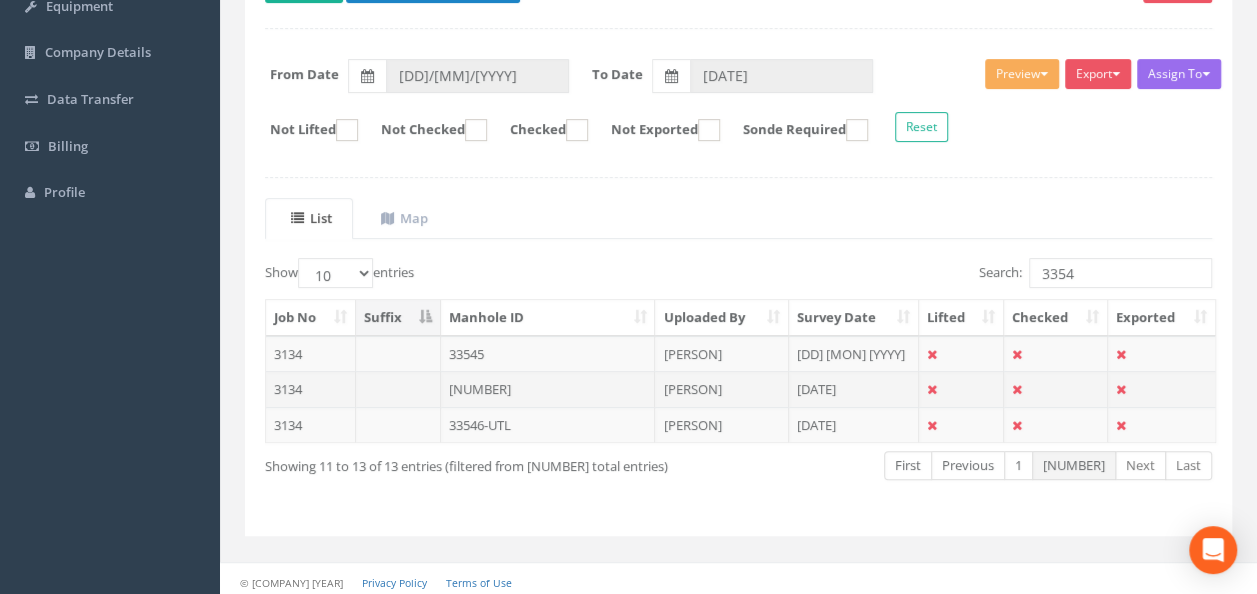 click on "[NUMBER]" at bounding box center [548, 389] 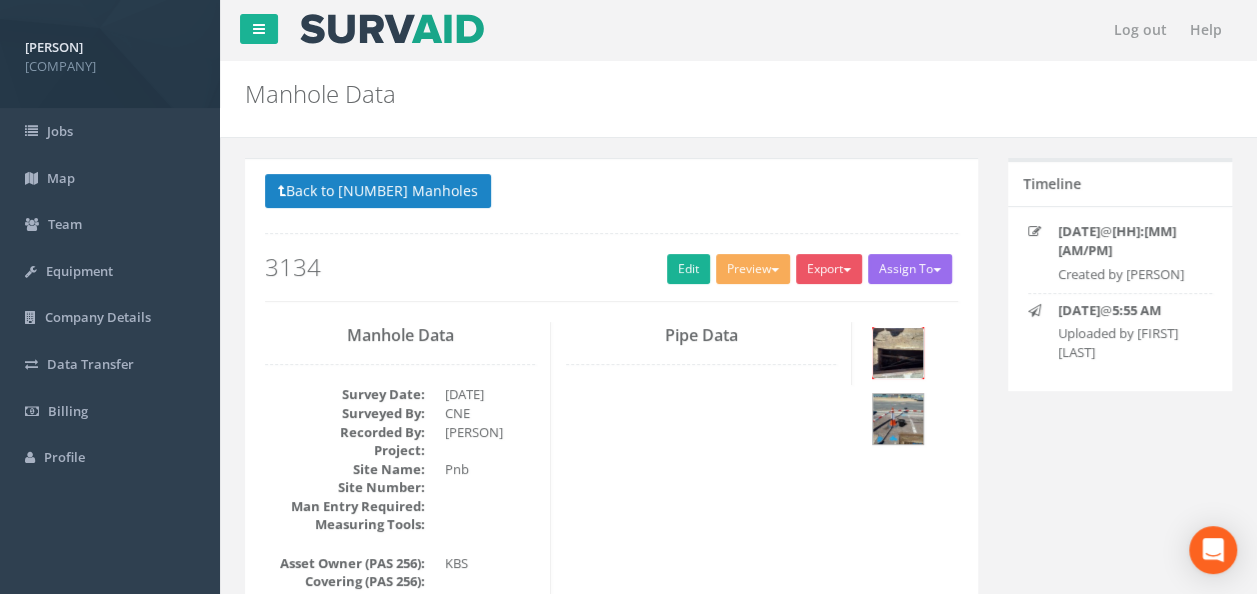 click at bounding box center [898, 353] 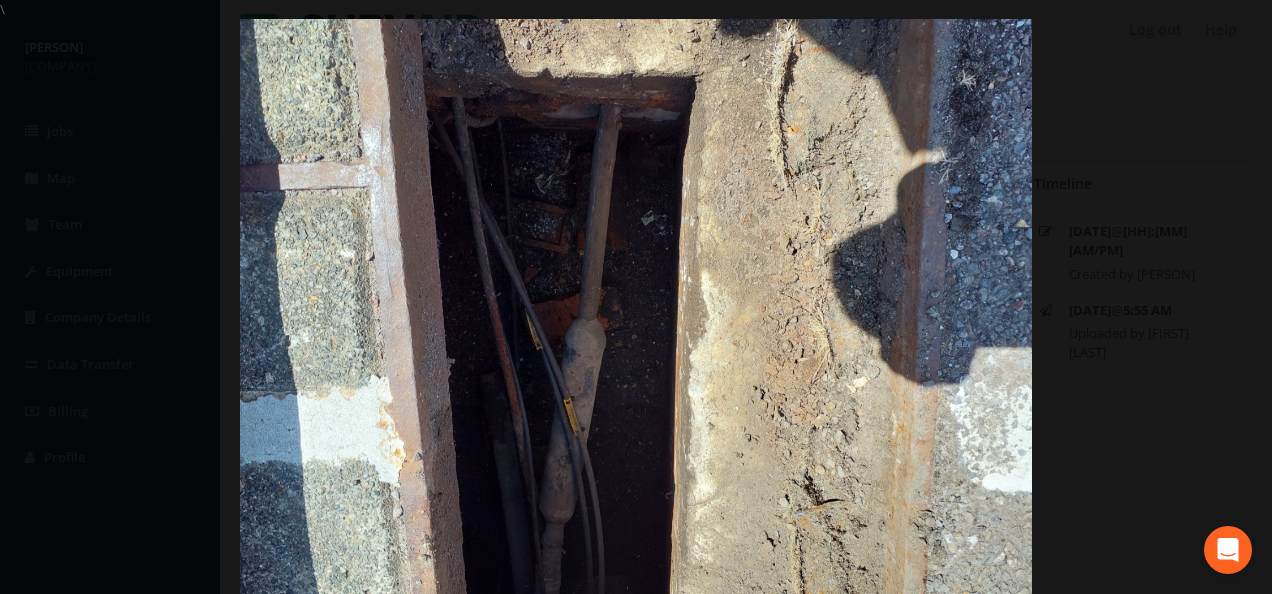 click at bounding box center (636, 316) 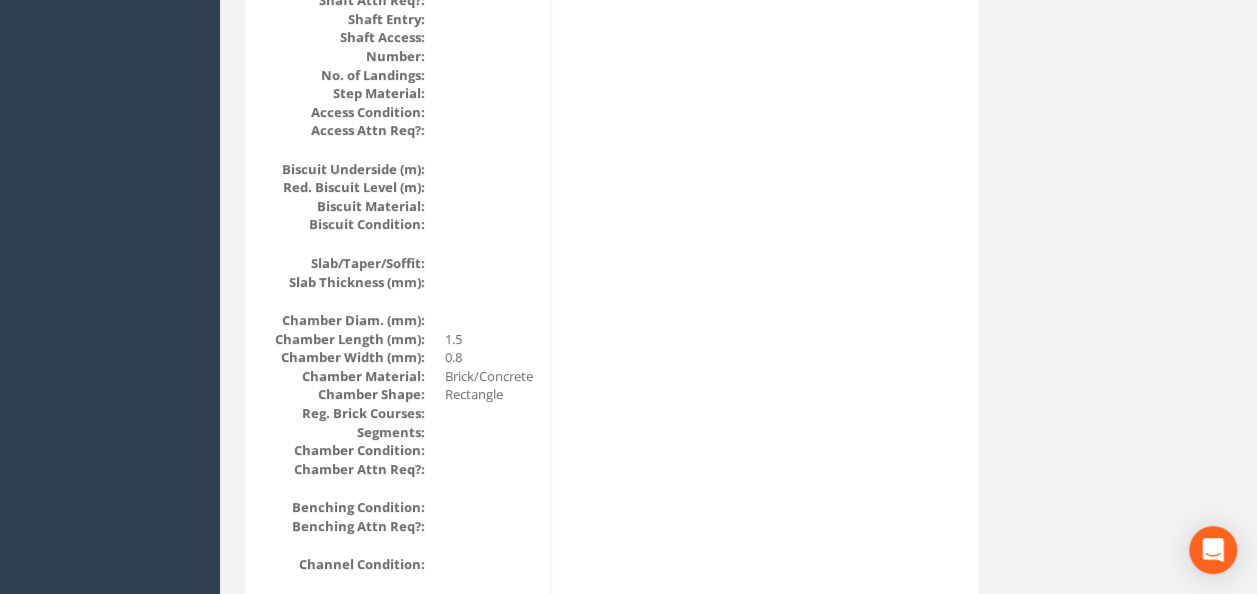 scroll, scrollTop: 1288, scrollLeft: 0, axis: vertical 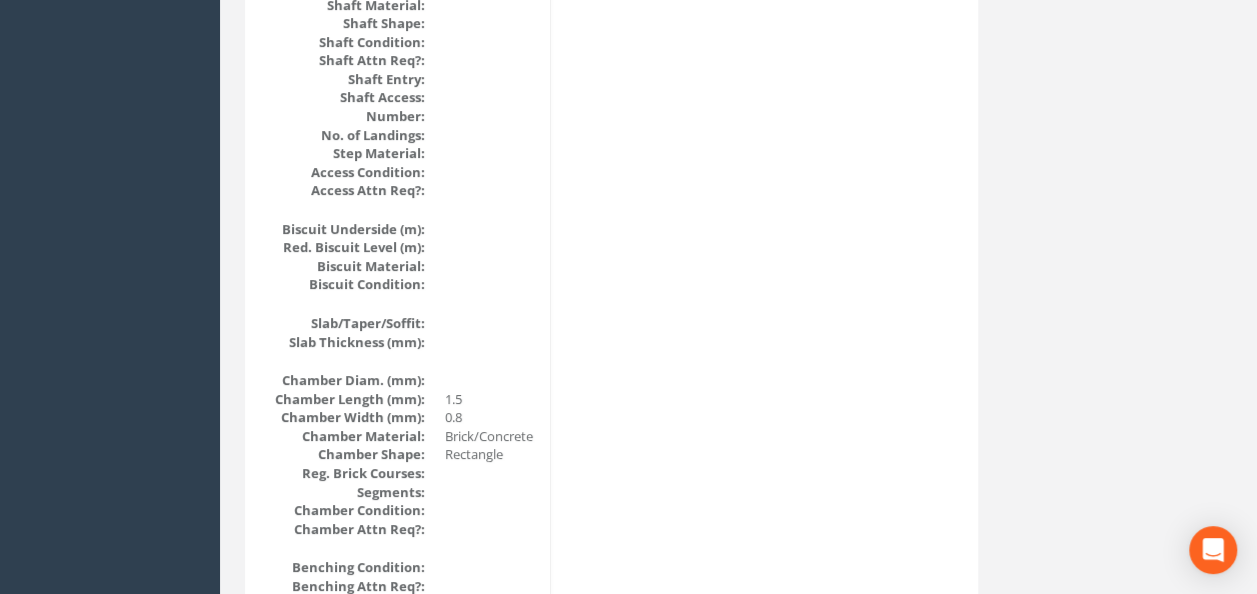 click on "Survey Date:  [DD]/[MON]/[YYYY]  Surveyed By:  CNE  Recorded By:  [PERSON]  Project:    Site Name:  Pnb  Site Number:    Man Entry Required:    Measuring Tools:        Asset Owner (PAS 256):  KBS  Covering (PAS 256):    In Service (PAS 256):        Manhole ID:  33541  Location Description:    Latitude:  50.80919  Longitude:  -1.09760  Accuracy:  17  Eastings:    Northings:    Datum:    Grid Ref (PAS 256):        Service Type:  ["Cables"]  Ownership:    Type:" at bounding box center [738, 313] 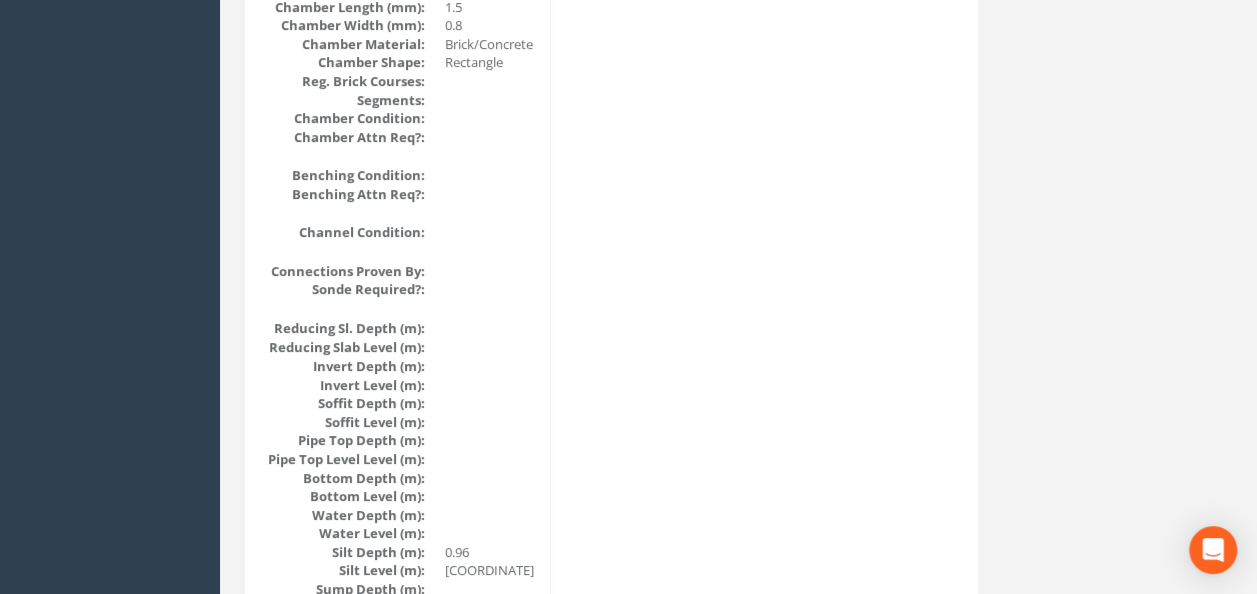 scroll, scrollTop: 1988, scrollLeft: 0, axis: vertical 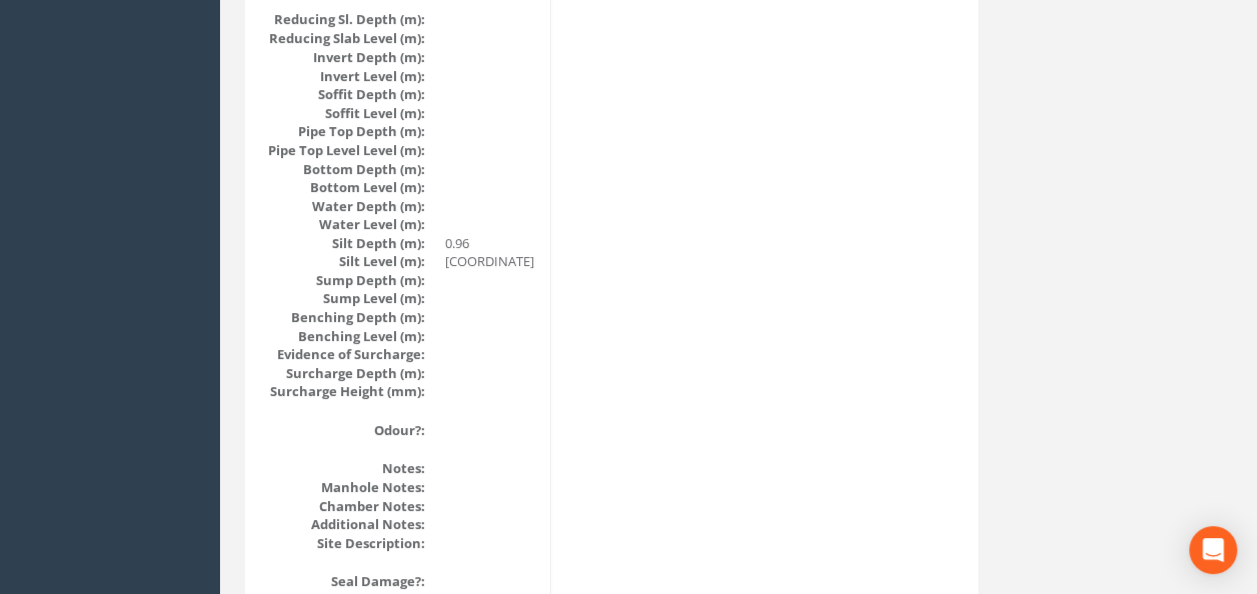 click on "Survey Date:  [DD]/[MON]/[YYYY]  Surveyed By:  CNE  Recorded By:  [PERSON]  Project:    Site Name:  Pnb  Site Number:    Man Entry Required:    Measuring Tools:        Asset Owner (PAS 256):  KBS  Covering (PAS 256):    In Service (PAS 256):        Manhole ID:  33541  Location Description:    Latitude:  50.80919  Longitude:  -1.09760  Accuracy:  17  Eastings:    Northings:    Datum:    Grid Ref (PAS 256):        Service Type:  ["Cables"]  Ownership:    Type:" at bounding box center (738, -387) 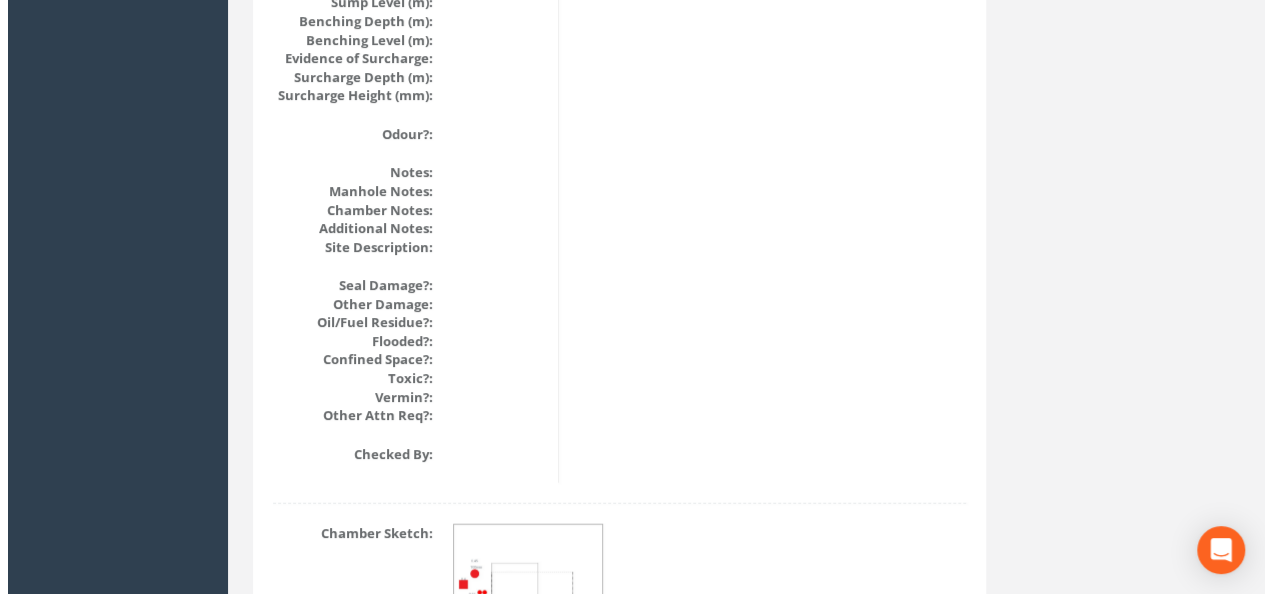 scroll, scrollTop: 2488, scrollLeft: 0, axis: vertical 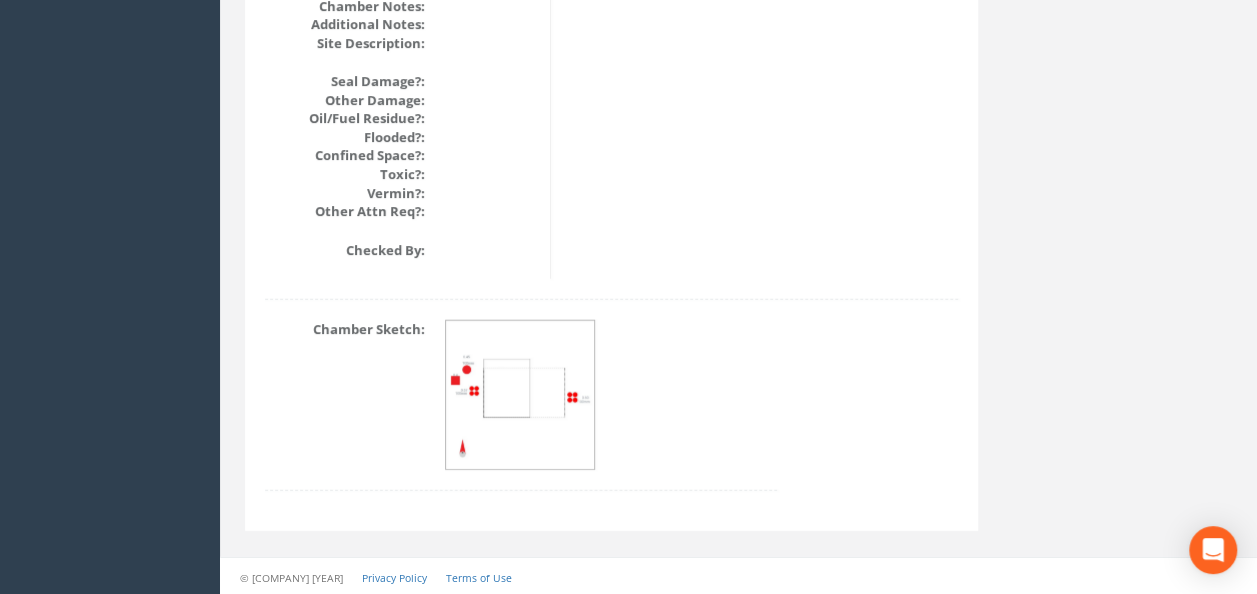 click at bounding box center [521, 396] 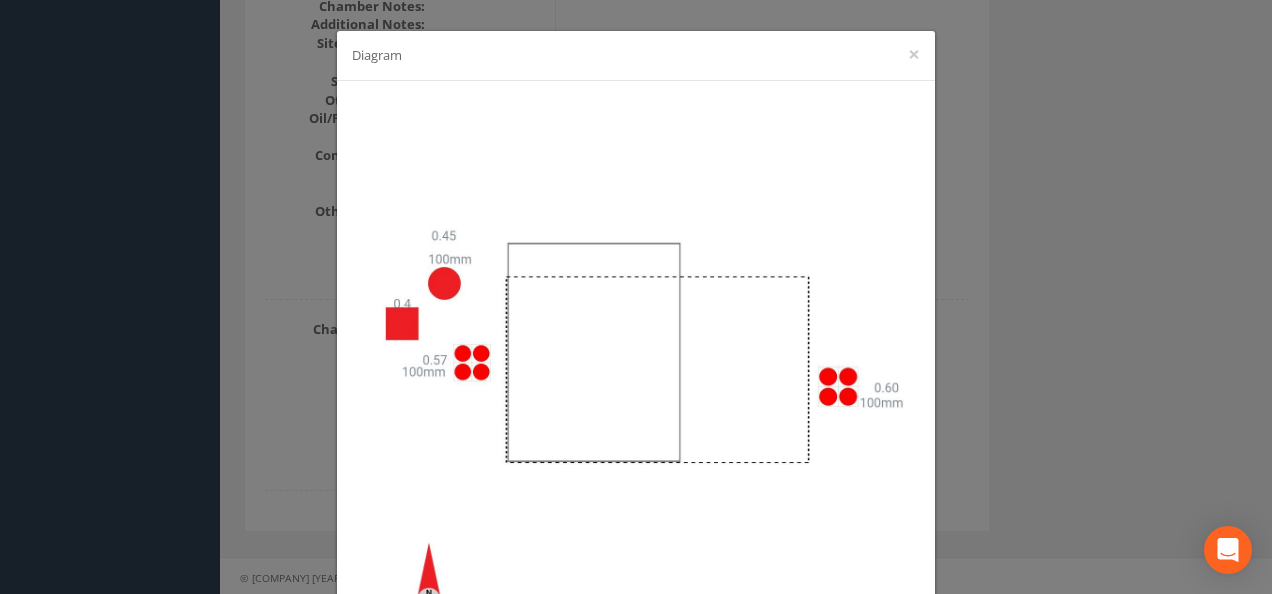 click on "Diagram  ×" at bounding box center (636, 297) 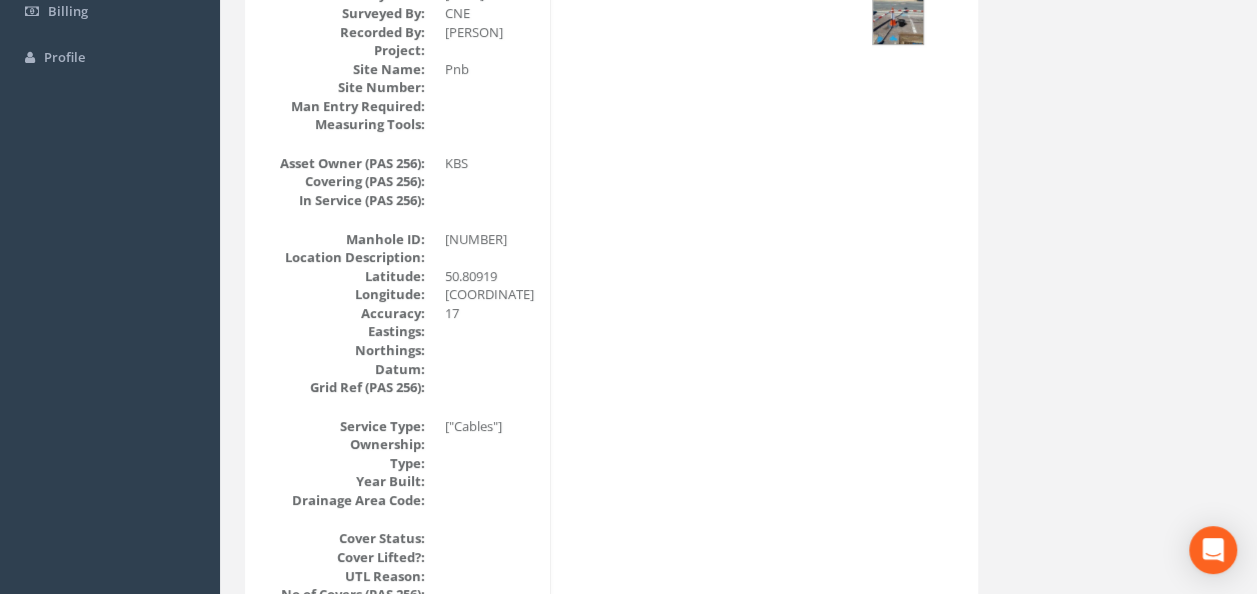 scroll, scrollTop: 0, scrollLeft: 0, axis: both 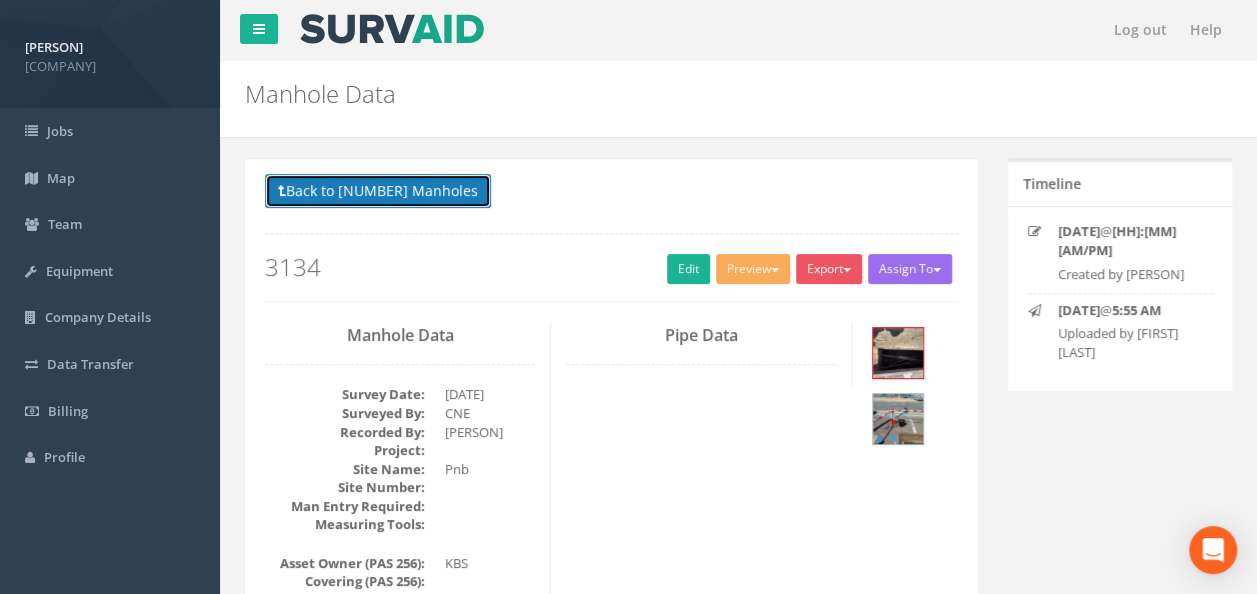 click on "Back to [NUMBER] Manholes" at bounding box center [378, 191] 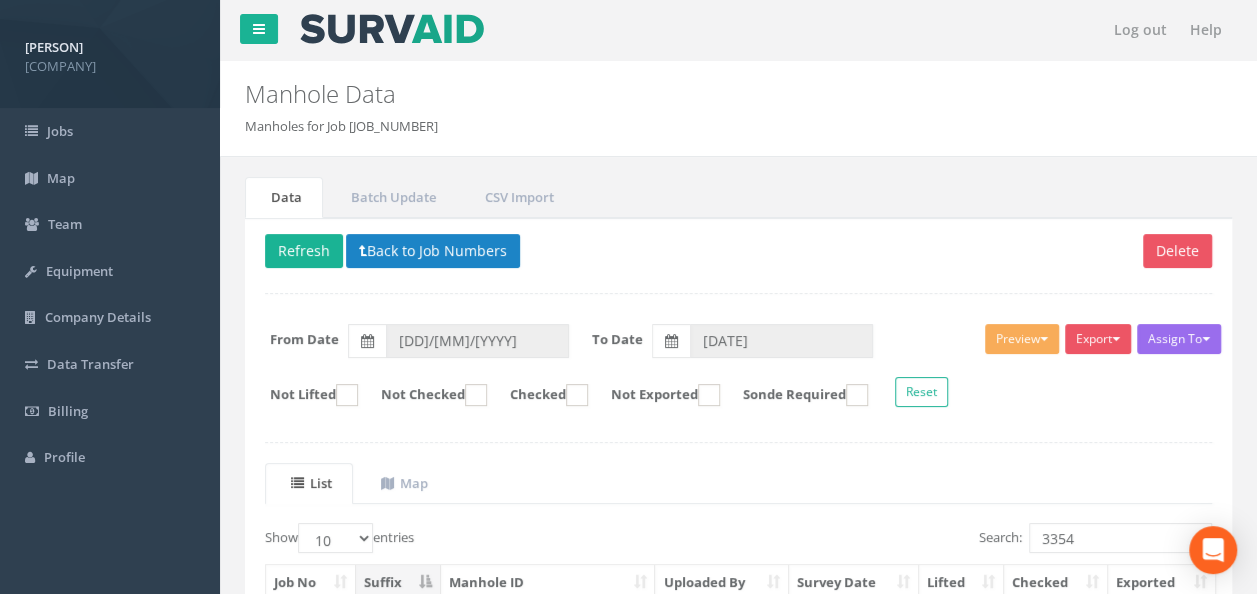 scroll, scrollTop: 200, scrollLeft: 0, axis: vertical 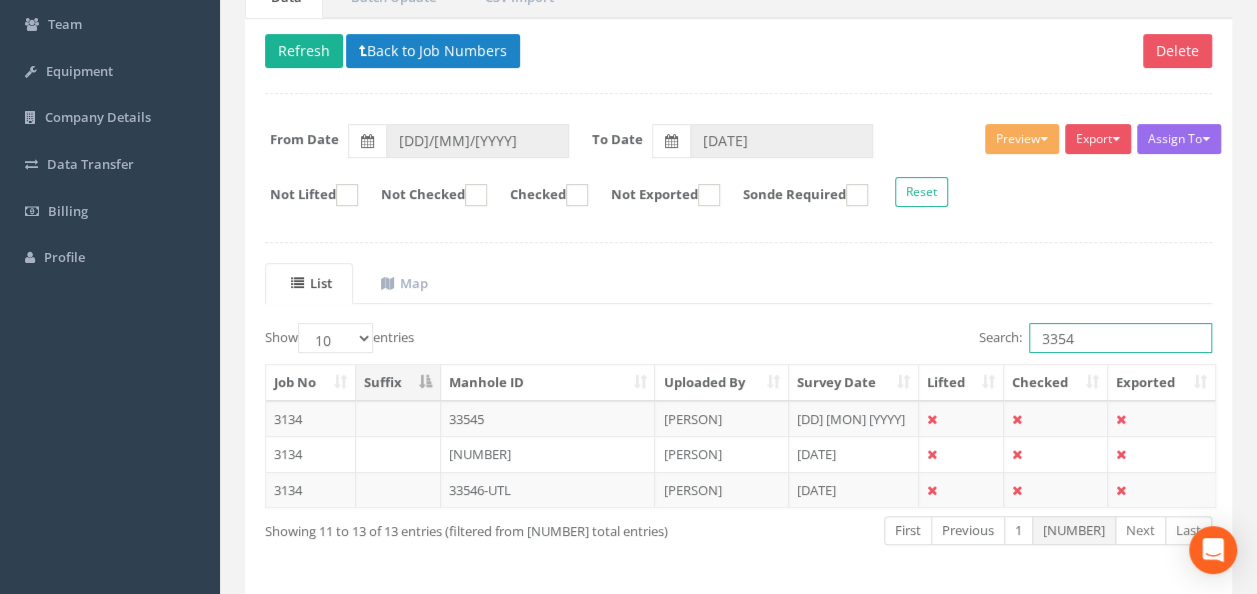 click on "3354" at bounding box center (1120, 338) 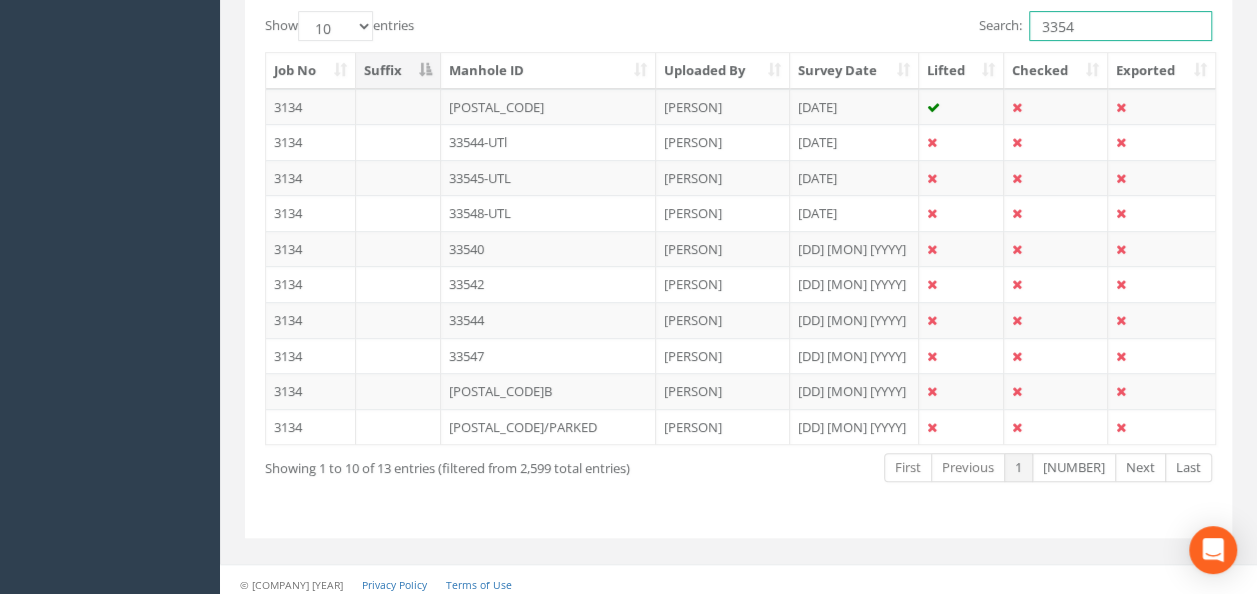 scroll, scrollTop: 412, scrollLeft: 0, axis: vertical 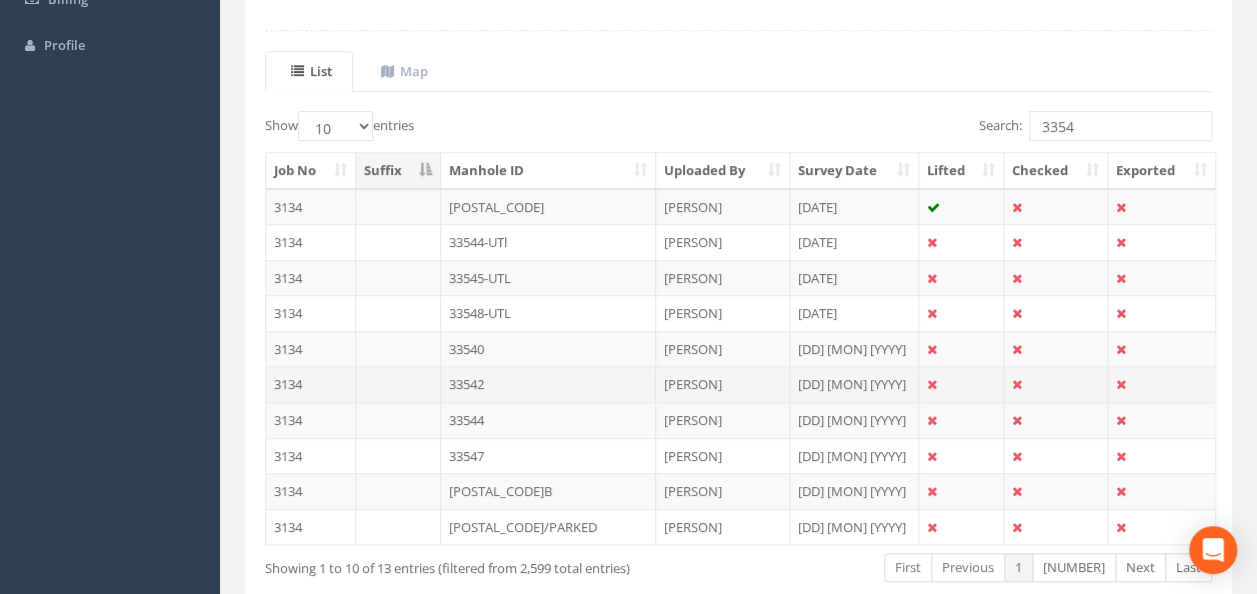 click on "33542" at bounding box center [548, 242] 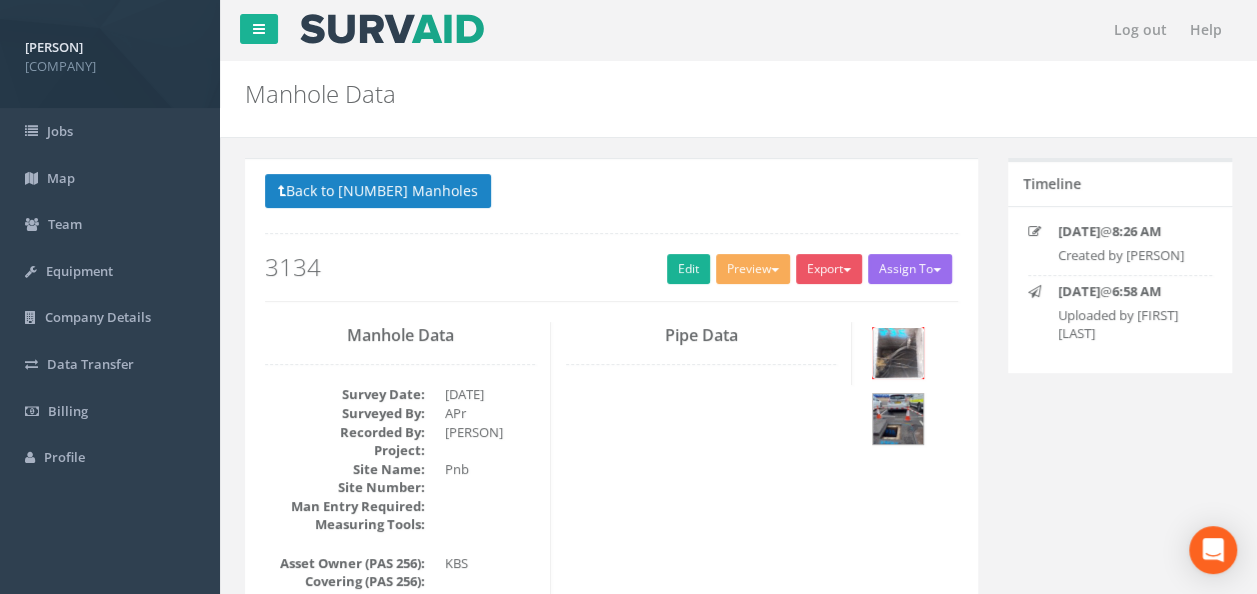 click at bounding box center (898, 353) 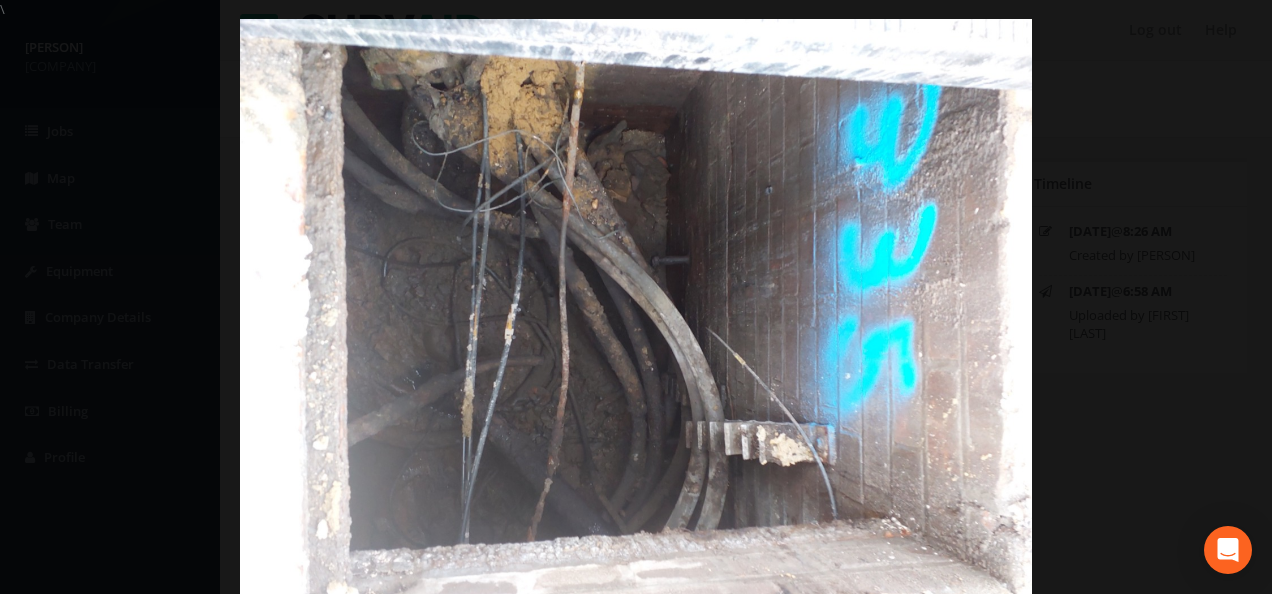 click at bounding box center [636, 316] 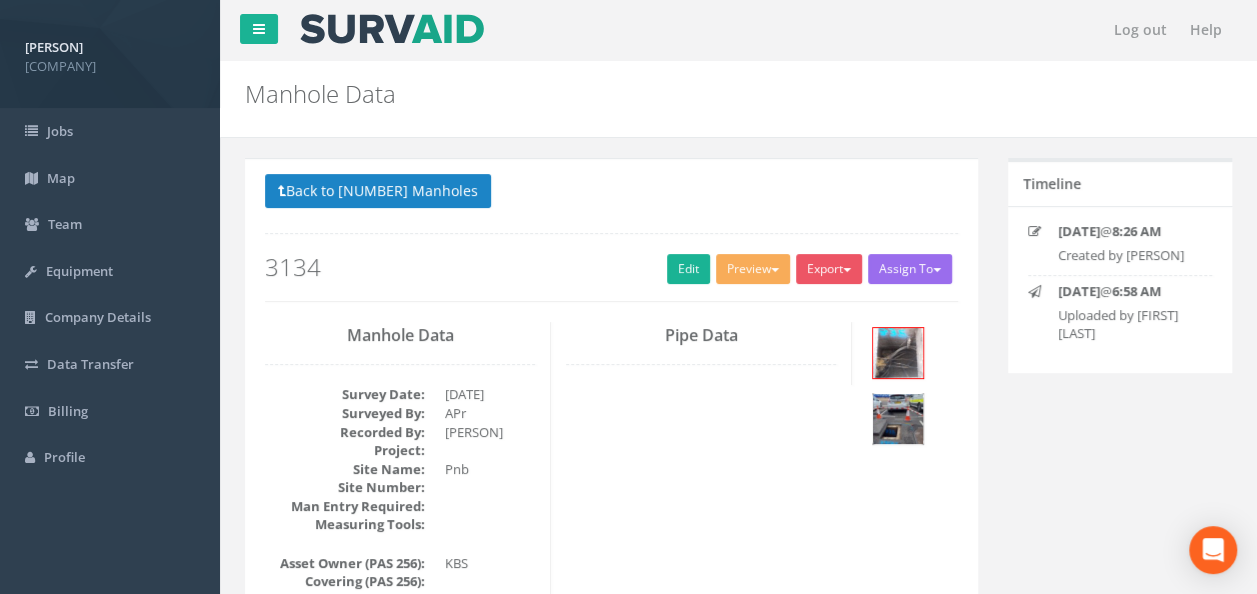 click at bounding box center [898, 419] 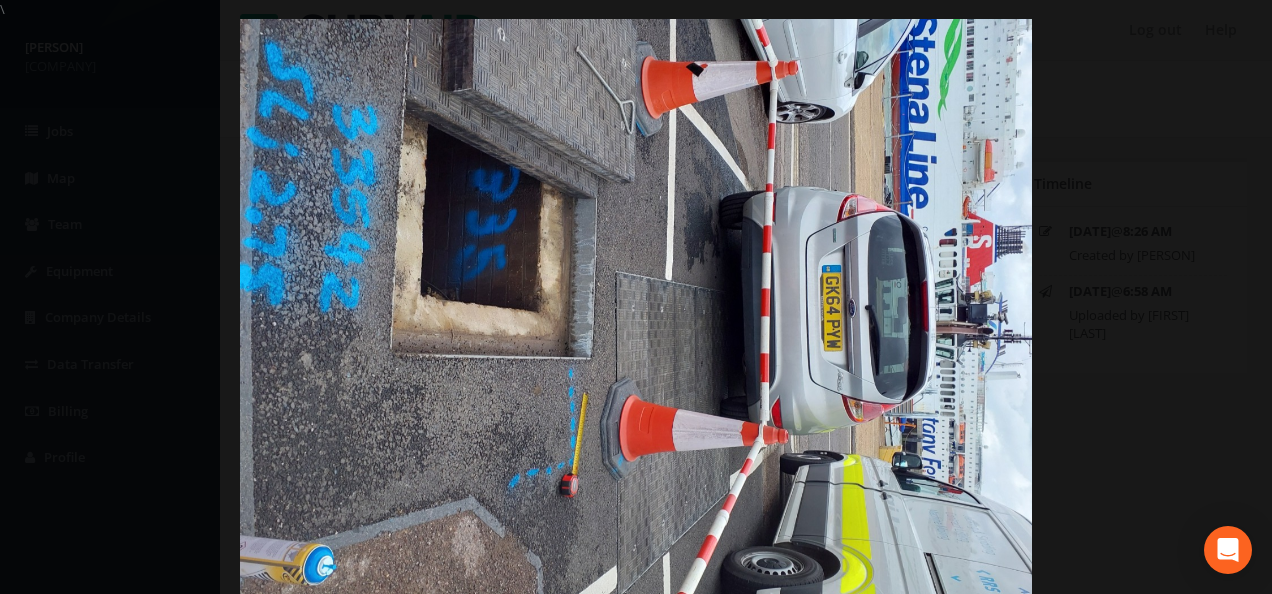 click at bounding box center (636, 316) 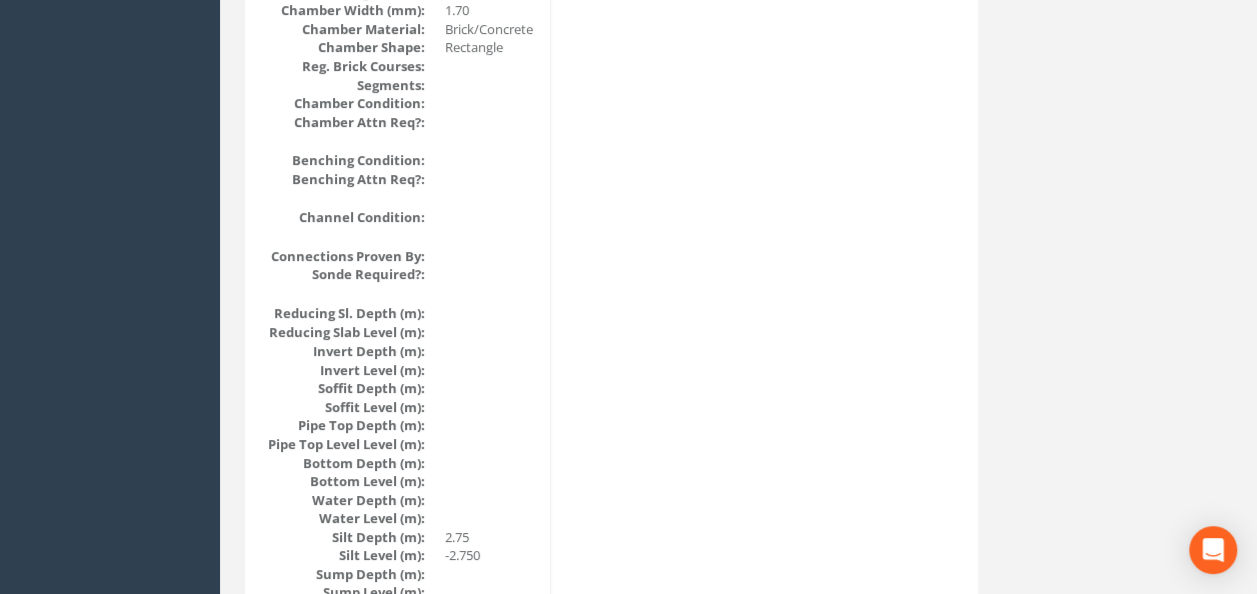 scroll, scrollTop: 1700, scrollLeft: 0, axis: vertical 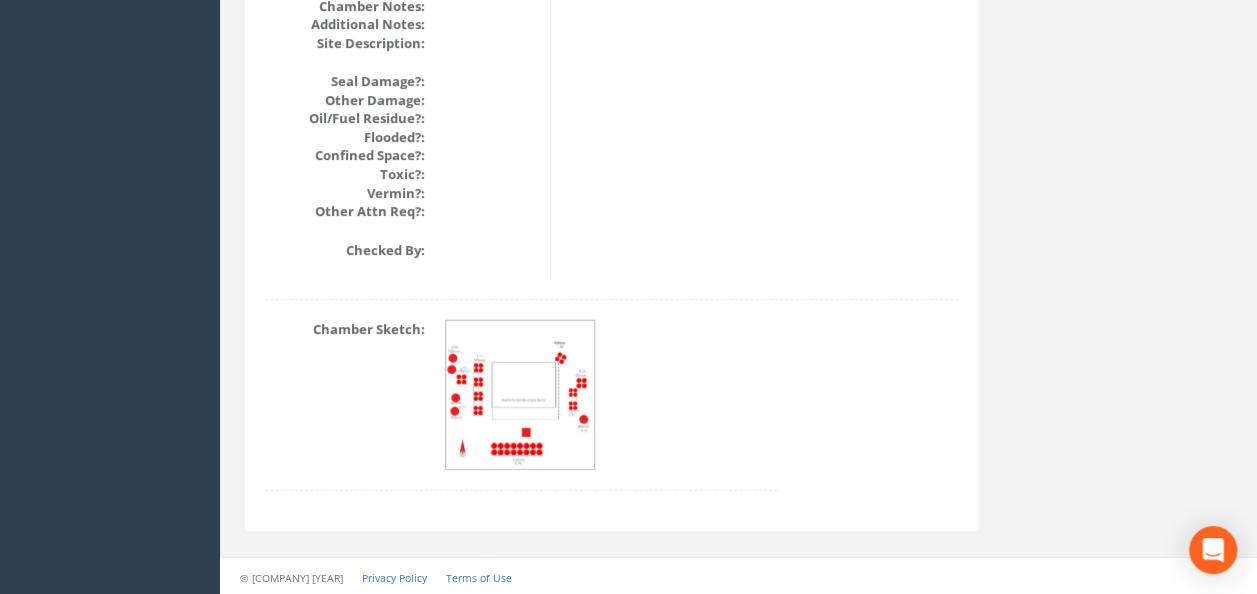 click at bounding box center (521, 396) 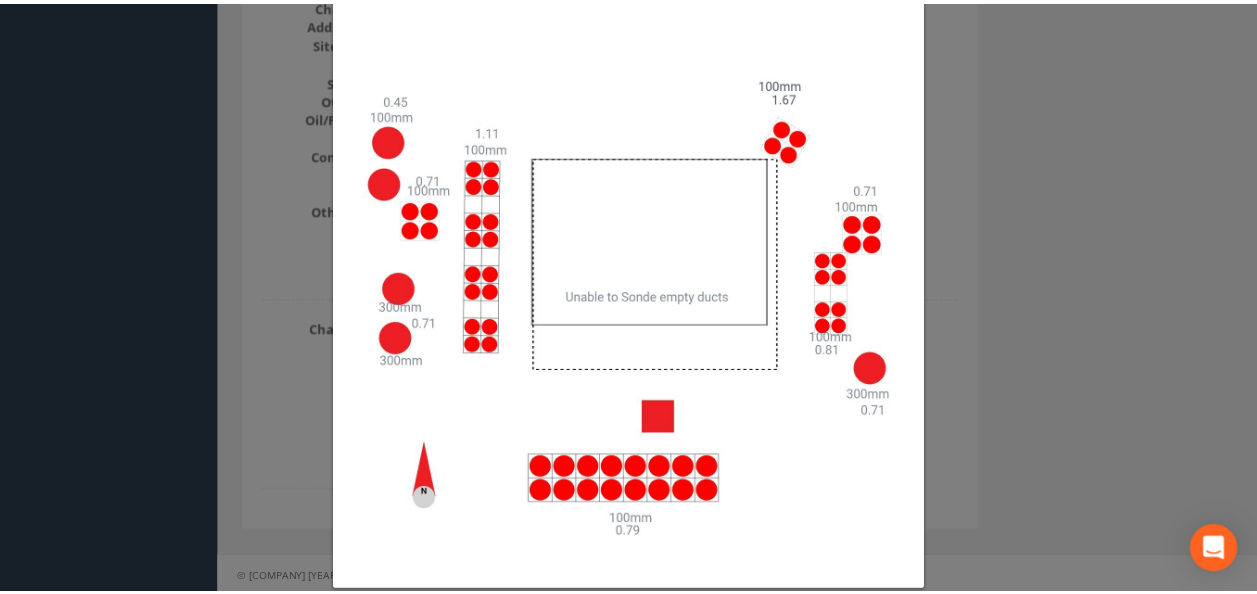 scroll, scrollTop: 127, scrollLeft: 0, axis: vertical 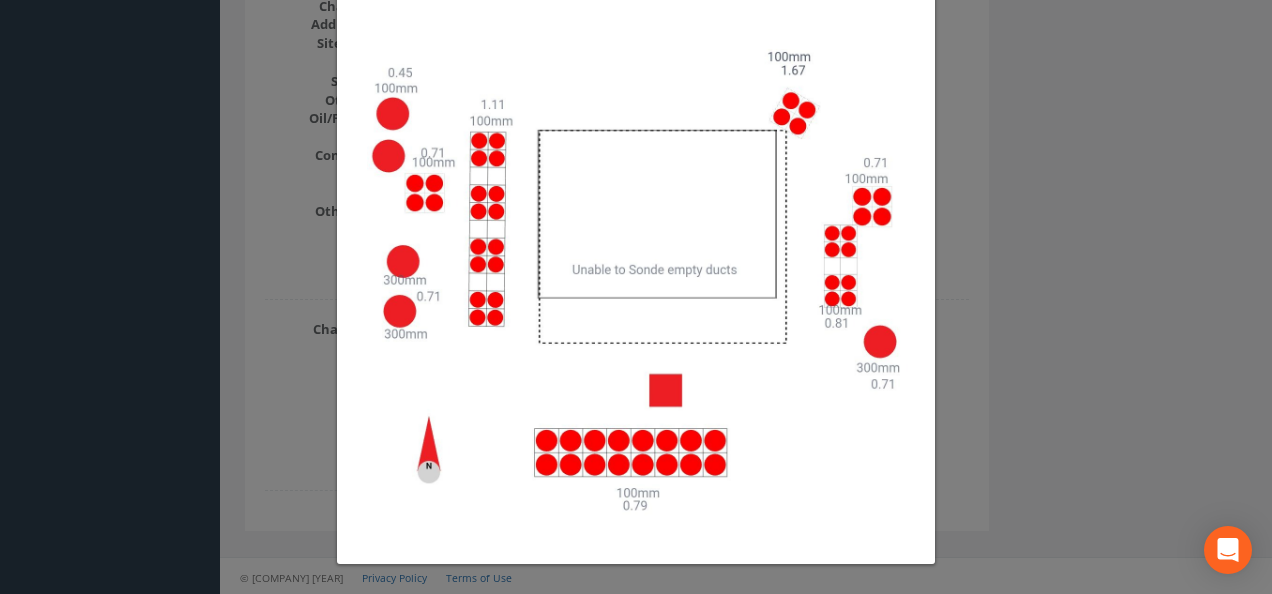 click on "Diagram  ×" at bounding box center (636, 297) 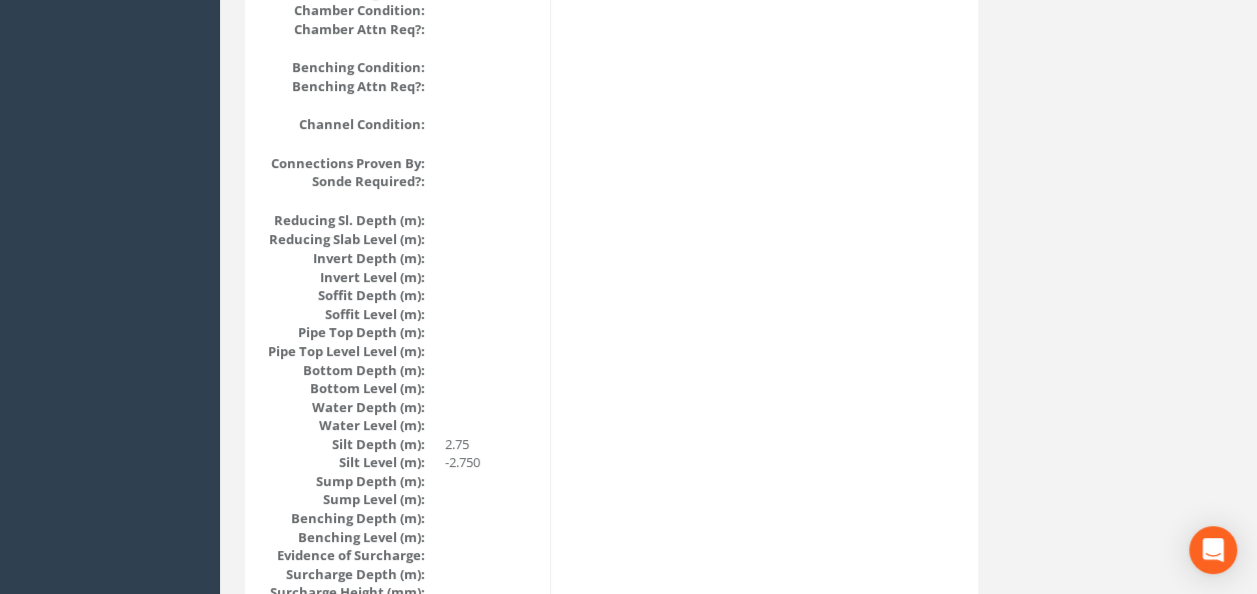 scroll, scrollTop: 1488, scrollLeft: 0, axis: vertical 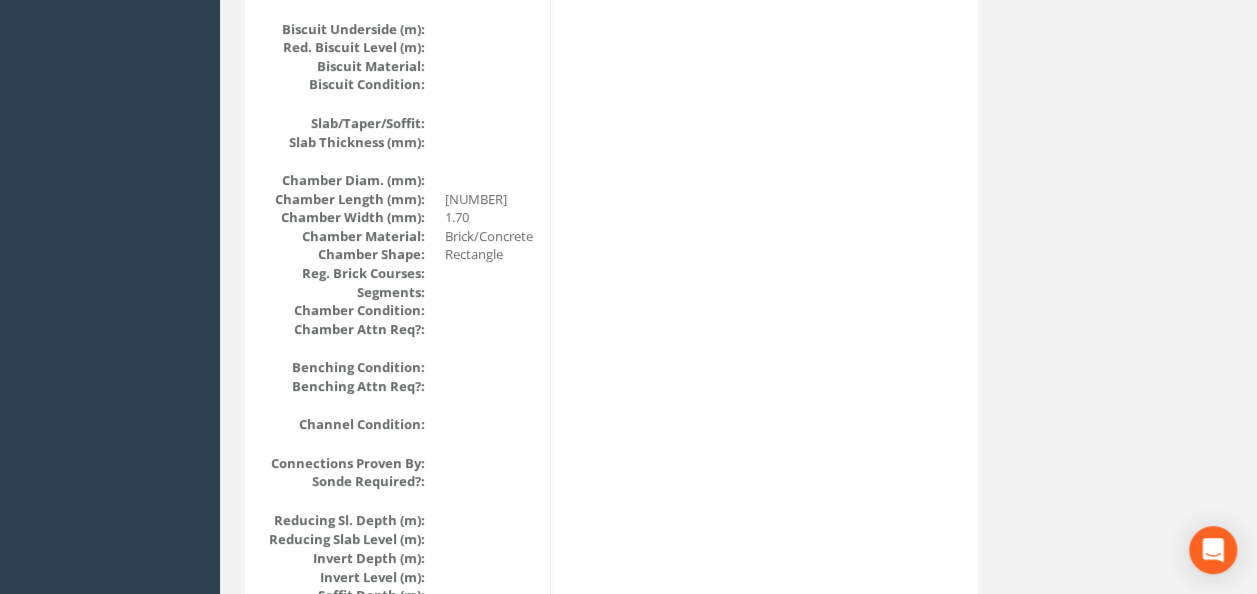 click on "James Kilroy     LandScope Engineering Ltd         Logout        S          Jobs           Map             Team           Equipment           Company Details           Data Transfer           Billing             Profile                                           Log out       Help                     Manhole Data      Manholes for Job 3134              ×  There was an error fetching the Manhole data      ×  There was an error saving the Manhole details      ×  There was an error fetching the event details      ×  There was an error fetching the PDF information      ×  There was an error performing the batch update      ×  The batch update was successful      ×  The Manhole delete was successful      ×  The job was successfully deleted      ×        ×           ×           ×  There was an error fetching the Manholes to display on the map      ×  There was an error deleting the Manhole      ×  There was an error deleting the job      ×     ×        ×        ×           ×" at bounding box center (628, 54) 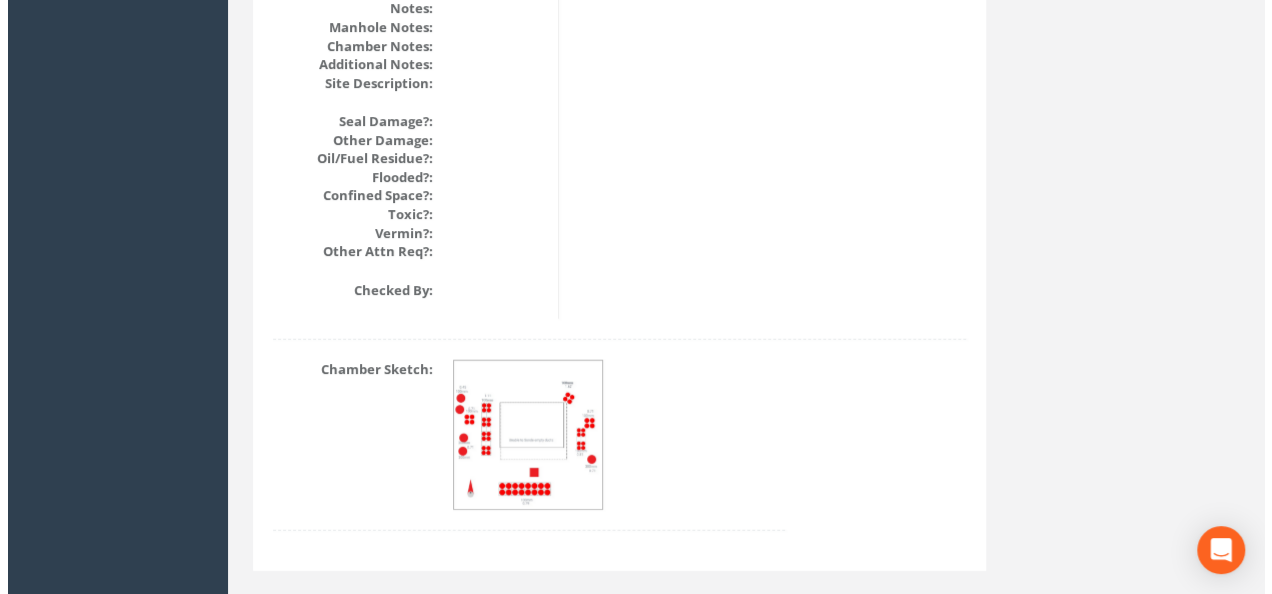 scroll, scrollTop: 2488, scrollLeft: 0, axis: vertical 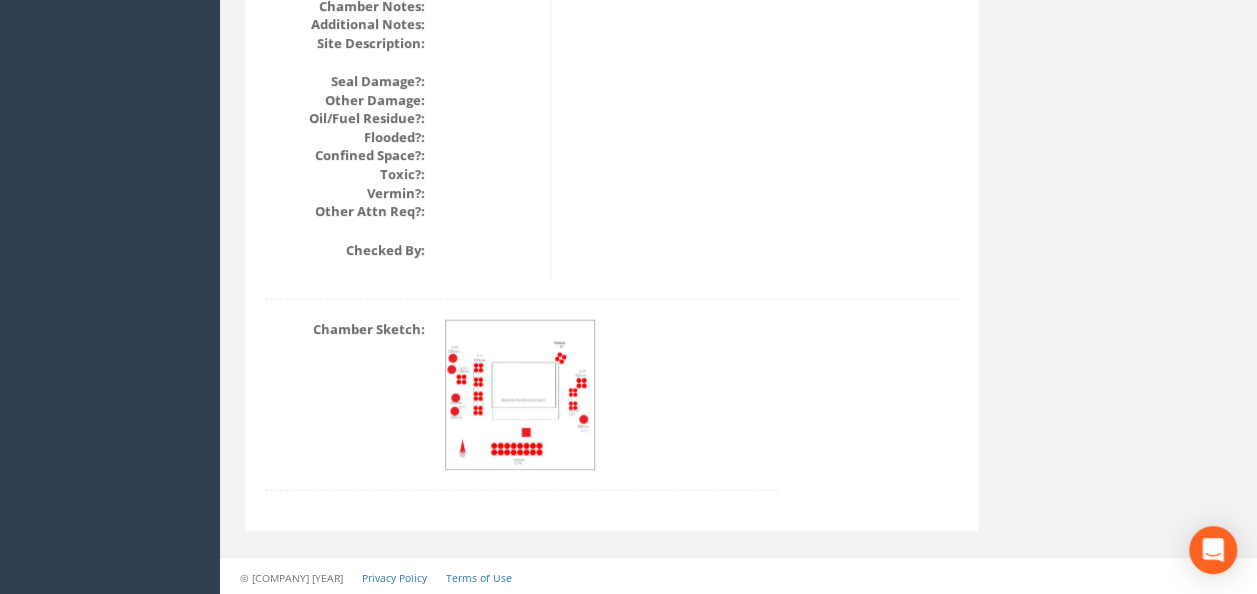 click at bounding box center (521, 396) 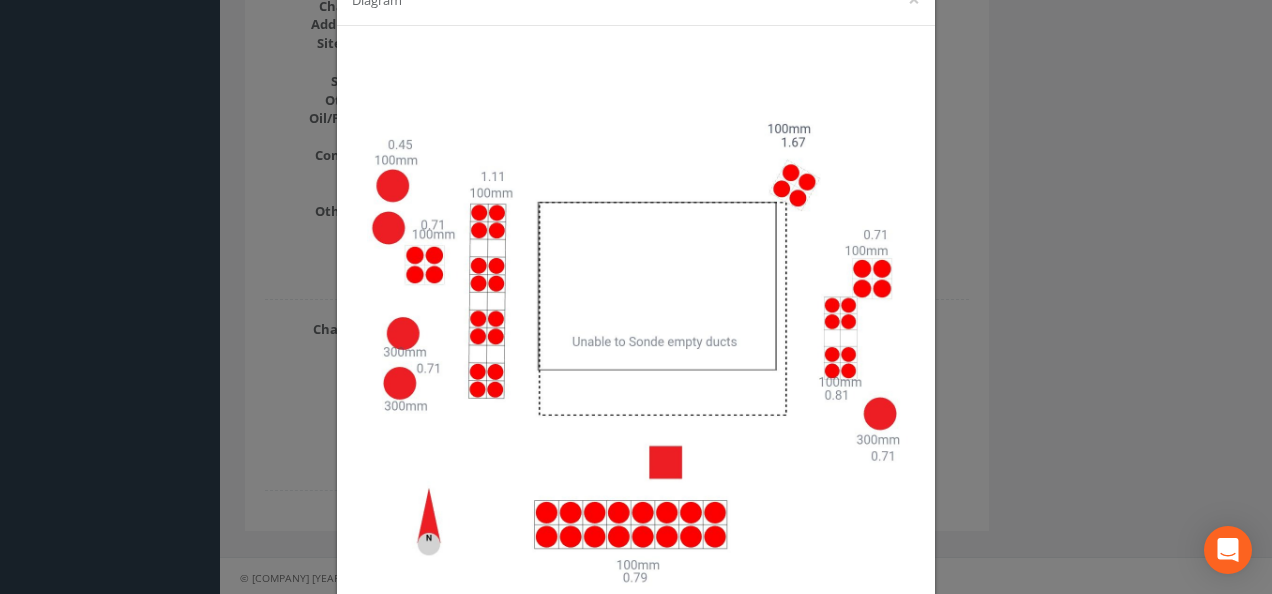scroll, scrollTop: 127, scrollLeft: 0, axis: vertical 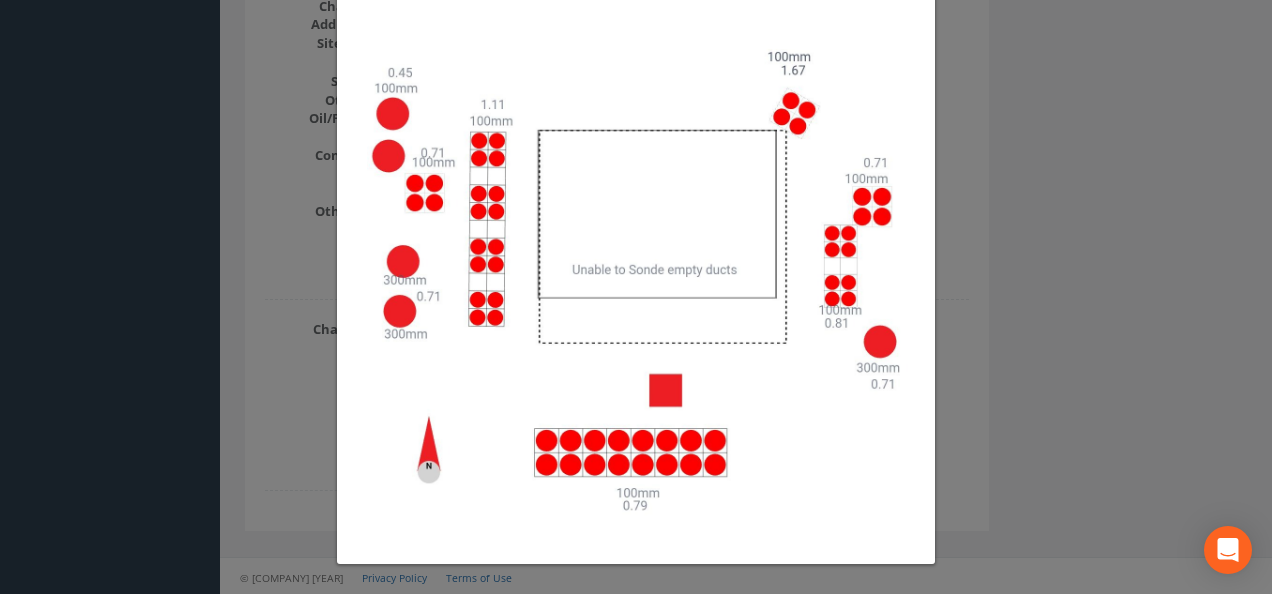 click on "Diagram  ×" at bounding box center (636, 297) 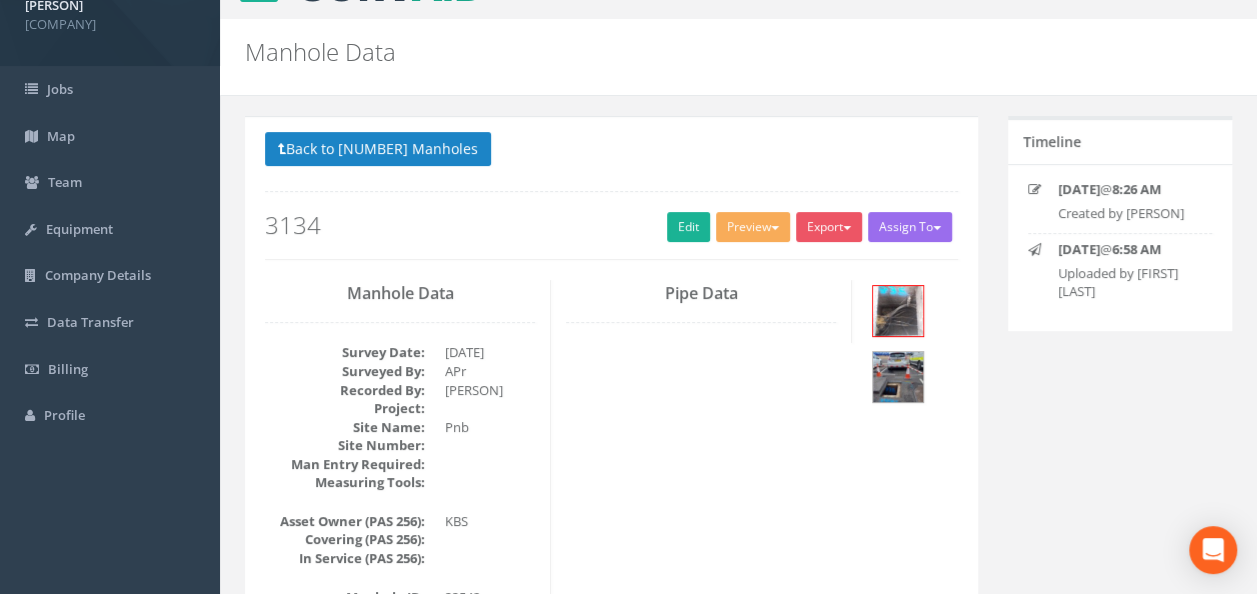 scroll, scrollTop: 0, scrollLeft: 0, axis: both 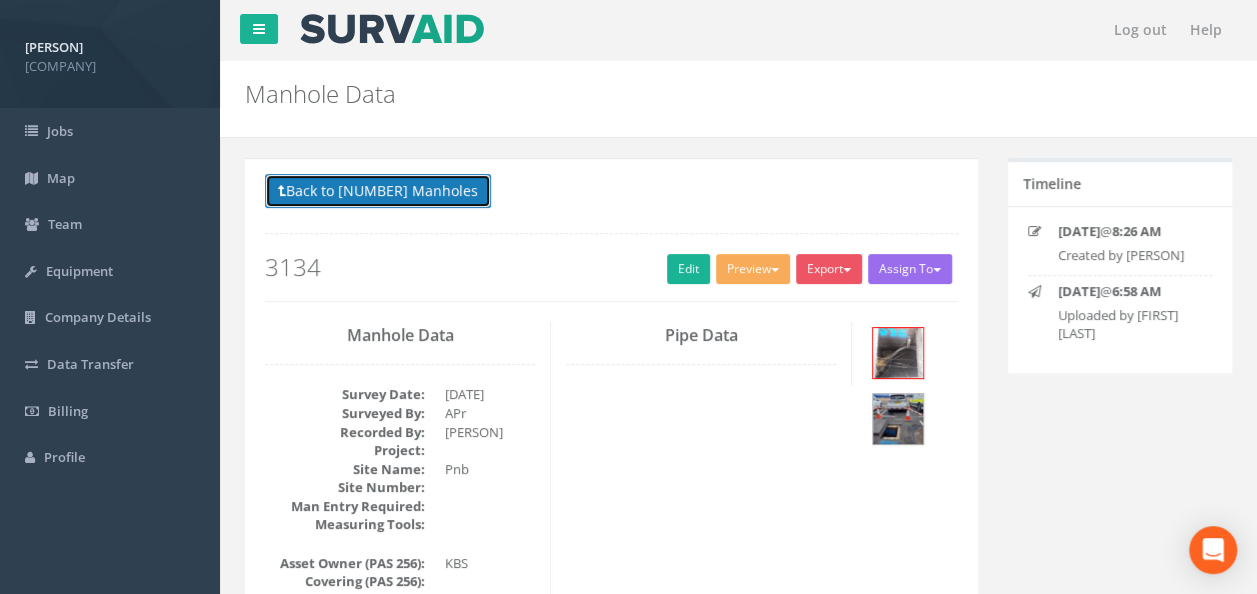 click on "Back to [NUMBER] Manholes" at bounding box center [378, 191] 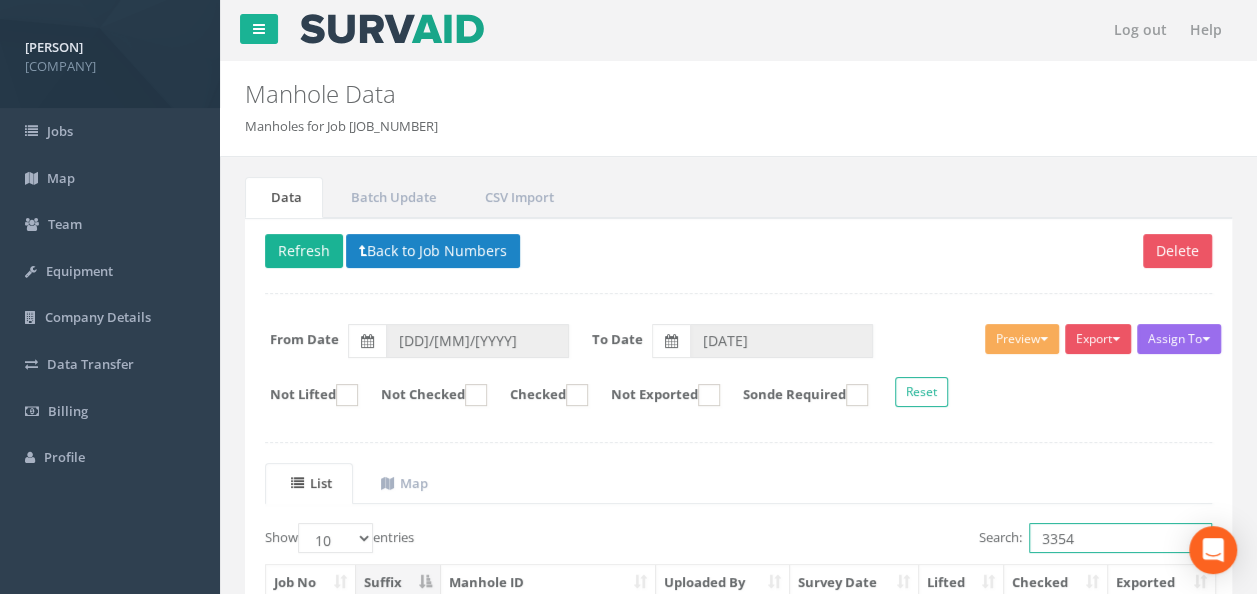 click on "3354" at bounding box center (1120, 538) 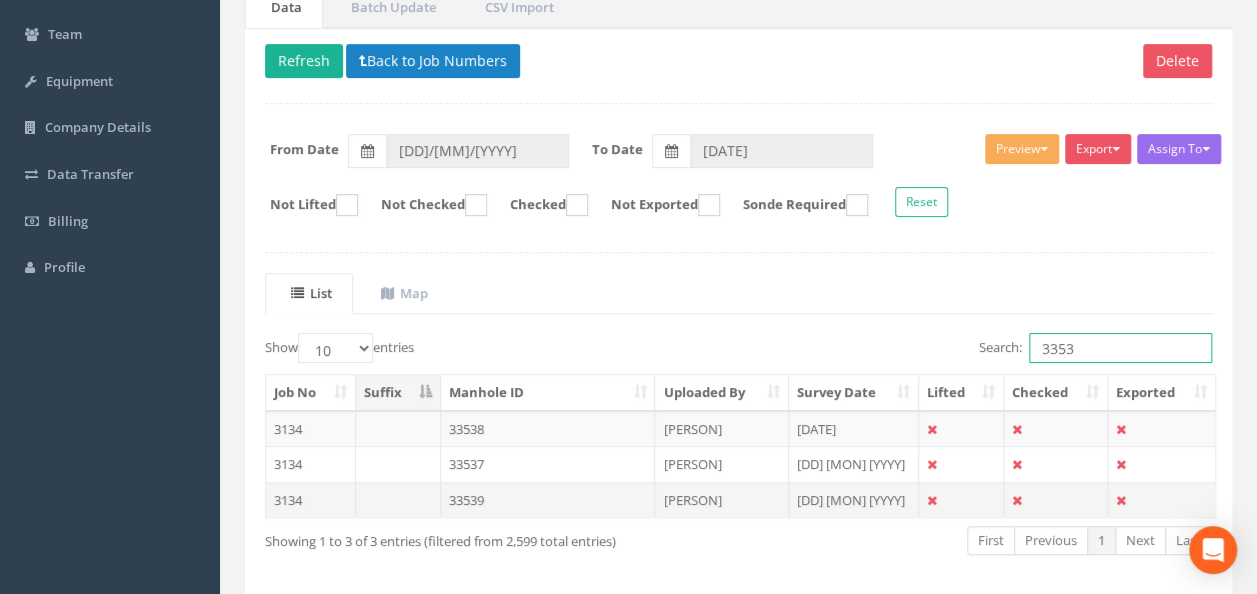 scroll, scrollTop: 265, scrollLeft: 0, axis: vertical 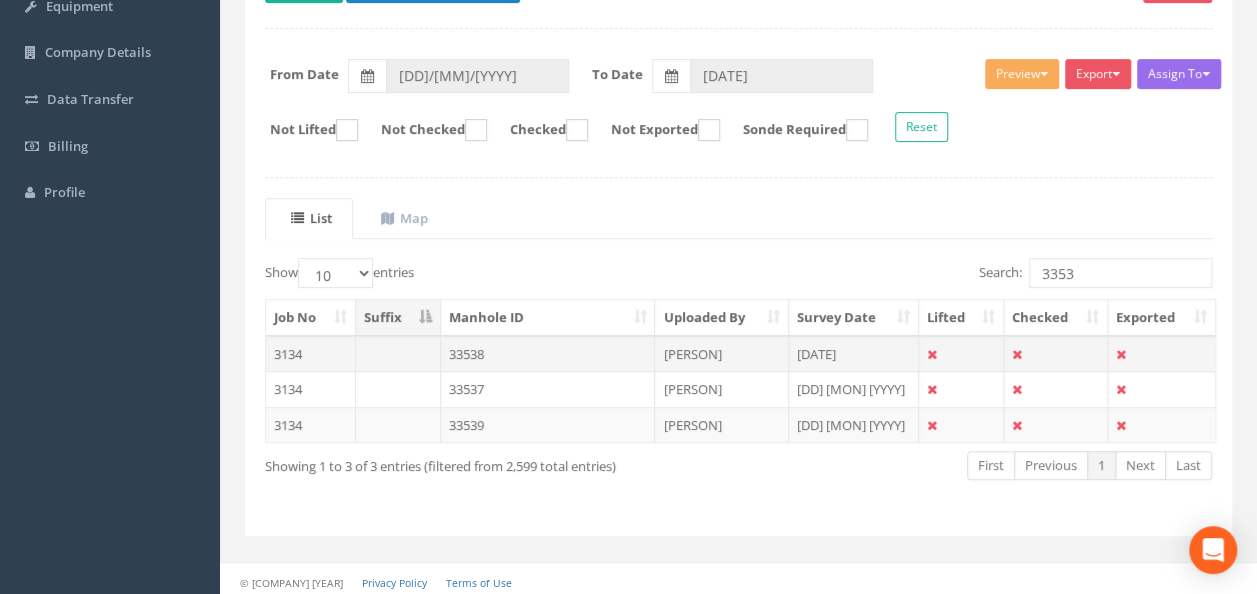 click on "33538" at bounding box center (548, 354) 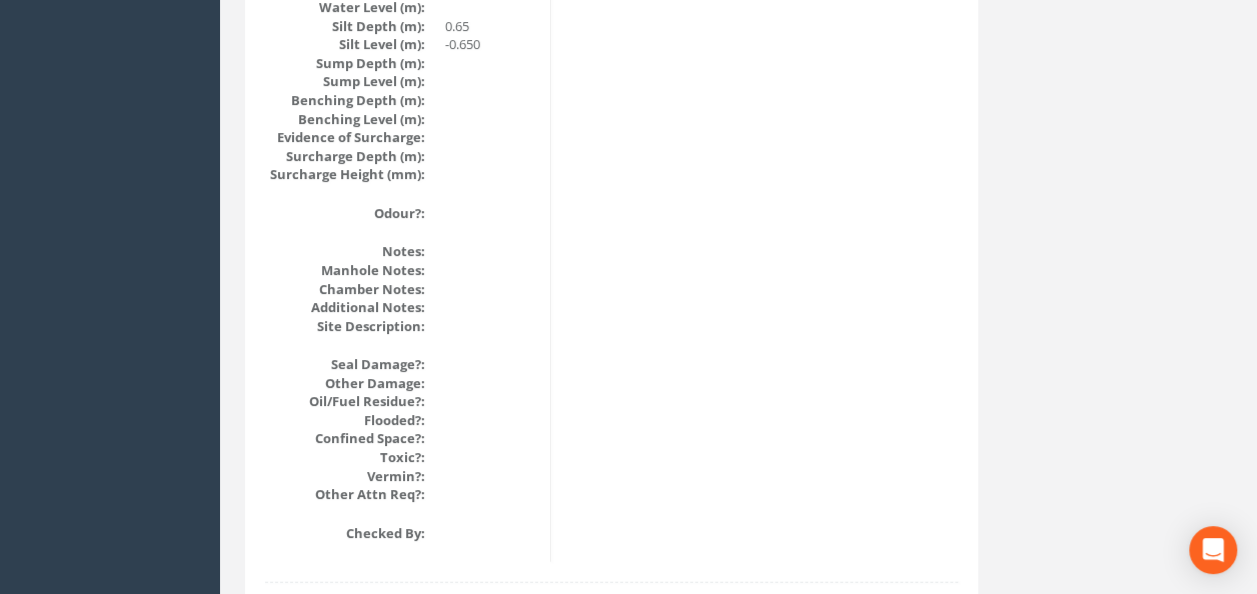 scroll, scrollTop: 2088, scrollLeft: 0, axis: vertical 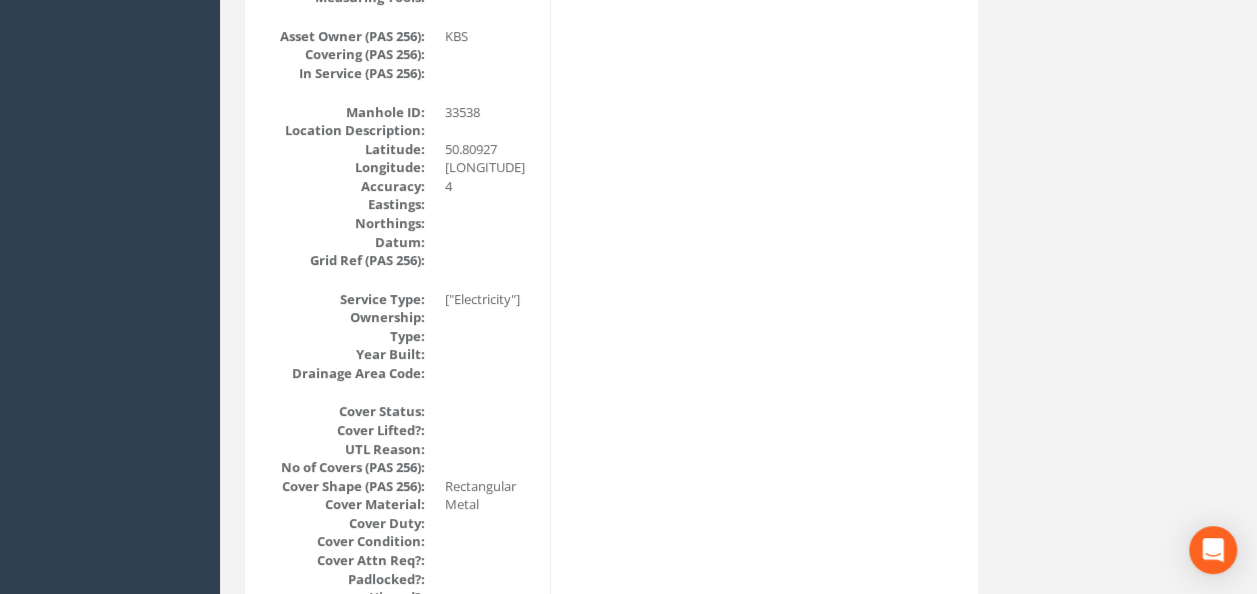 drag, startPoint x: 630, startPoint y: 370, endPoint x: 654, endPoint y: 320, distance: 55.461697 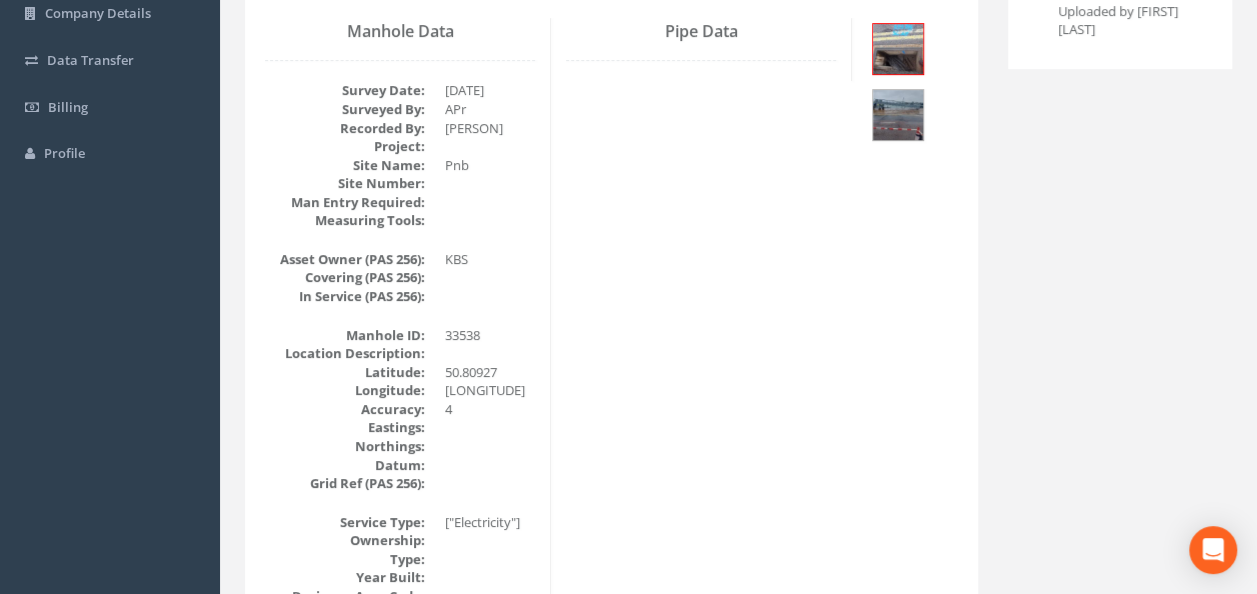 scroll, scrollTop: 0, scrollLeft: 0, axis: both 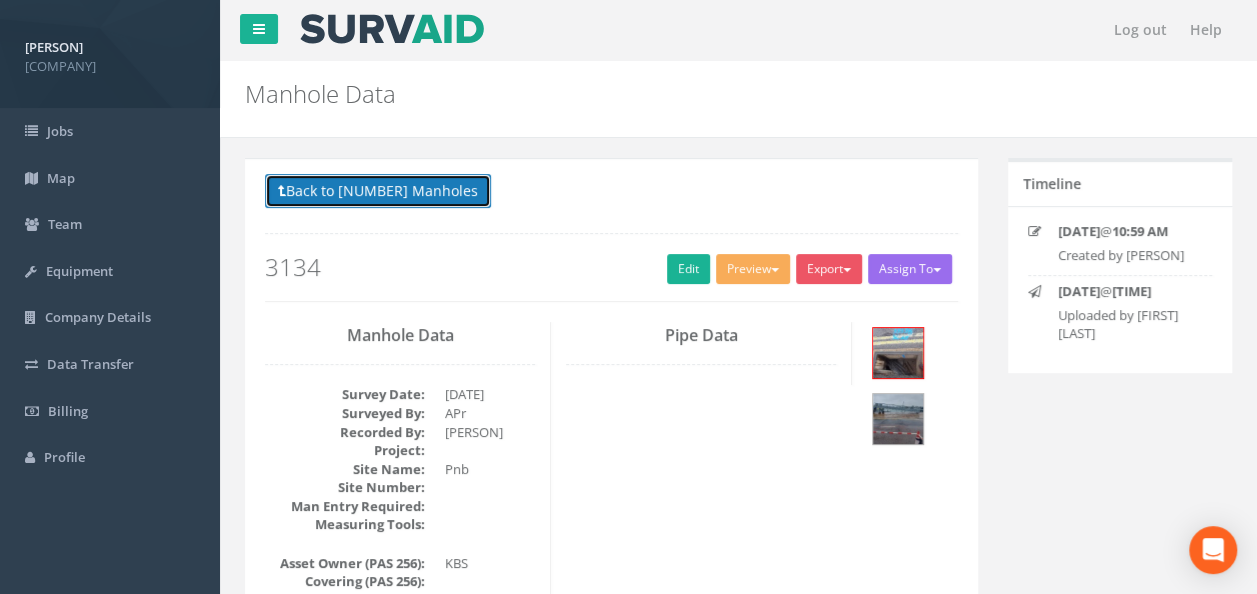 click on "Back to [NUMBER] Manholes" at bounding box center (378, 191) 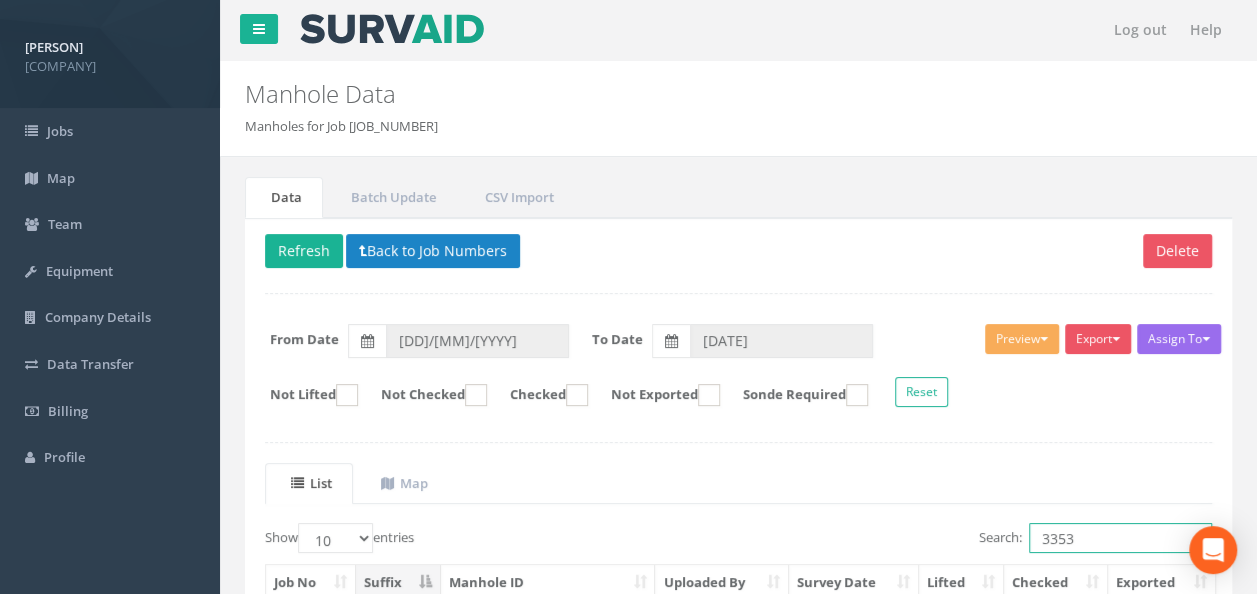 click on "3353" at bounding box center [1120, 538] 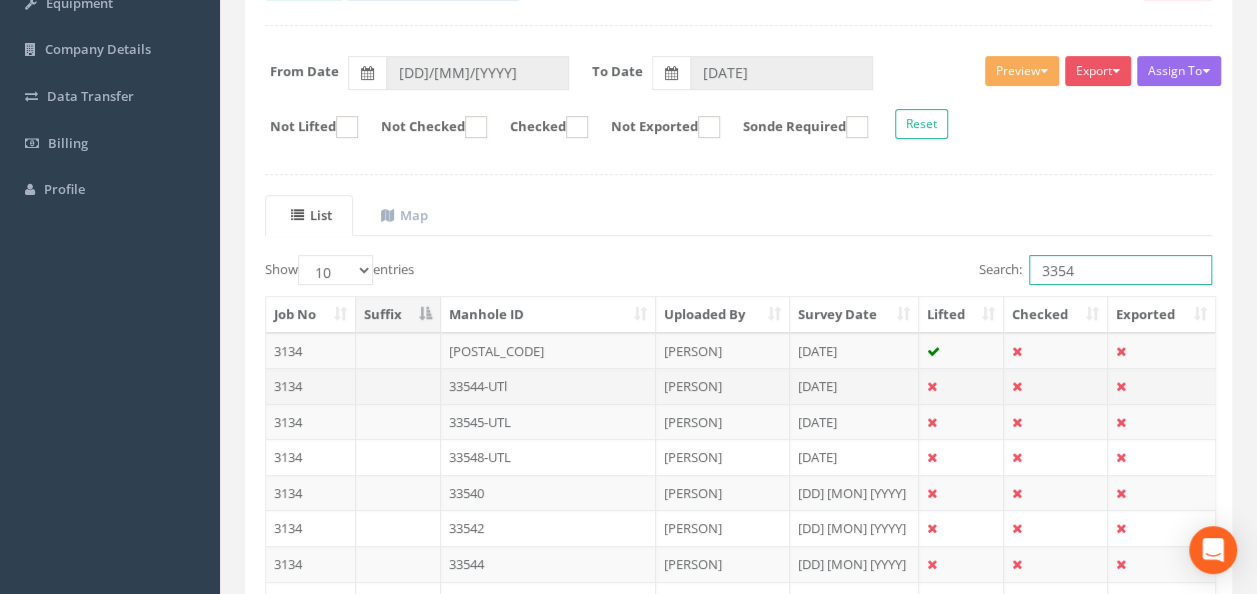 scroll, scrollTop: 300, scrollLeft: 0, axis: vertical 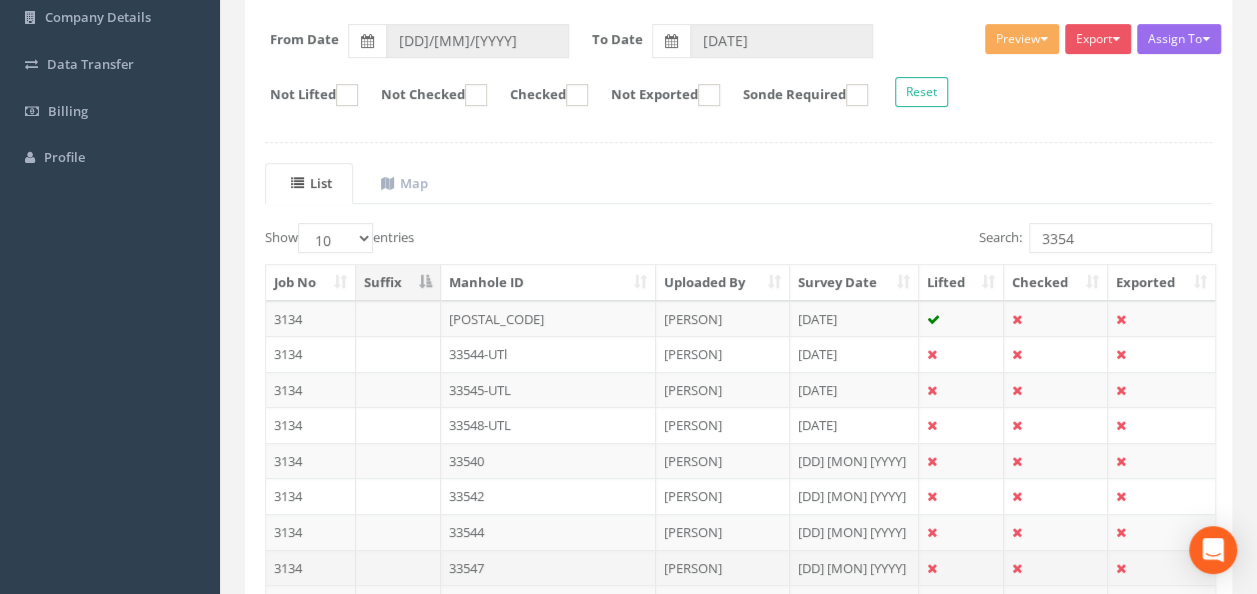 click on "33547" at bounding box center (548, 354) 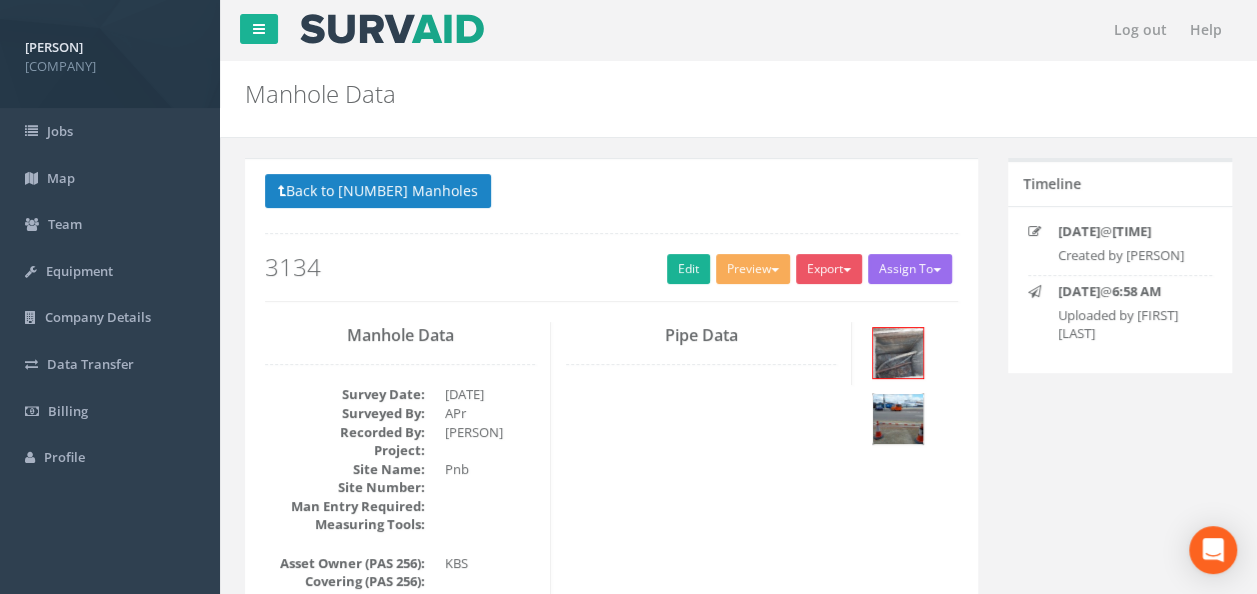 click at bounding box center (898, 419) 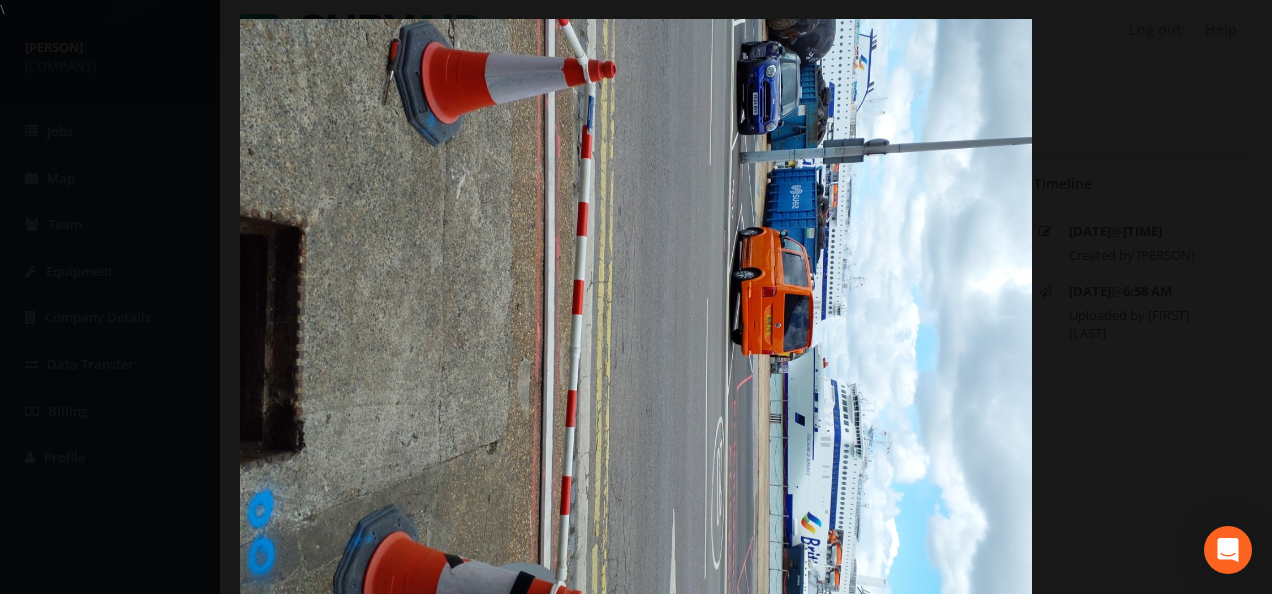 click at bounding box center (636, 316) 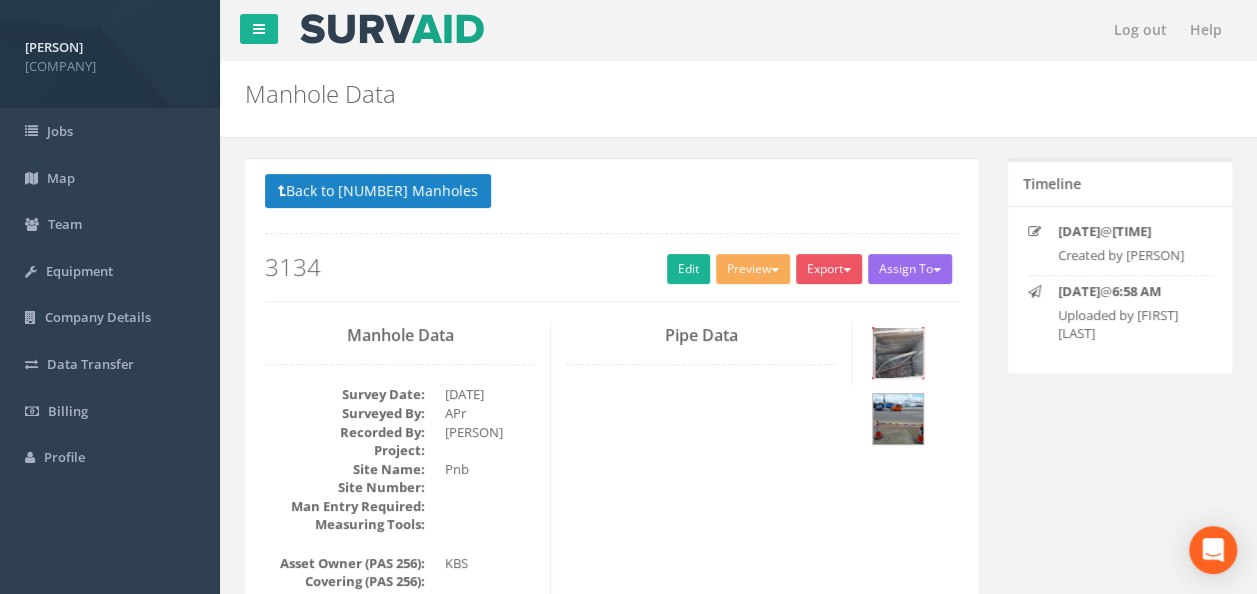 click at bounding box center (898, 353) 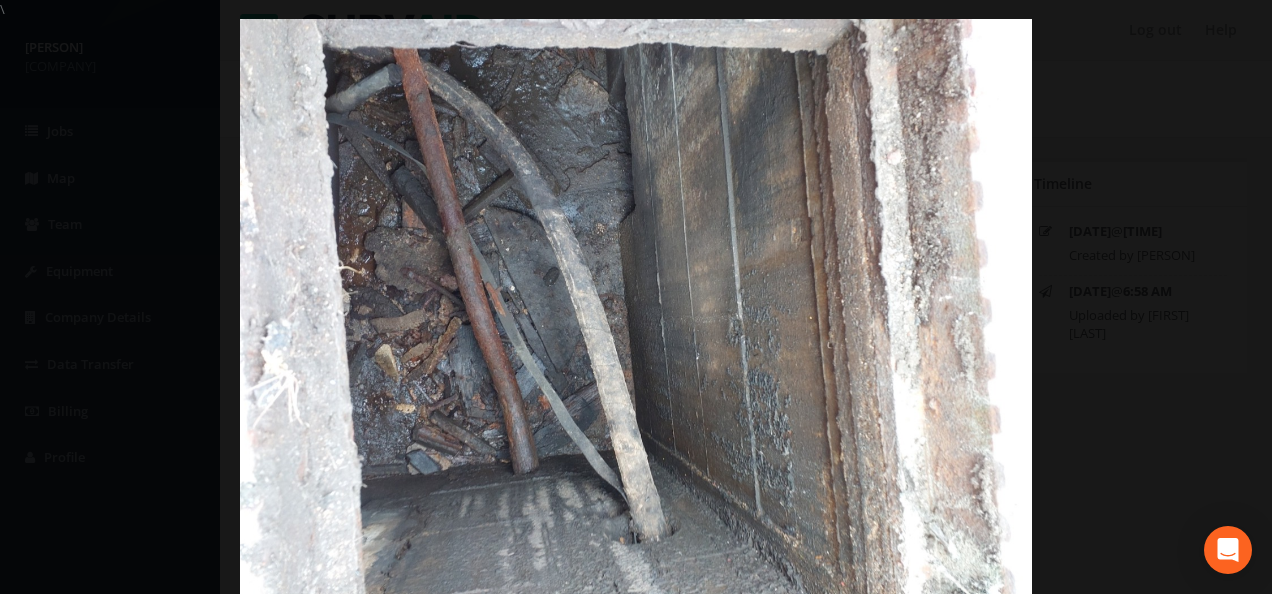 click at bounding box center (636, 316) 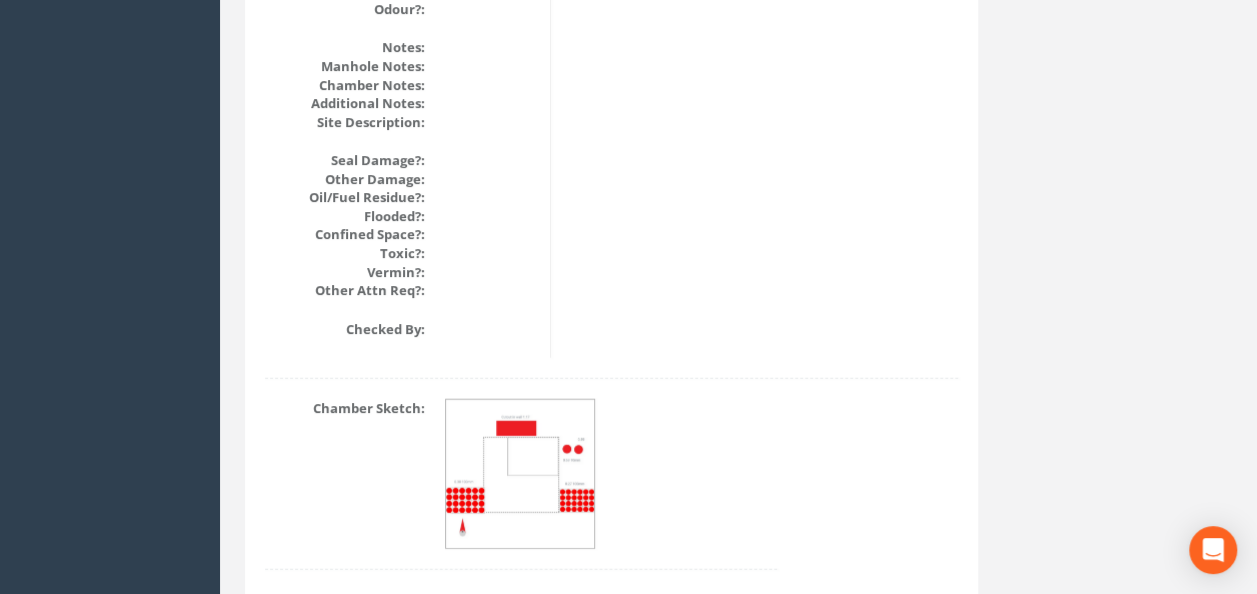 scroll, scrollTop: 2488, scrollLeft: 0, axis: vertical 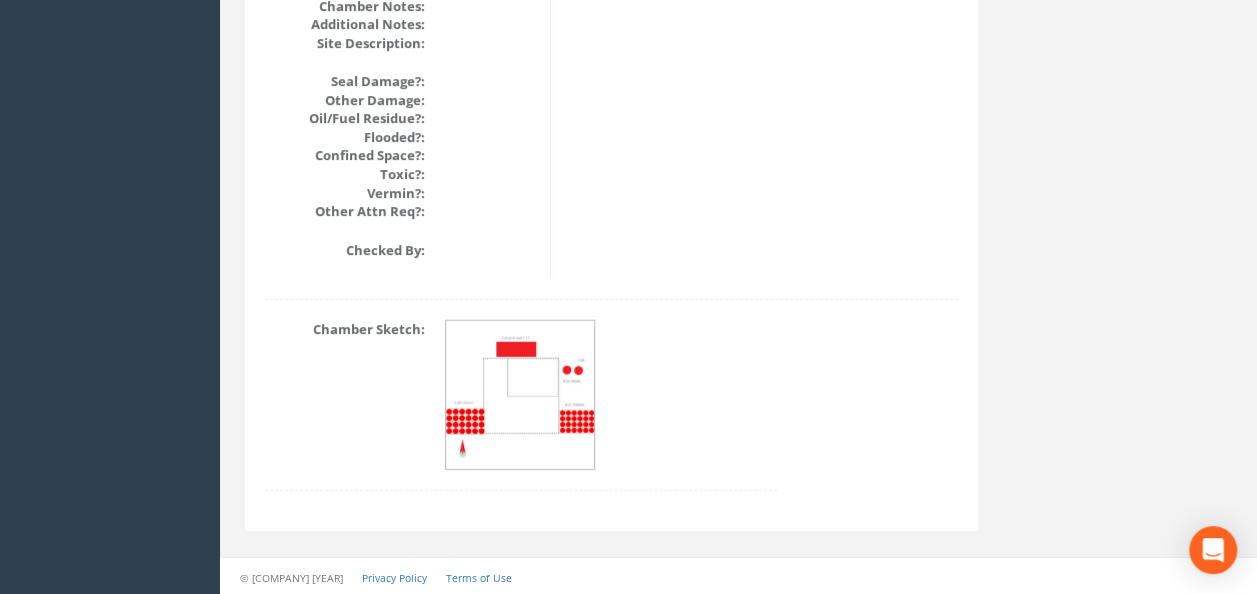 click at bounding box center [521, 396] 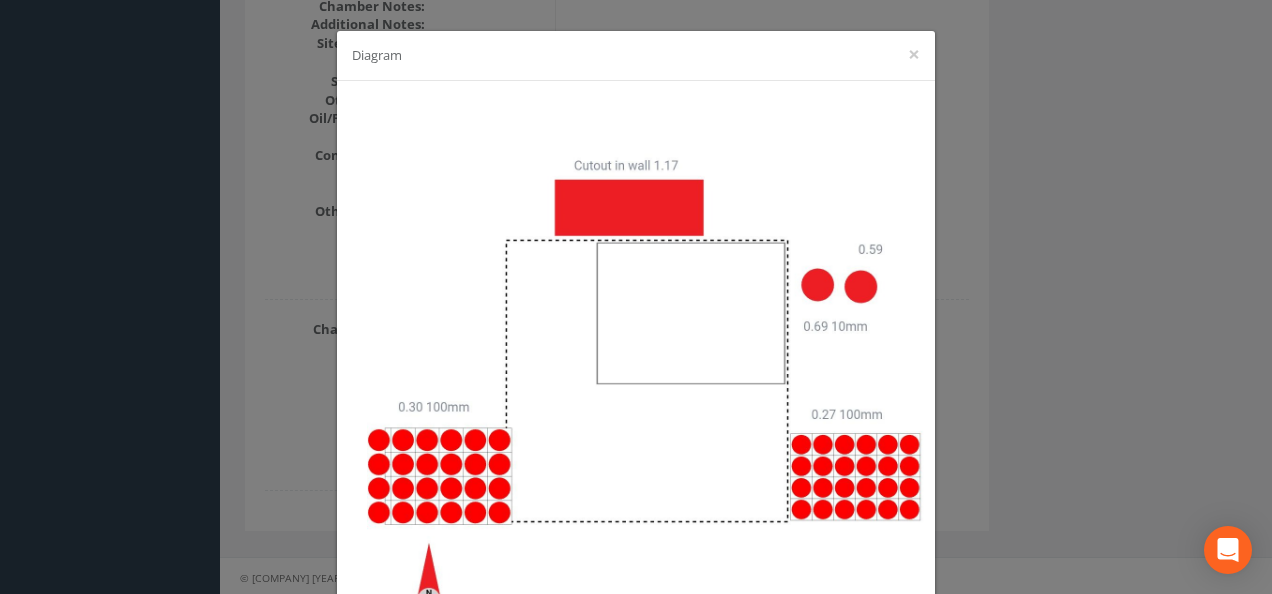 click on "Diagram  ×" at bounding box center (636, 297) 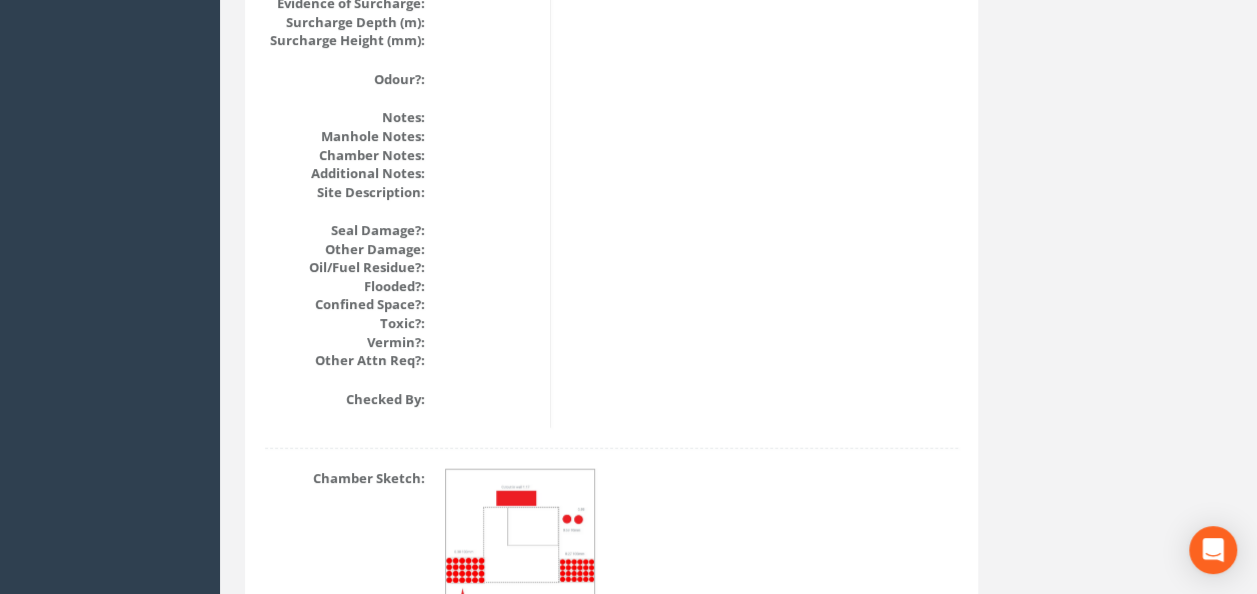 scroll, scrollTop: 2088, scrollLeft: 0, axis: vertical 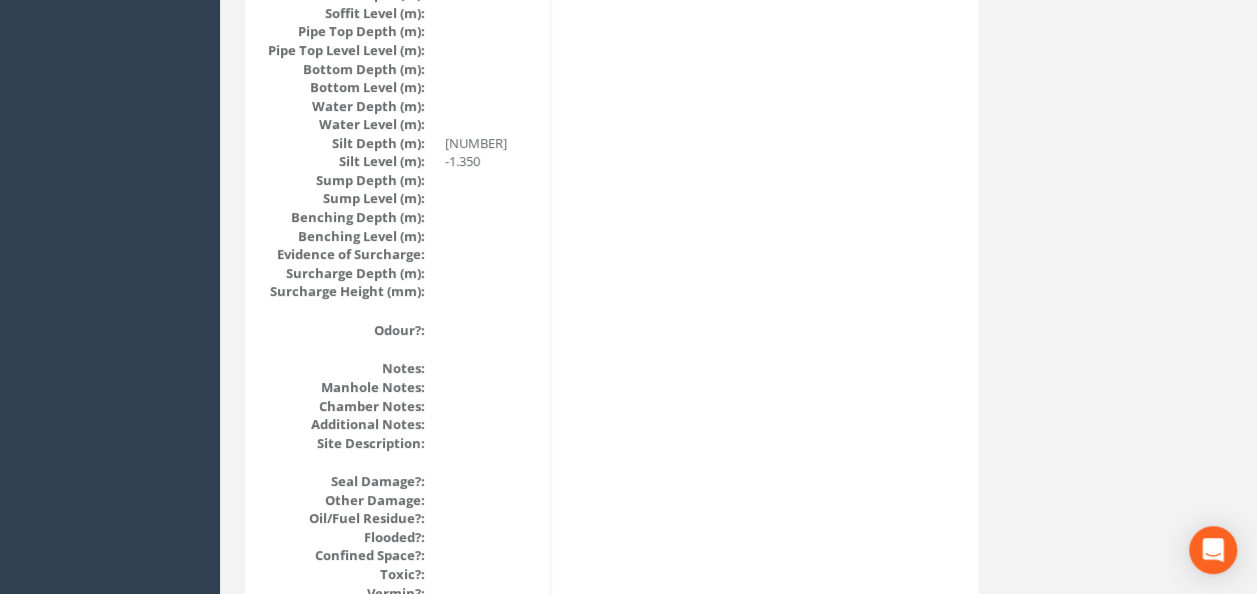 click on "Manhole Data Survey Date: [DATE] Surveyed By: [INITIALS] Recorded By: [FIRST] [LAST] Project: Site Name: [NAME] Site Number: Man Entry Required: Measuring Tools: Asset Owner (PAS 256): [NAME] Covering (PAS 256): In Service (PAS 256): Manhole ID: [NUMBER] Location Description: Latitude: [LATITUDE] Longitude: [LONGITUDE] Accuracy: [NUMBER] Eastings: Northings: Datum: Grid Ref (PAS 256): Service Type: [SERVICE_TYPE] Ownership: Type: Year Built: Drainage Area Code: Cover Status: Cover Lifted?: UTL Reason: No of Covers (PAS 256): Cover Shape (PAS 256): Rectangular Cover Material: Brick Sett Cover Duty: Cover Condition: Cover Attn Req?: Padlocked?: Hinged?: Cover Grade: Cover Length (mm): Cover Width (mm): Cover Level (m): Shaft Length (mm): Shaft Width (mm): Shaft Depth (mm): Shaft Material: Shaft Shape: Shaft Condition: Shaft Attn Req?: Shaft Entry:" at bounding box center [611, -544] 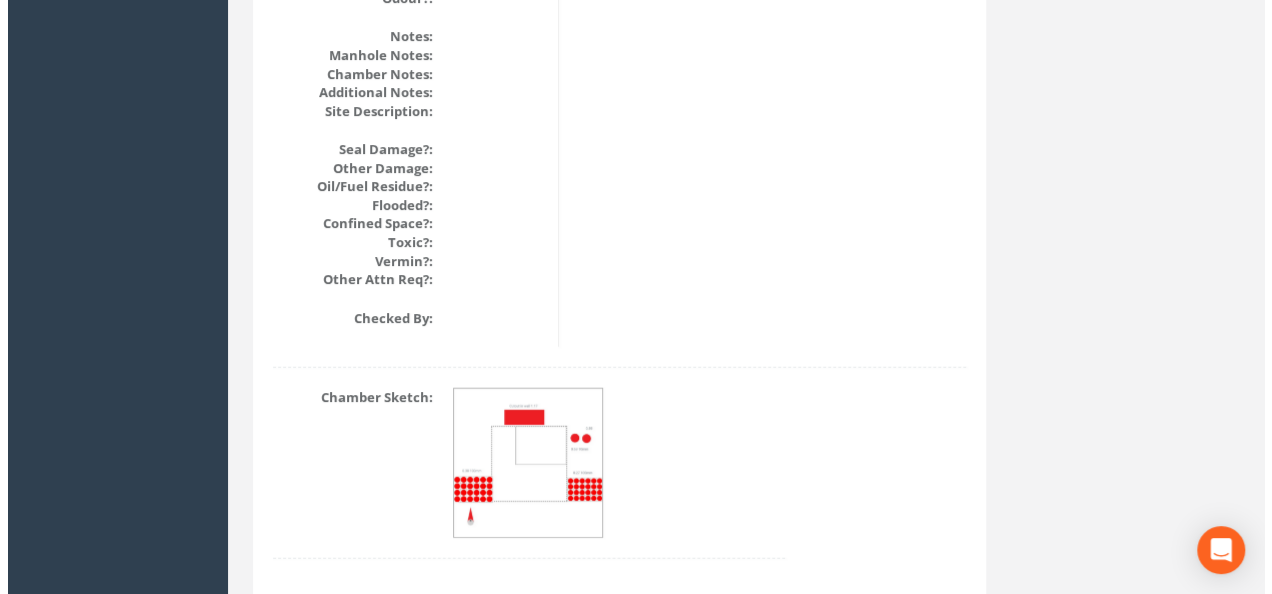 scroll, scrollTop: 2488, scrollLeft: 0, axis: vertical 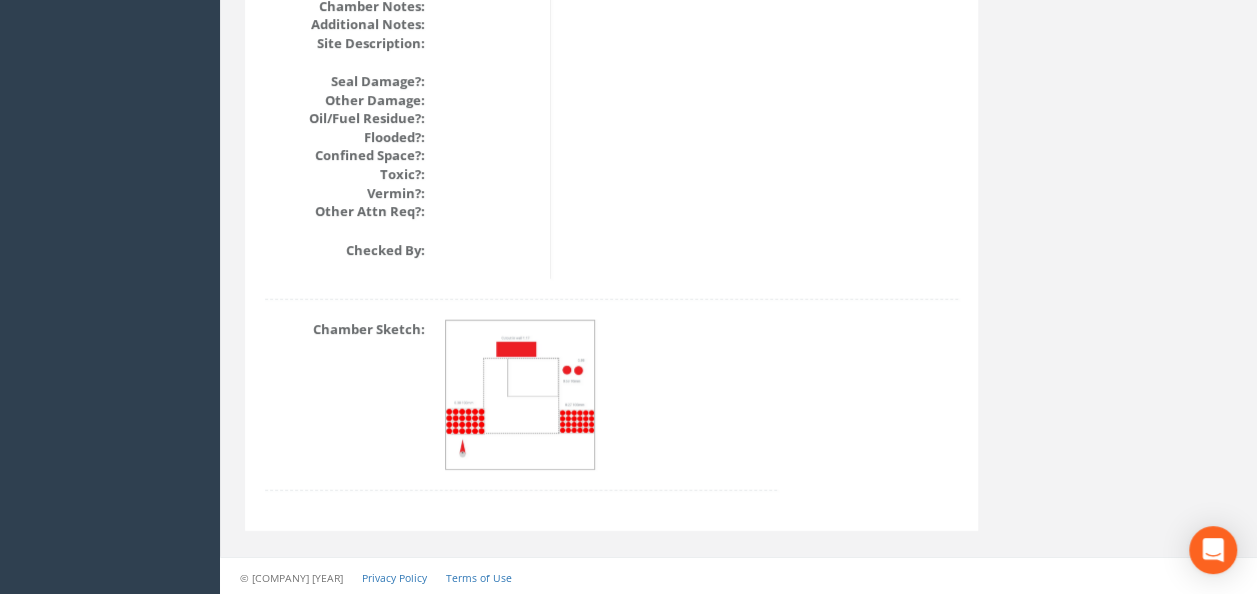 click at bounding box center [521, 396] 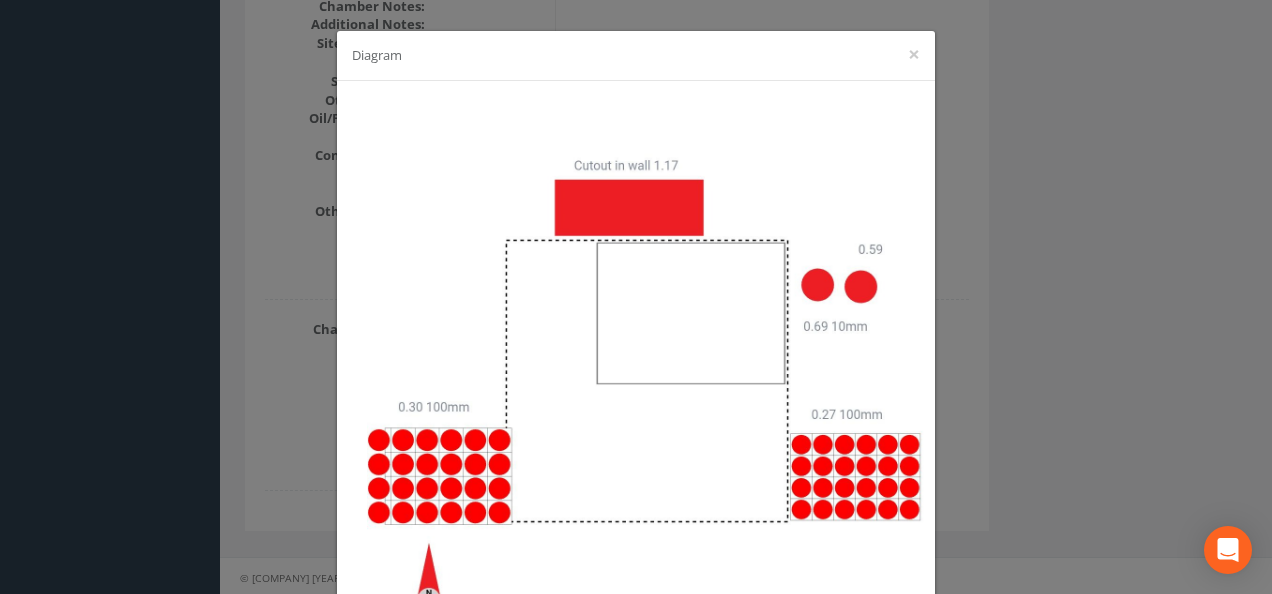 click on "Diagram  ×" at bounding box center [636, 297] 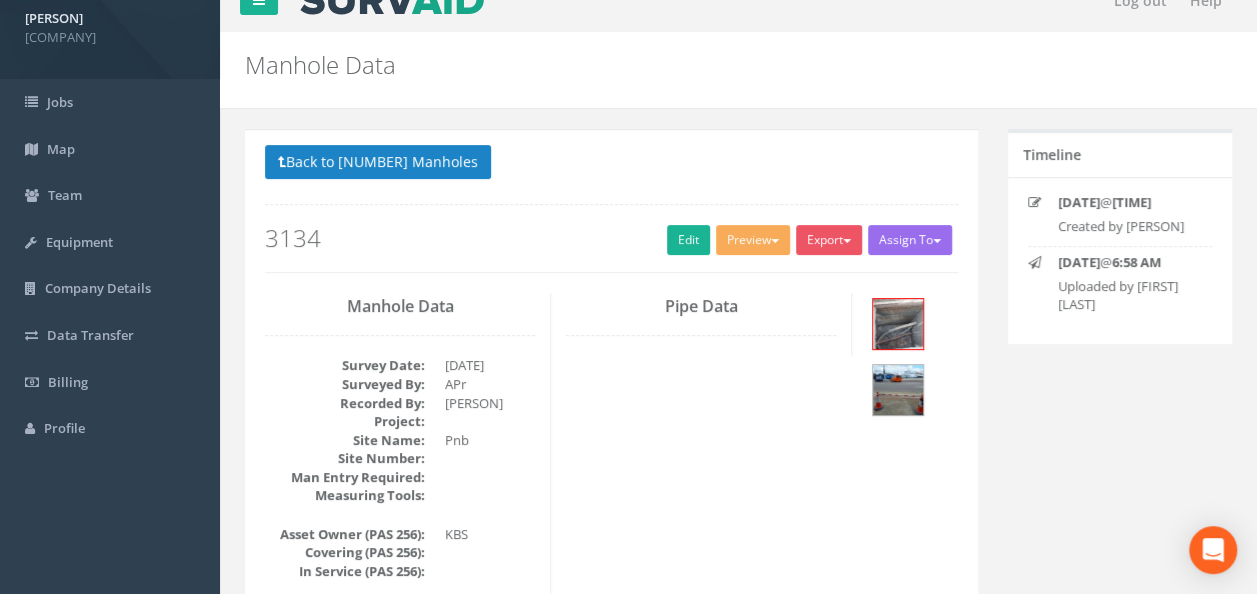scroll, scrollTop: 0, scrollLeft: 0, axis: both 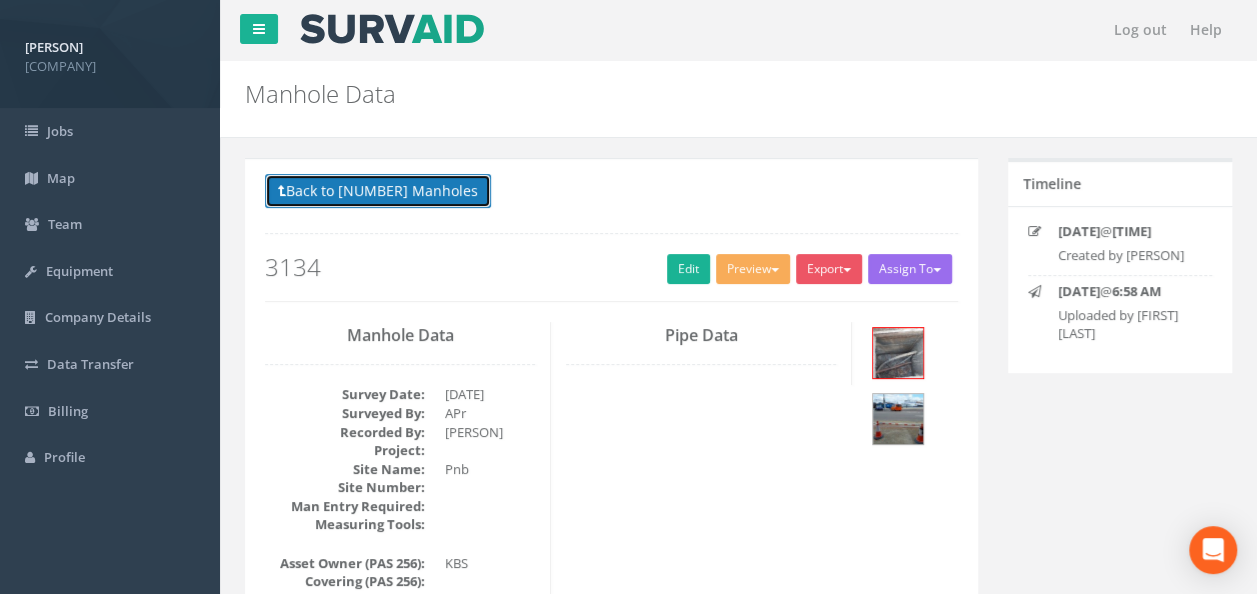 click on "Back to [NUMBER] Manholes" at bounding box center [378, 191] 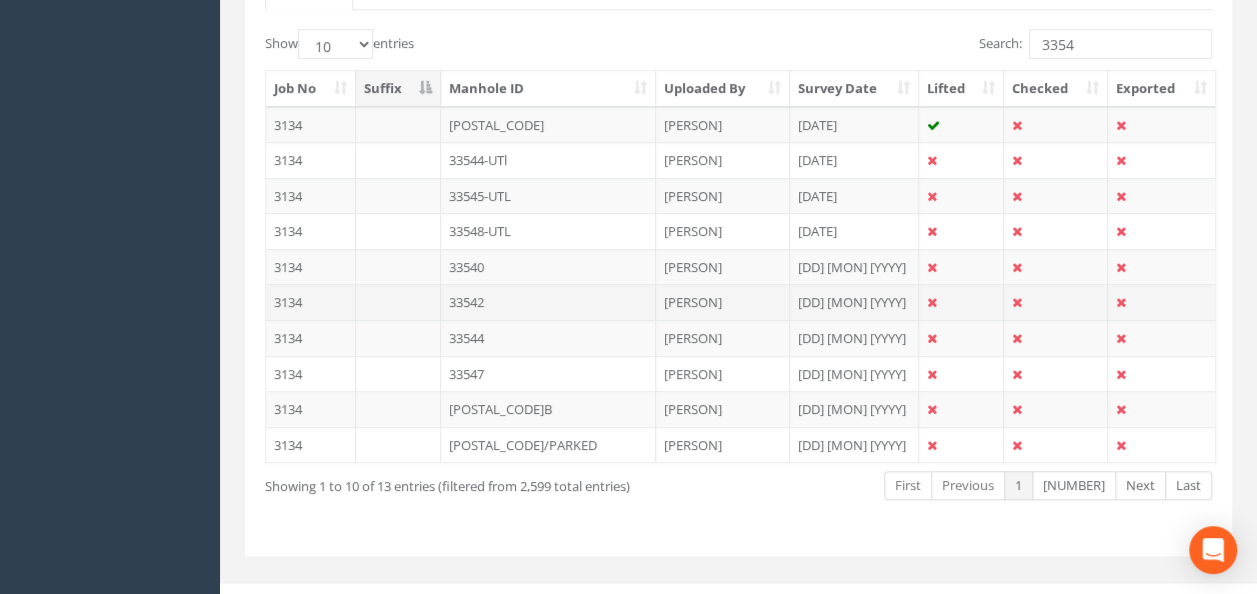 scroll, scrollTop: 500, scrollLeft: 0, axis: vertical 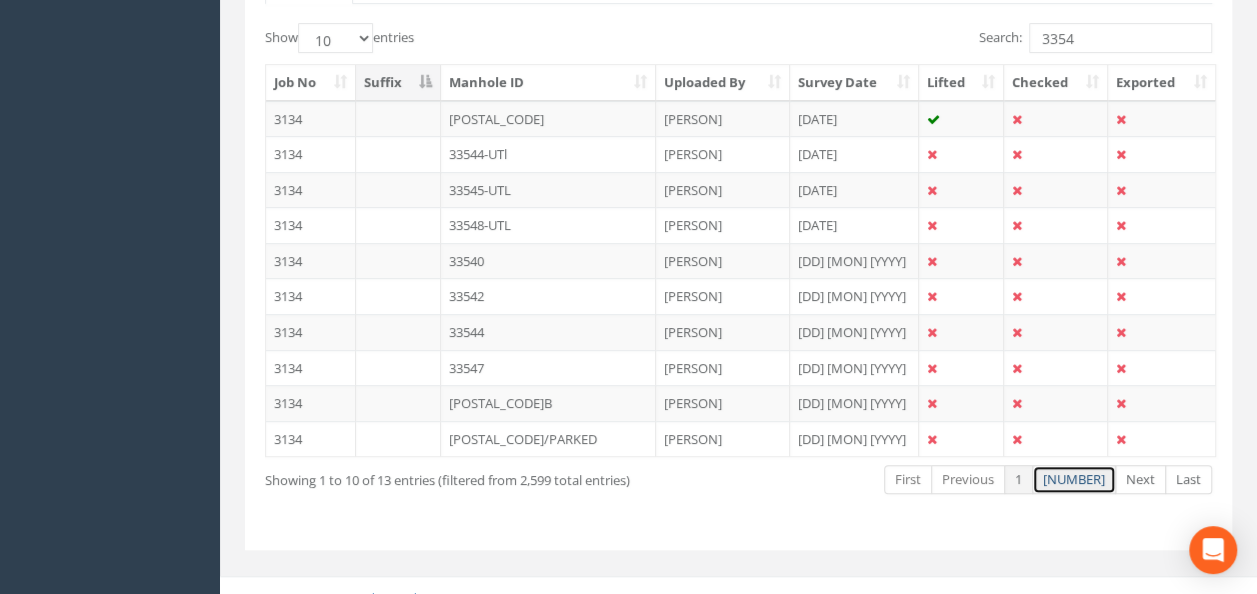 click on "[NUMBER]" at bounding box center [908, 479] 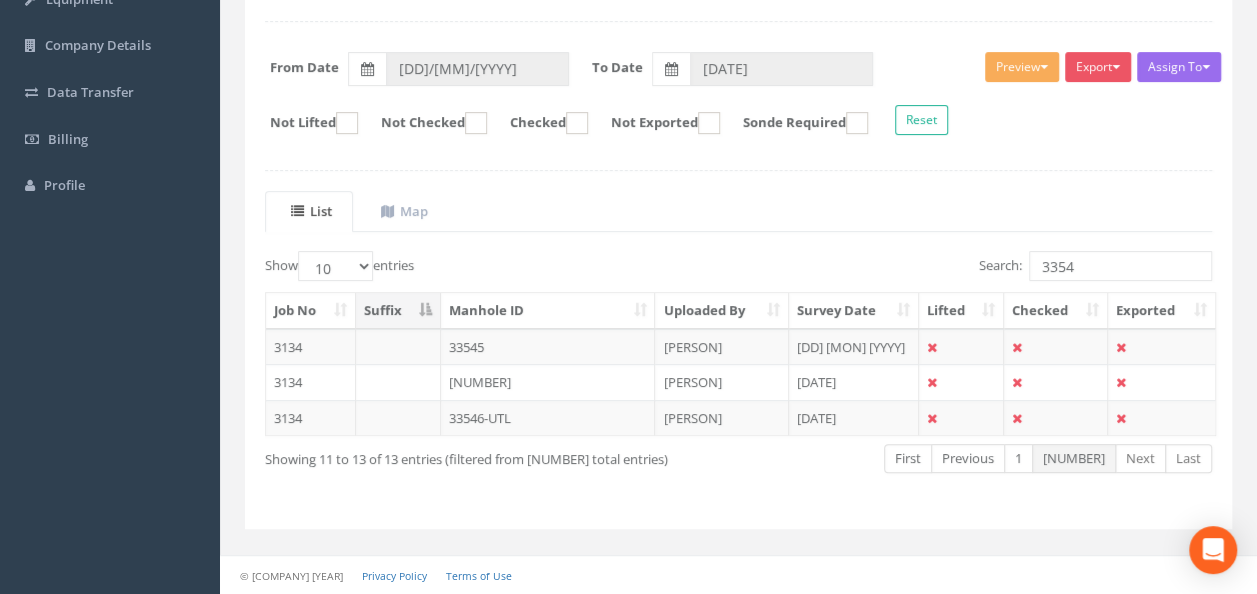 scroll, scrollTop: 265, scrollLeft: 0, axis: vertical 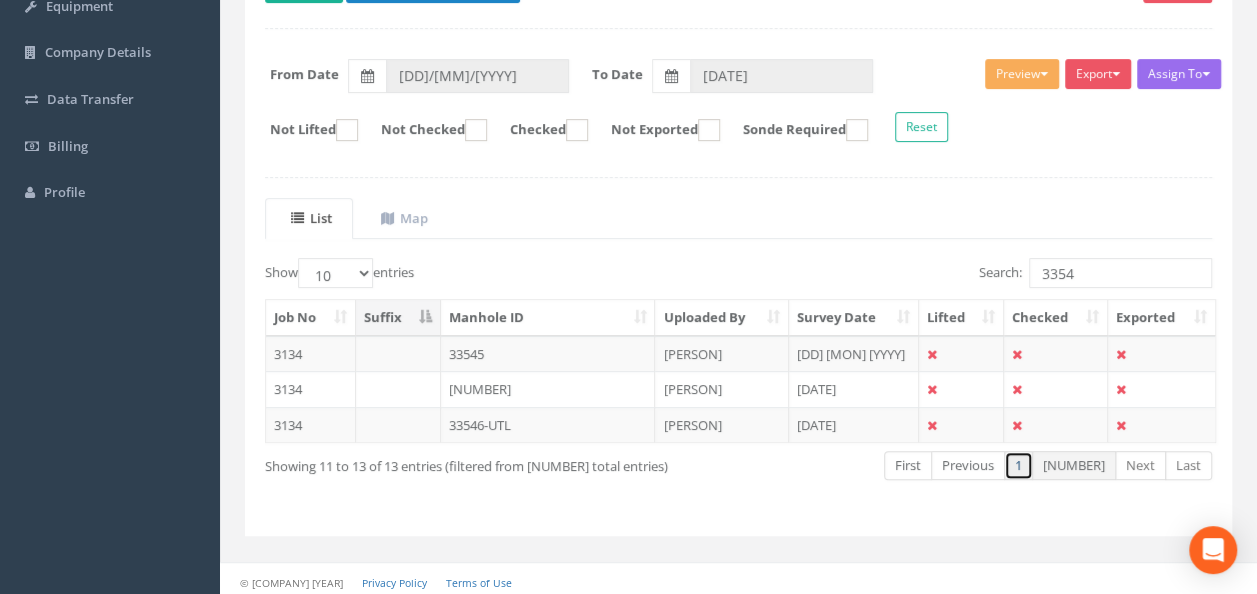 click on "1" at bounding box center (908, 465) 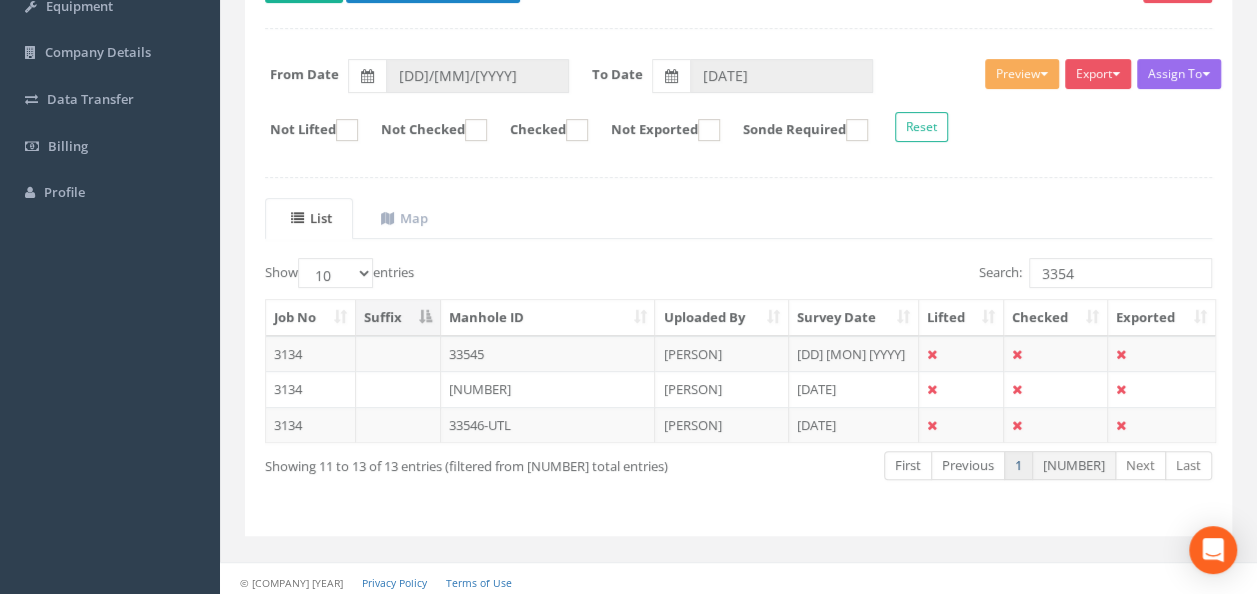 scroll, scrollTop: 512, scrollLeft: 0, axis: vertical 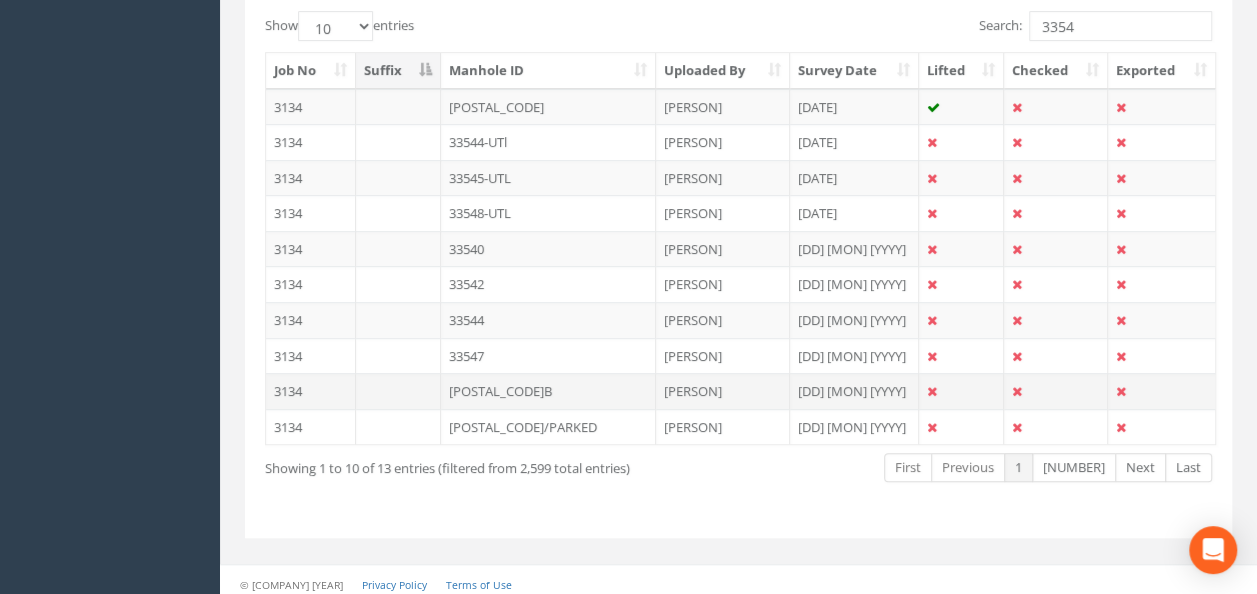 click on "[POSTAL_CODE]B" at bounding box center [548, 107] 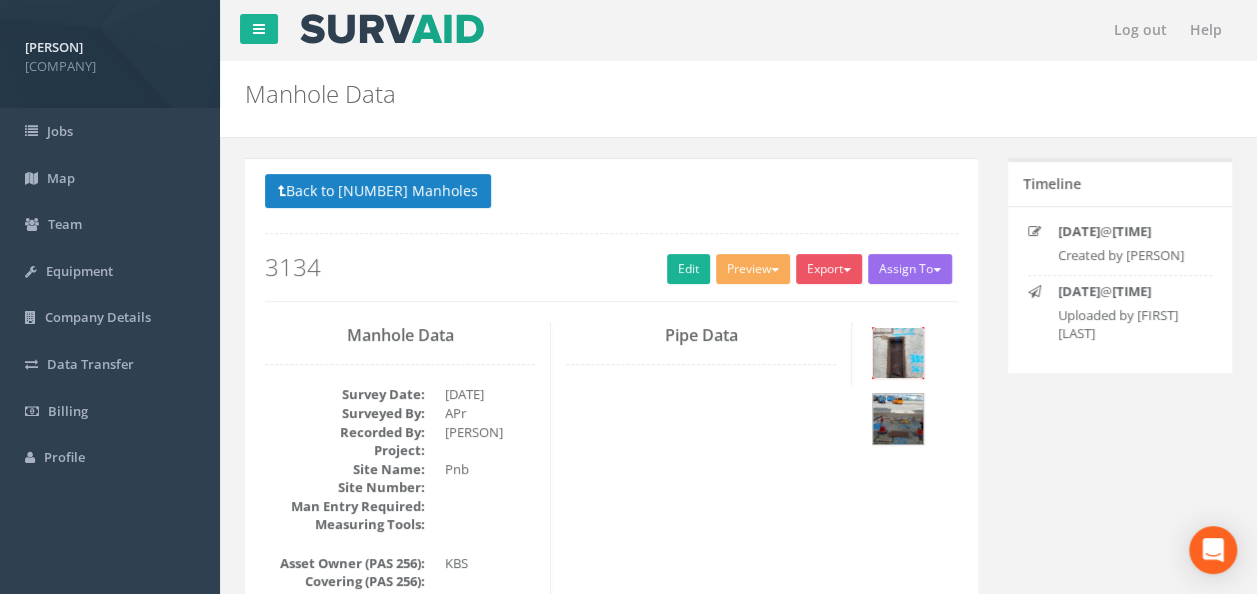 click at bounding box center [898, 353] 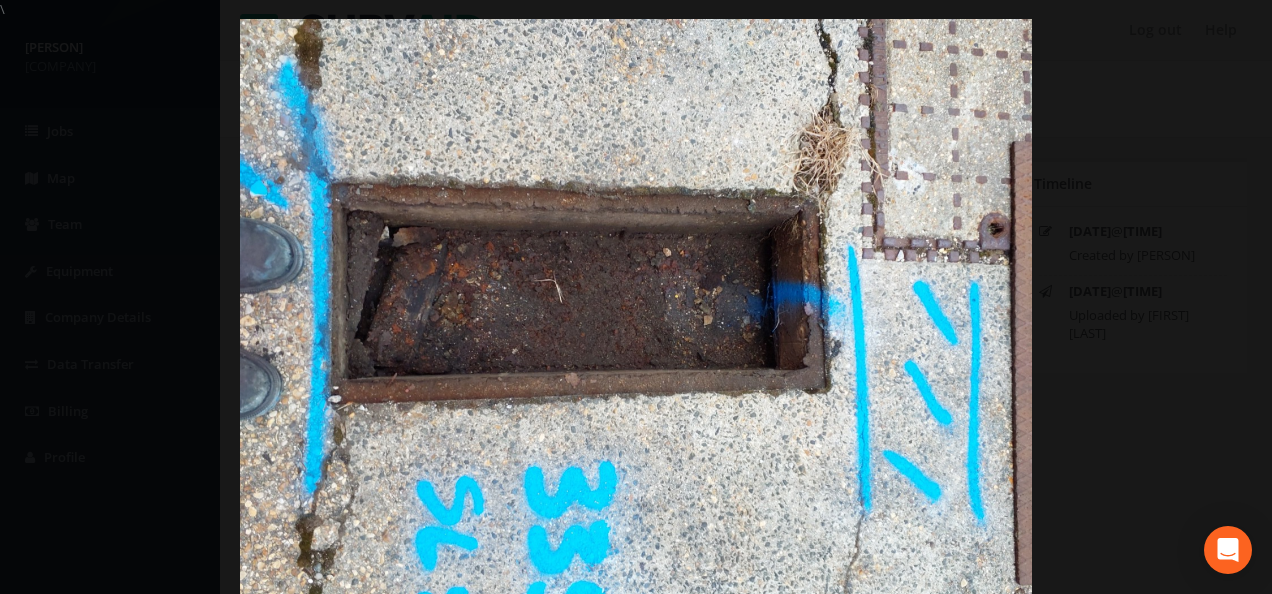 click at bounding box center [636, 316] 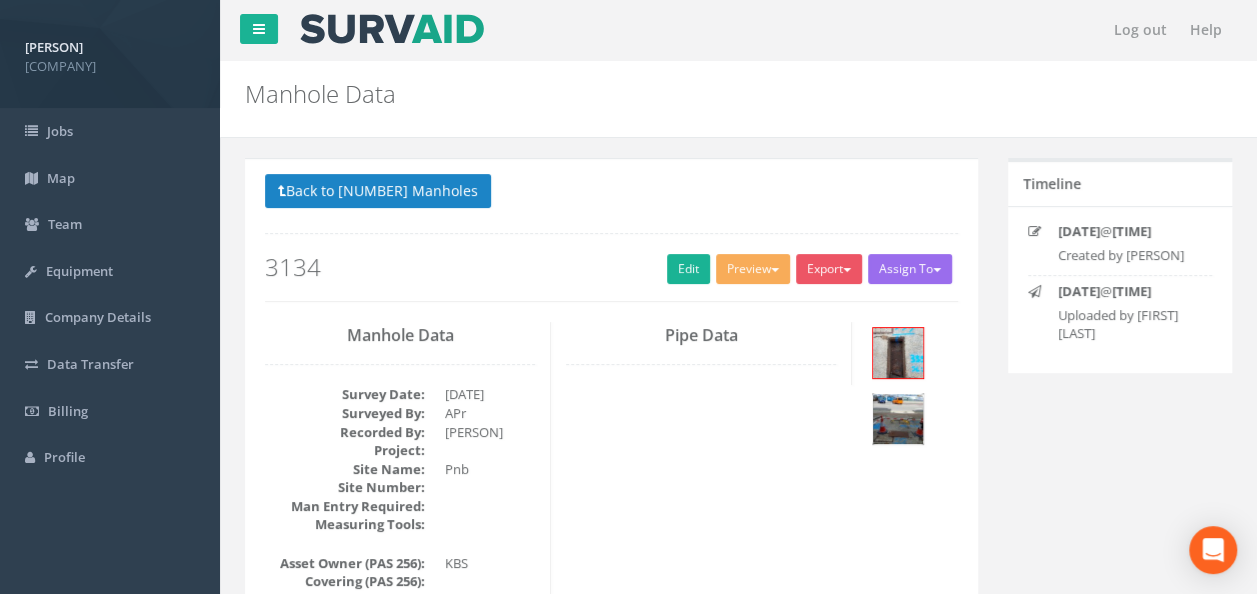 click at bounding box center (898, 419) 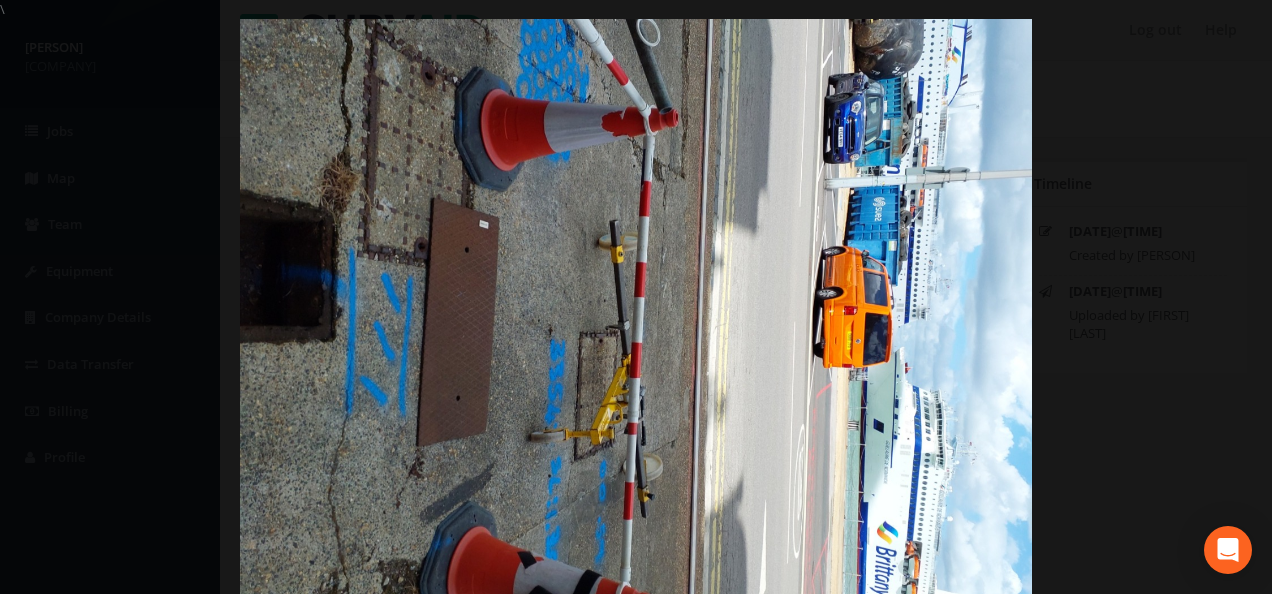 click at bounding box center [636, 316] 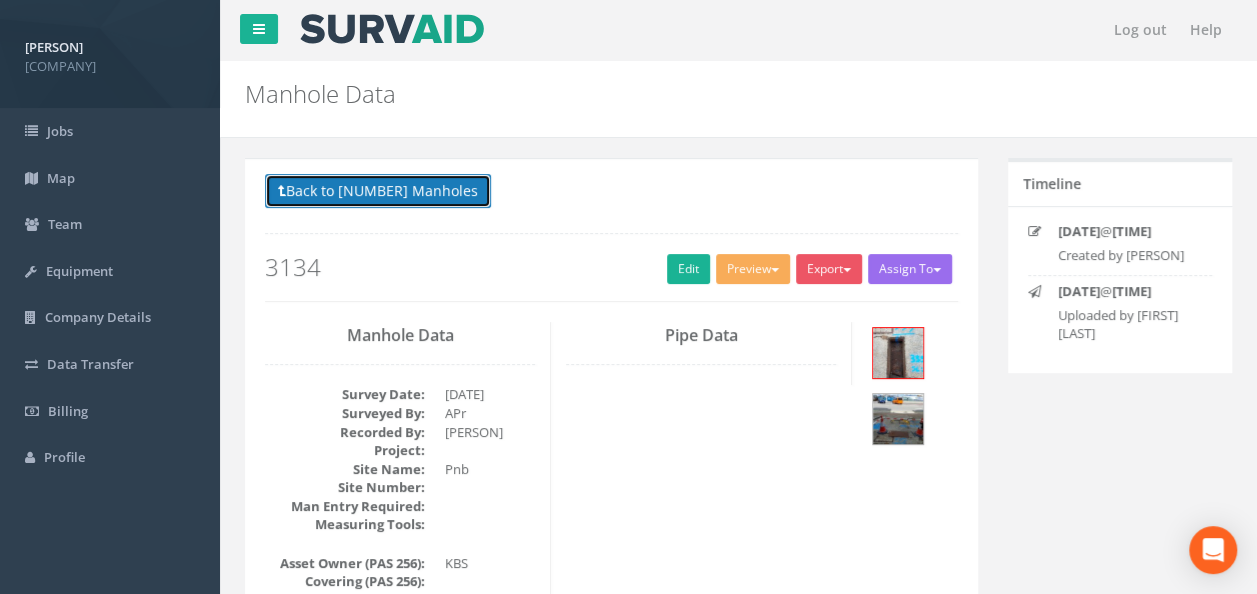 click on "Back to [NUMBER] Manholes" at bounding box center (378, 191) 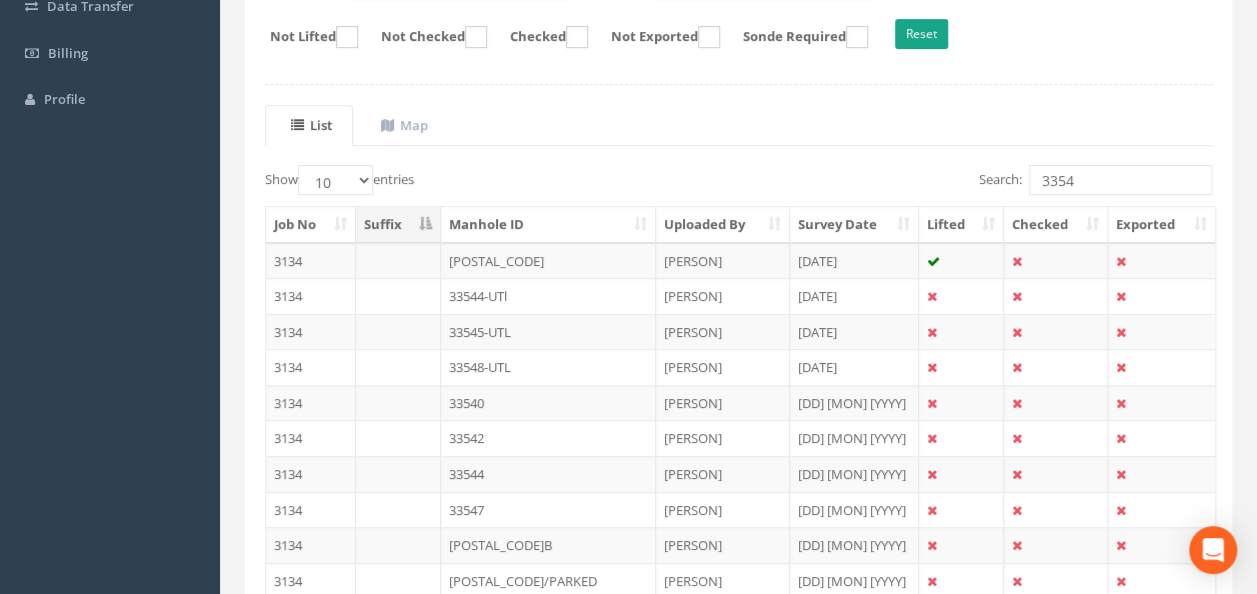 scroll, scrollTop: 400, scrollLeft: 0, axis: vertical 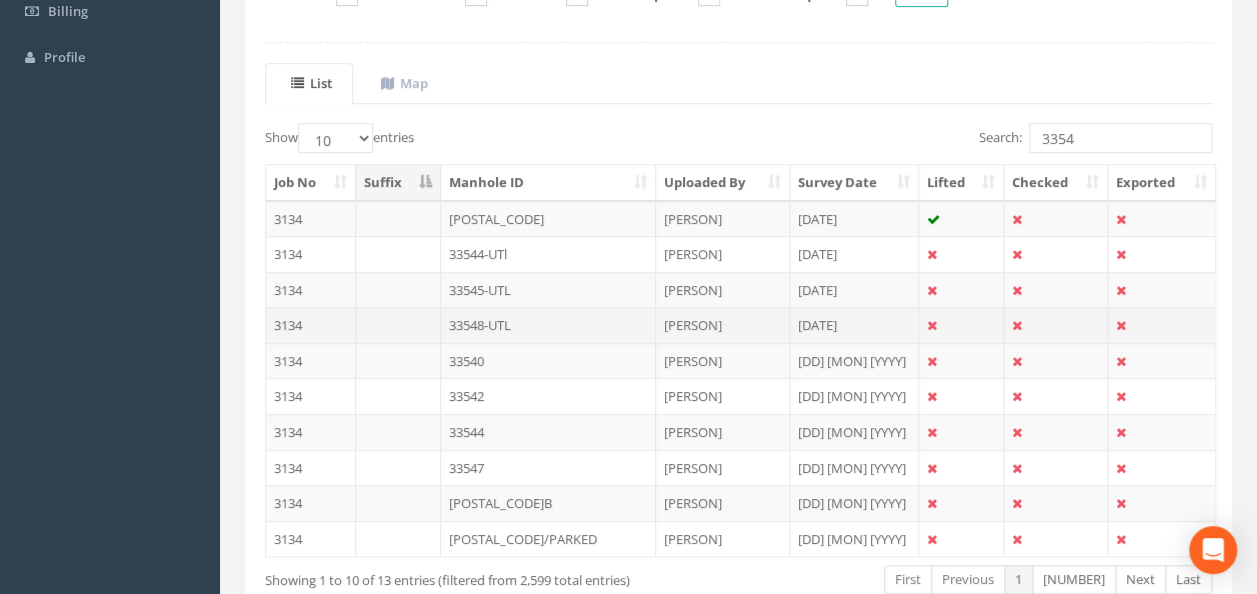 click on "33548-UTL" at bounding box center [548, 254] 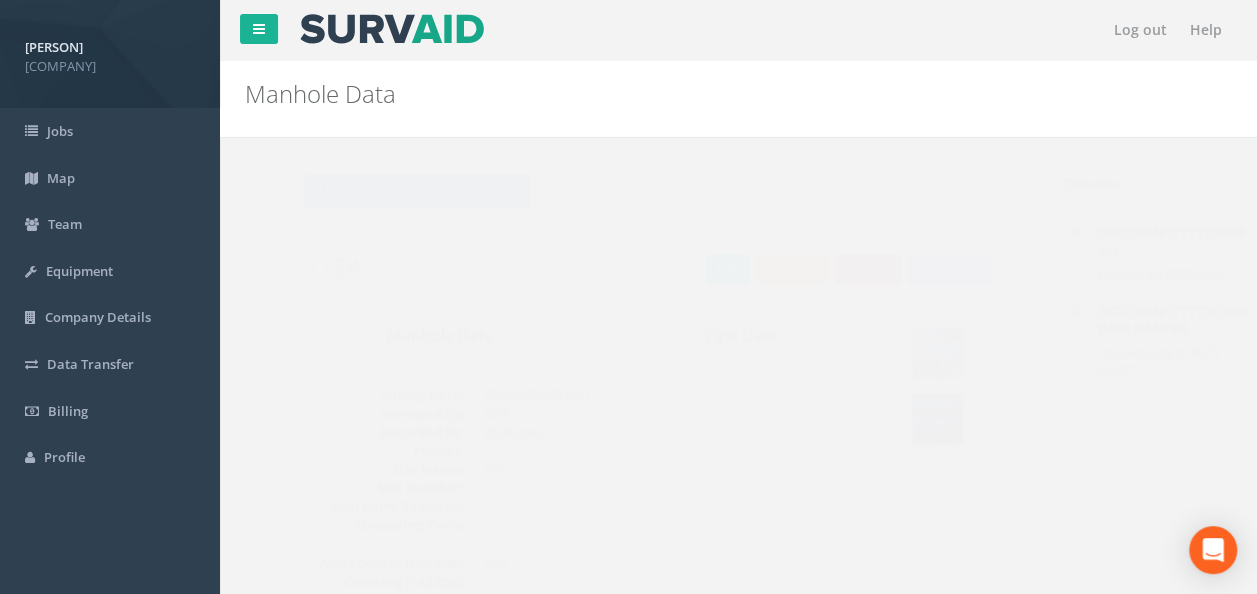 click at bounding box center (898, 353) 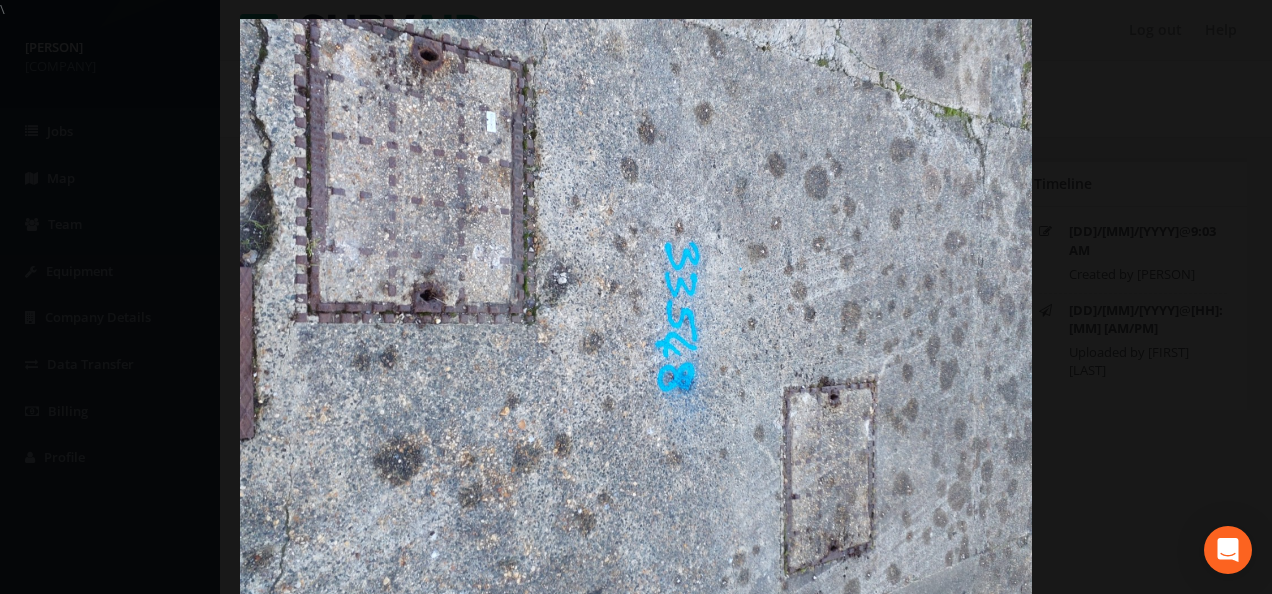 click at bounding box center (636, 316) 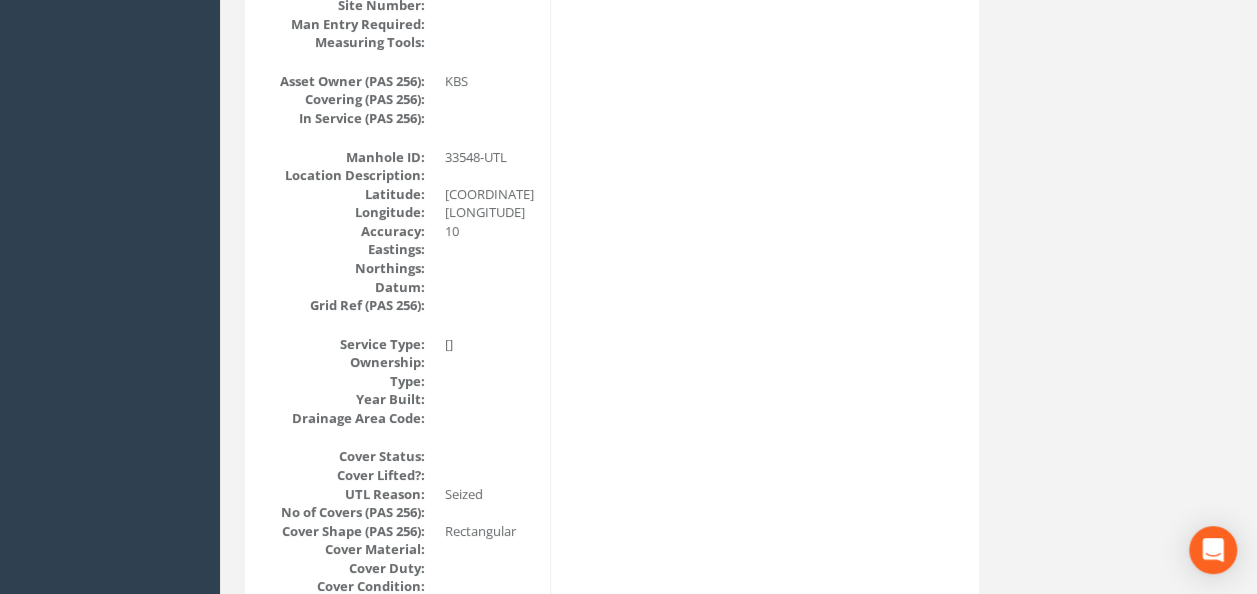 scroll, scrollTop: 0, scrollLeft: 0, axis: both 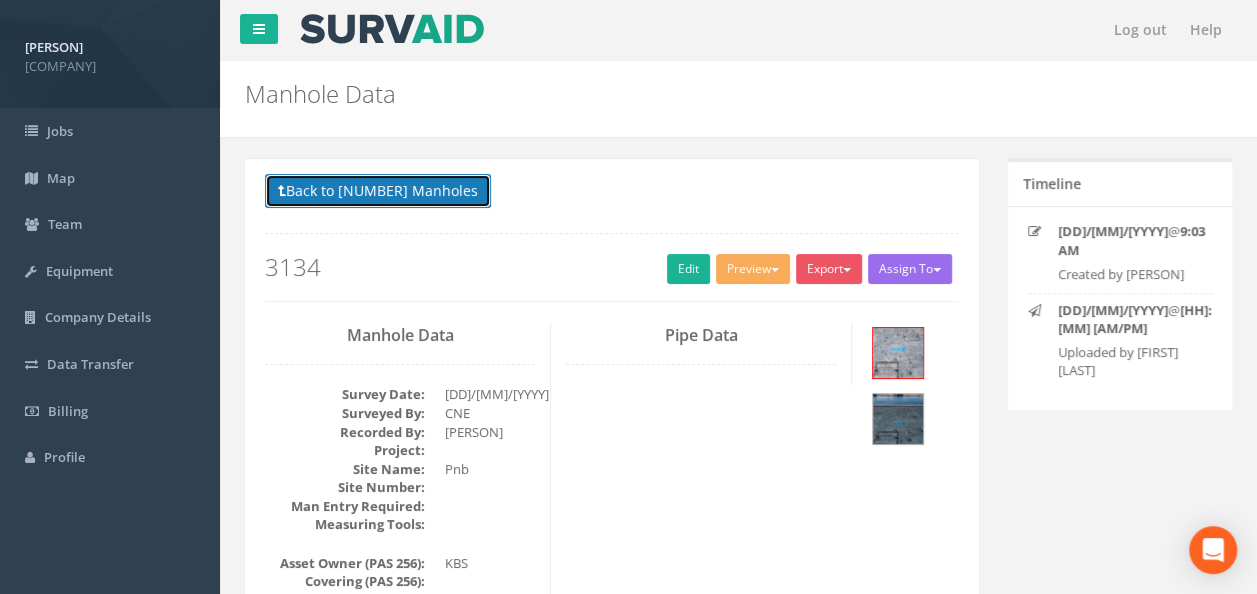 click on "Back to [NUMBER] Manholes" at bounding box center [378, 191] 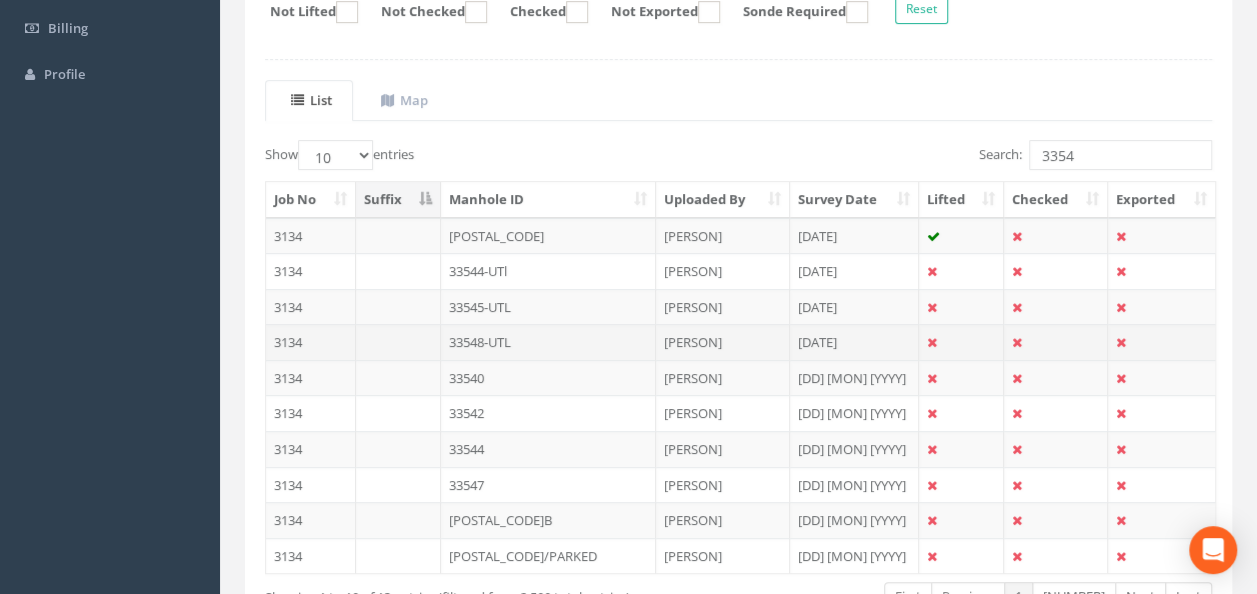 scroll, scrollTop: 400, scrollLeft: 0, axis: vertical 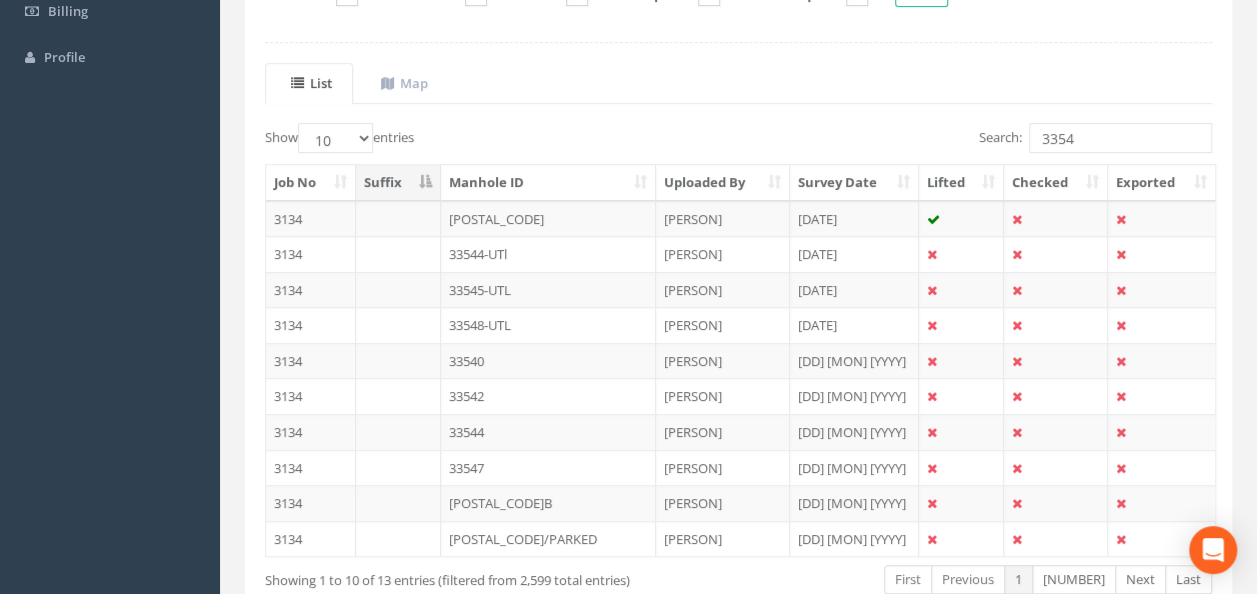 click on "[POSTAL_CODE]B" at bounding box center (548, 219) 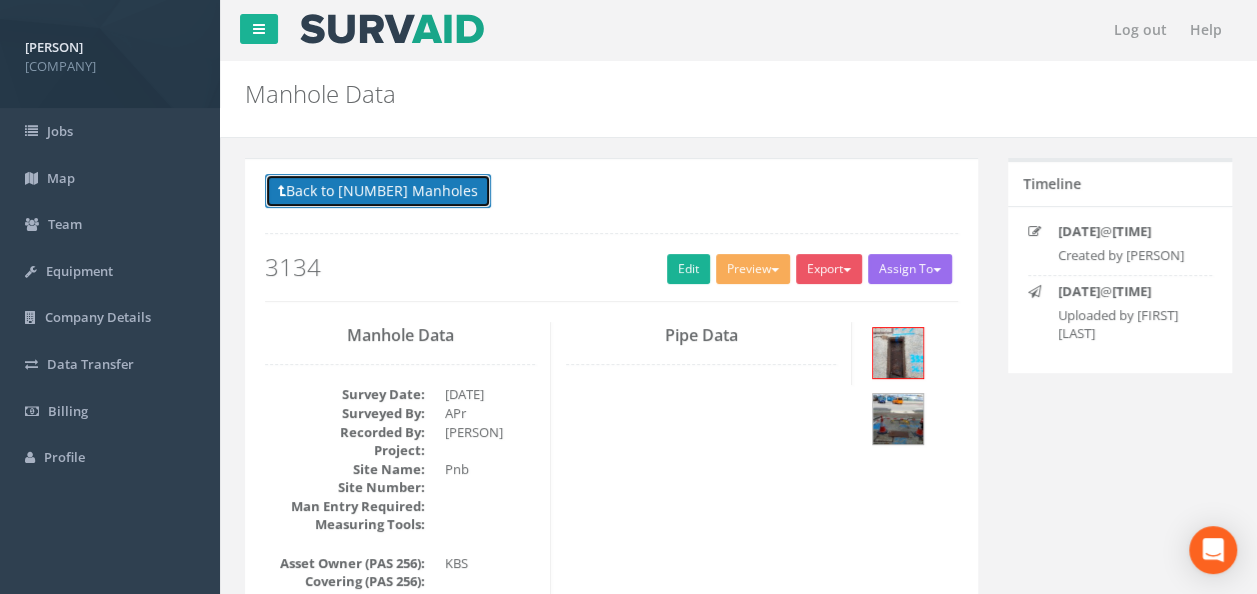 click on "Back to [NUMBER] Manholes" at bounding box center [378, 191] 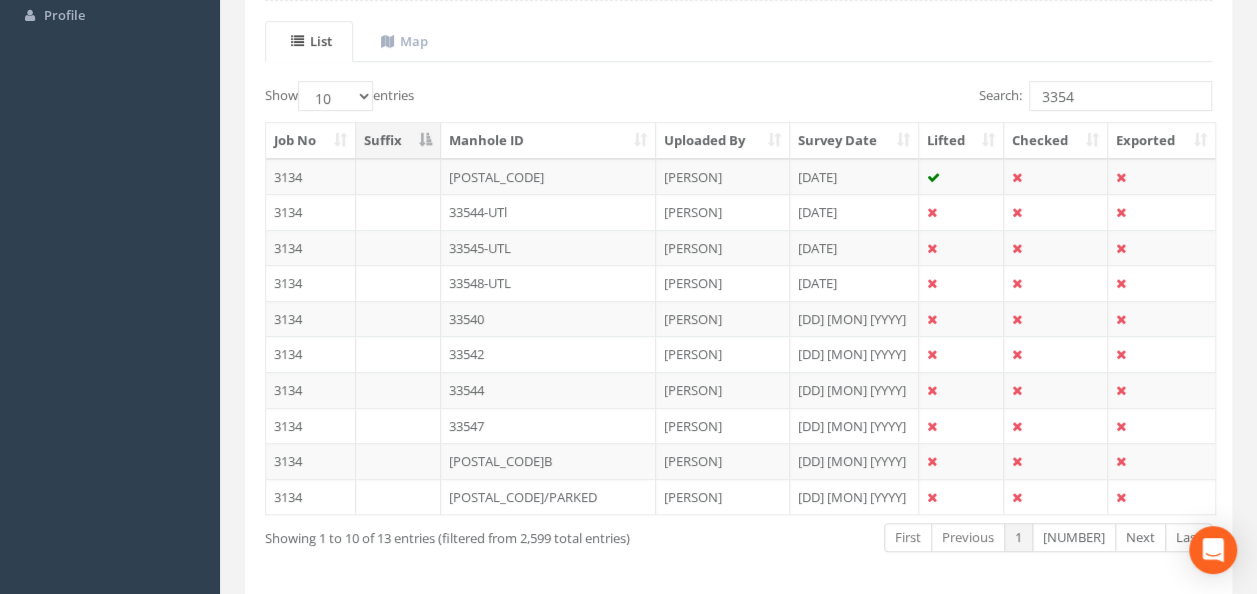 scroll, scrollTop: 500, scrollLeft: 0, axis: vertical 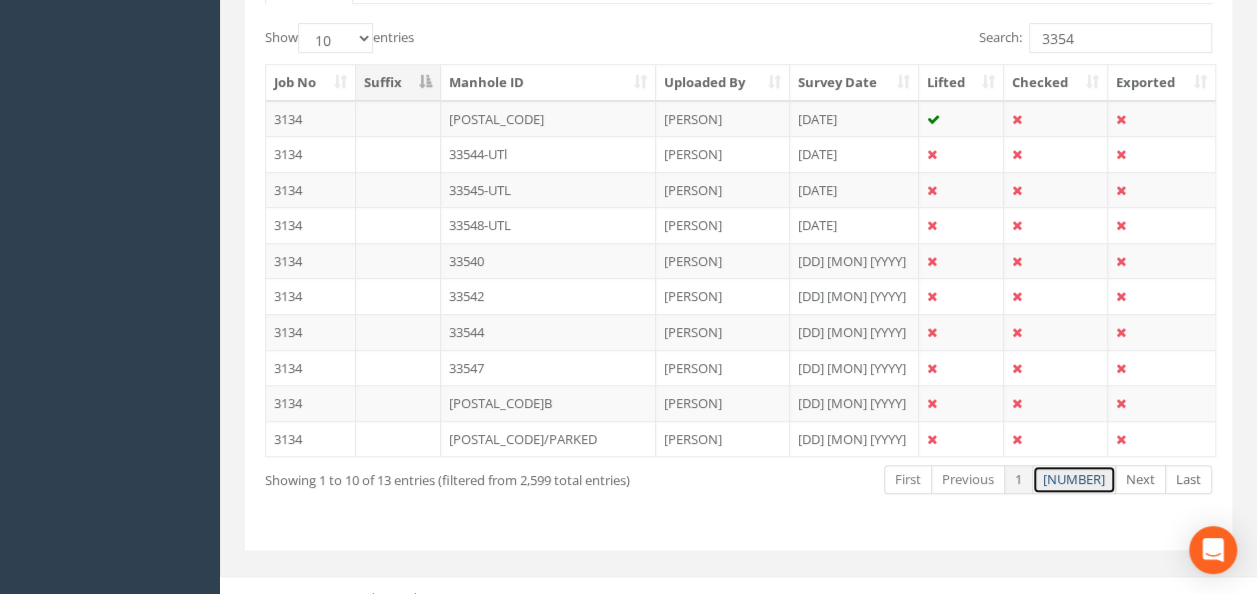 click on "[NUMBER]" at bounding box center (908, 479) 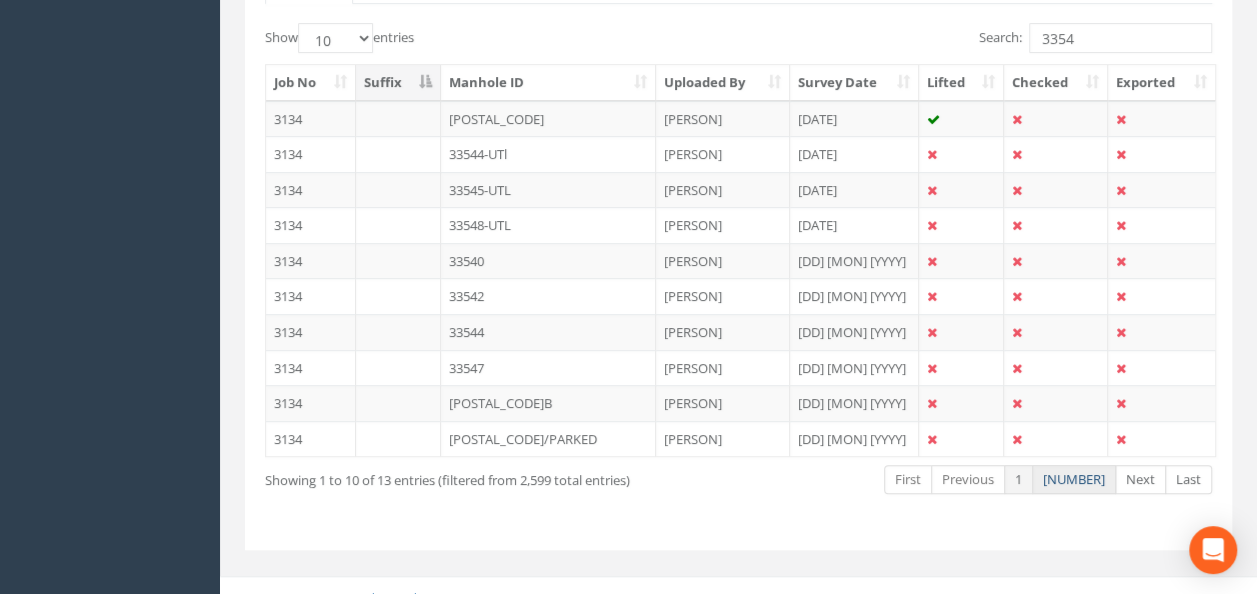 scroll, scrollTop: 265, scrollLeft: 0, axis: vertical 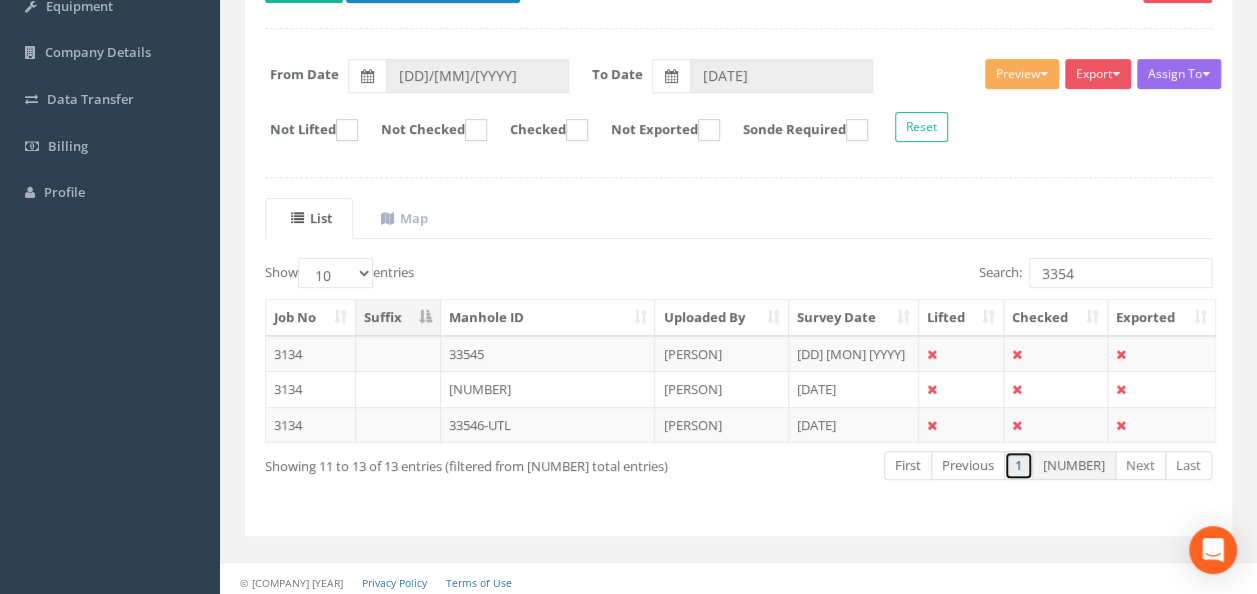 click on "1" at bounding box center [908, 465] 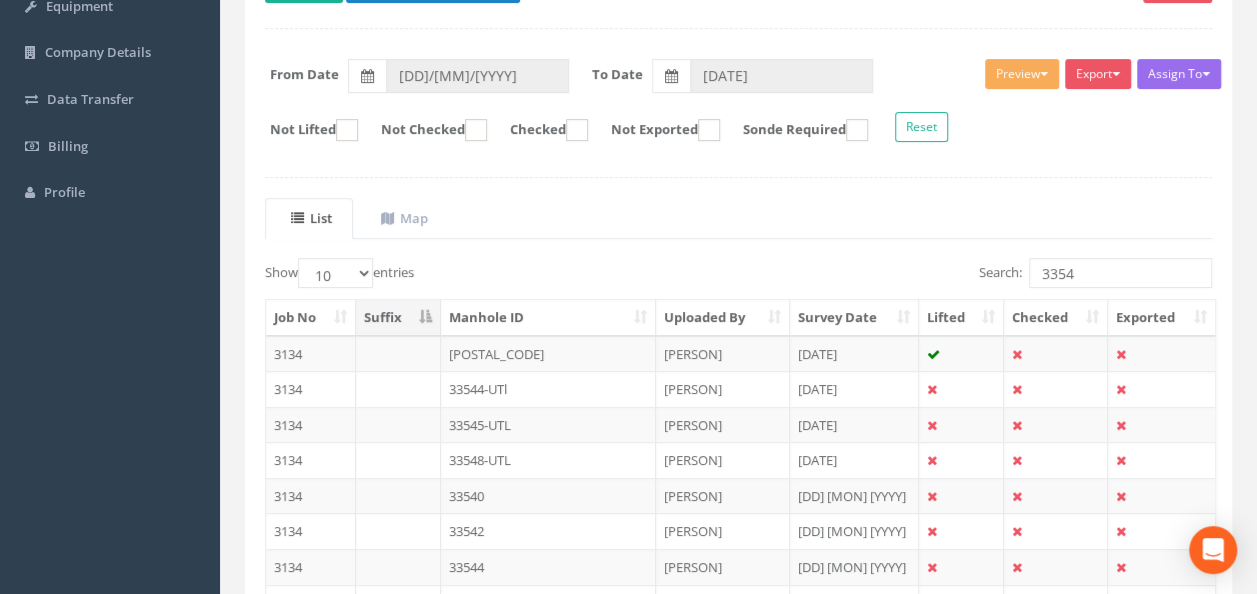 scroll, scrollTop: 512, scrollLeft: 0, axis: vertical 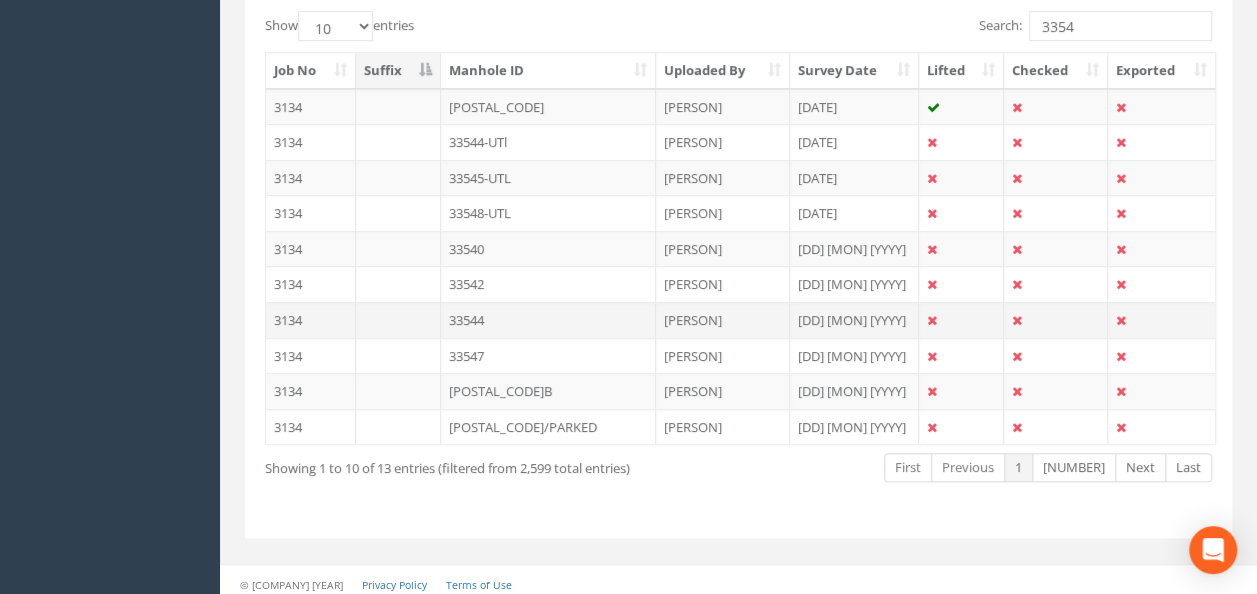 click on "33544" at bounding box center [548, 107] 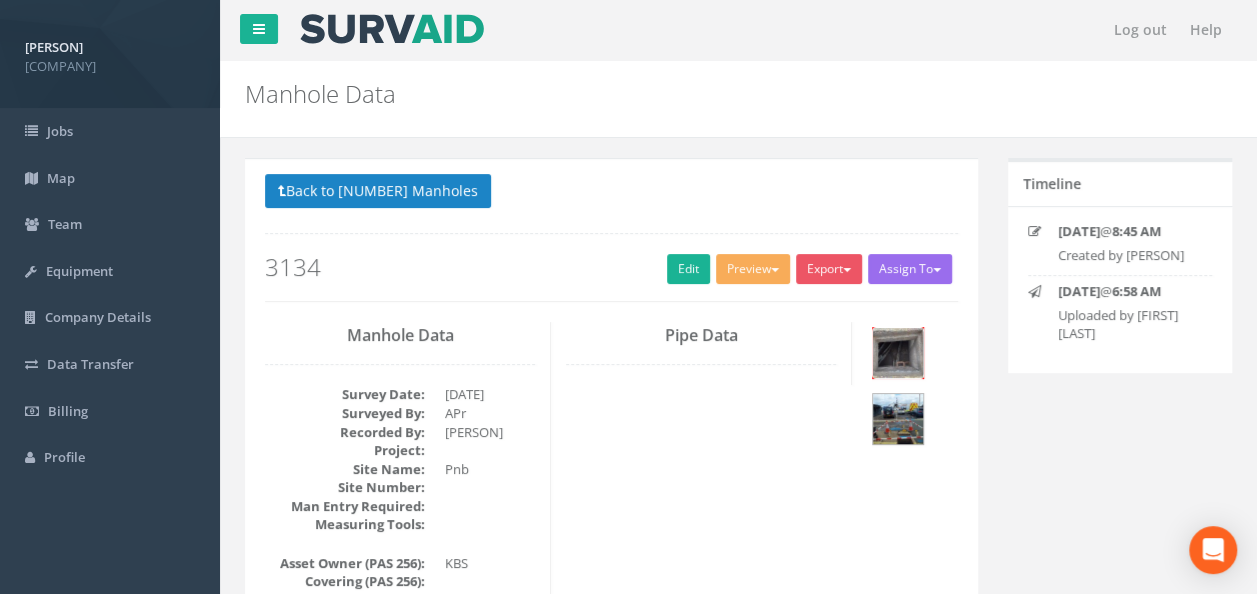 click at bounding box center (898, 353) 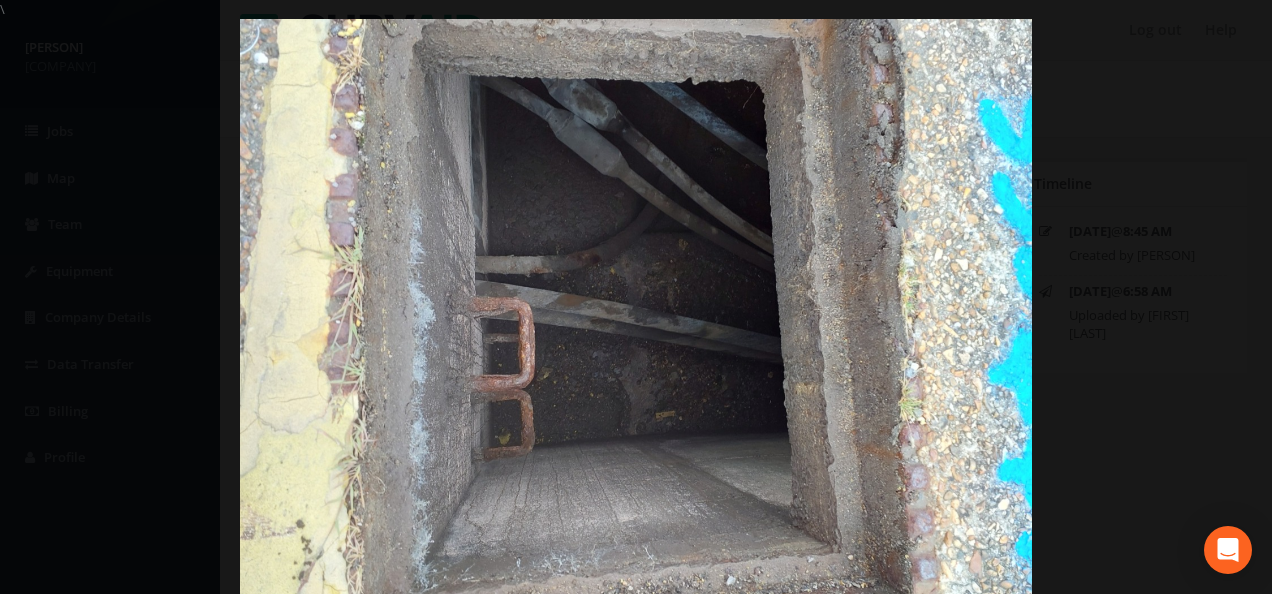 click at bounding box center [636, 316] 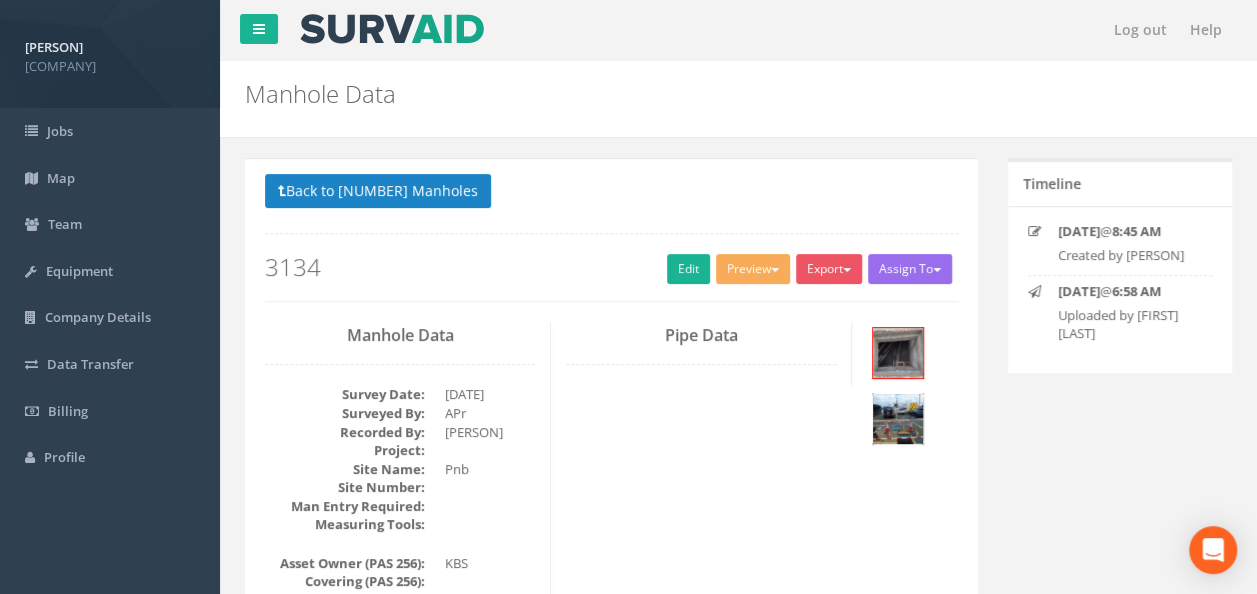 click at bounding box center (898, 419) 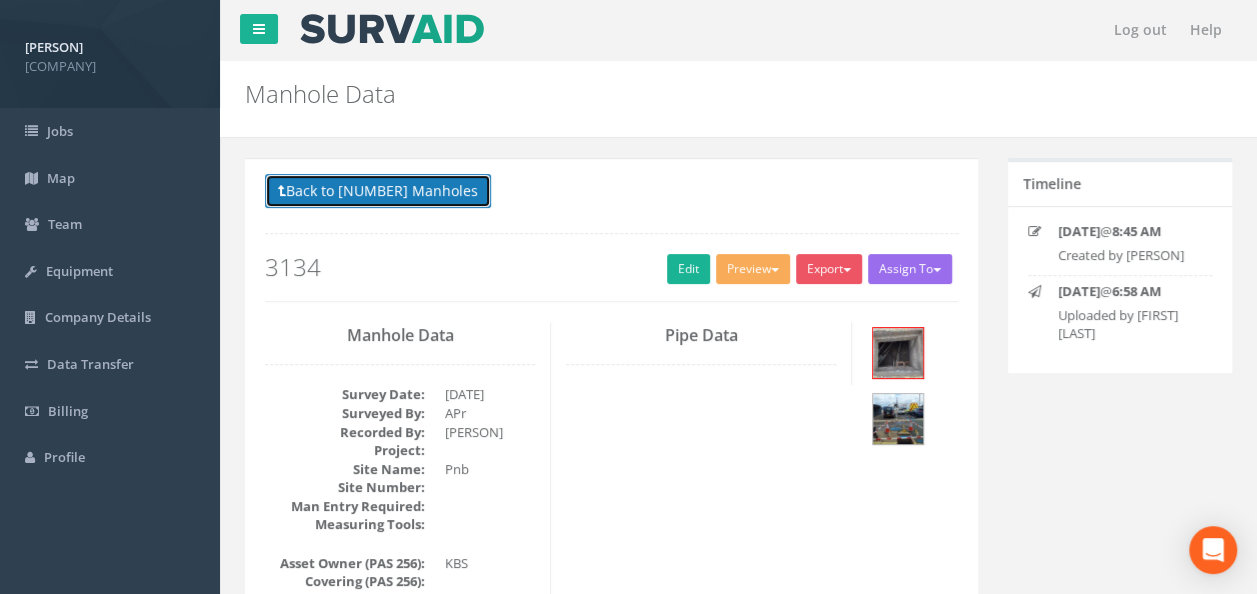 click on "Back to [NUMBER] Manholes" at bounding box center (378, 191) 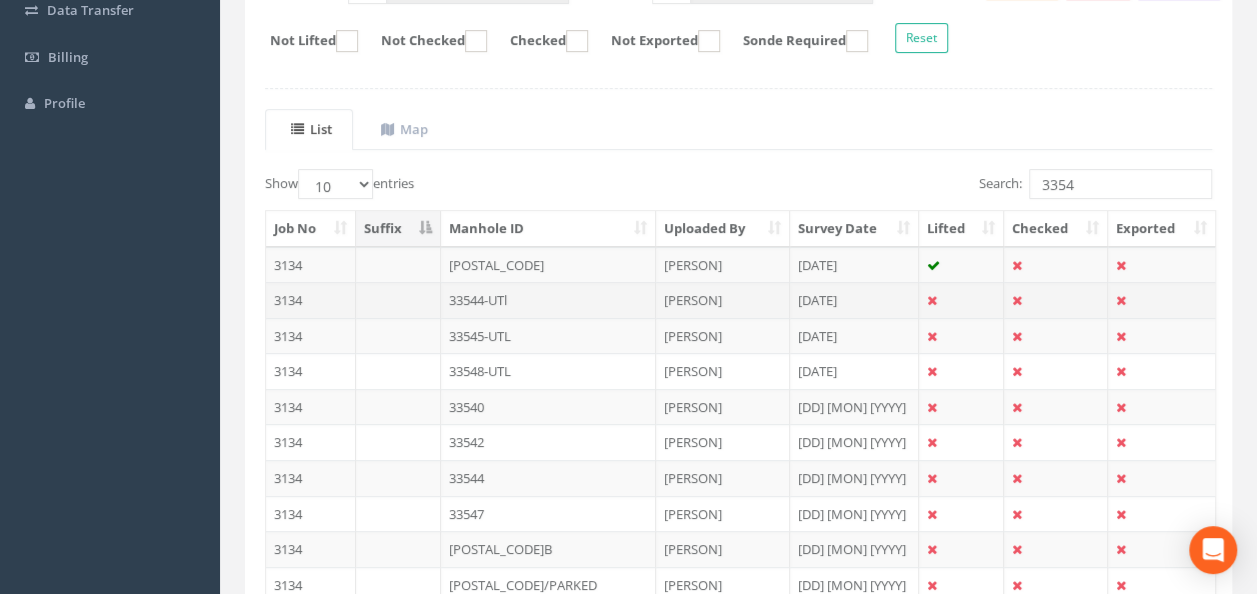 scroll, scrollTop: 400, scrollLeft: 0, axis: vertical 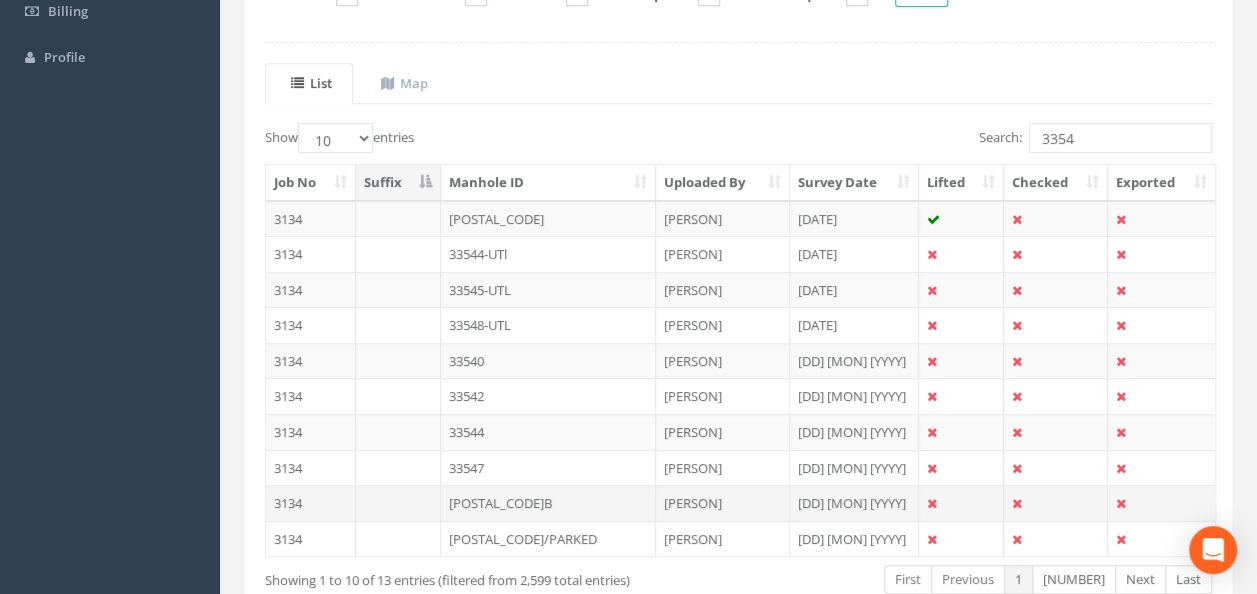 click on "[POSTAL_CODE]B" at bounding box center (548, 219) 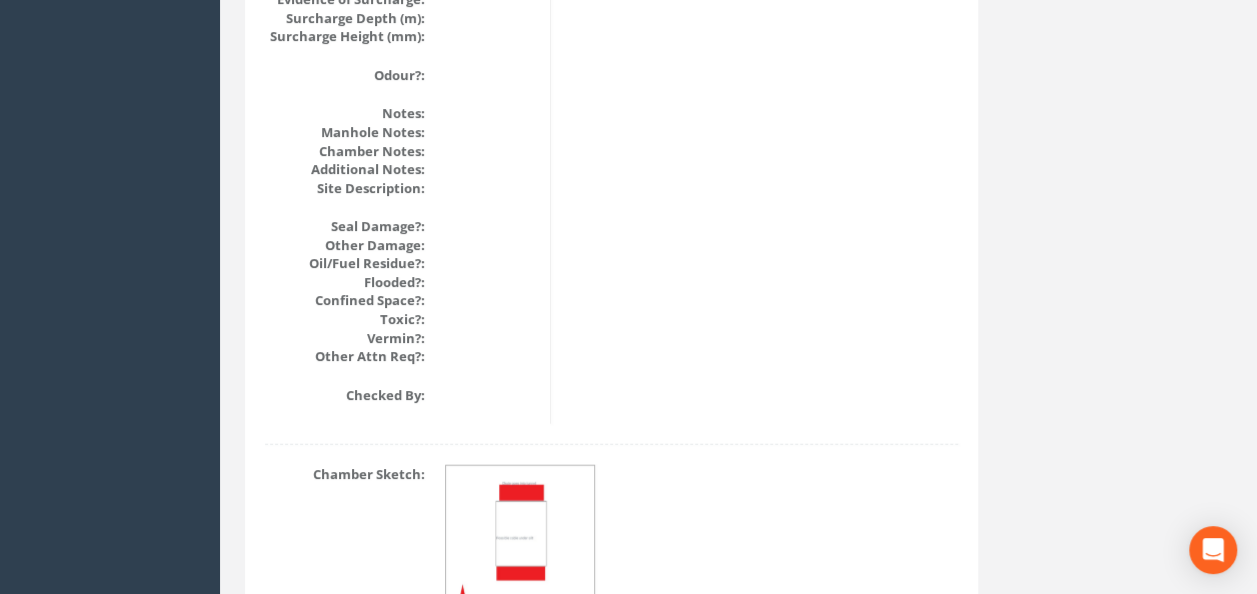 scroll, scrollTop: 2488, scrollLeft: 0, axis: vertical 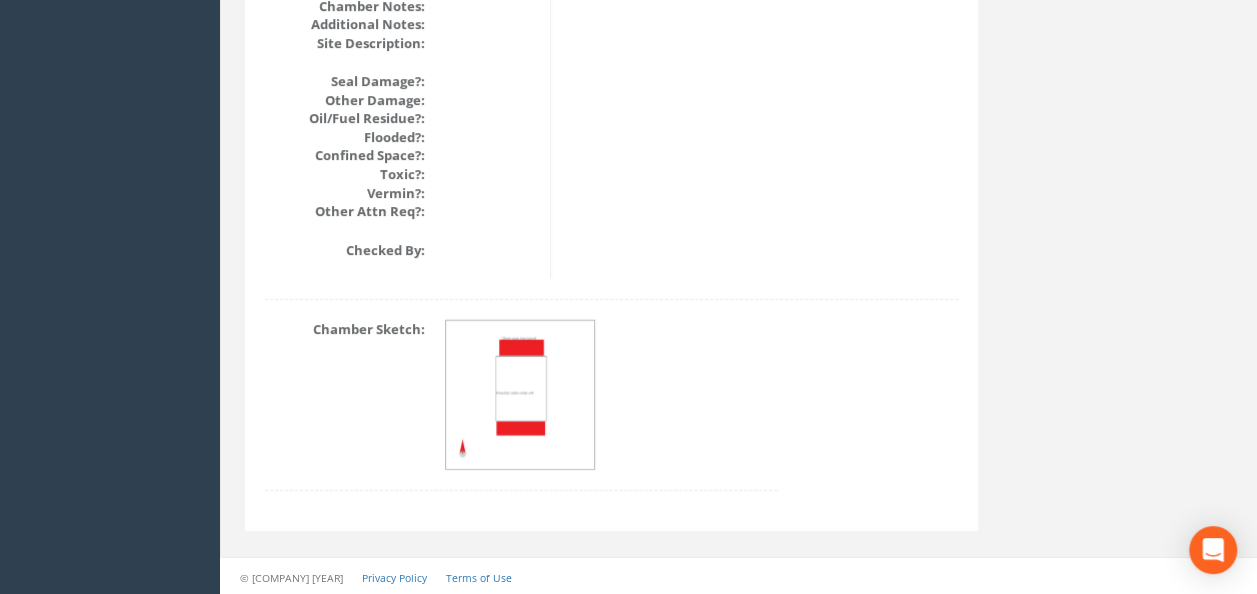 click at bounding box center [521, 396] 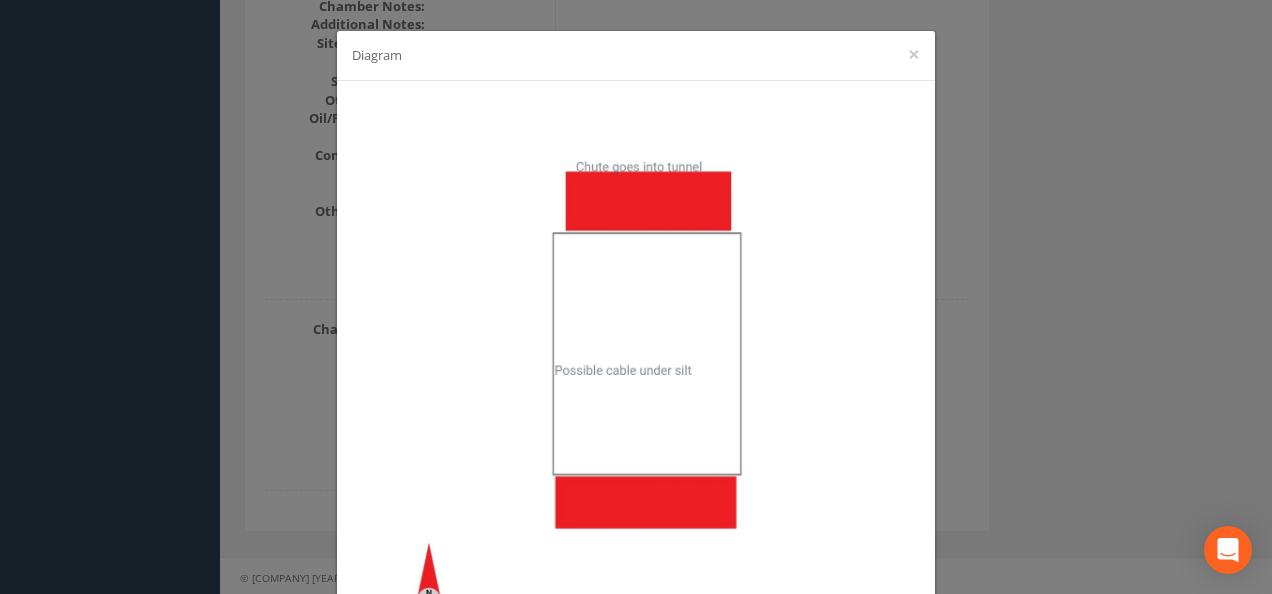 click on "Diagram  ×" at bounding box center [636, 297] 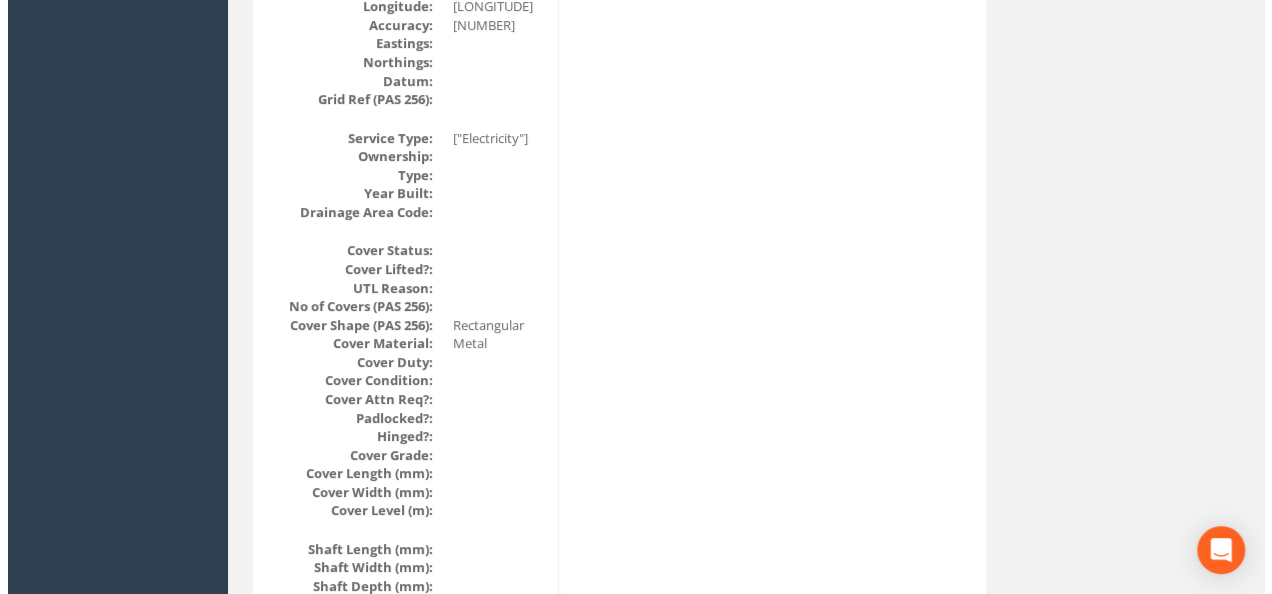 scroll, scrollTop: 88, scrollLeft: 0, axis: vertical 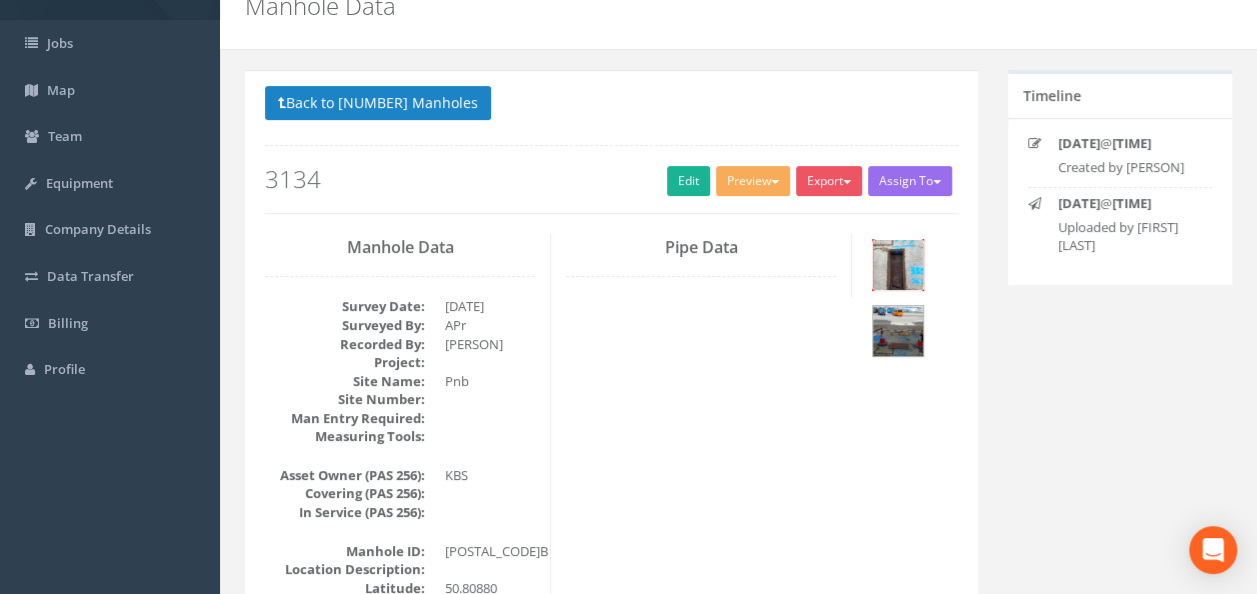 click at bounding box center [898, 265] 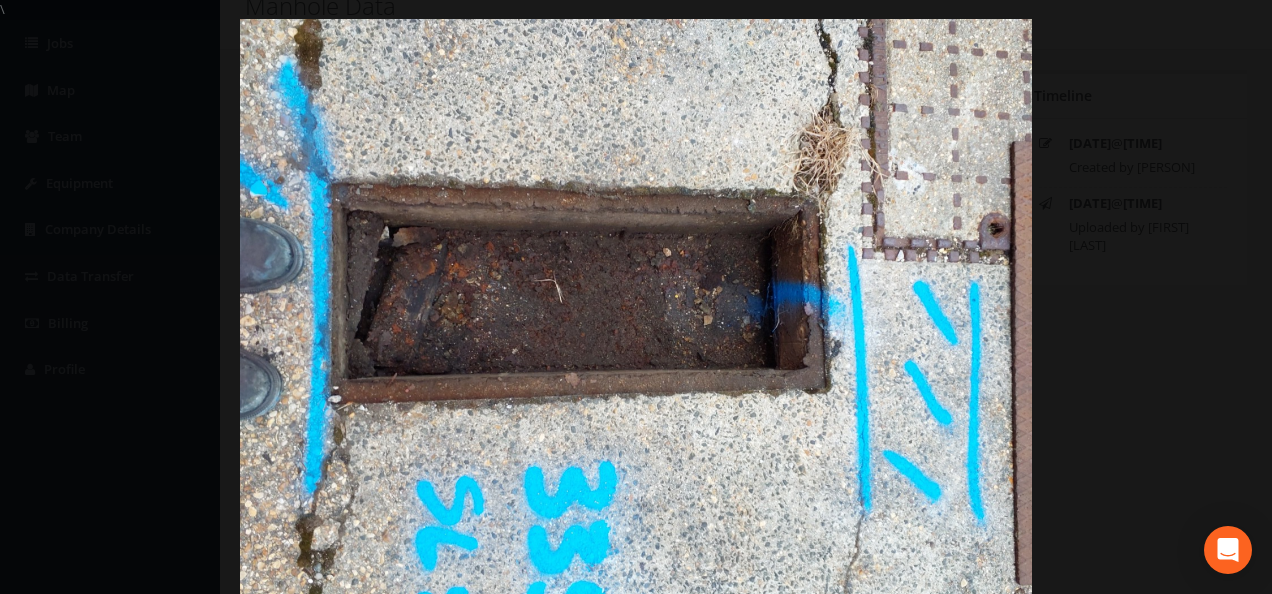click at bounding box center (636, 316) 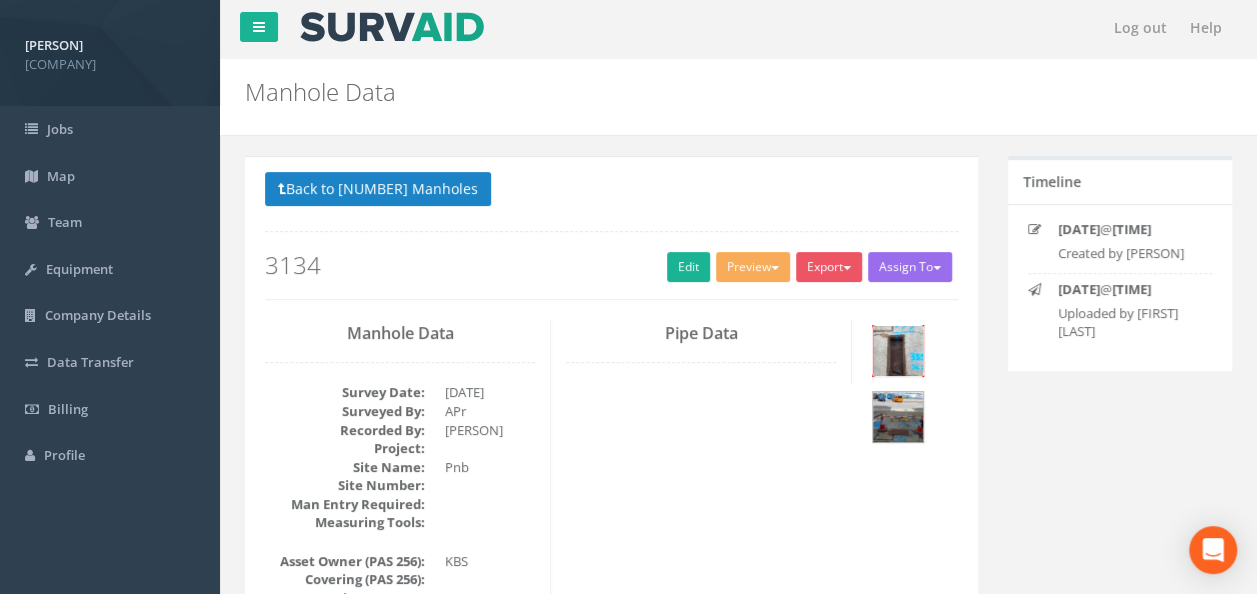 scroll, scrollTop: 0, scrollLeft: 0, axis: both 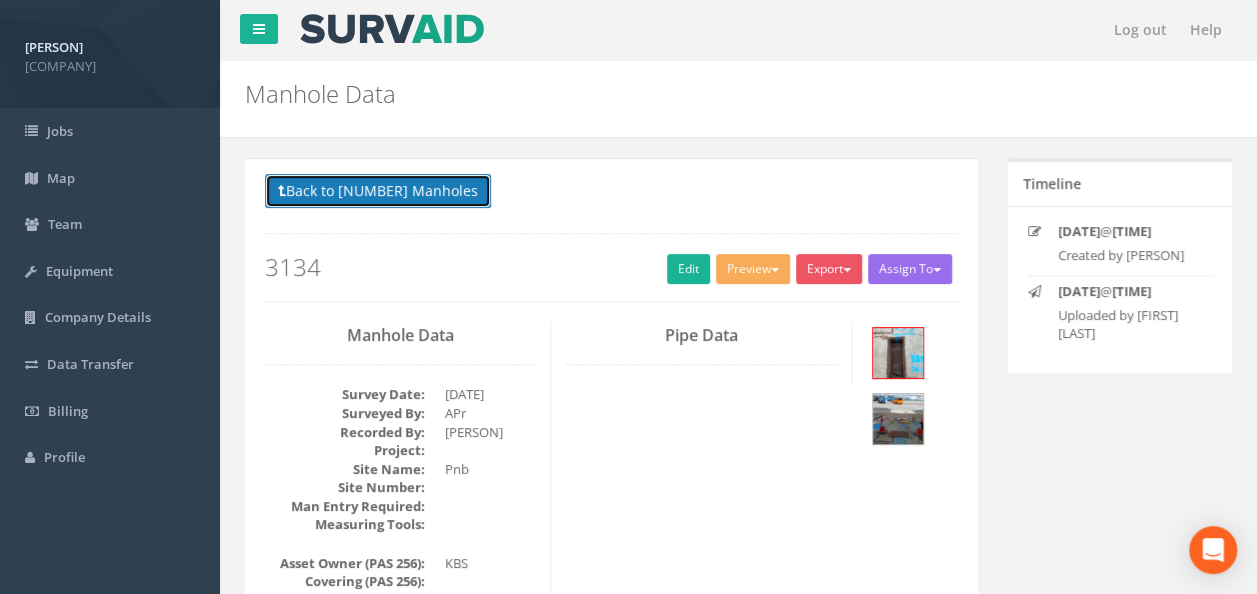click on "Back to [NUMBER] Manholes" at bounding box center (378, 191) 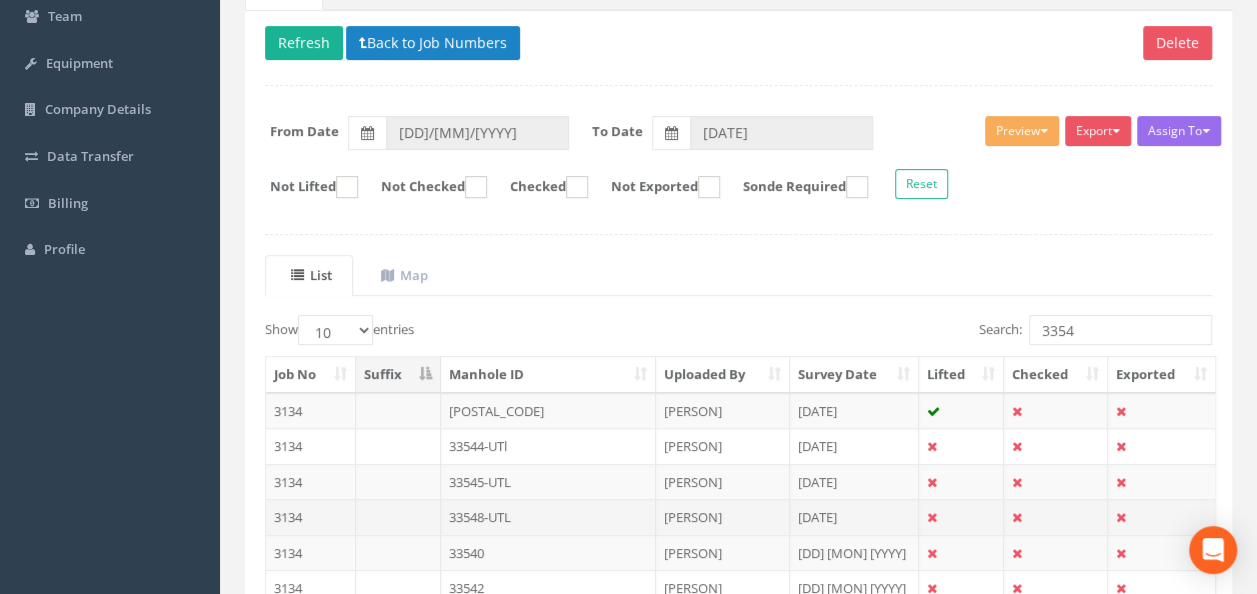 scroll, scrollTop: 400, scrollLeft: 0, axis: vertical 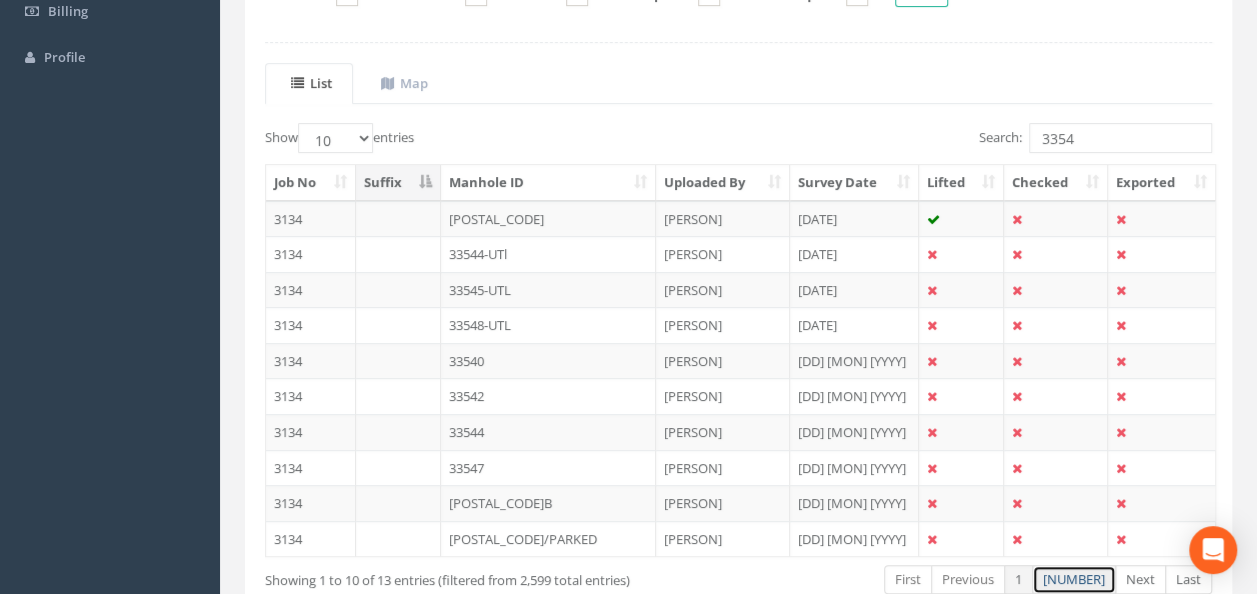 click on "[NUMBER]" at bounding box center [908, 579] 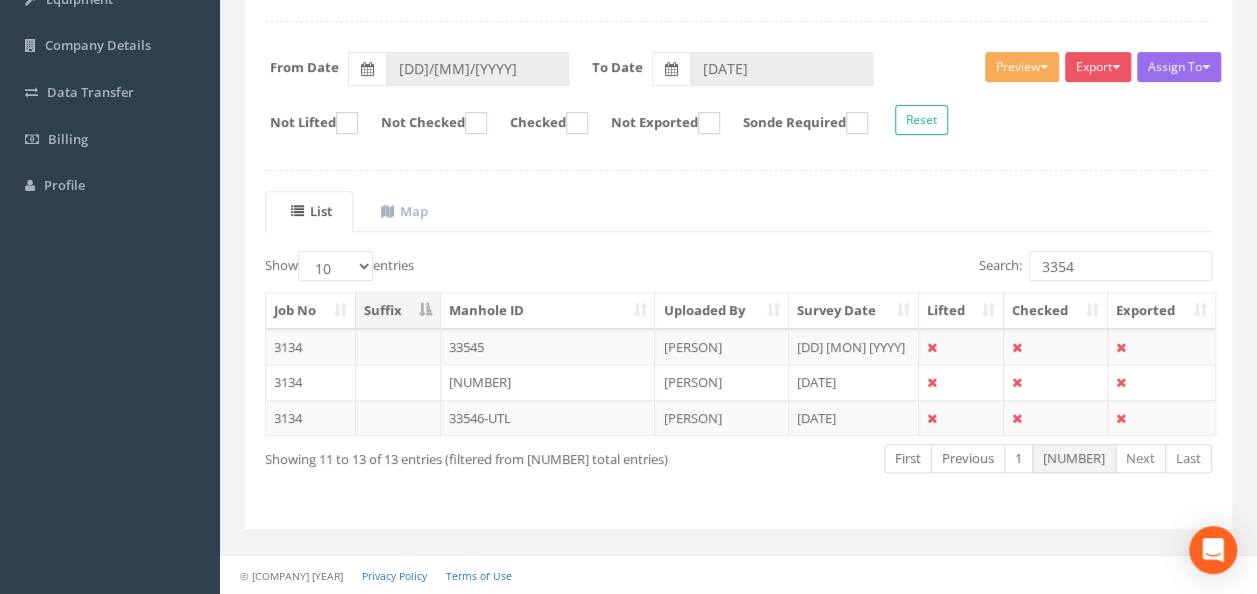 scroll, scrollTop: 265, scrollLeft: 0, axis: vertical 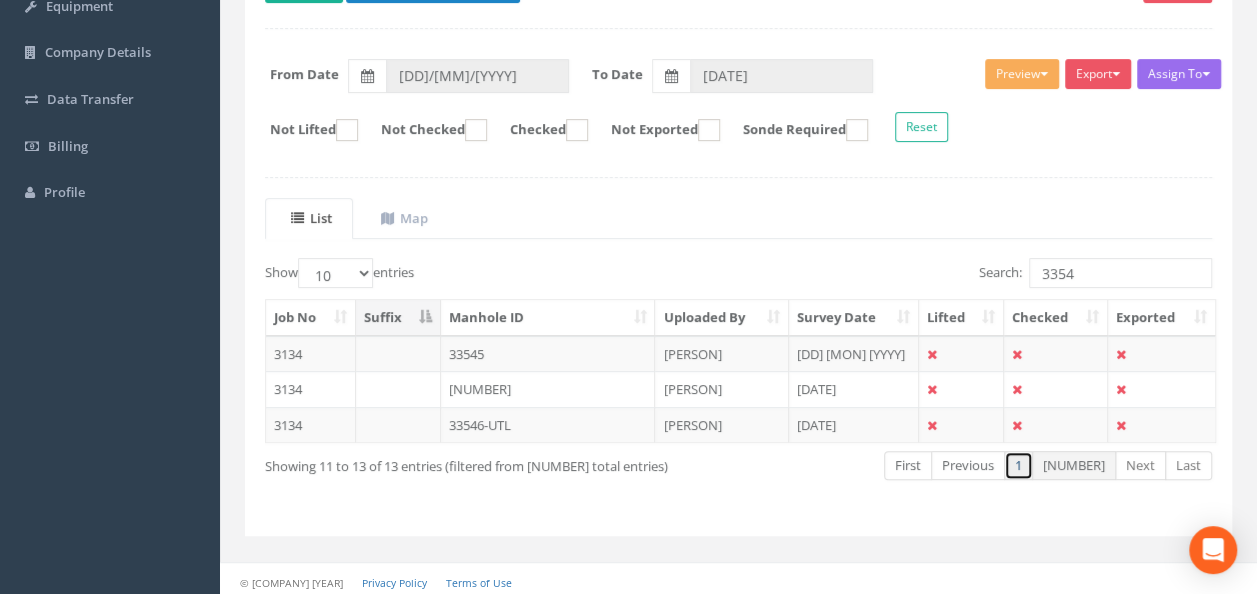 click on "1" at bounding box center (908, 465) 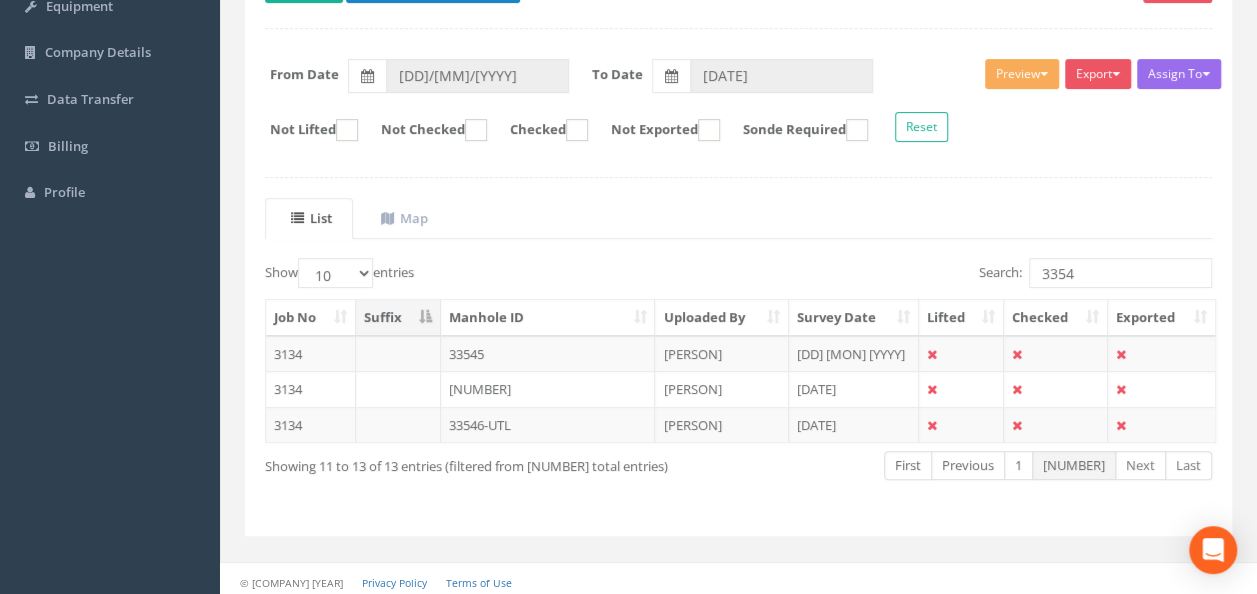 scroll, scrollTop: 512, scrollLeft: 0, axis: vertical 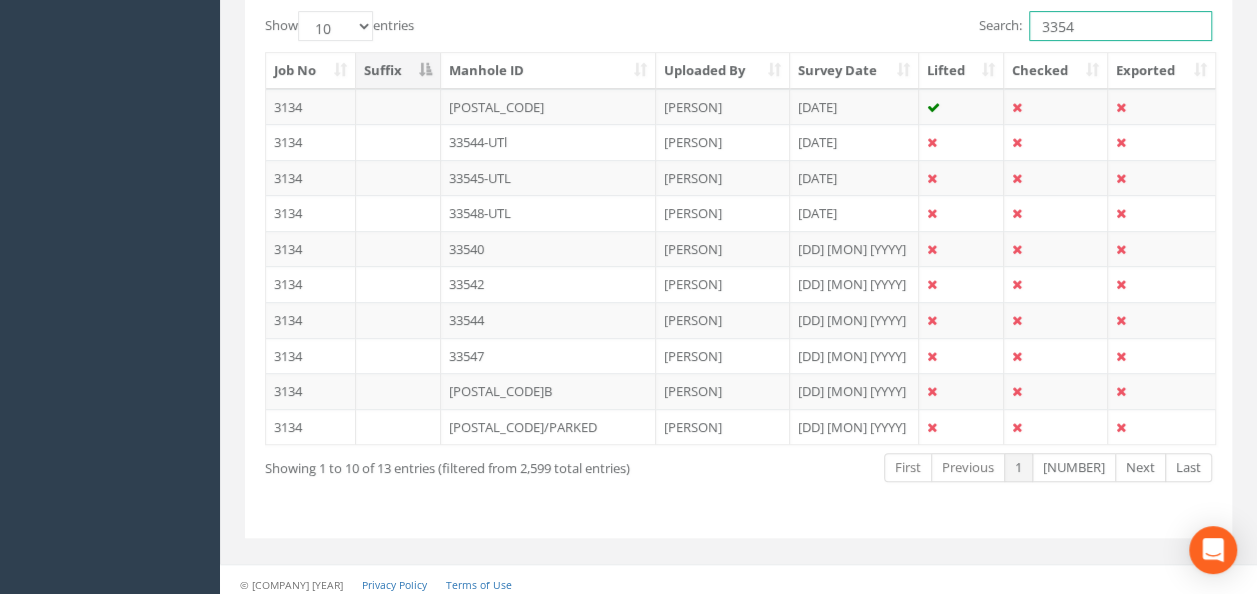 click on "3354" at bounding box center (1120, 26) 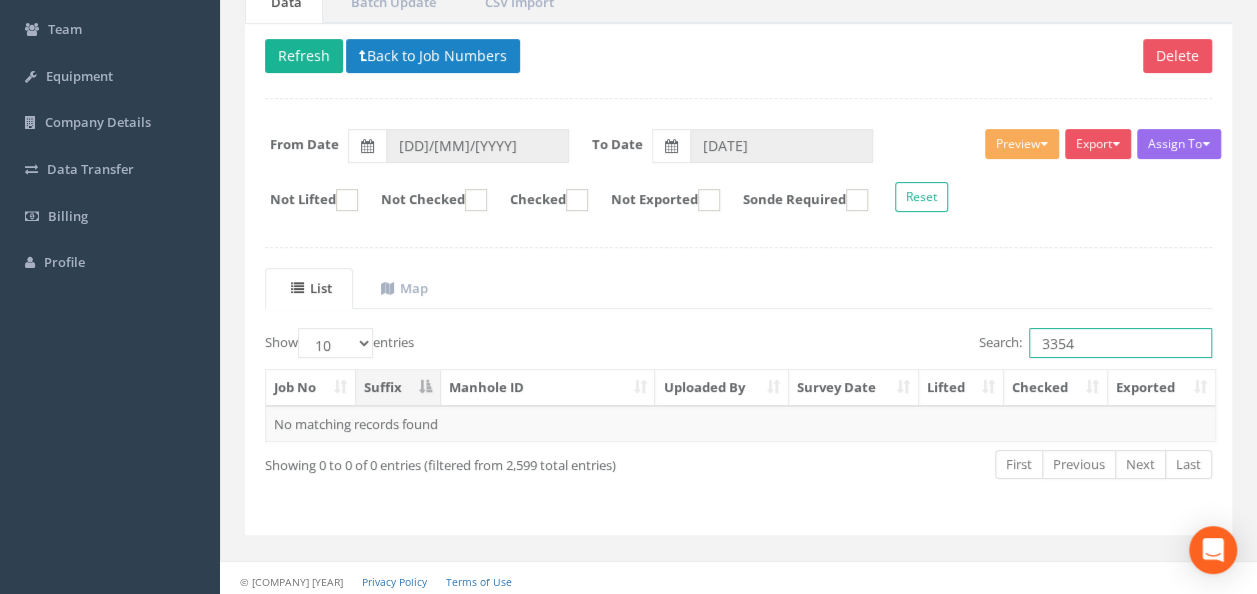 scroll, scrollTop: 512, scrollLeft: 0, axis: vertical 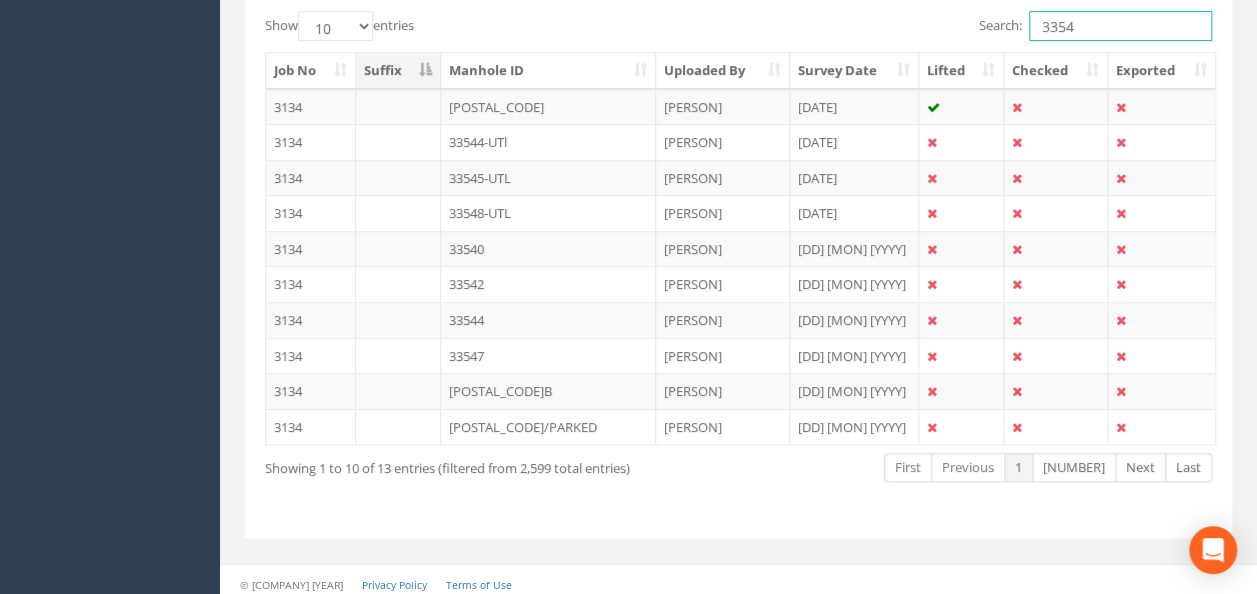 click on "3354" at bounding box center (1120, 26) 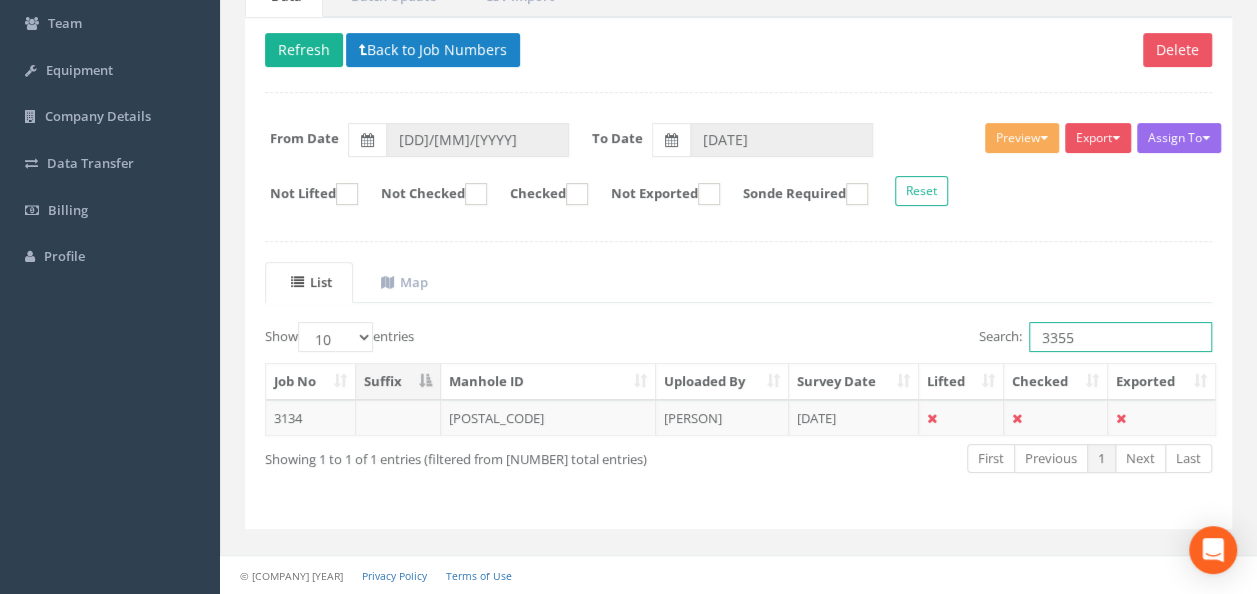 scroll, scrollTop: 195, scrollLeft: 0, axis: vertical 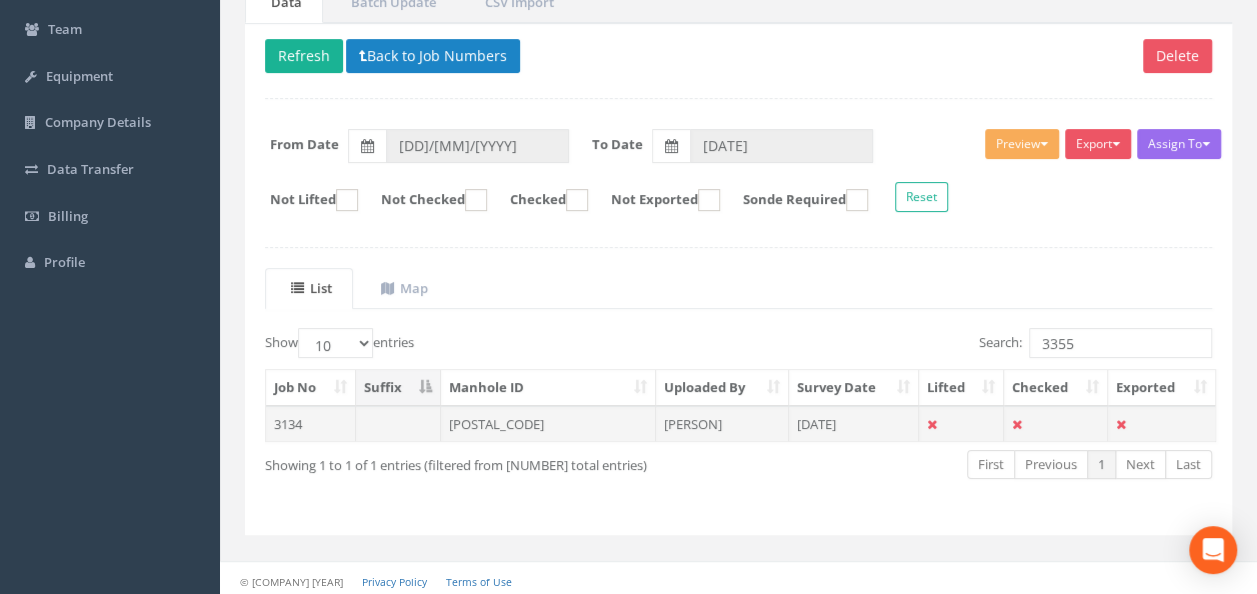 click on "[POSTAL_CODE]" at bounding box center [548, 424] 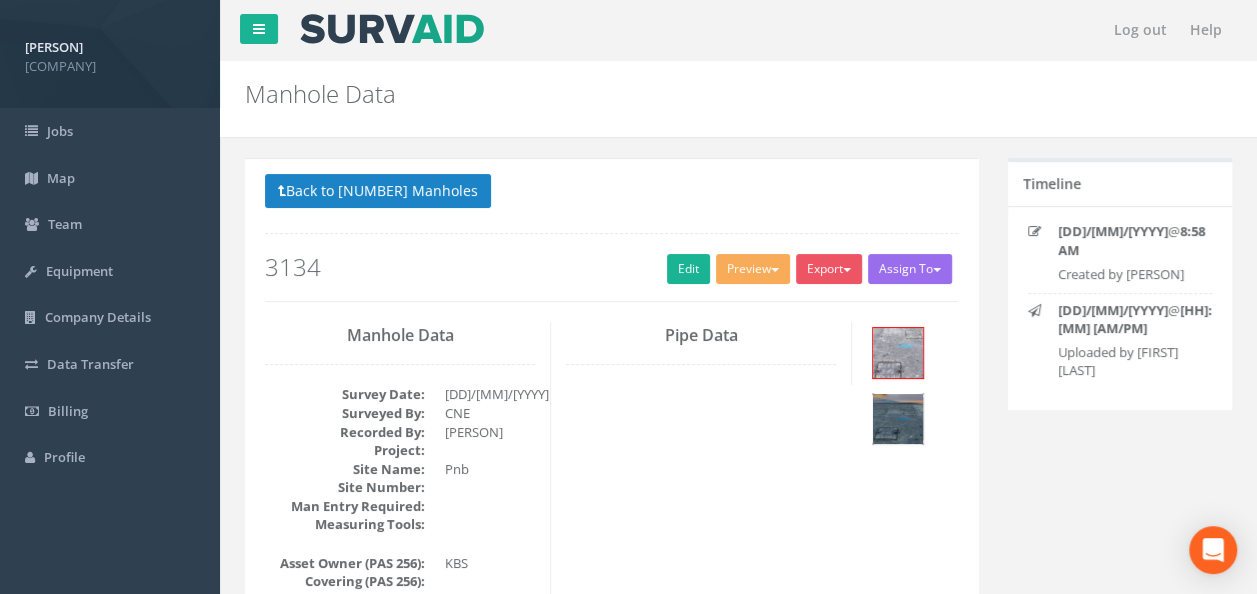 click at bounding box center (898, 419) 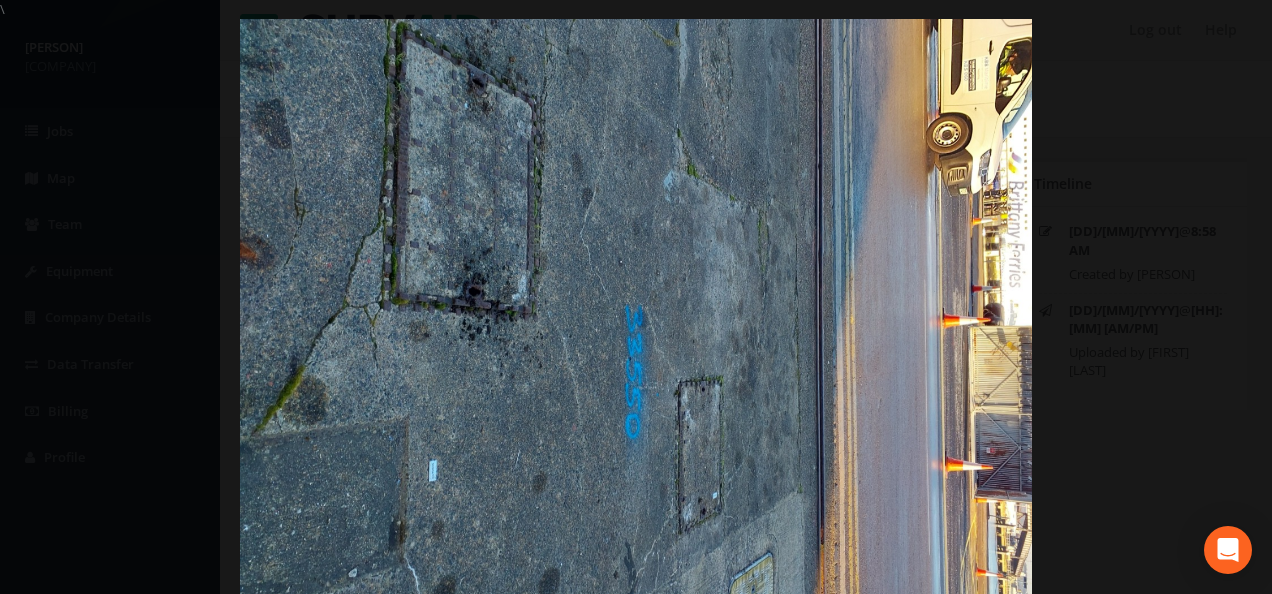 click at bounding box center (636, 316) 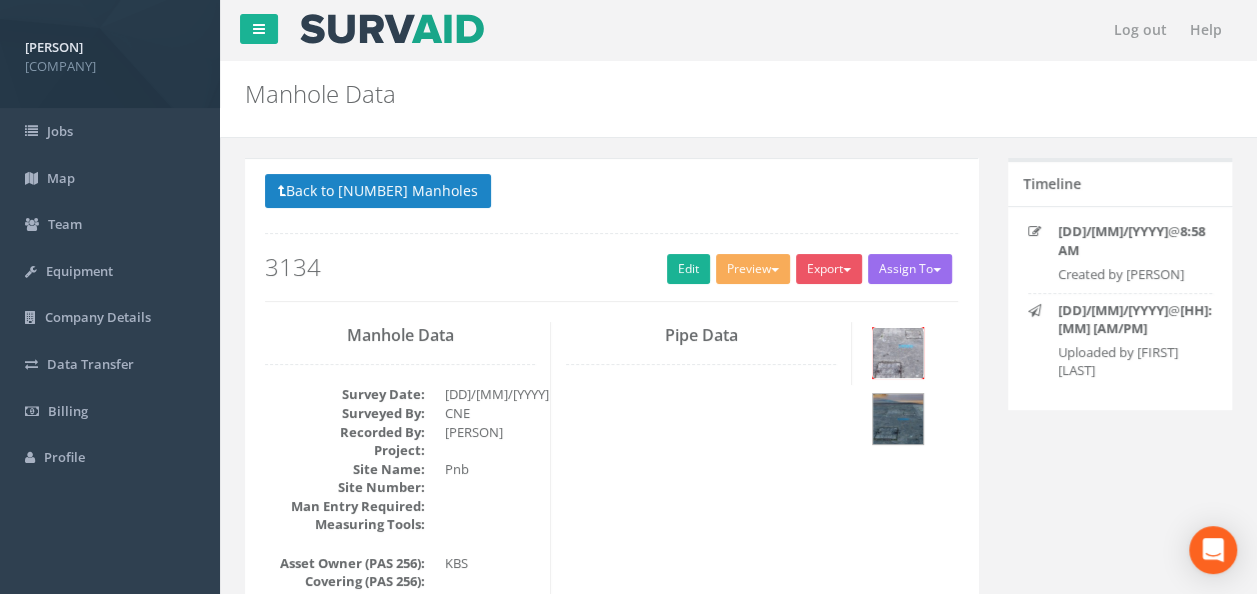 click at bounding box center (898, 353) 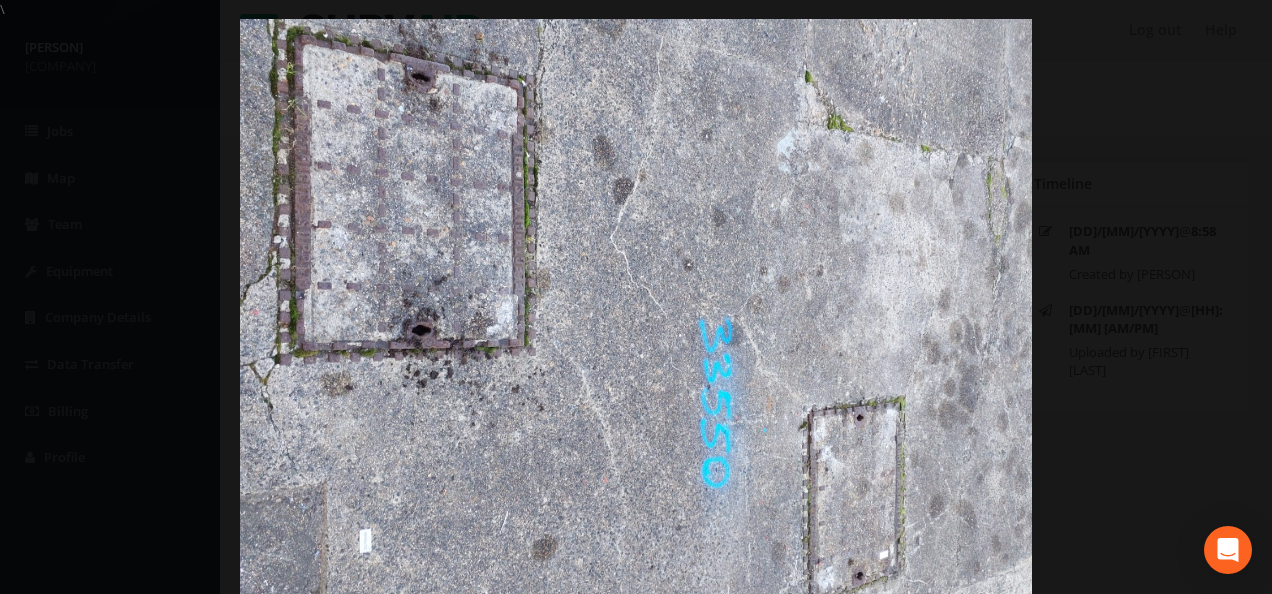 click at bounding box center (636, 316) 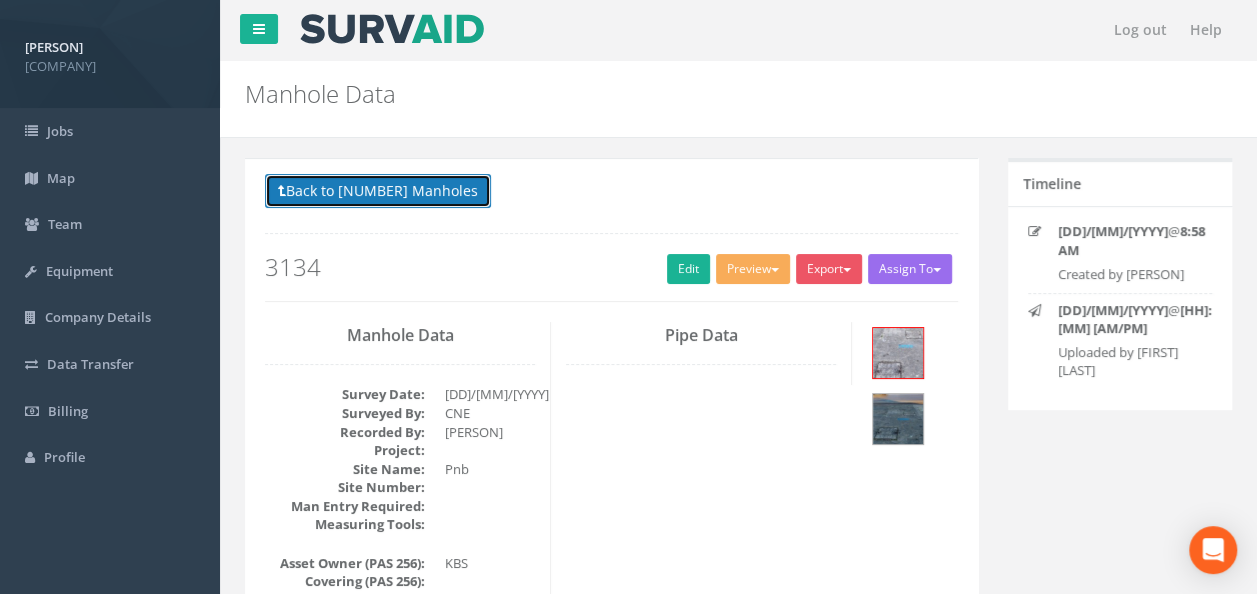 click on "Back to [NUMBER] Manholes" at bounding box center (378, 191) 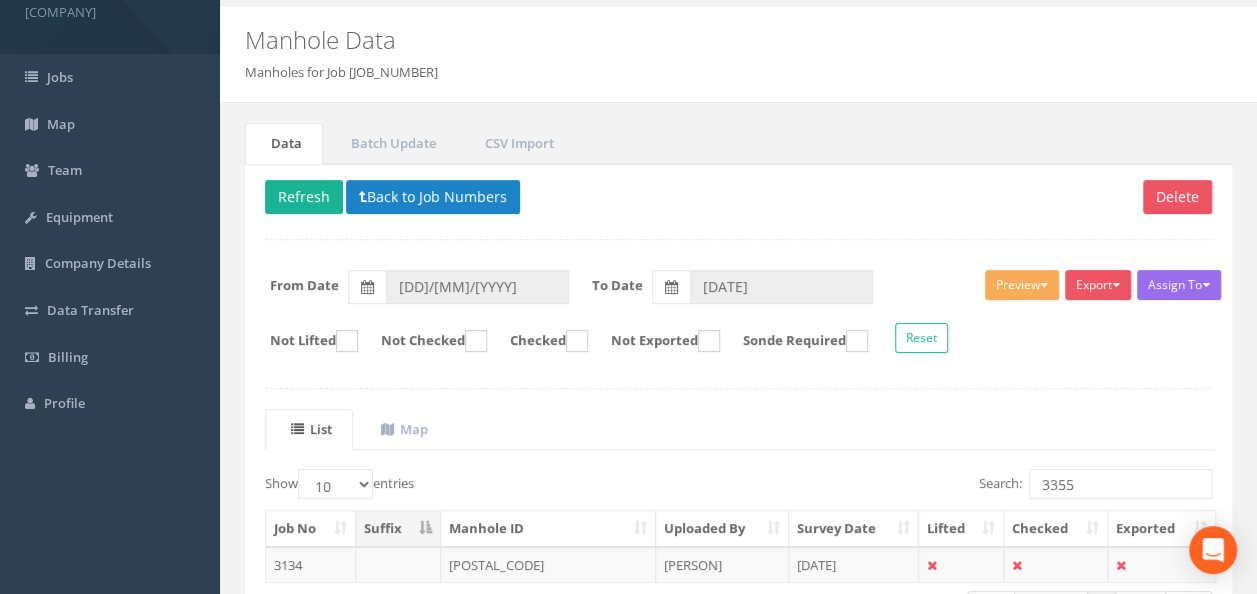 scroll, scrollTop: 100, scrollLeft: 0, axis: vertical 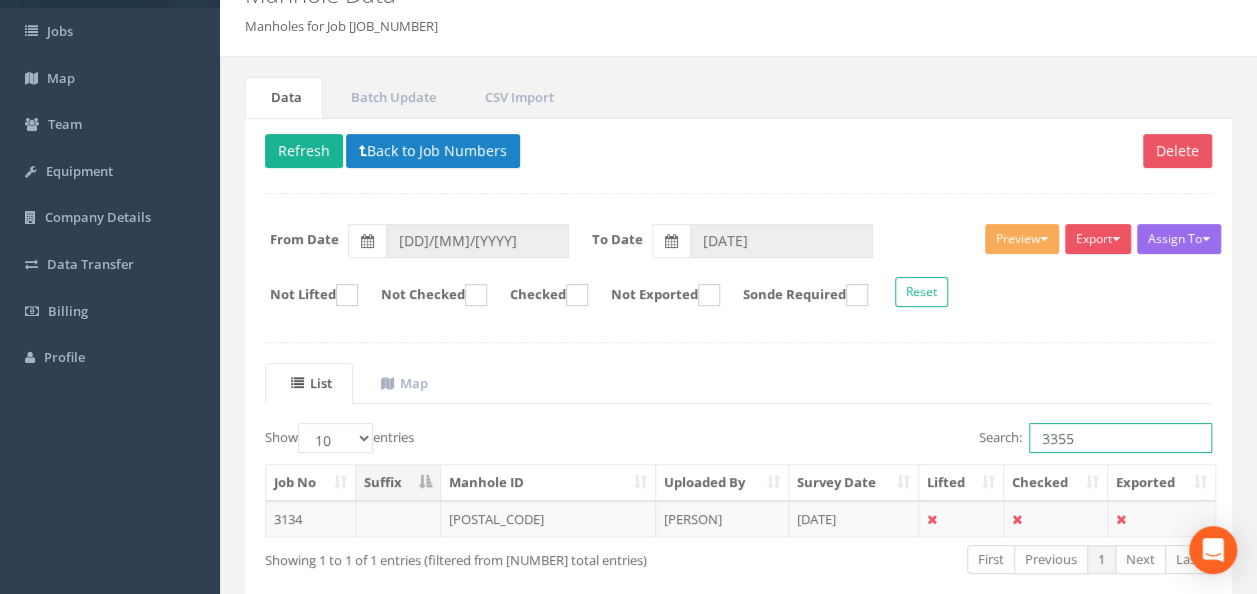 click on "3355" at bounding box center (1120, 438) 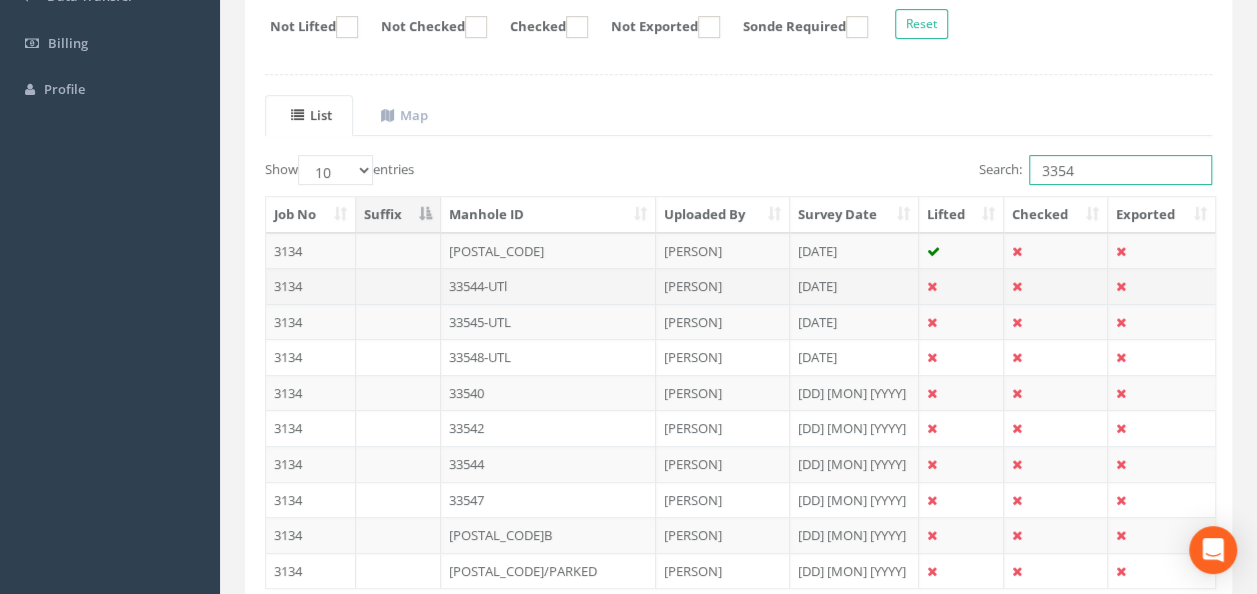 scroll, scrollTop: 400, scrollLeft: 0, axis: vertical 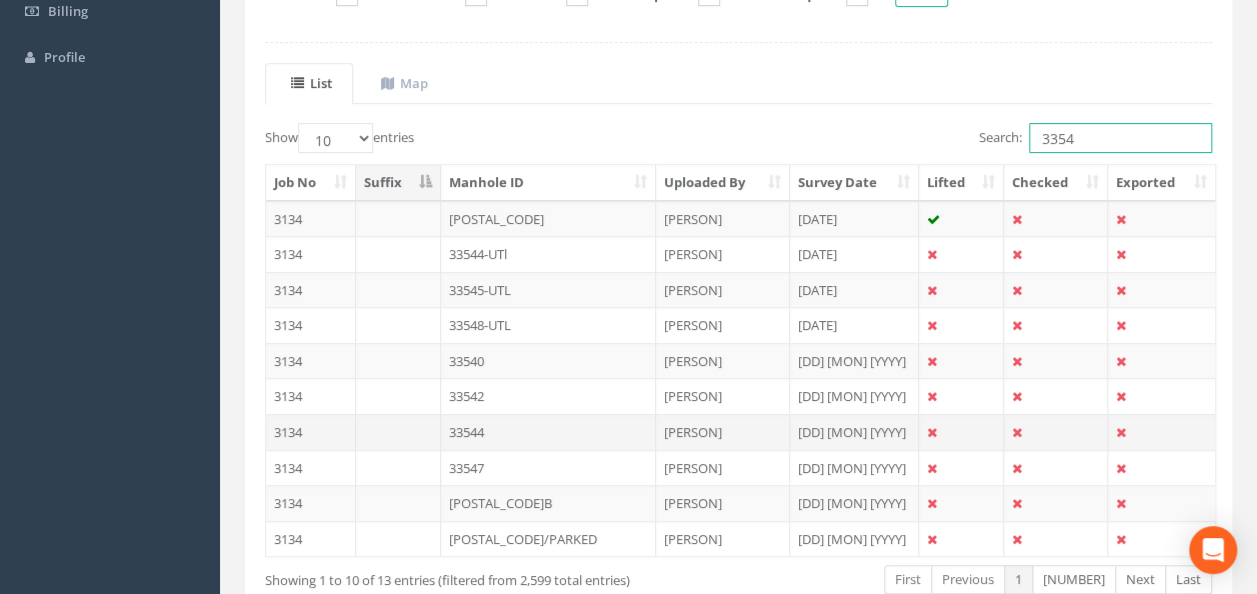 type on "3354" 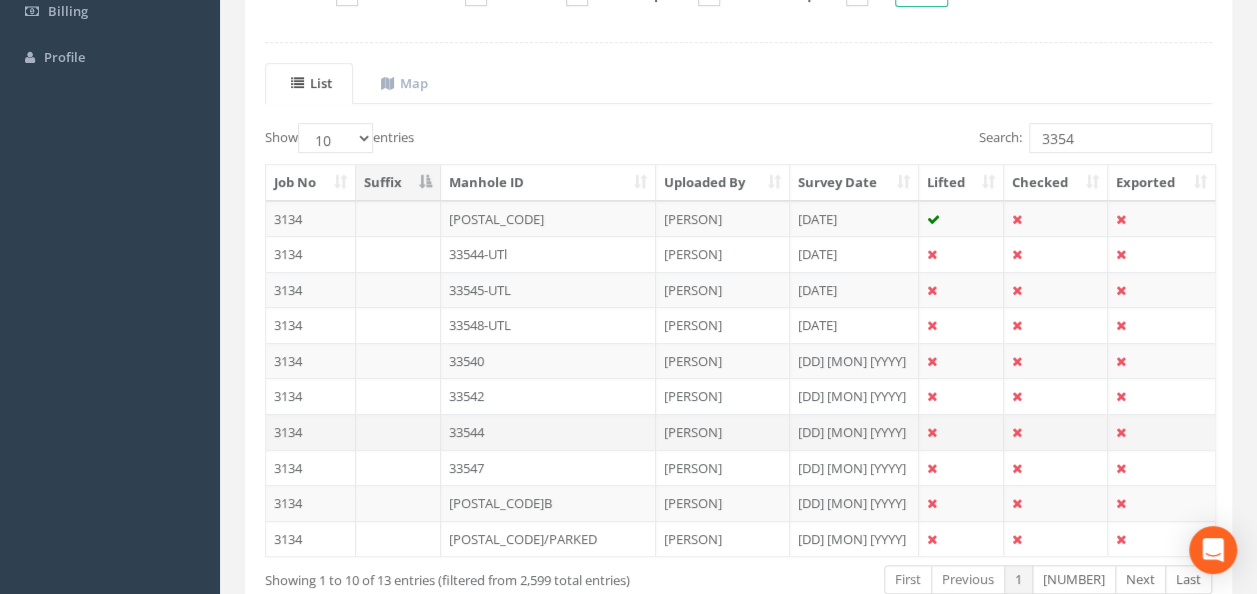 click on "33544" at bounding box center [548, 219] 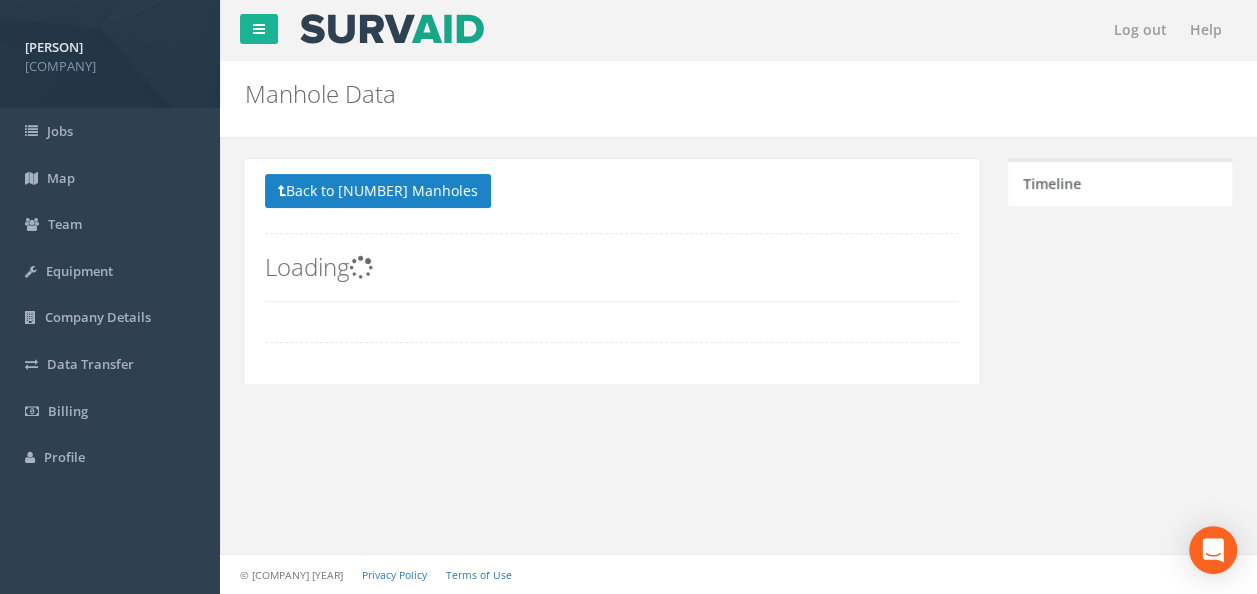 scroll, scrollTop: 0, scrollLeft: 0, axis: both 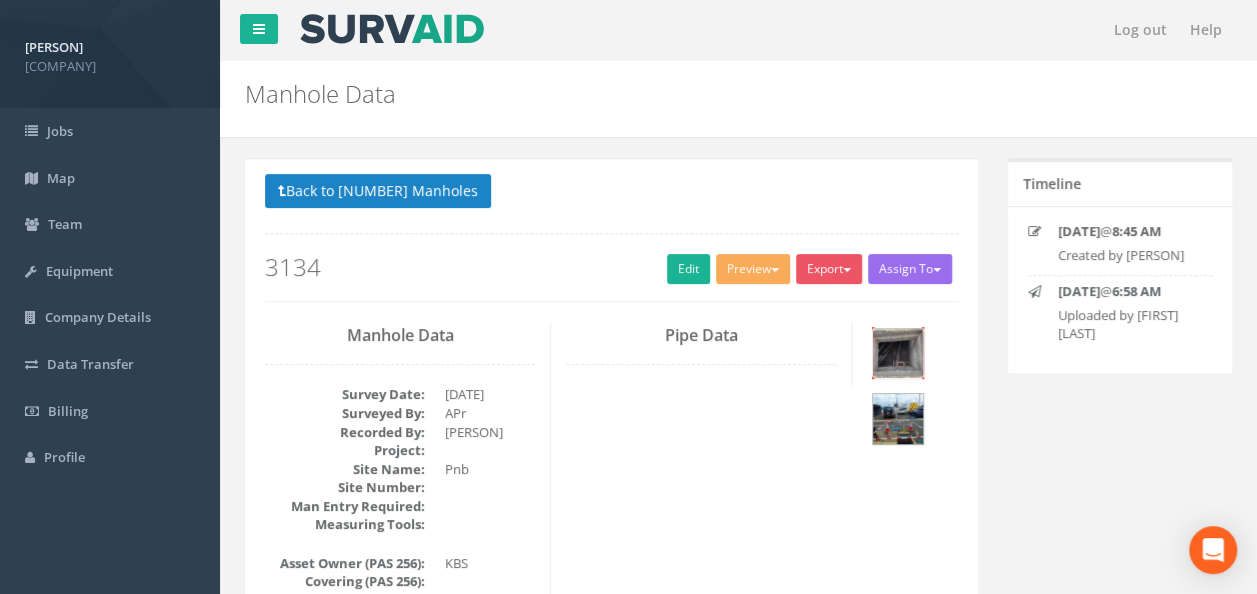 click at bounding box center [898, 353] 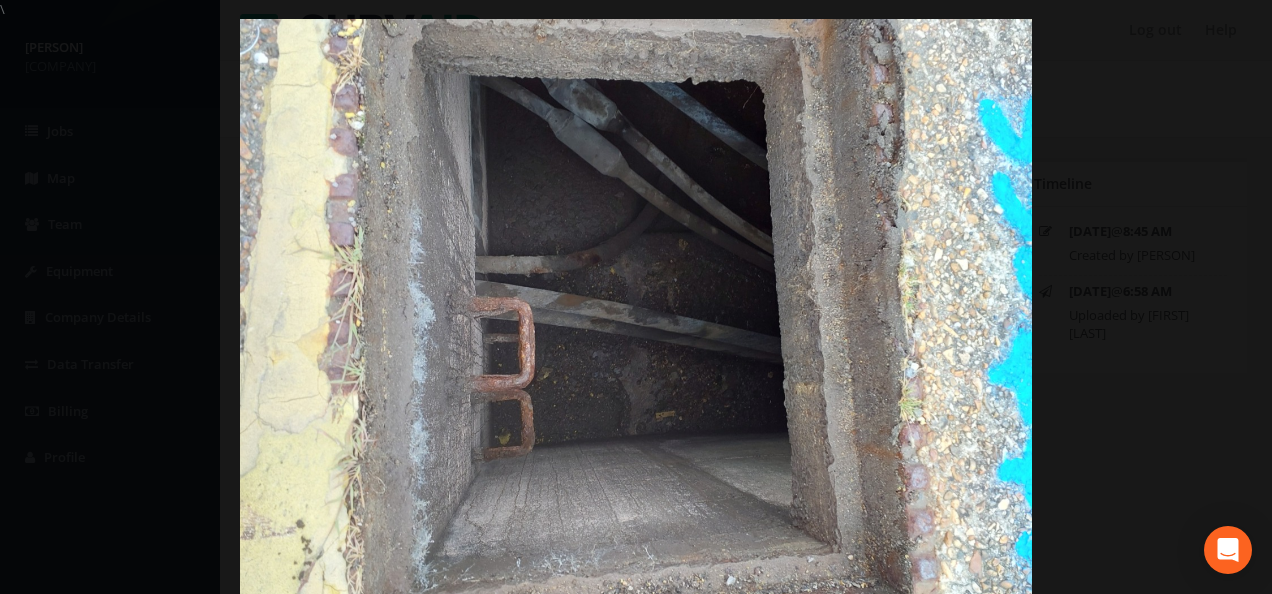 click at bounding box center (636, 316) 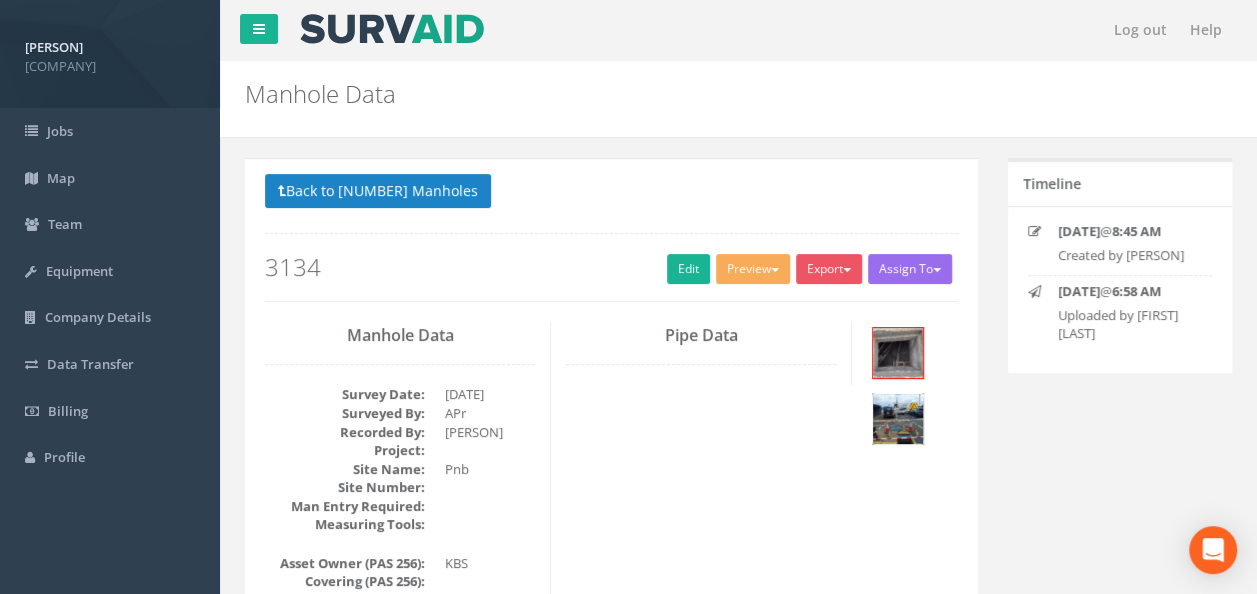 click at bounding box center [898, 419] 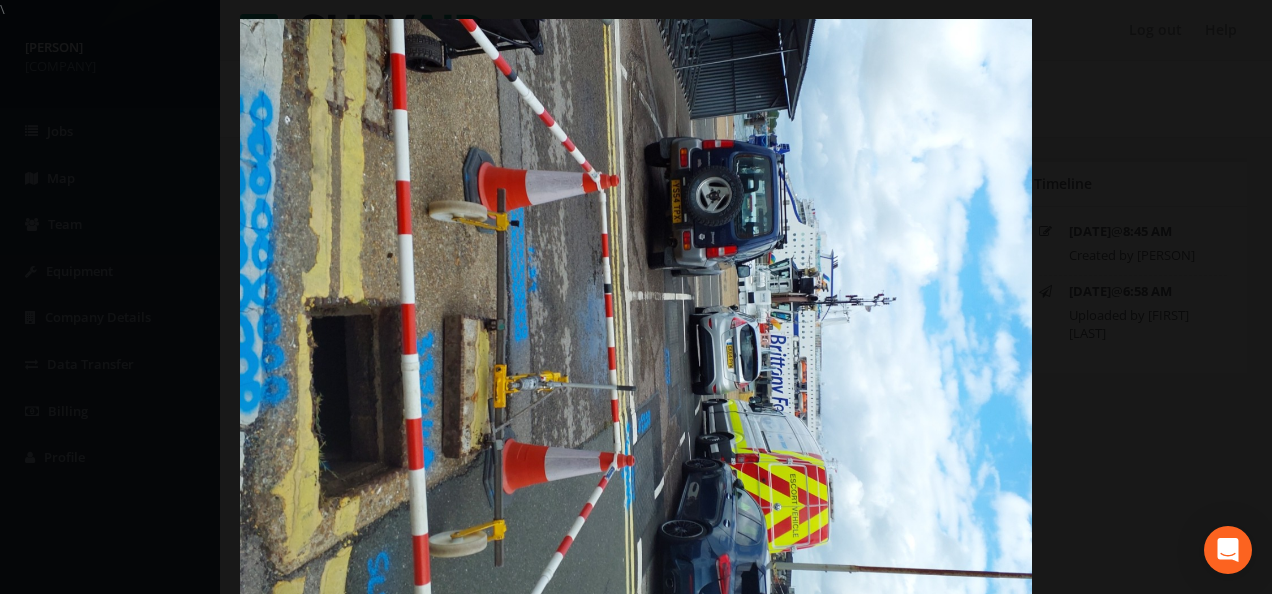 click at bounding box center (636, 316) 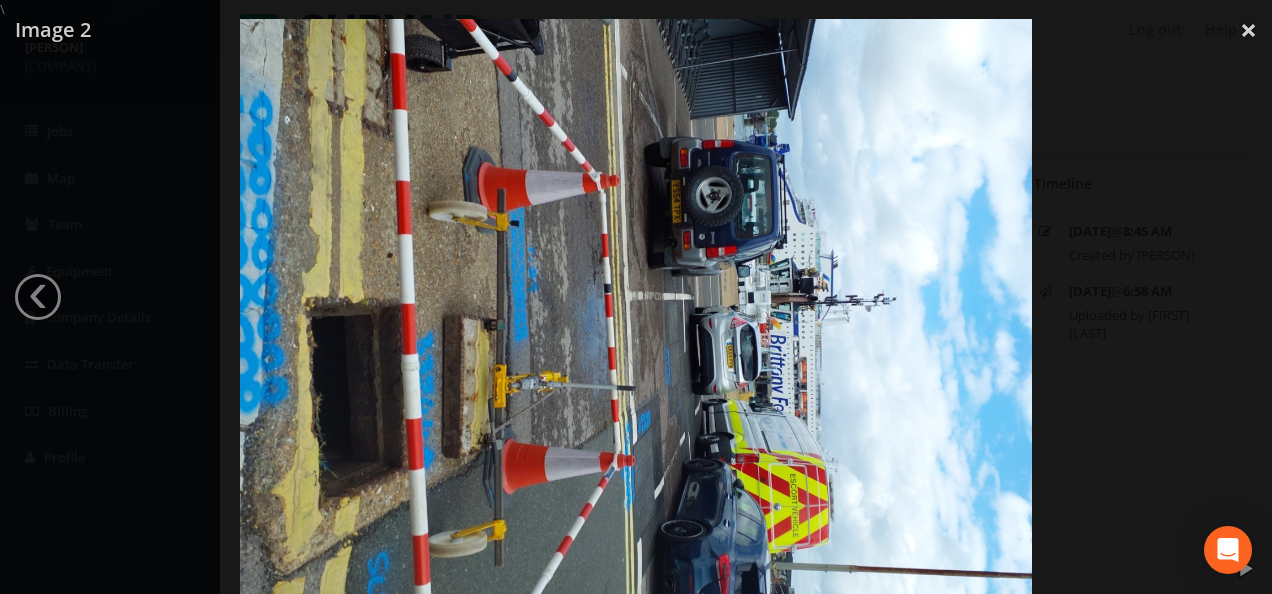 click at bounding box center (636, 316) 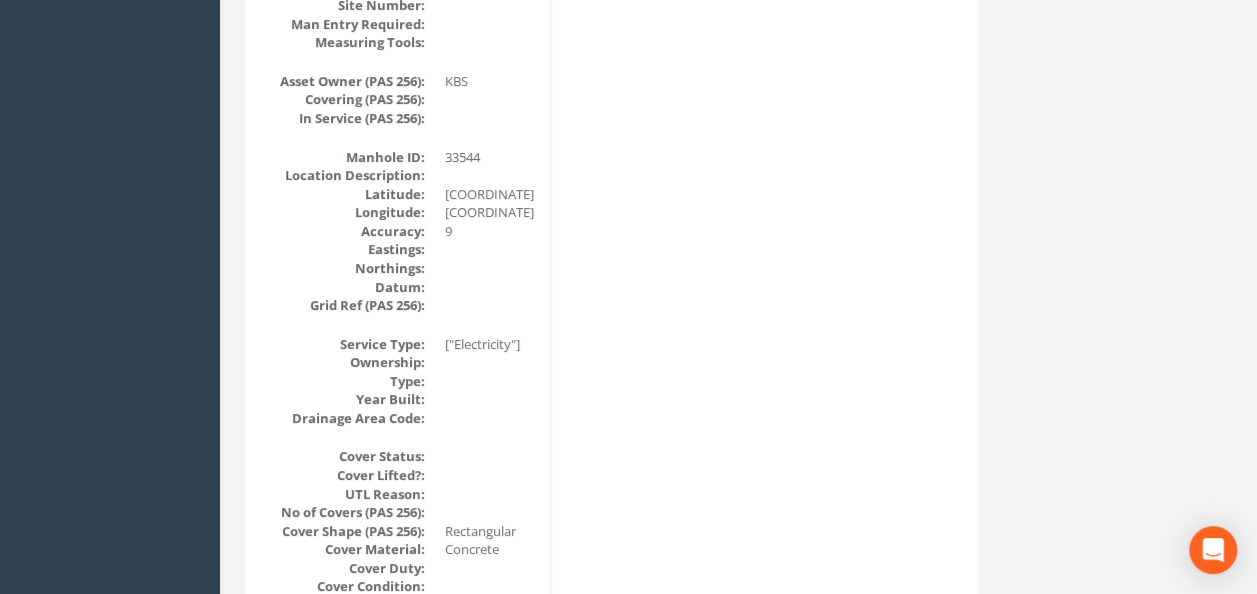 drag, startPoint x: 656, startPoint y: 401, endPoint x: 642, endPoint y: 380, distance: 25.23886 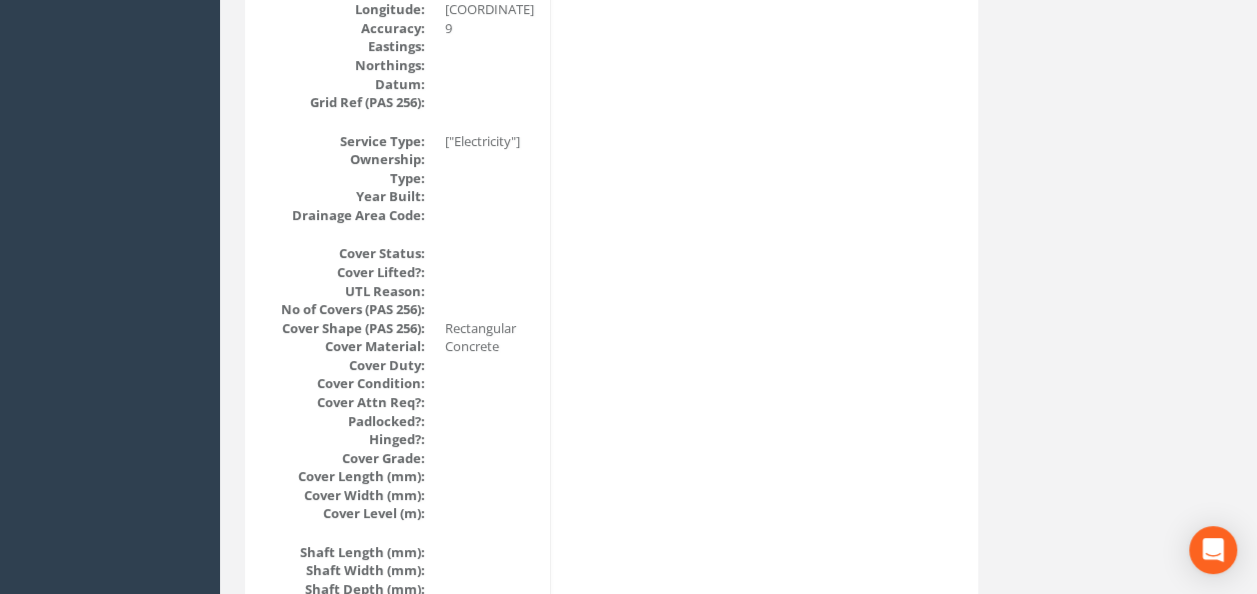 click on "Manhole Data       Survey Date:  [DD]/[MM]/[YYYY]  Surveyed By:  [INITIALS]  Recorded By:  [FIRST] [LAST]  Project:    Site Name:  Pnb  Site Number:    Man Entry Required:    Measuring Tools:        Asset Owner (PAS 256):  KBS  Covering (PAS 256):    In Service (PAS 256):        Manhole ID:  [NUMBER]  Location Description:    Latitude:  [COORD]  Longitude:  [COORD]  Accuracy:  [NUMBER]  Eastings:    Northings:    Datum:    Grid Ref (PAS 256):        Service Type:  ["Electricity"]  Ownership:    Type:    Year Built:    Drainage Area Code:        Cover Status:    Cover Lifted?:    UTL Reason:    No of Covers (PAS 256):    Cover Shape (PAS 256):  Rectangular  Cover Material:  Concrete  Cover Duty:    Cover Condition:    Cover Attn Req?:    Padlocked?:    Hinged?:    Cover Grade:    Cover Length (mm):    Cover Width (mm):    Cover Level (m):        Shaft Length (mm):    Shaft Width (mm):    Shaft Depth (mm):    Shaft Material:    Shaft Shape:    Shaft Condition:    Shaft Attn Req?:    Shaft Entry:" at bounding box center [611, 859] 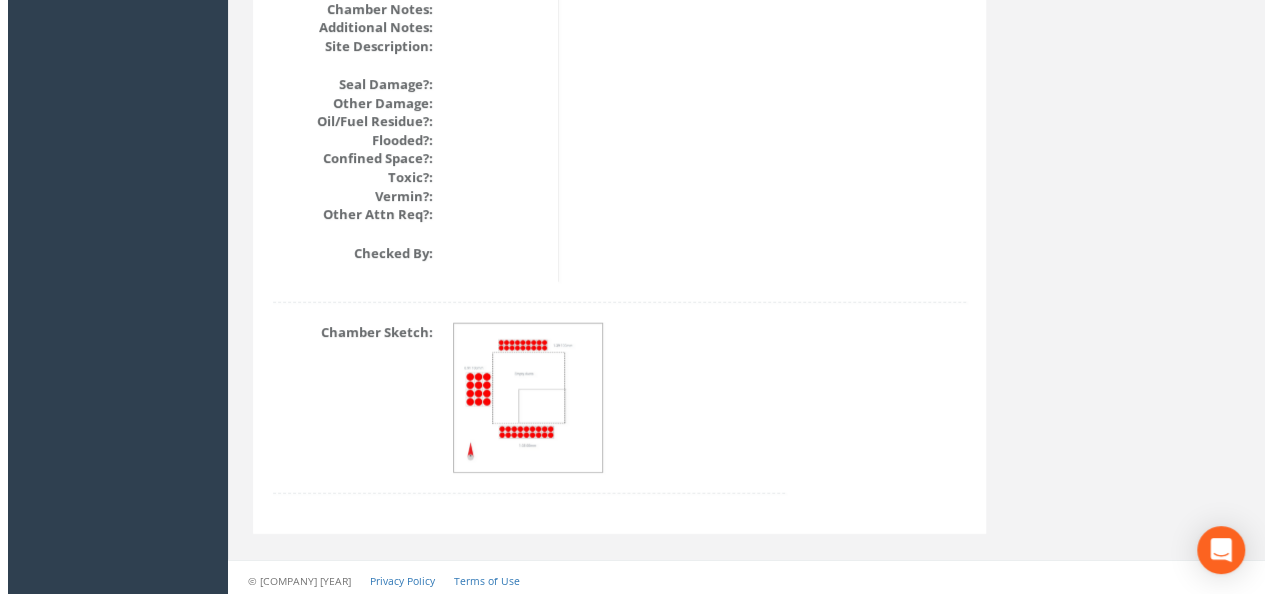 scroll, scrollTop: 2488, scrollLeft: 0, axis: vertical 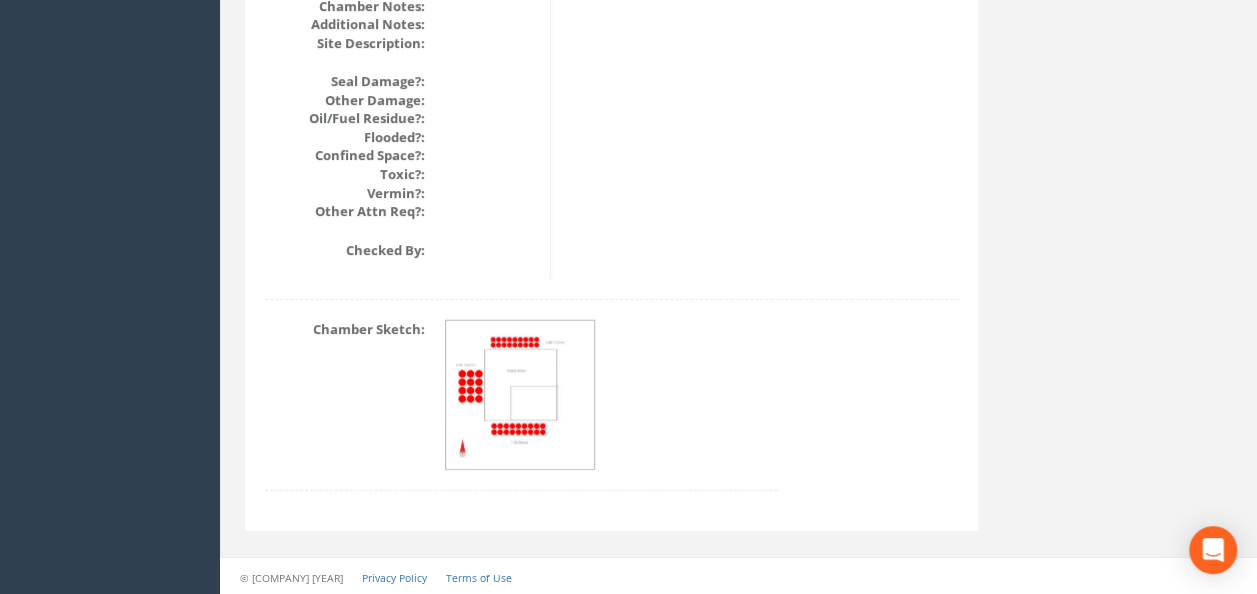 click at bounding box center [521, 396] 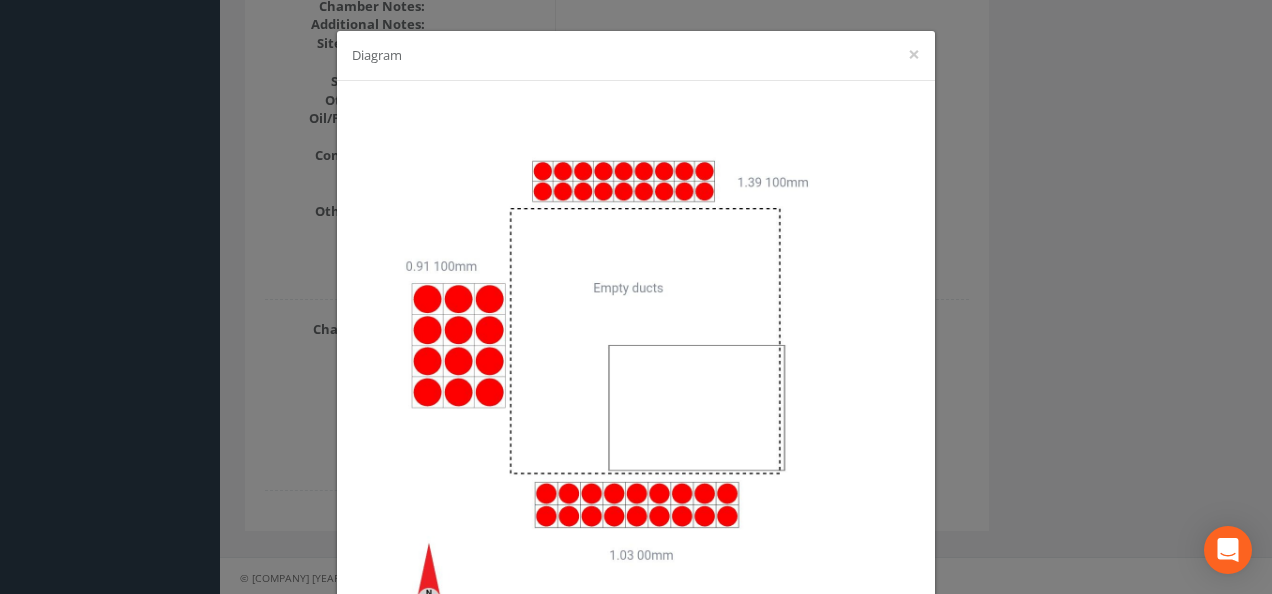 click on "Diagram  ×" at bounding box center [636, 297] 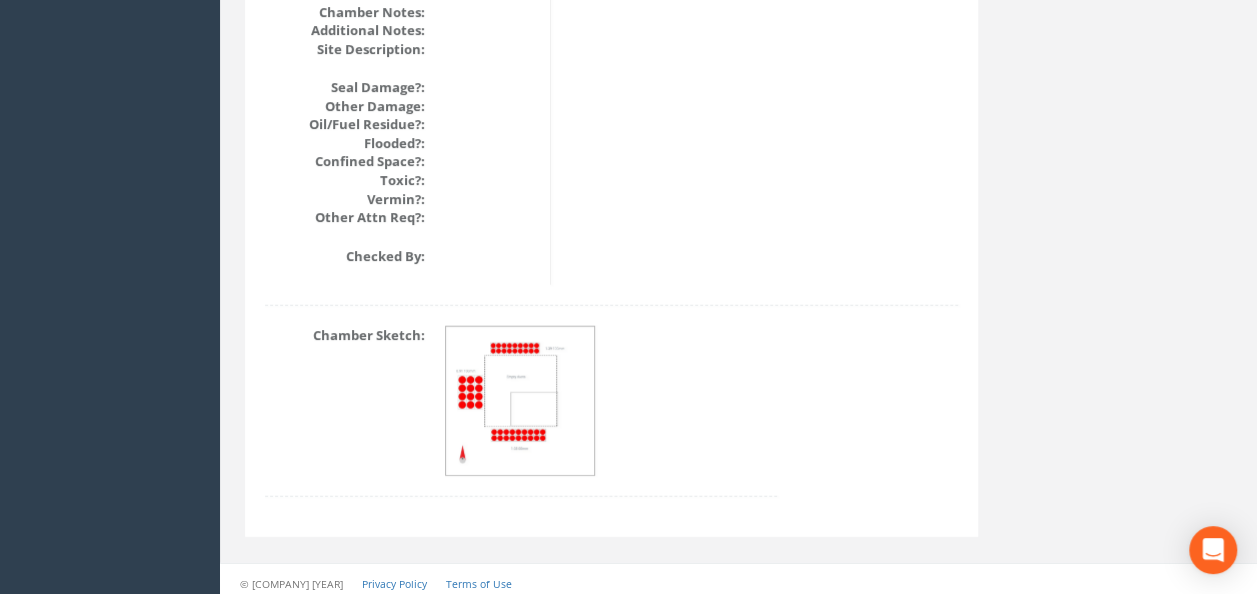scroll, scrollTop: 2488, scrollLeft: 0, axis: vertical 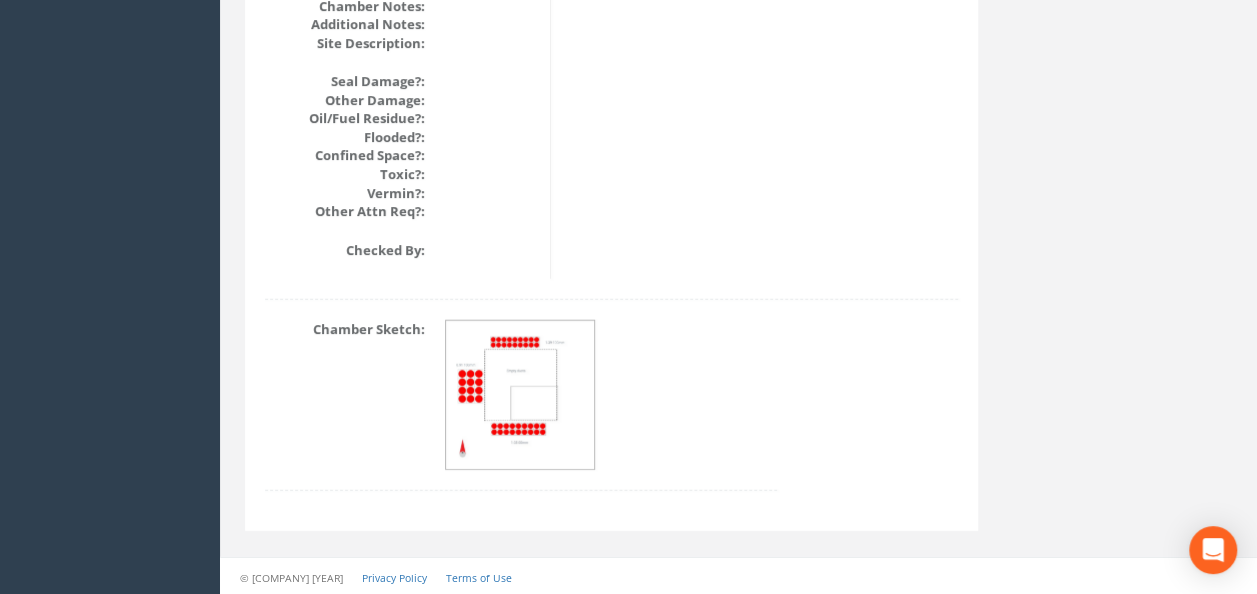 click at bounding box center [521, 396] 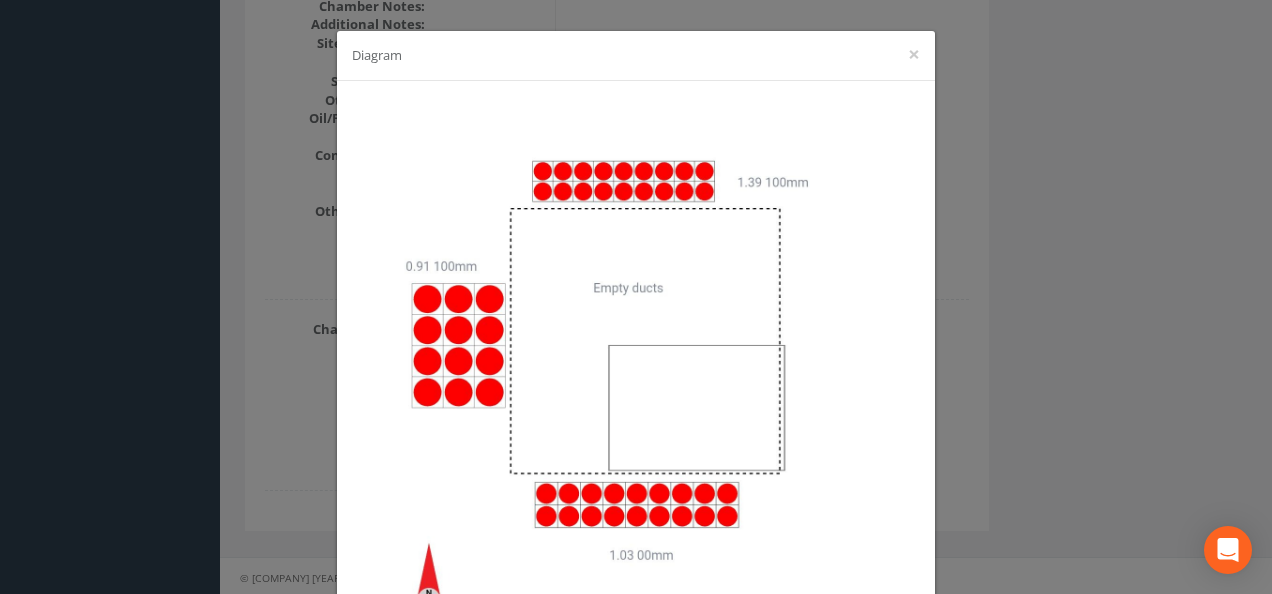 click on "Diagram  ×" at bounding box center [636, 297] 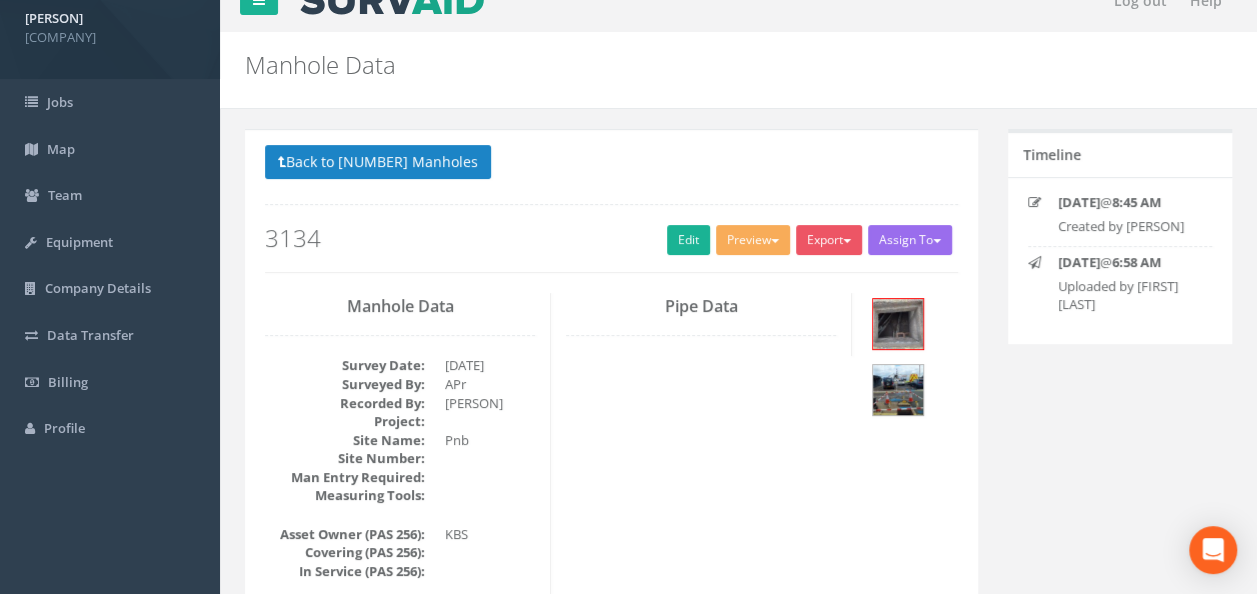 scroll, scrollTop: 0, scrollLeft: 0, axis: both 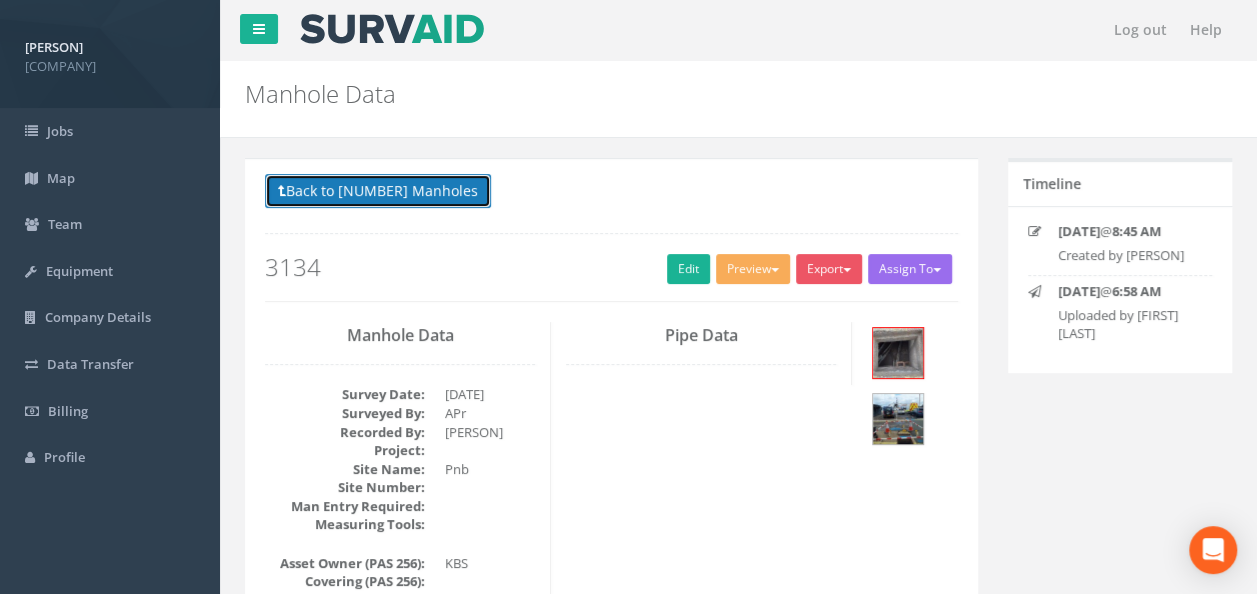 click on "Back to [NUMBER] Manholes" at bounding box center [378, 191] 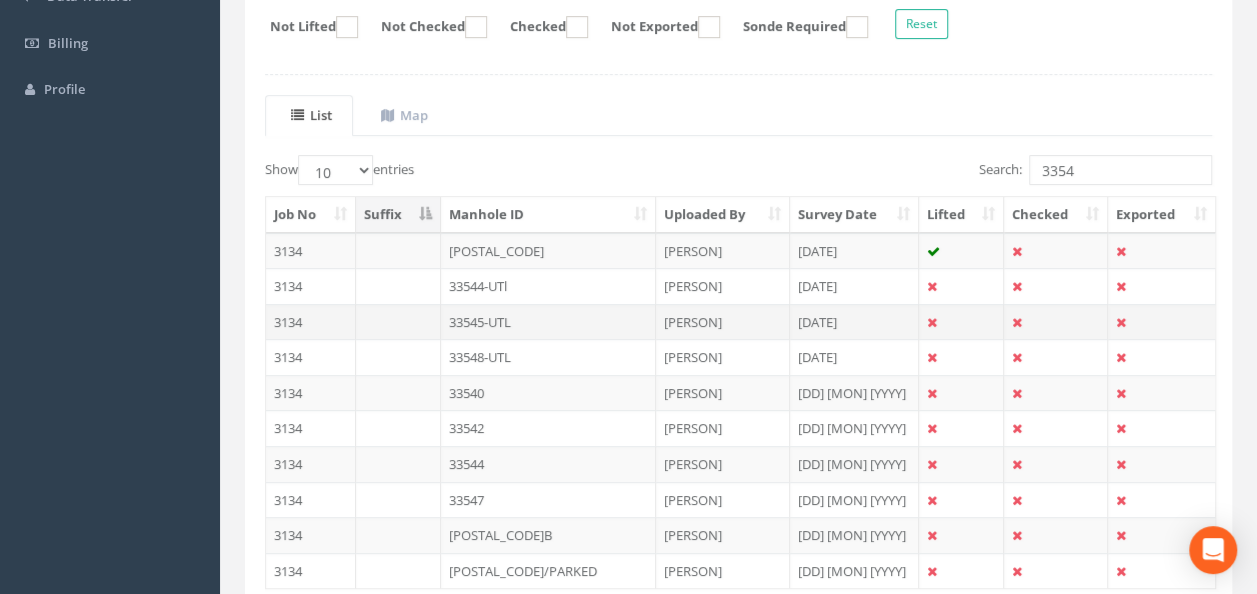 scroll, scrollTop: 400, scrollLeft: 0, axis: vertical 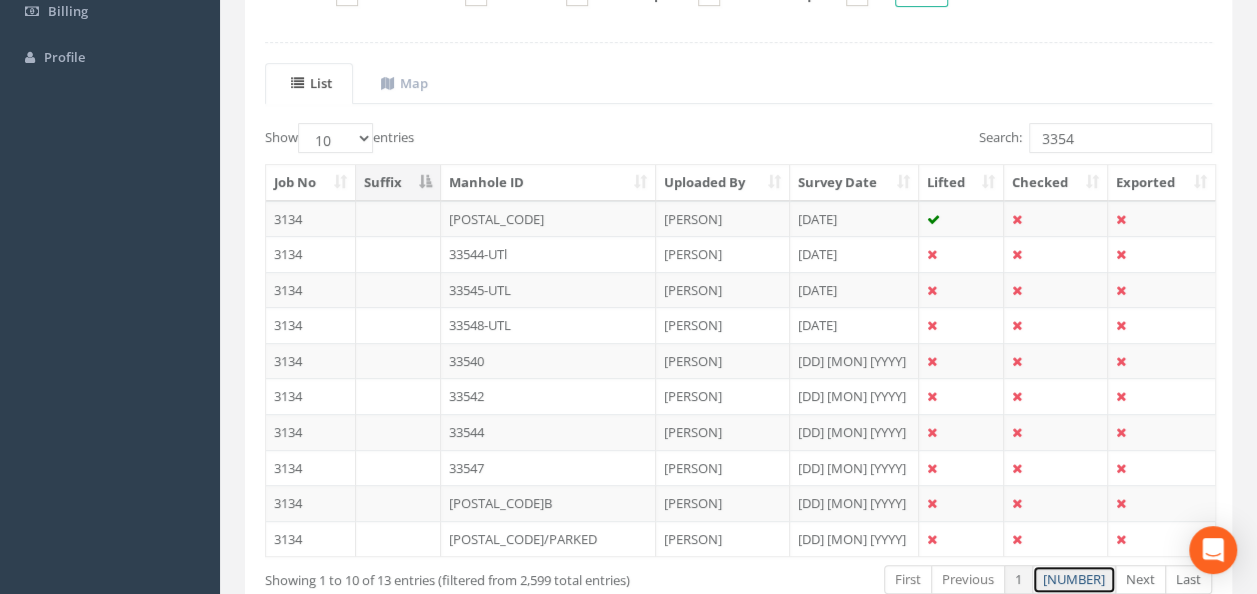 click on "[NUMBER]" at bounding box center (908, 579) 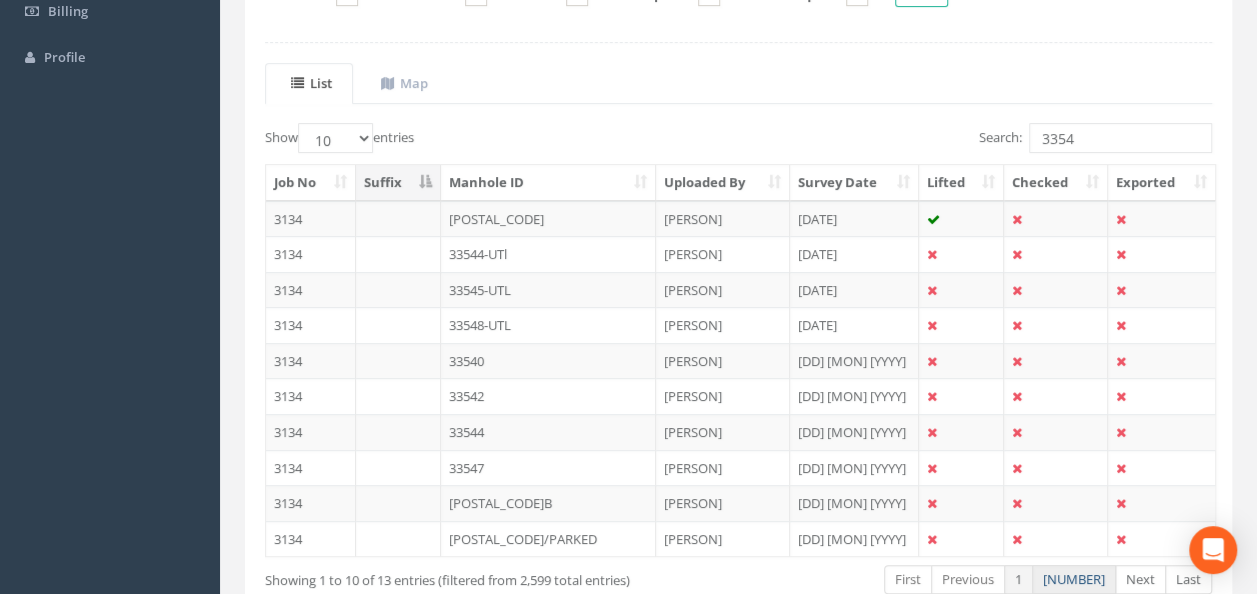 scroll, scrollTop: 265, scrollLeft: 0, axis: vertical 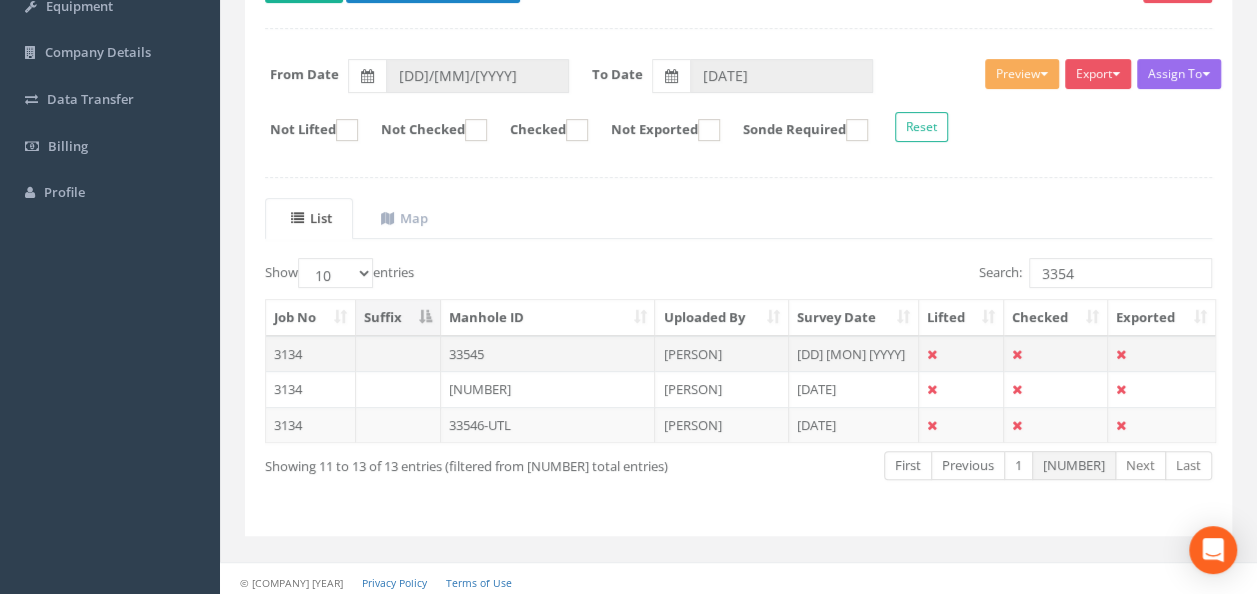 click on "33545" at bounding box center [548, 354] 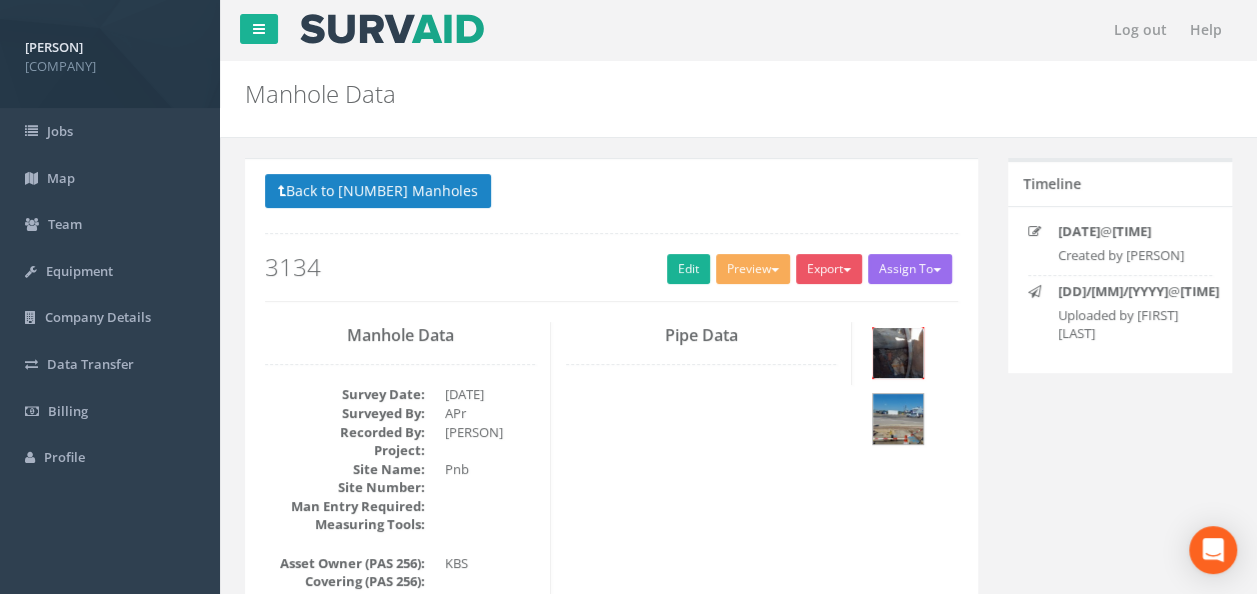 click at bounding box center [898, 353] 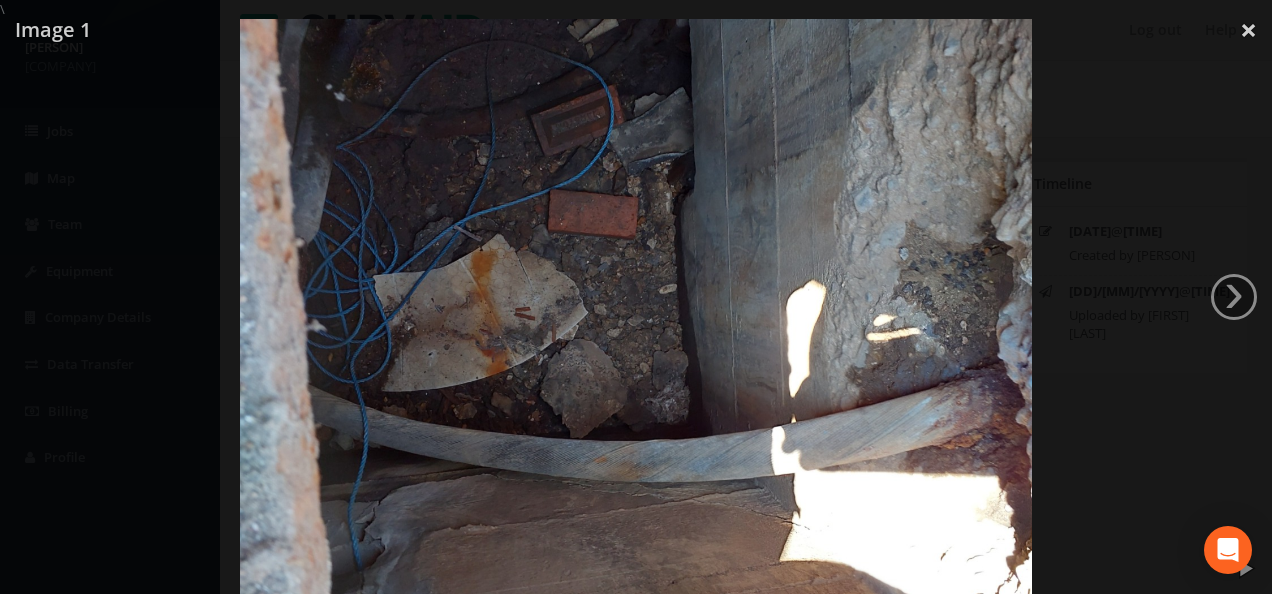 click at bounding box center (636, 316) 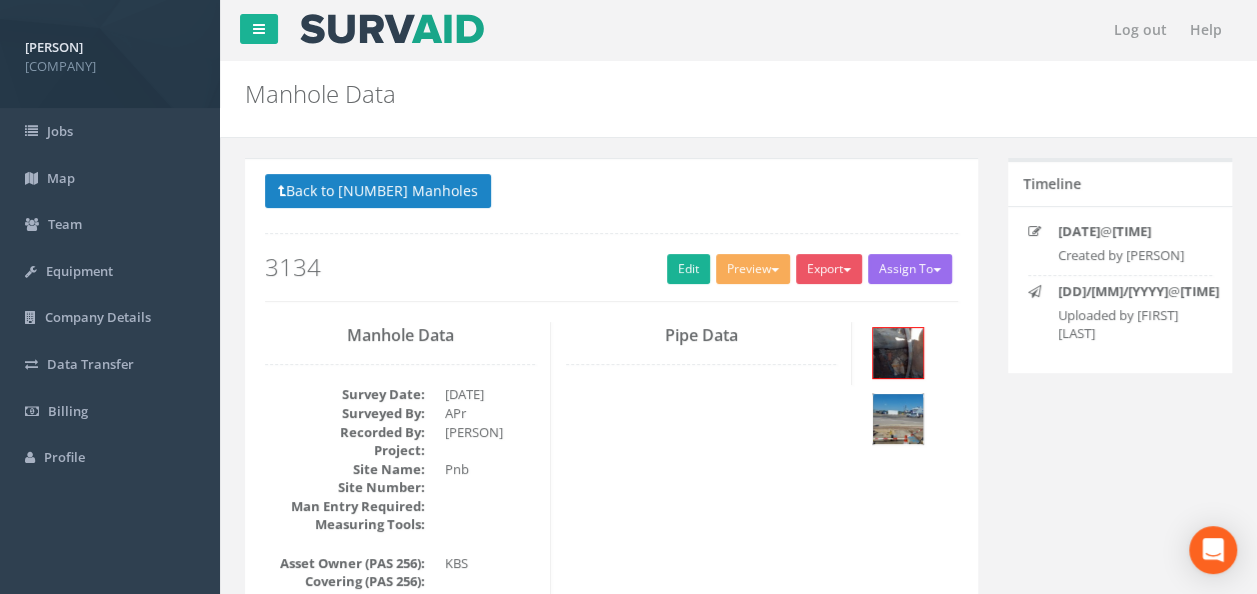 click at bounding box center [898, 419] 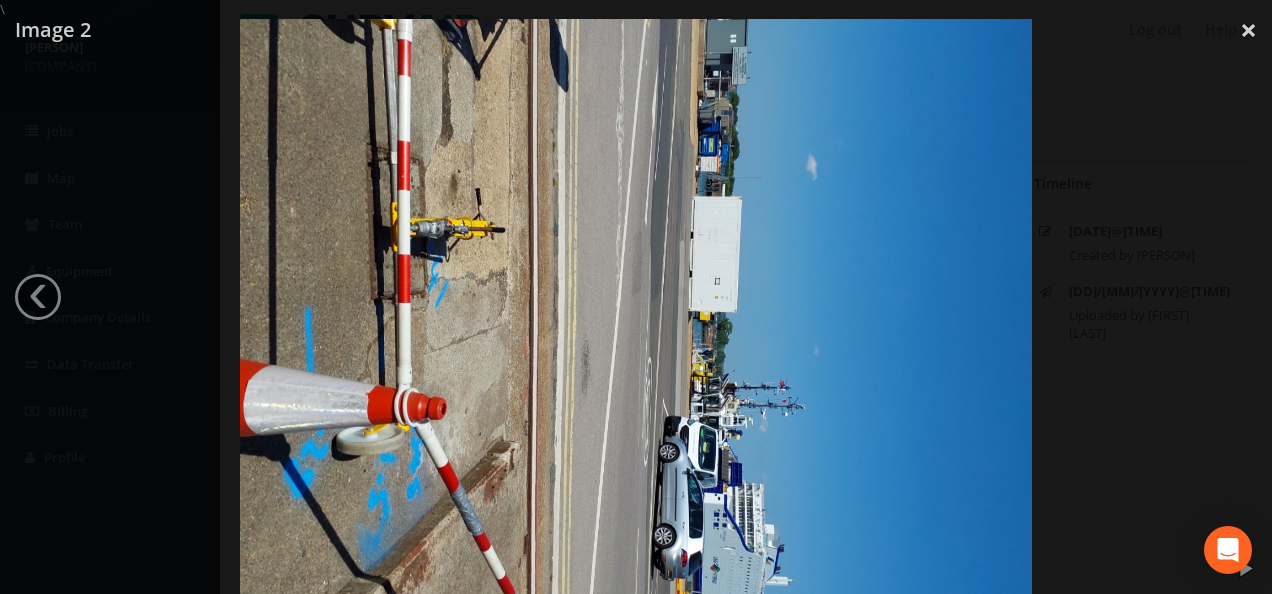 click at bounding box center (636, 316) 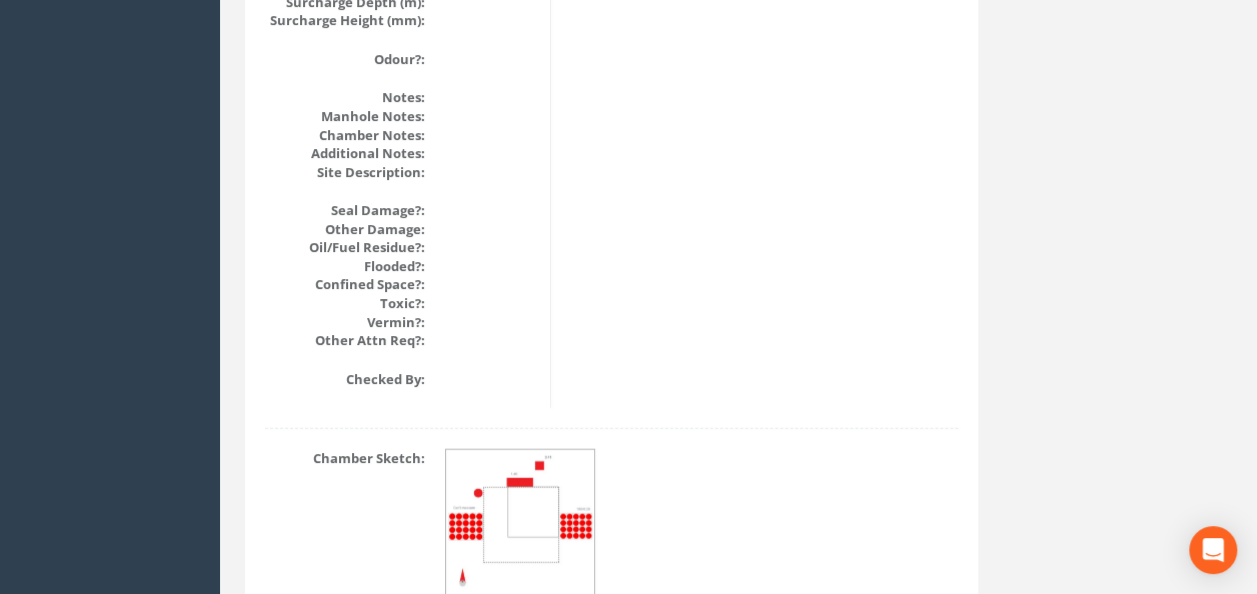 scroll, scrollTop: 2400, scrollLeft: 0, axis: vertical 